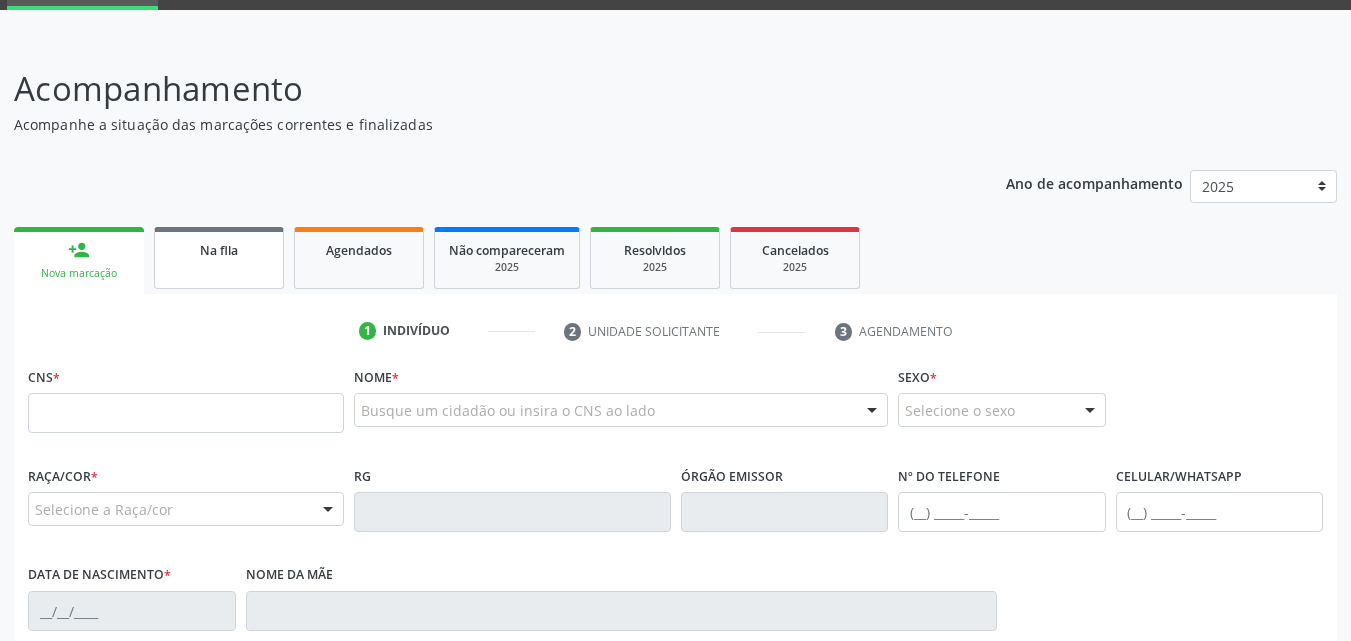 click on "Na fila" at bounding box center (219, 258) 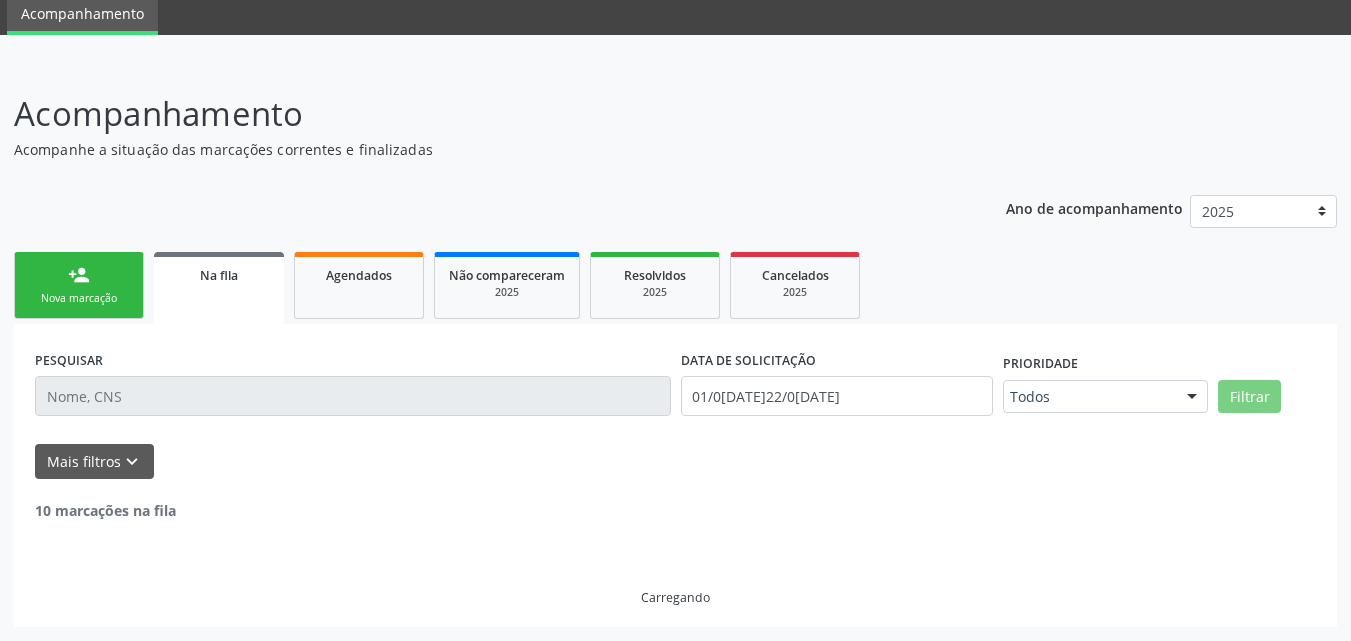 scroll, scrollTop: 100, scrollLeft: 0, axis: vertical 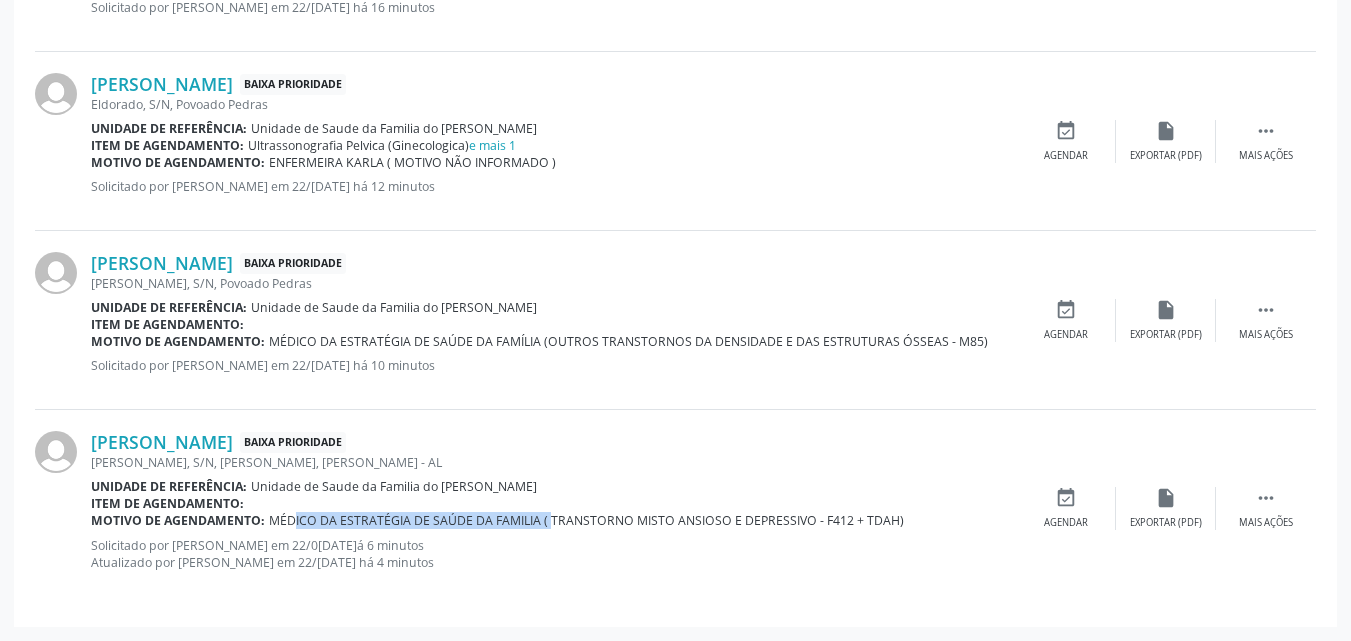 drag, startPoint x: 268, startPoint y: 522, endPoint x: 534, endPoint y: 527, distance: 266.047 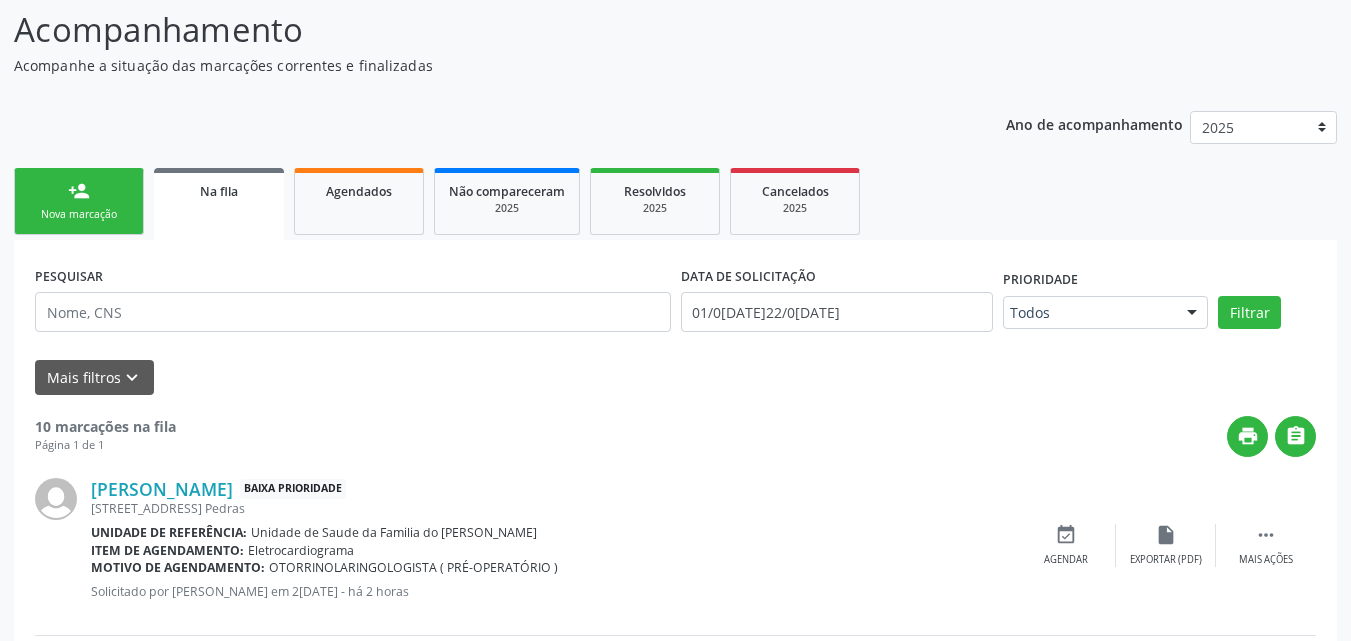 scroll, scrollTop: 0, scrollLeft: 0, axis: both 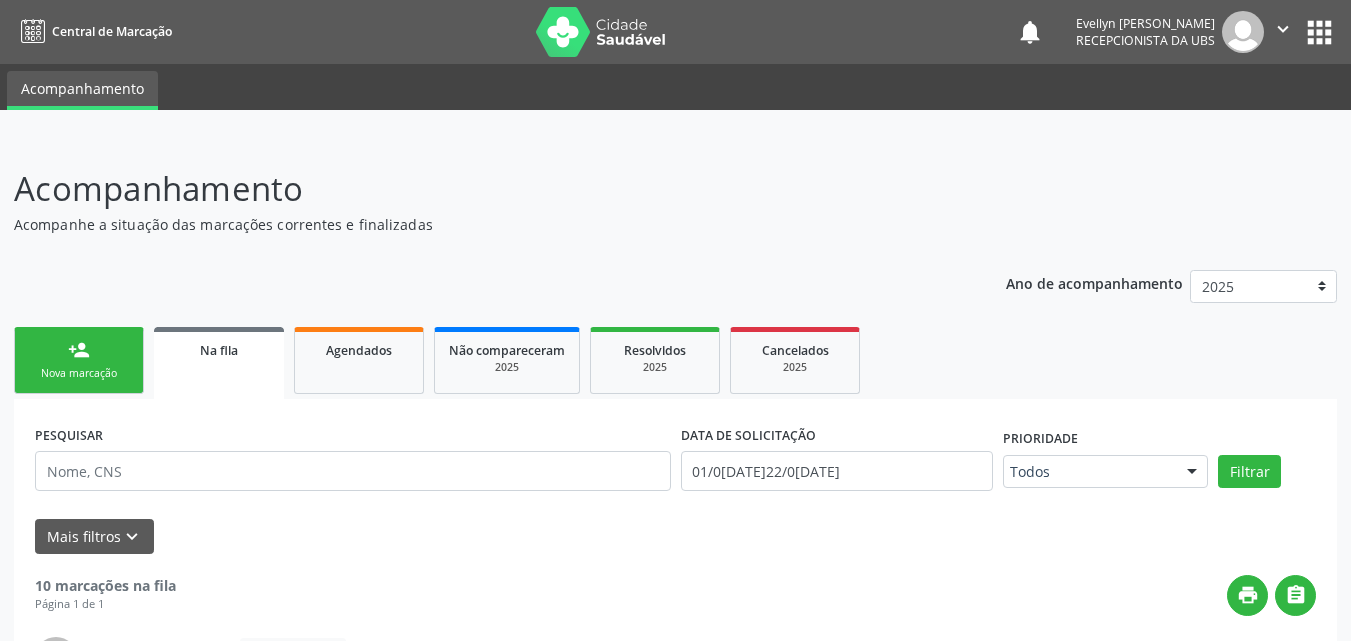 click on "person_add" at bounding box center [79, 350] 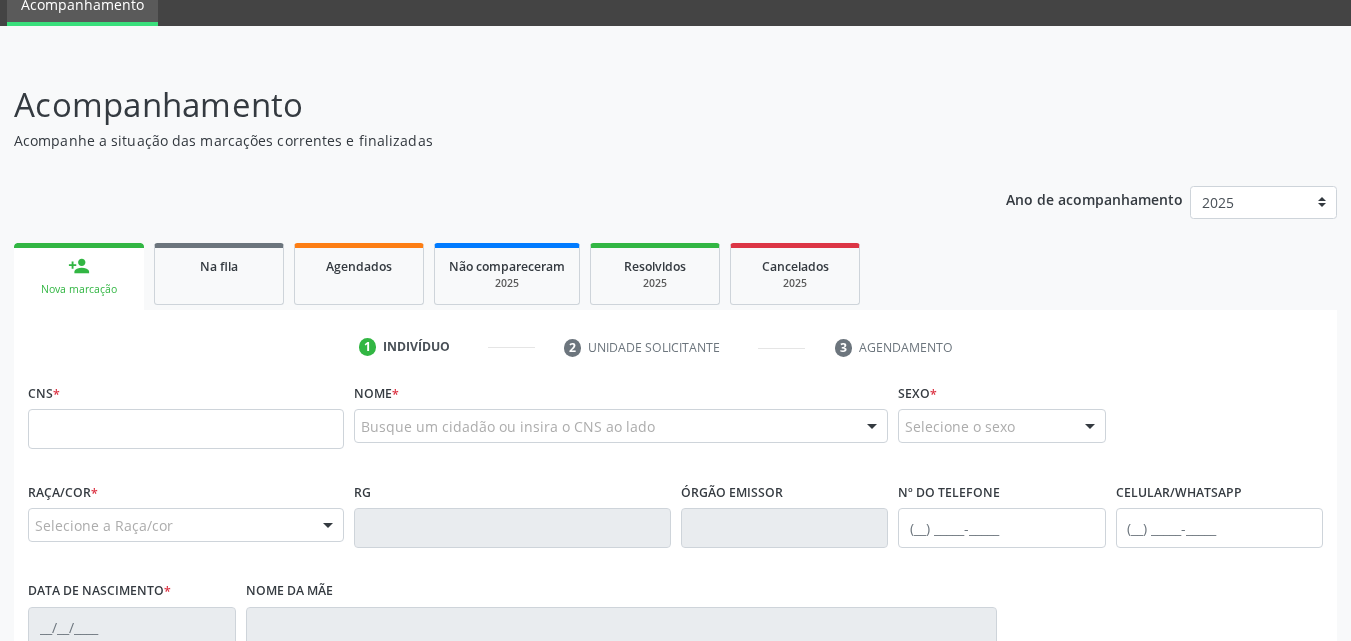 scroll, scrollTop: 200, scrollLeft: 0, axis: vertical 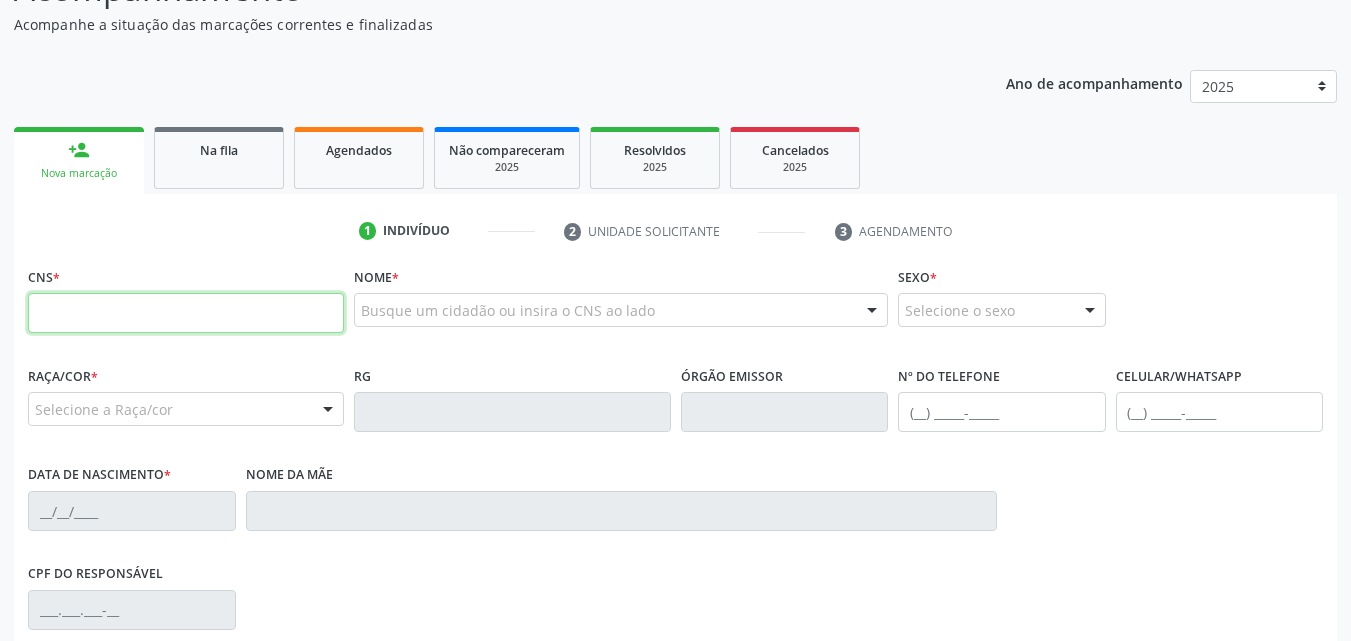 click at bounding box center [186, 313] 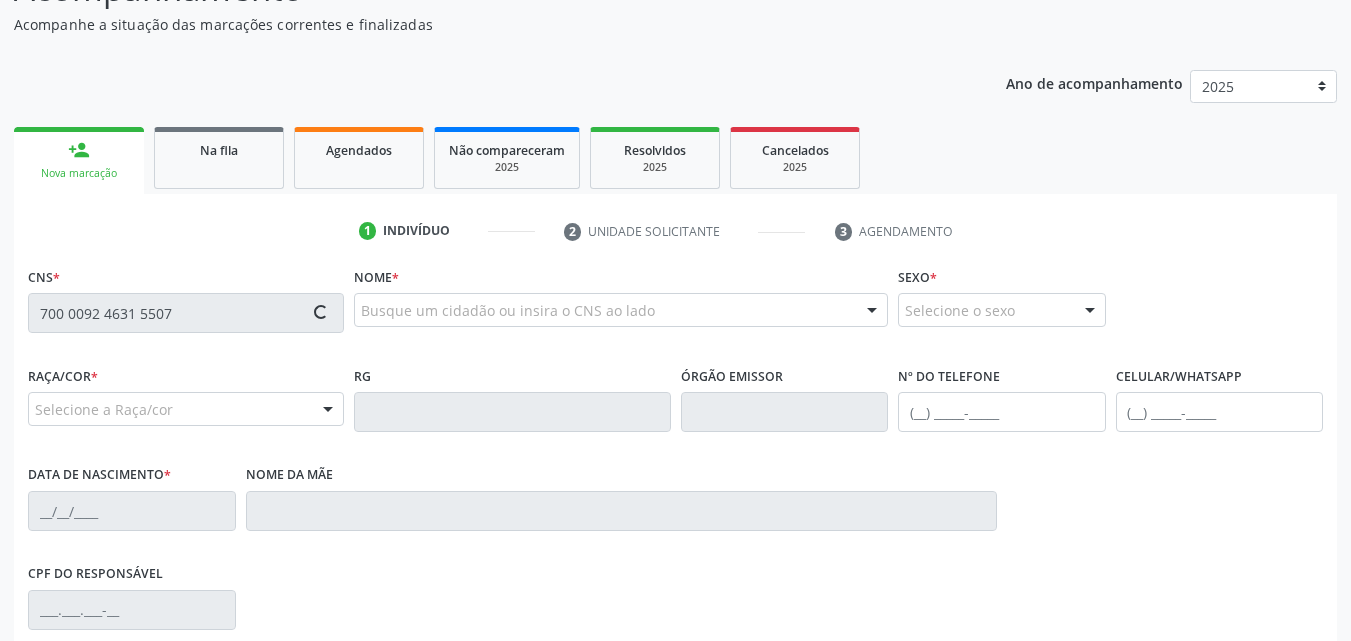 type on "700 0092 4631 5507" 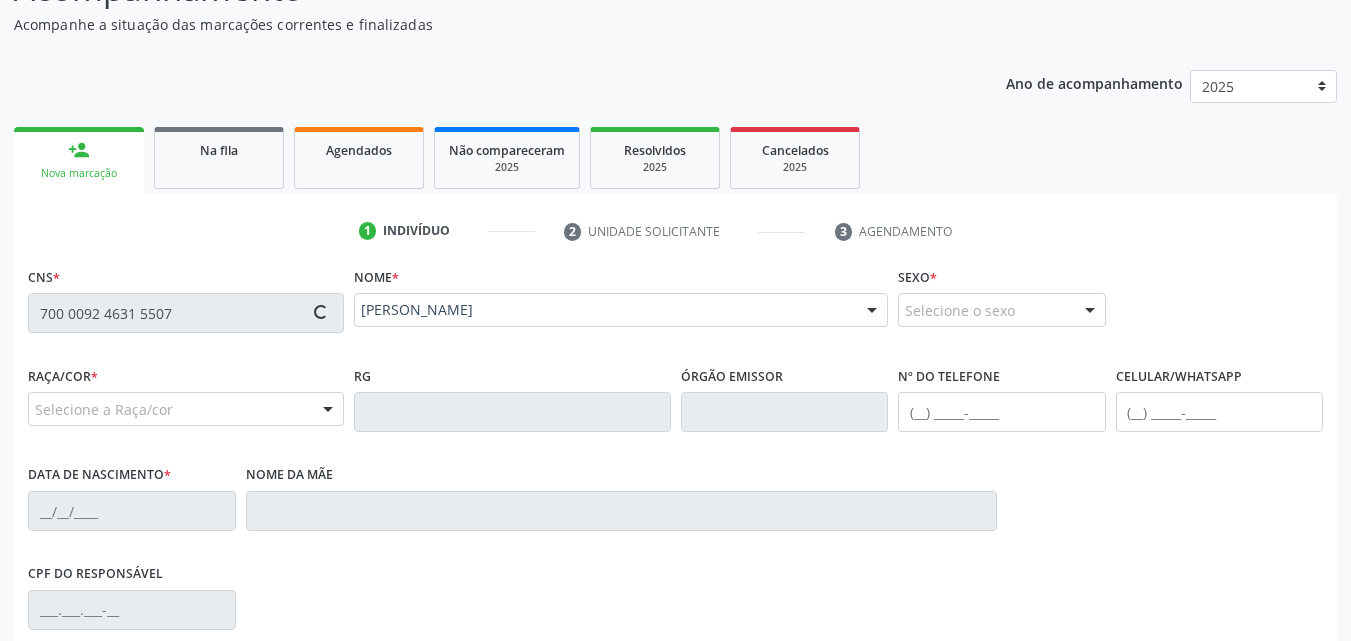 type on "(82) 9331-5078" 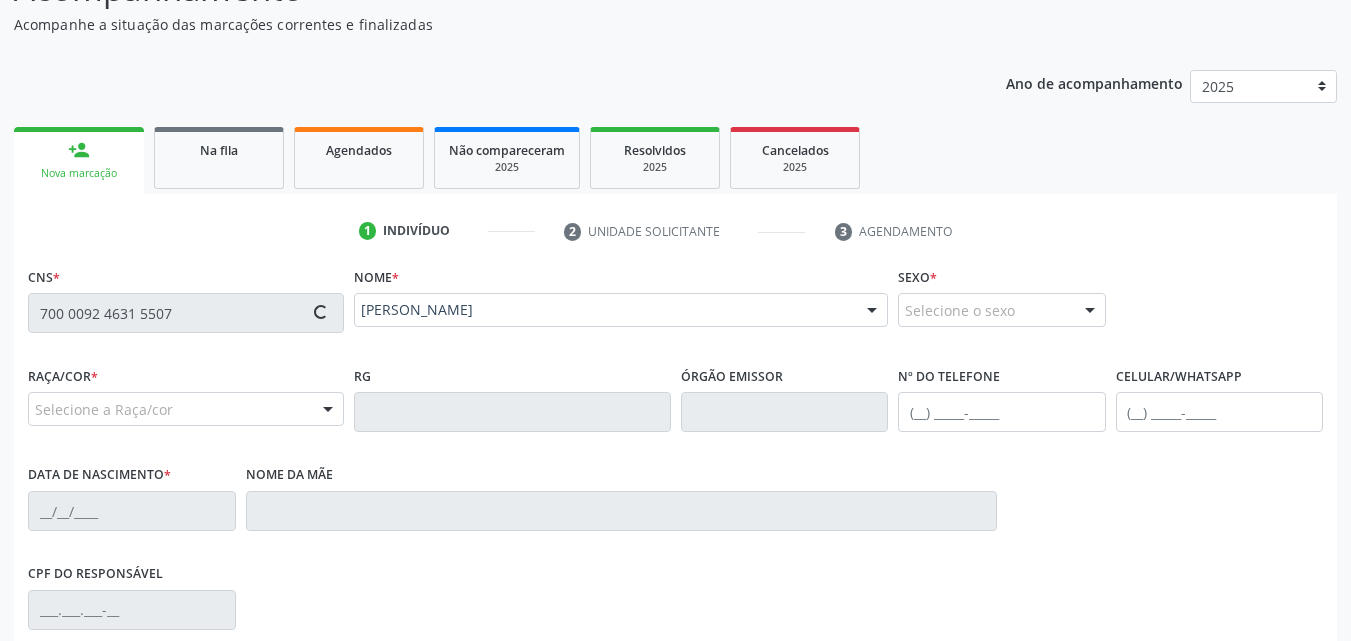 type on "11/02/1976" 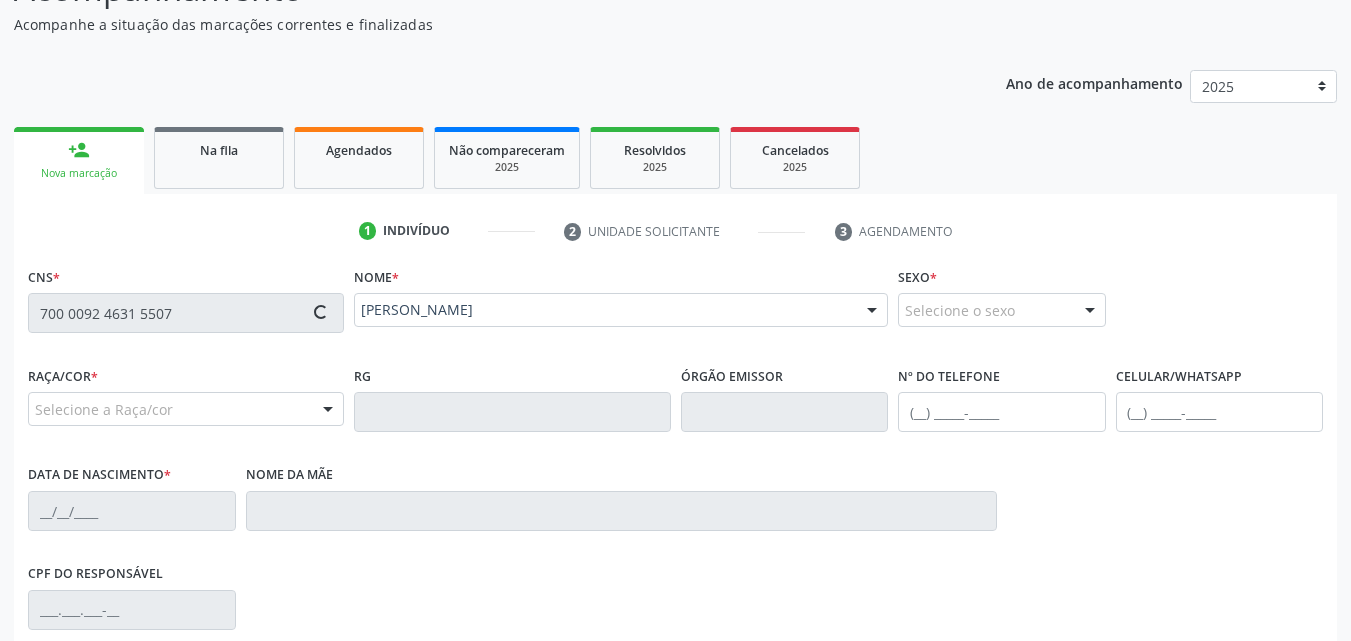 type on "Quiteria Maria da Conceicao" 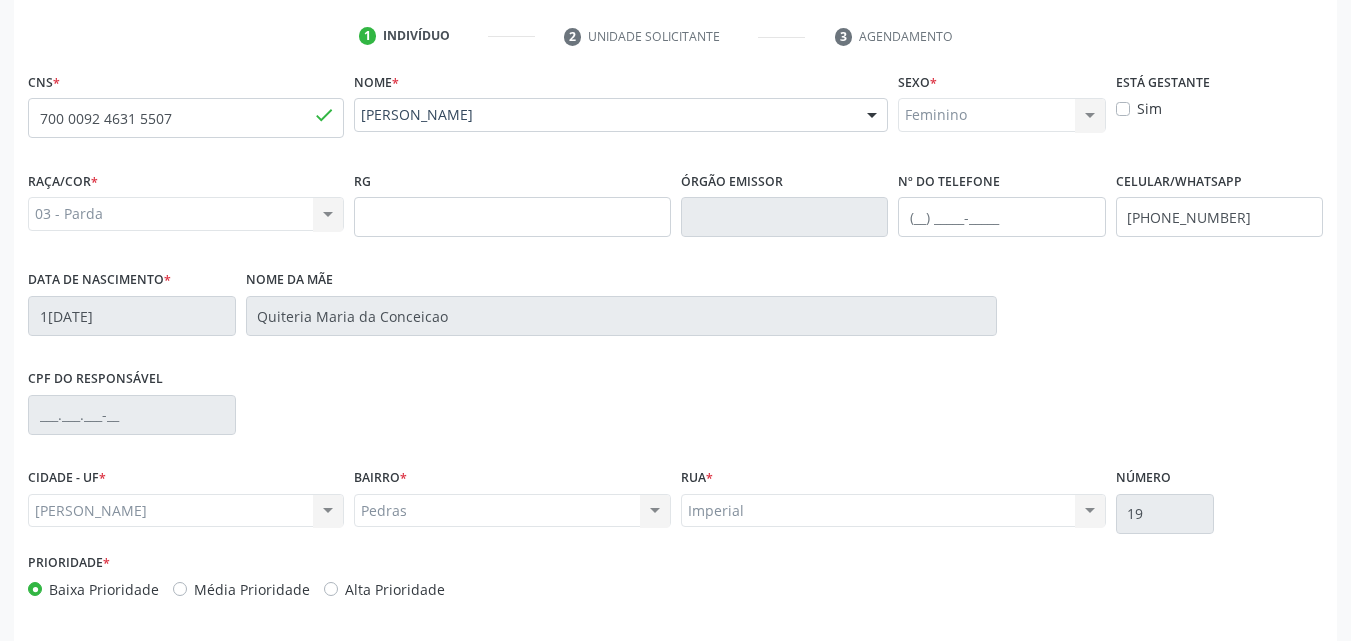 scroll, scrollTop: 471, scrollLeft: 0, axis: vertical 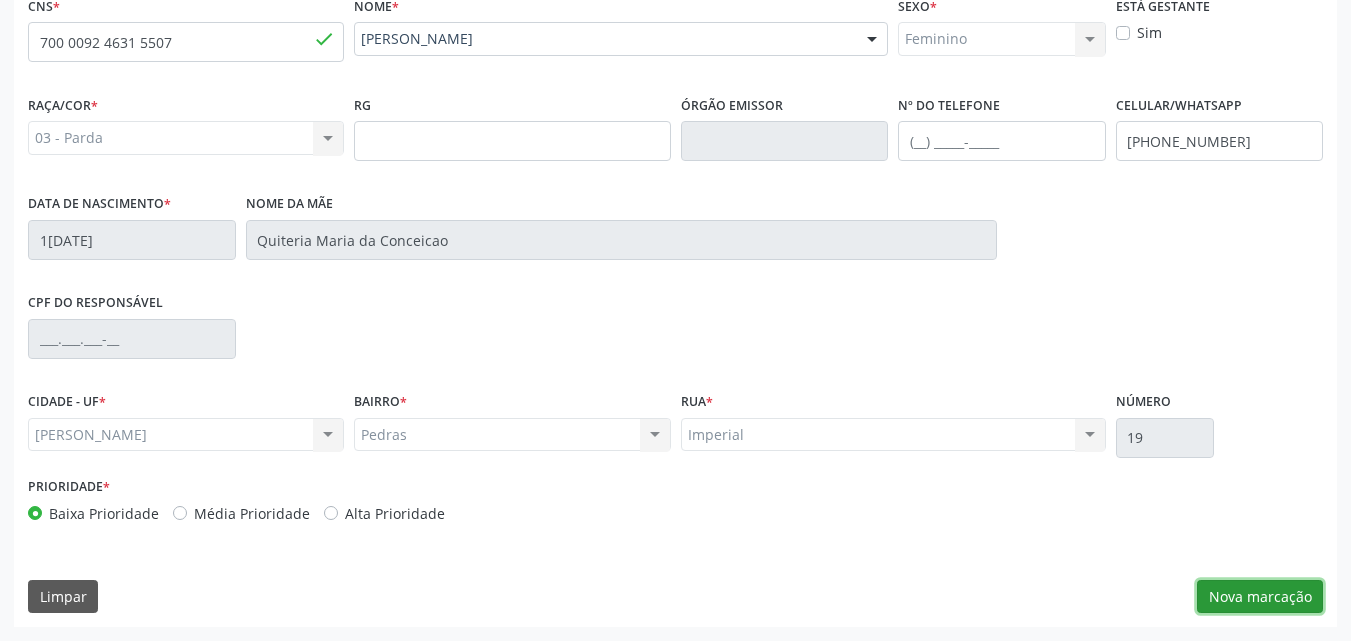 click on "Nova marcação" at bounding box center (1260, 597) 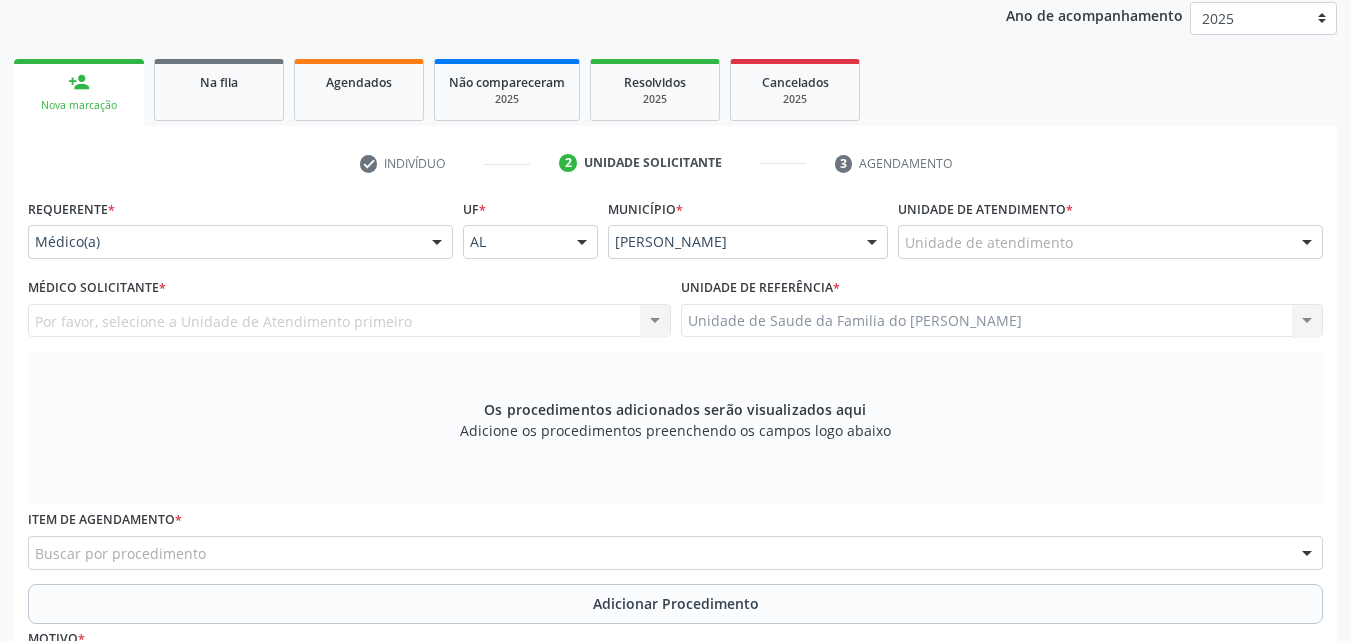 scroll, scrollTop: 488, scrollLeft: 0, axis: vertical 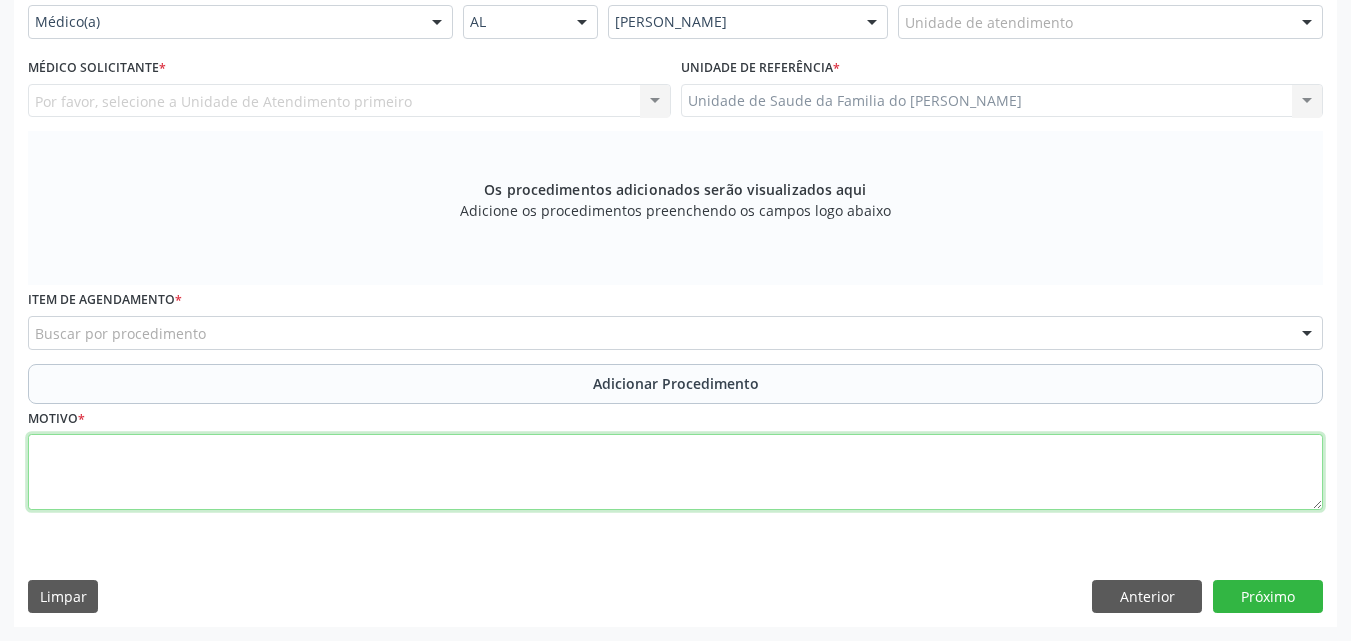 click at bounding box center [675, 472] 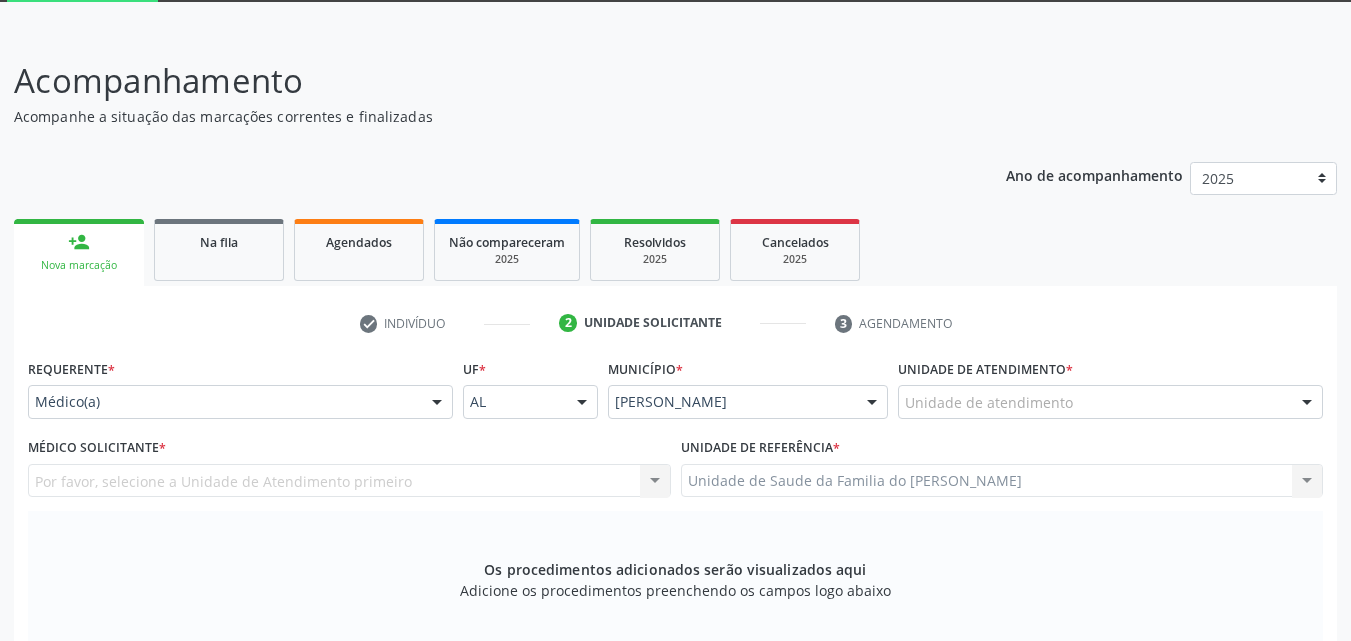 scroll, scrollTop: 0, scrollLeft: 0, axis: both 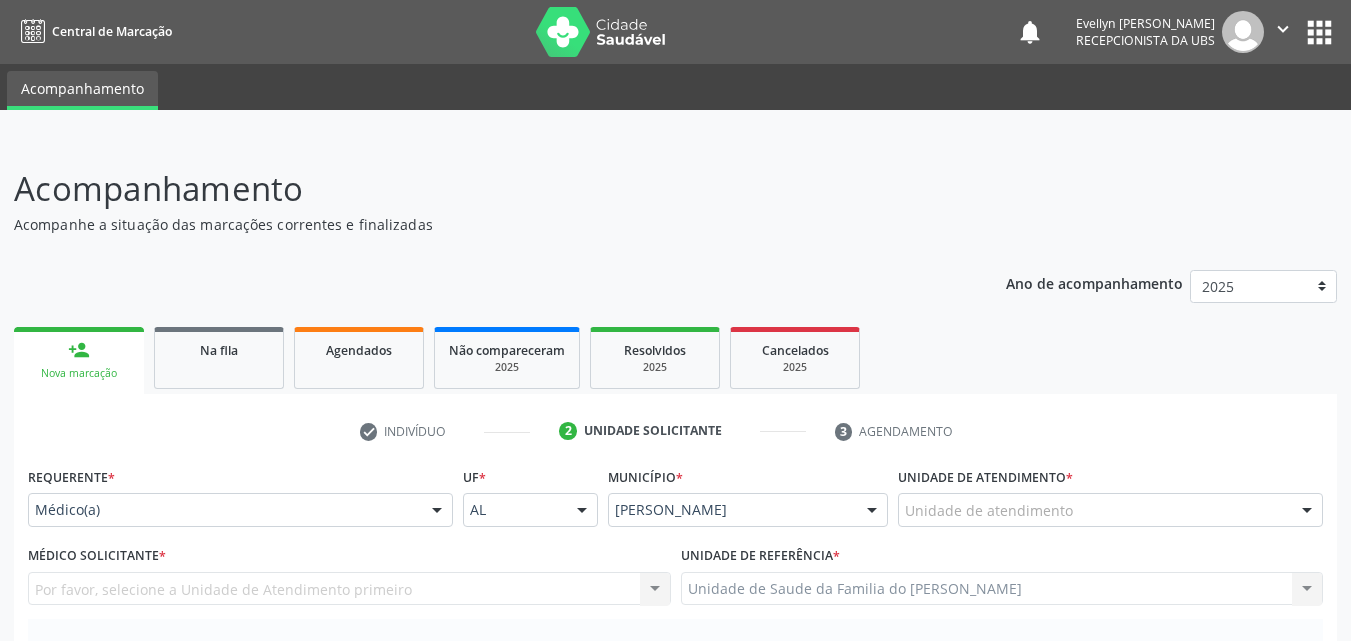 type on "MÉDICO DA ESTRATÉGIA DE SAÚDE DA FAMILIA" 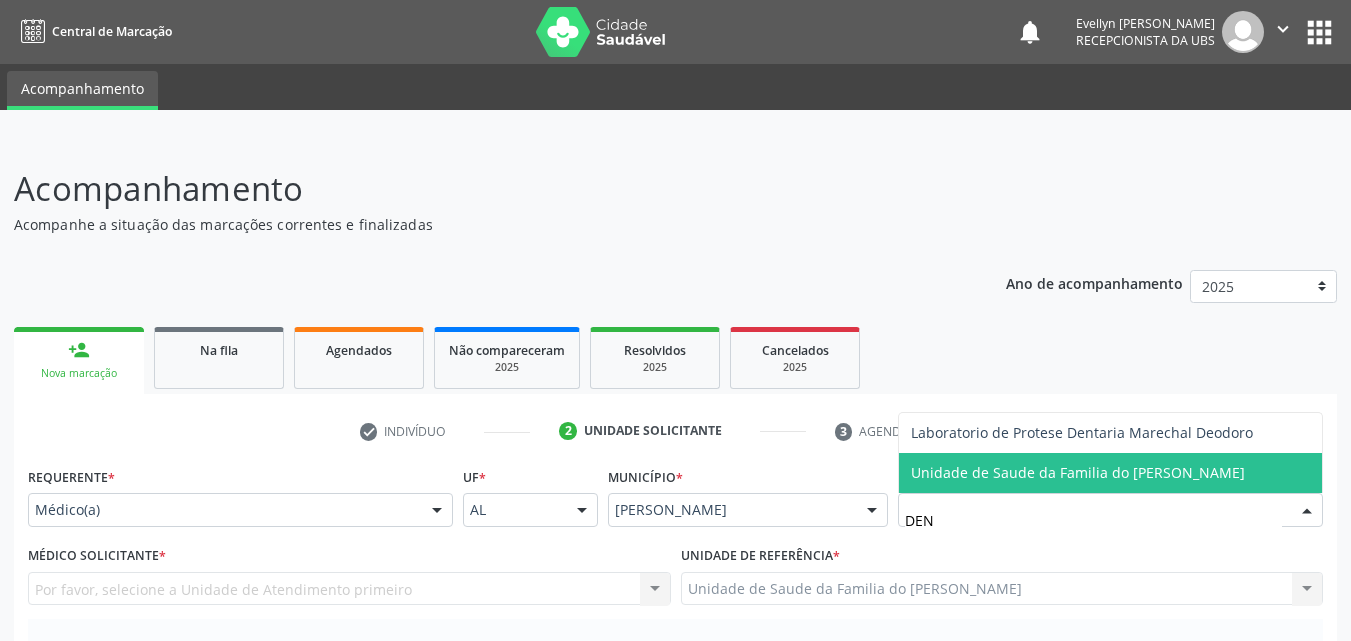 type on "DENI" 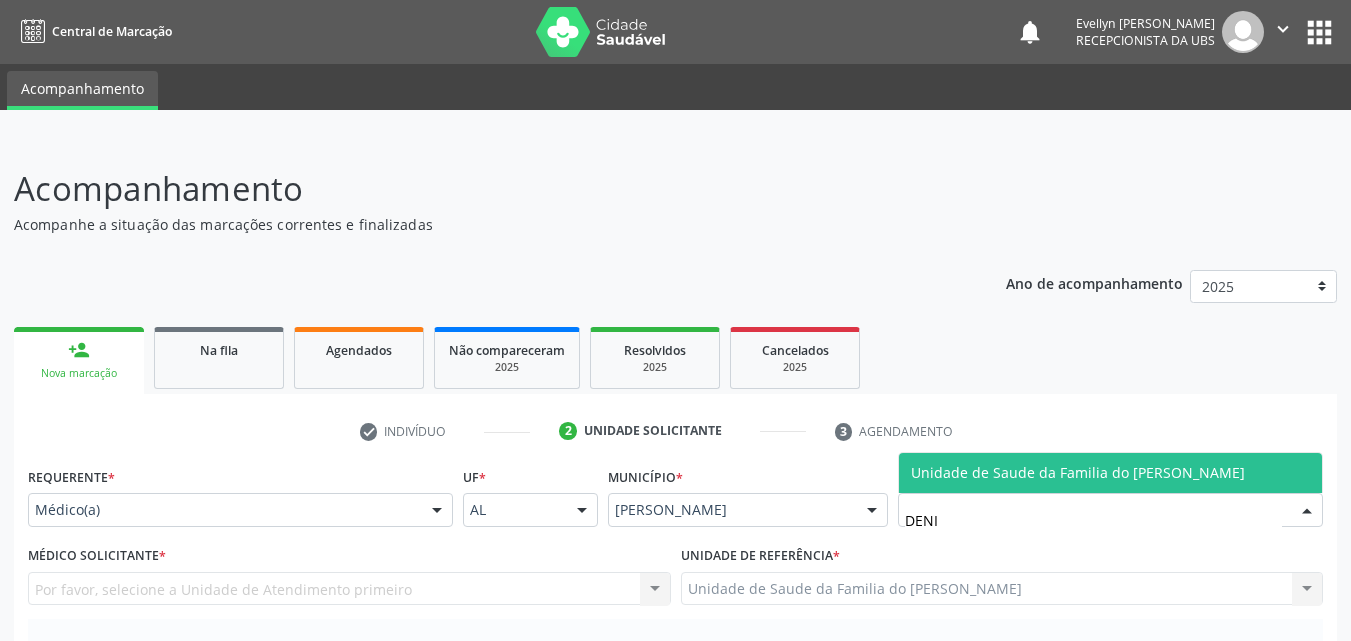 click on "Unidade de Saude da Familia do [PERSON_NAME]" at bounding box center [1078, 472] 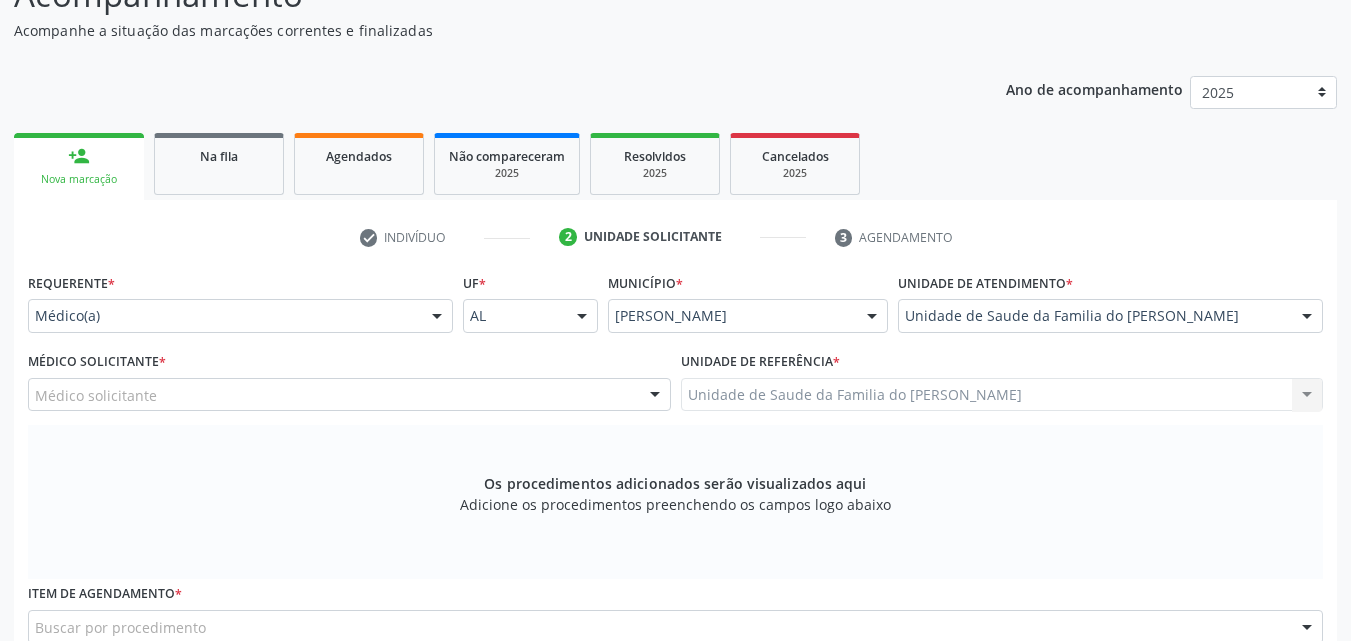 scroll, scrollTop: 200, scrollLeft: 0, axis: vertical 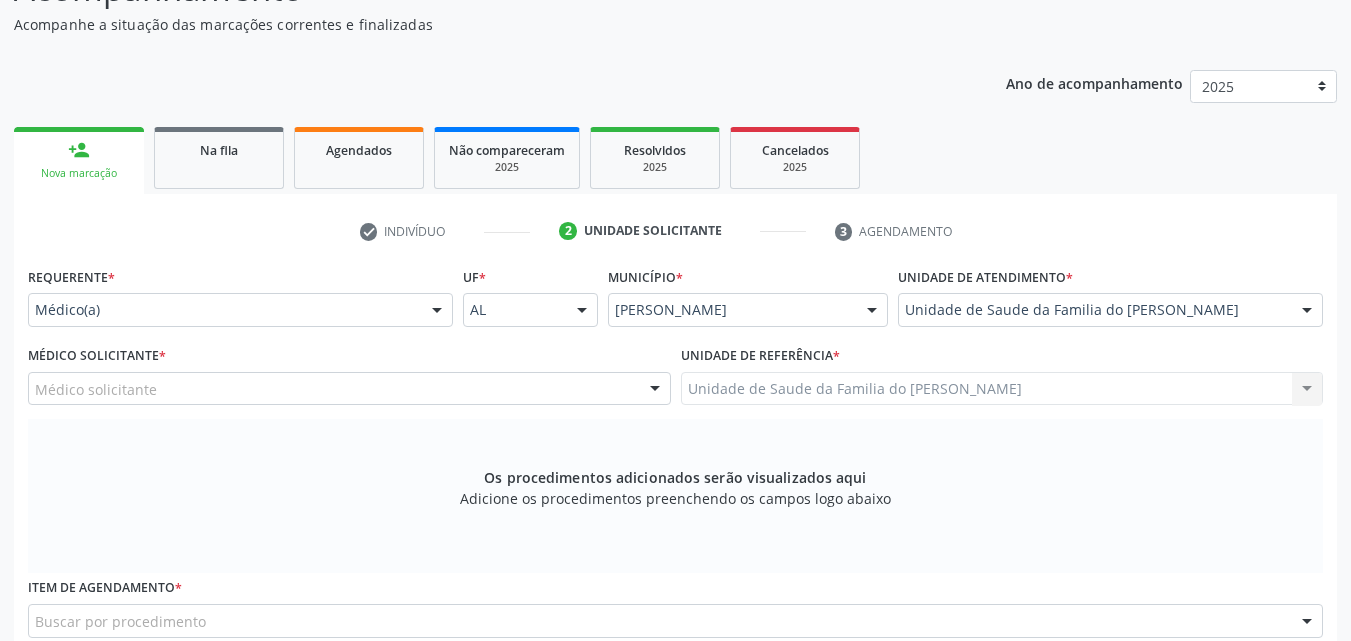 click on "Médico solicitante" at bounding box center [349, 389] 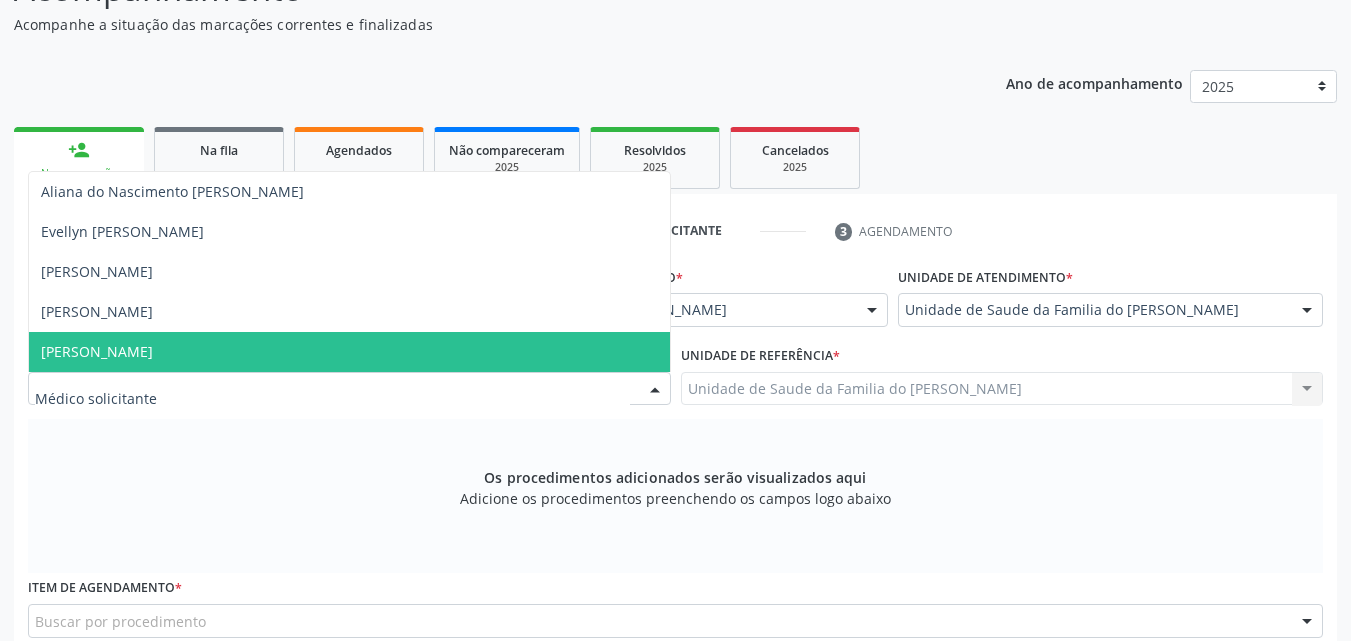click on "[PERSON_NAME]" at bounding box center (349, 352) 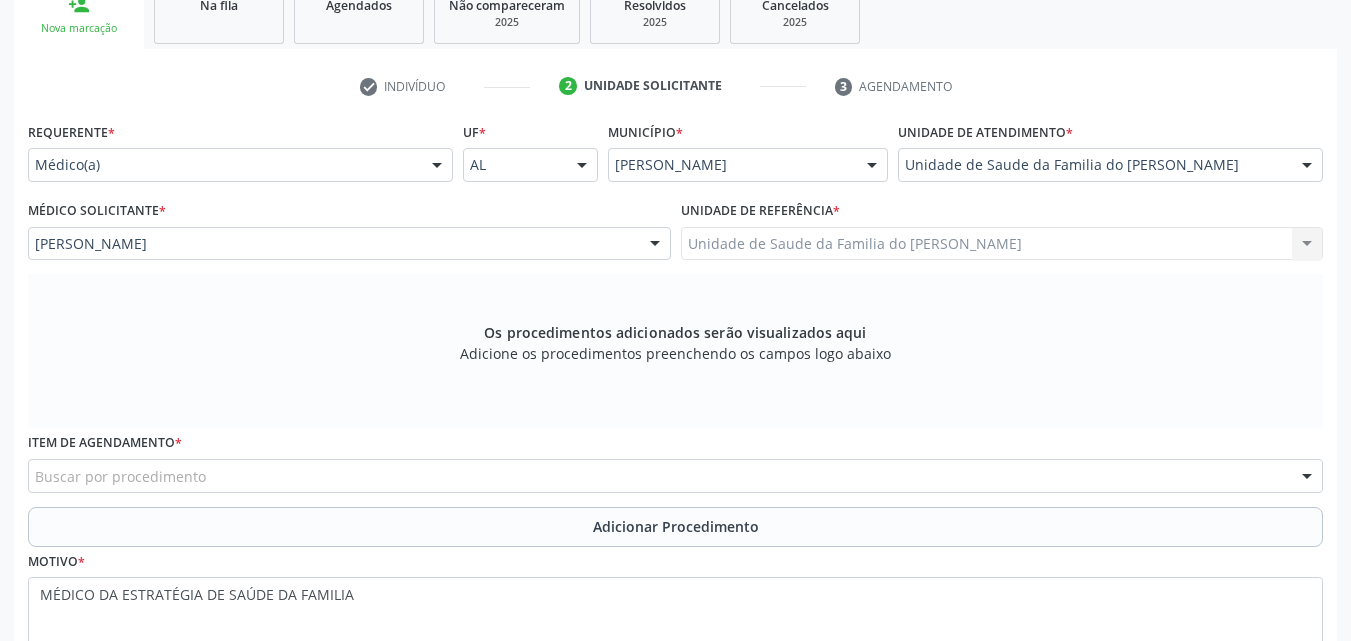 scroll, scrollTop: 488, scrollLeft: 0, axis: vertical 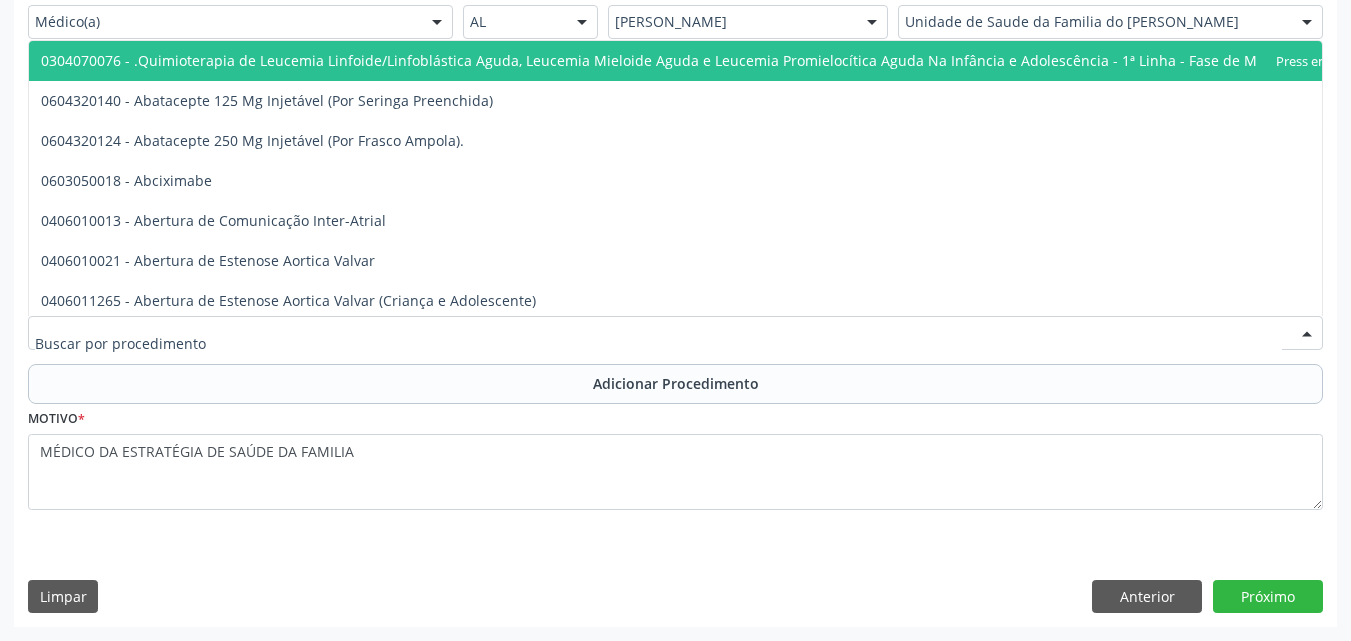 click at bounding box center [675, 333] 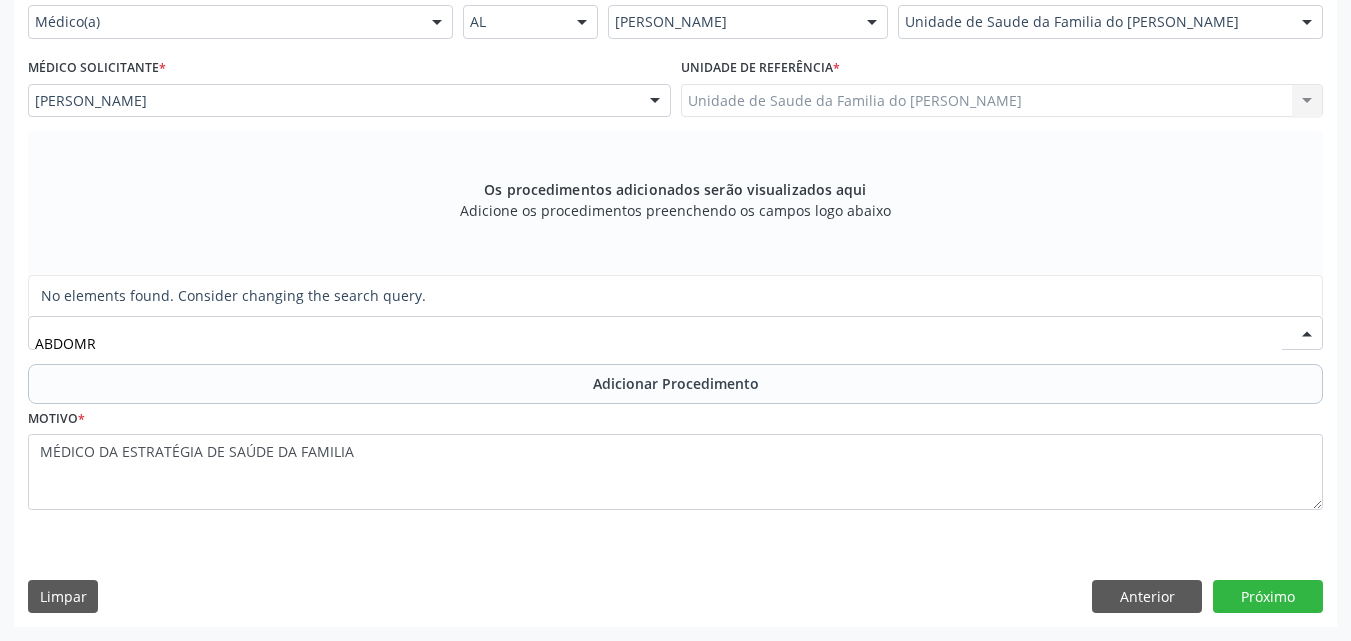 scroll, scrollTop: 0, scrollLeft: 0, axis: both 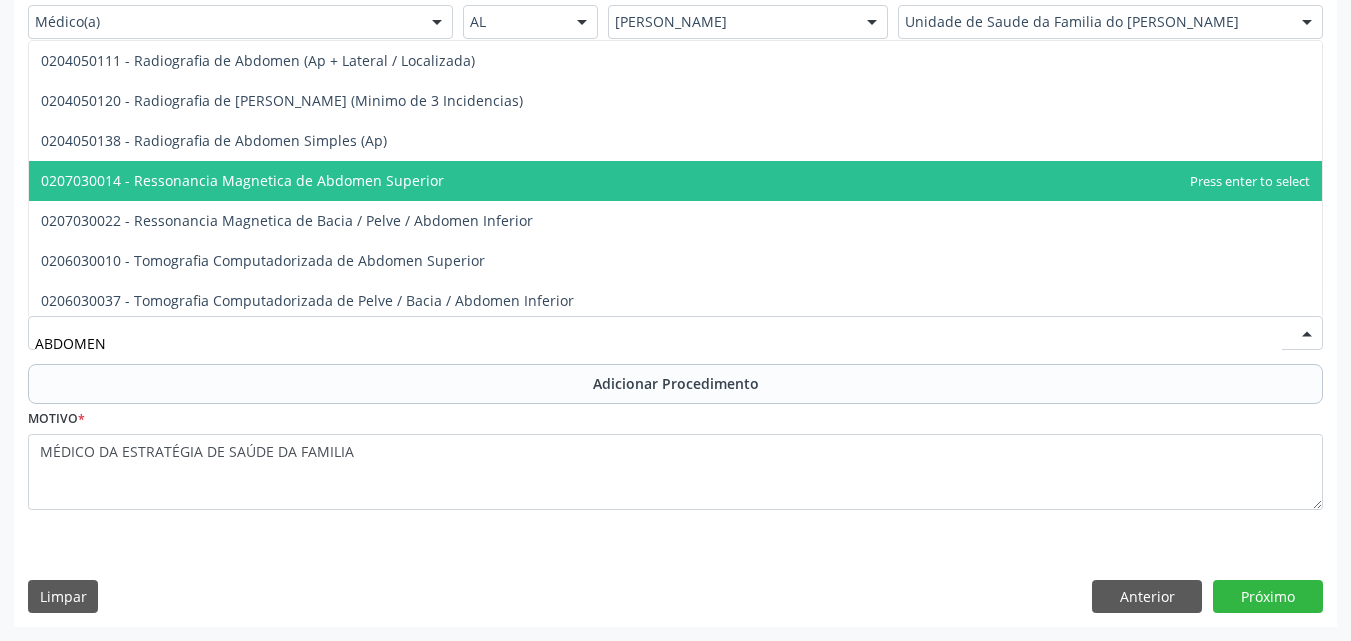 type on "ABDOMEN T" 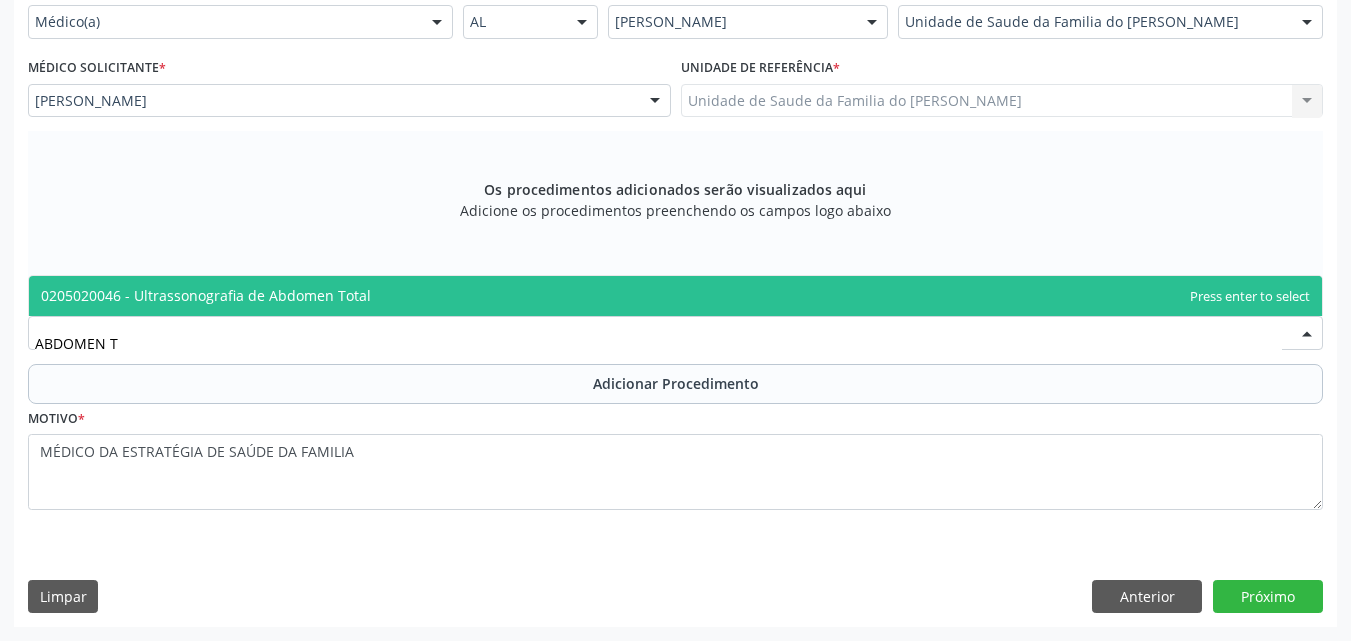 click on "0205020046 - Ultrassonografia de Abdomen Total" at bounding box center (675, 296) 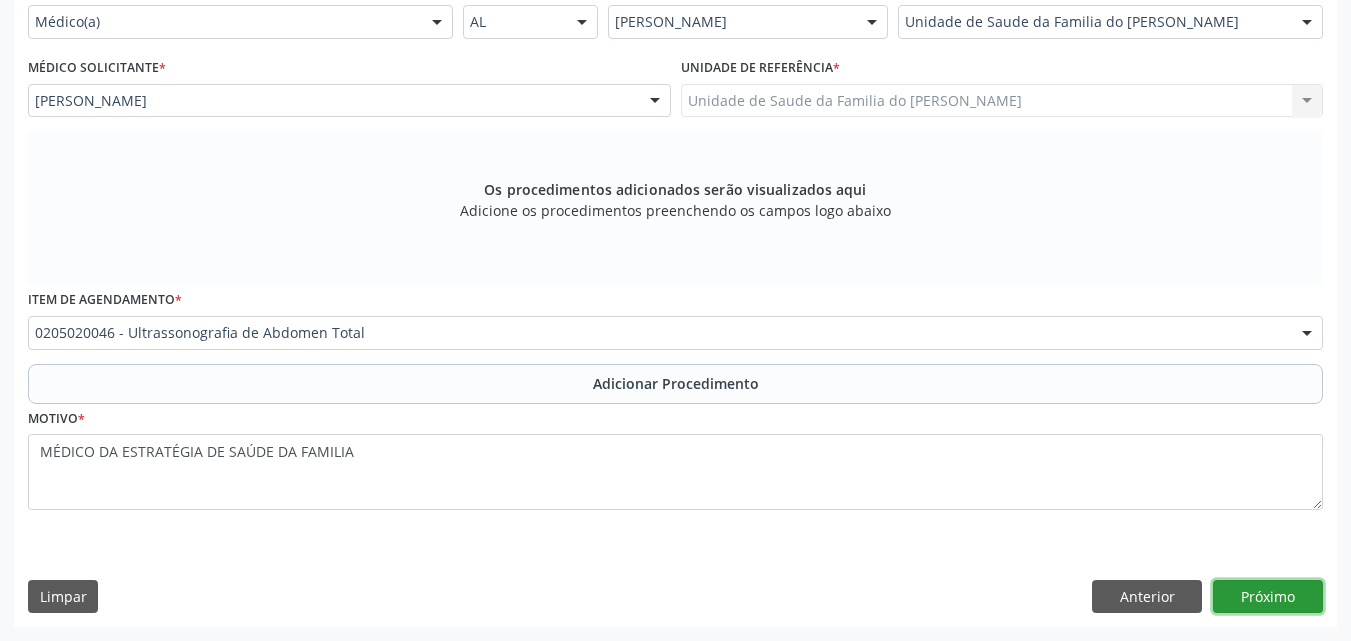 click on "Próximo" at bounding box center (1268, 597) 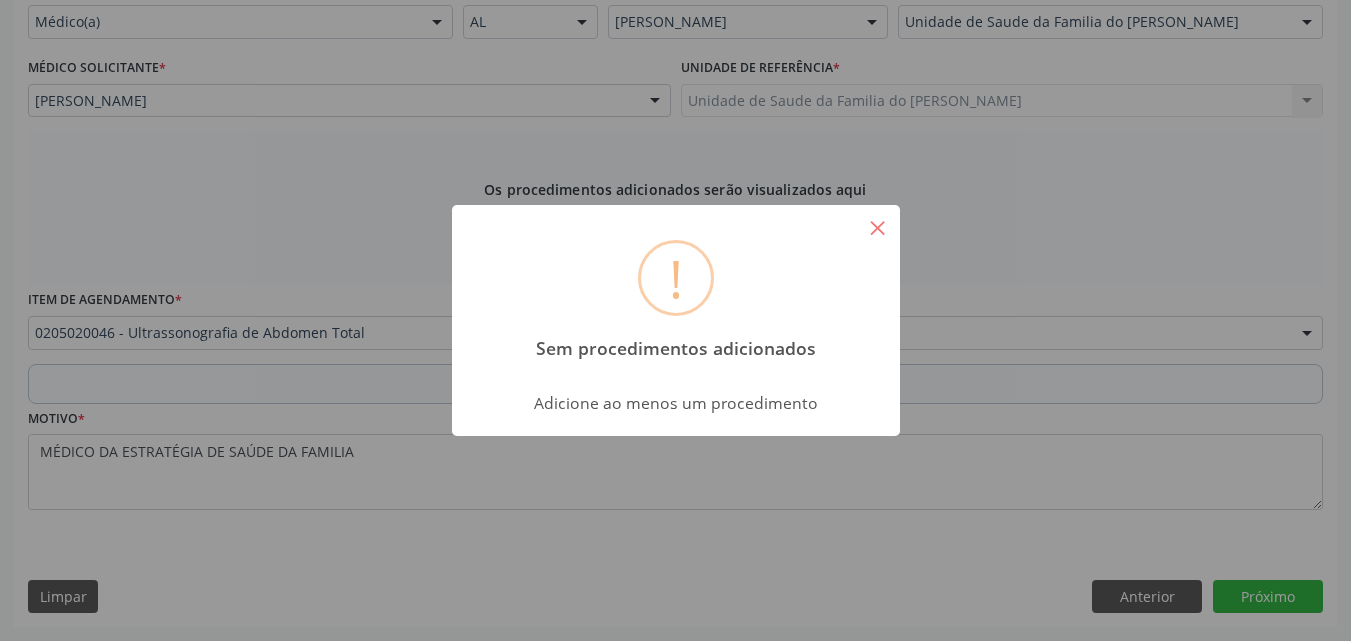 click on "×" at bounding box center (878, 227) 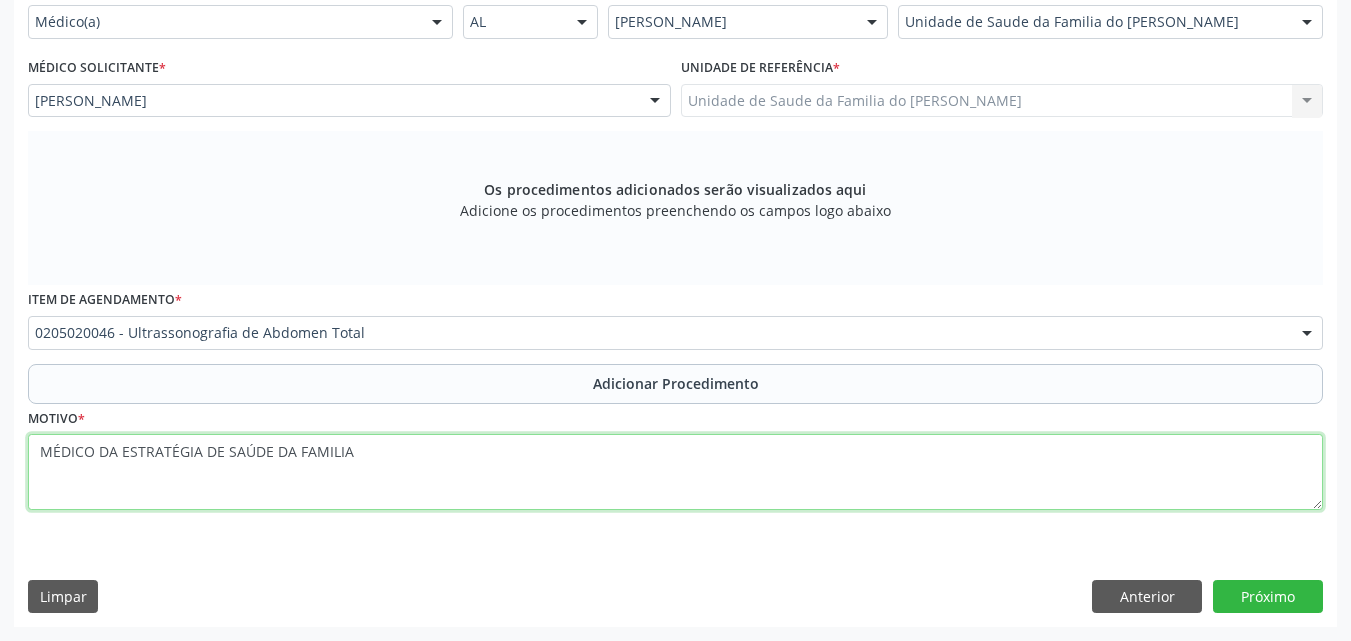 drag, startPoint x: 654, startPoint y: 436, endPoint x: 629, endPoint y: 440, distance: 25.317978 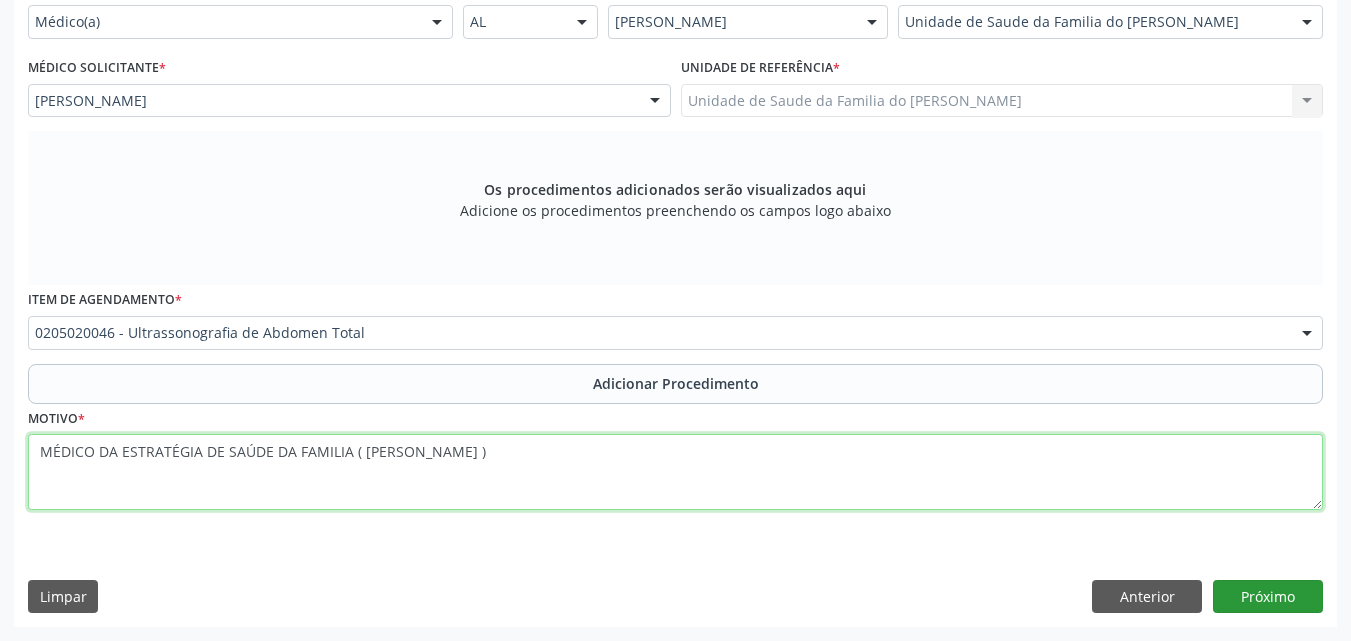 type on "MÉDICO DA ESTRATÉGIA DE SAÚDE DA FAMILIA ( [PERSON_NAME] )" 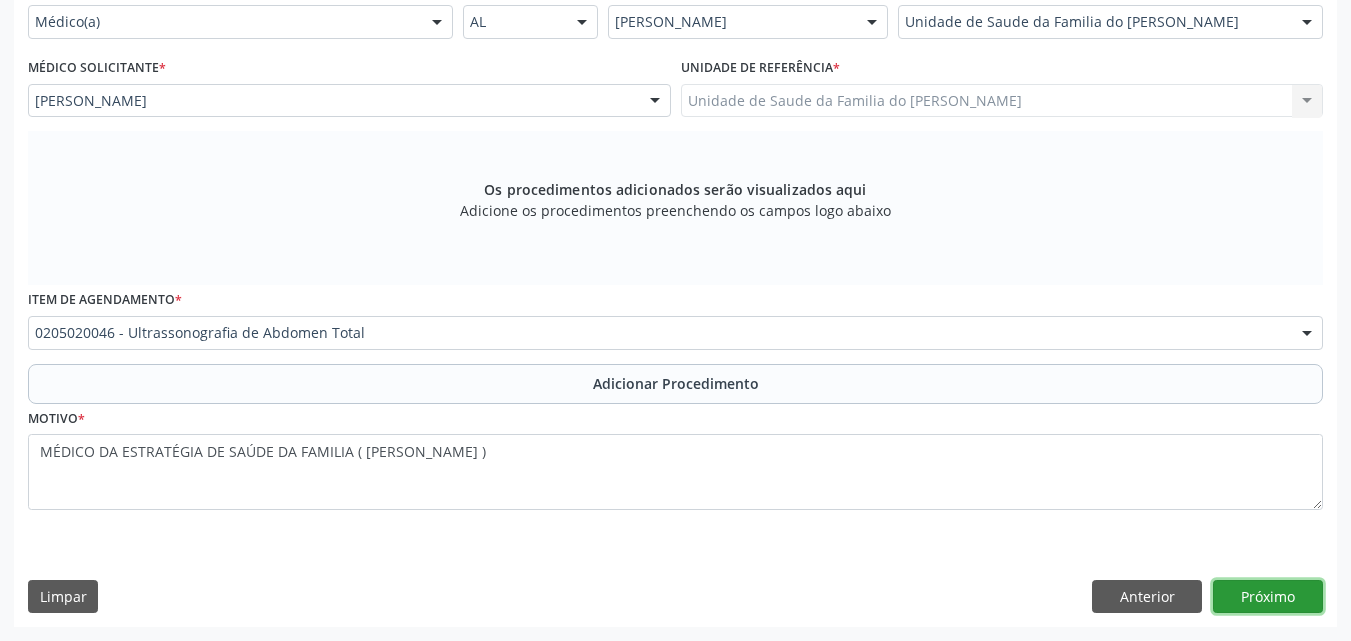 click on "Próximo" at bounding box center (1268, 597) 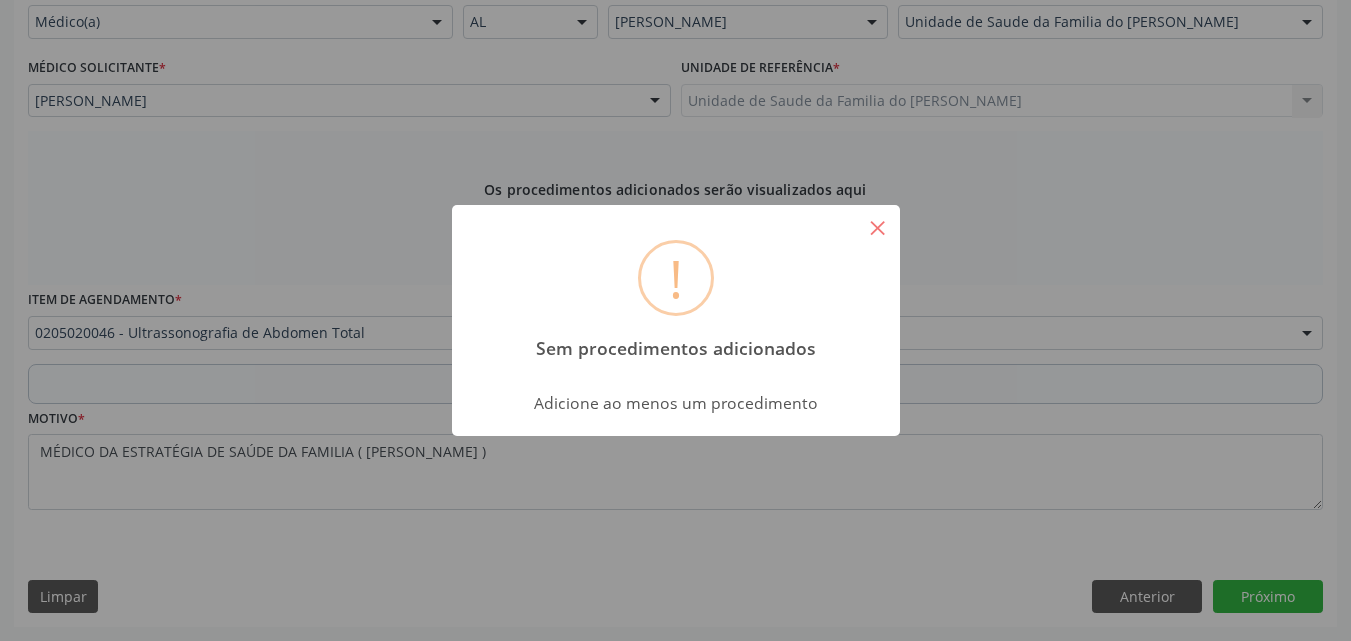click on "×" at bounding box center (878, 227) 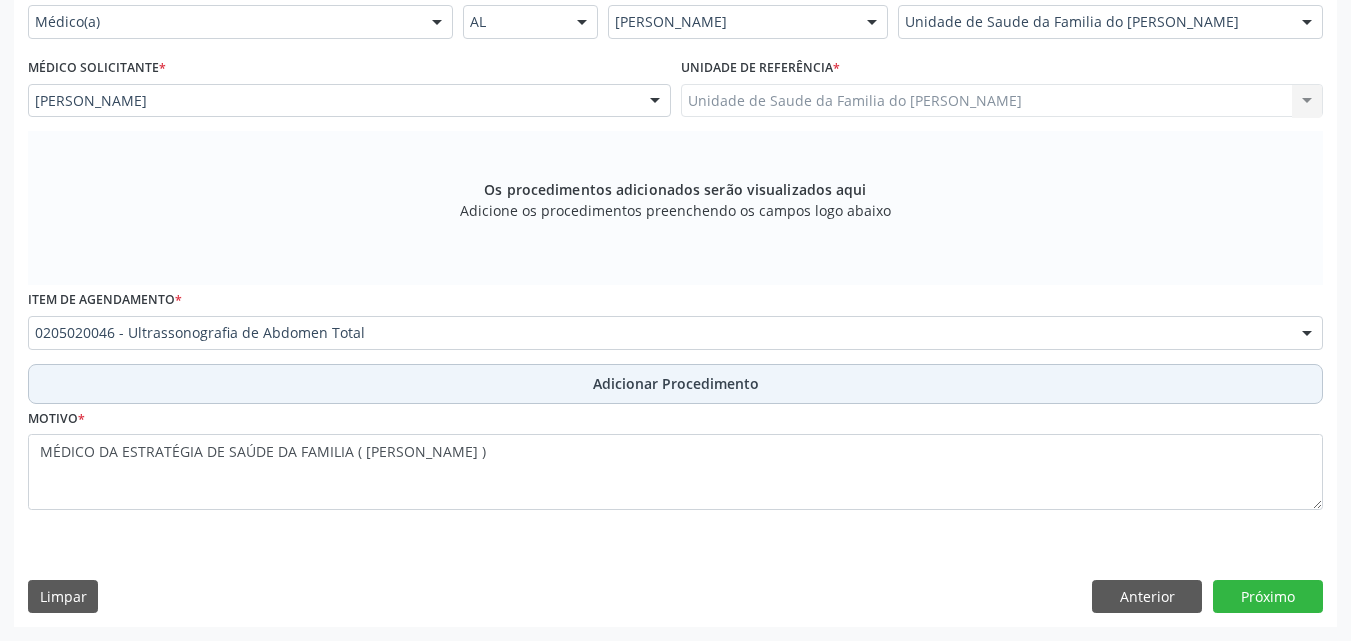 click on "Adicionar Procedimento" at bounding box center [675, 384] 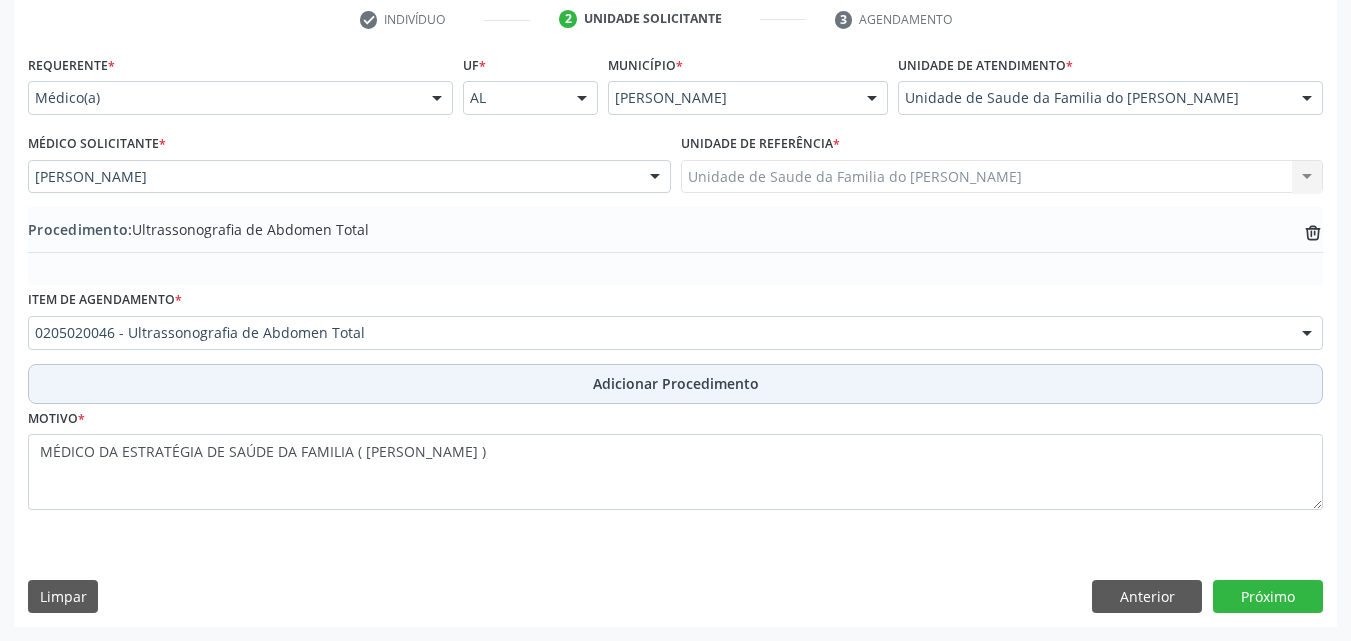 scroll, scrollTop: 412, scrollLeft: 0, axis: vertical 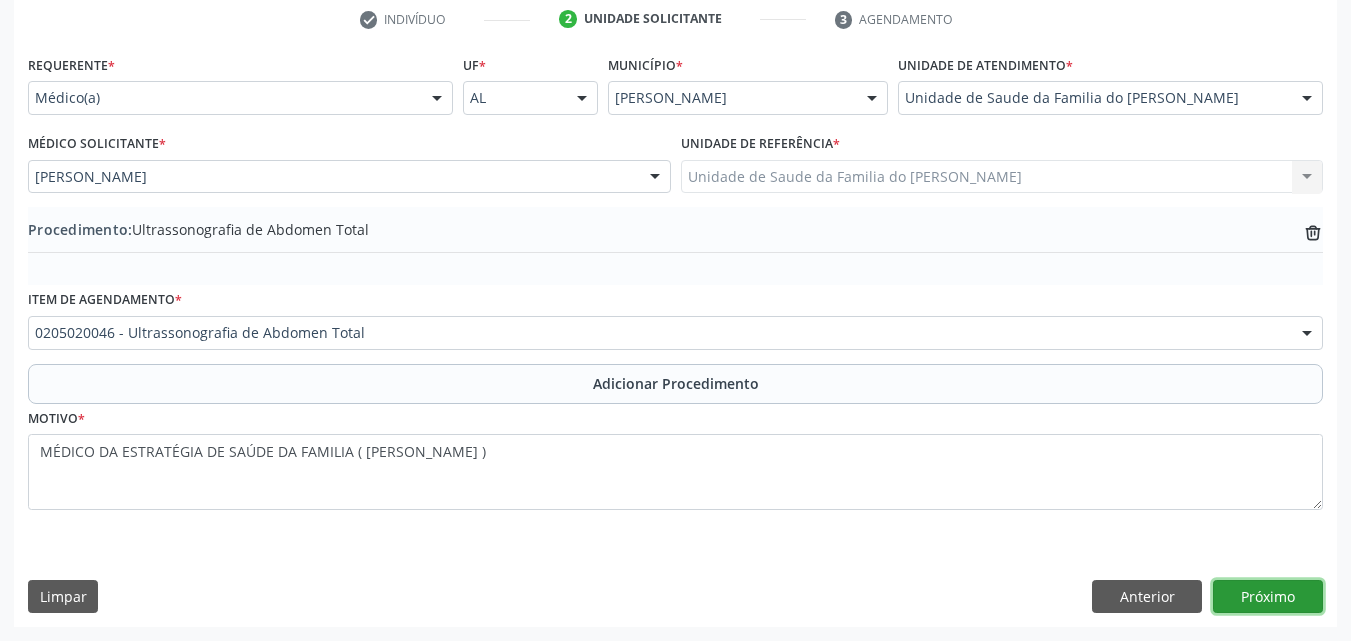 click on "Próximo" at bounding box center [1268, 597] 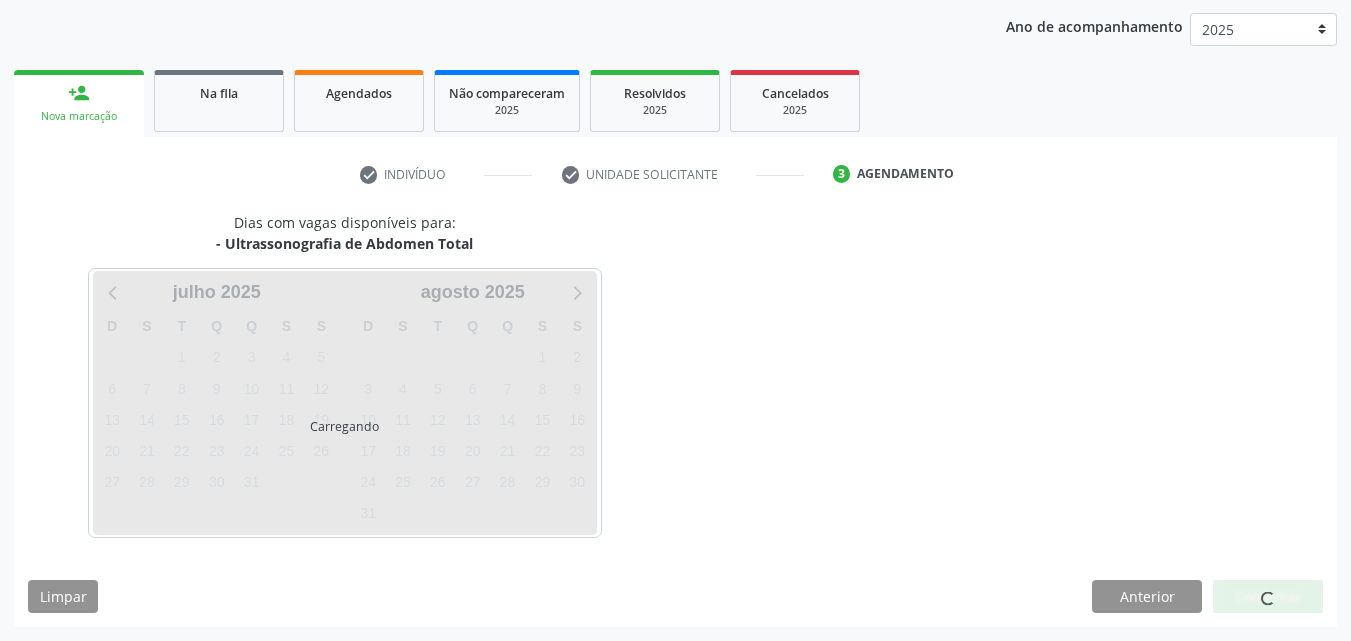 scroll, scrollTop: 316, scrollLeft: 0, axis: vertical 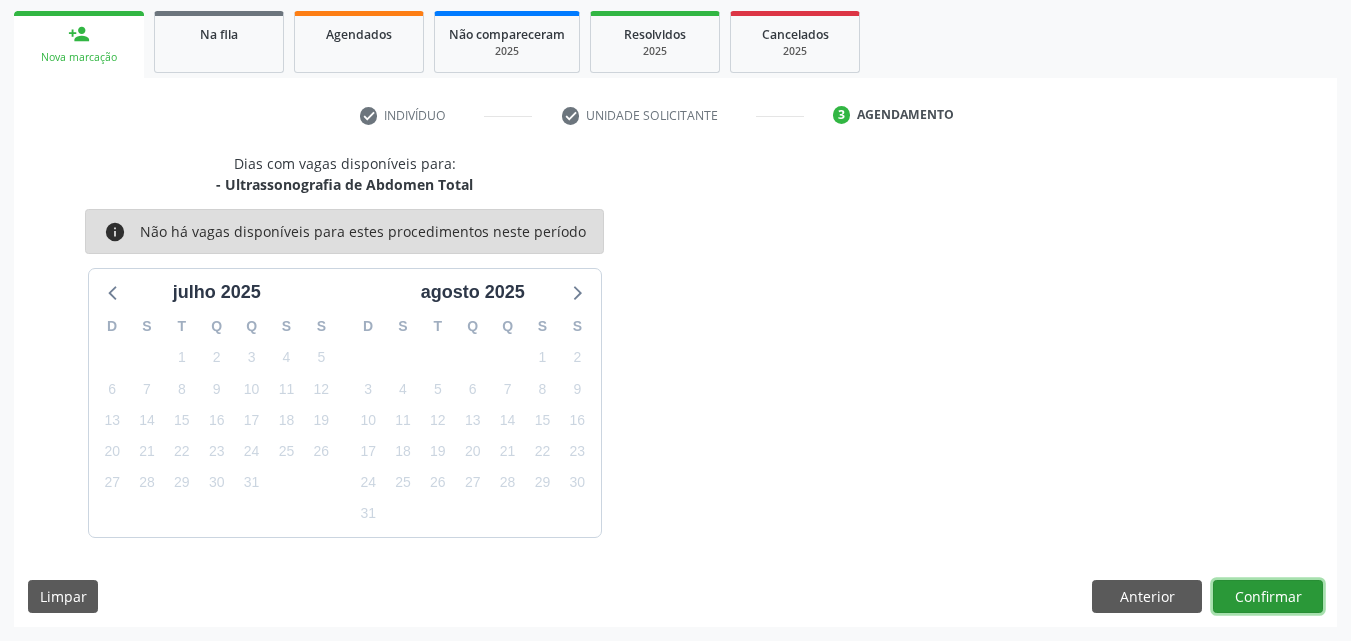 click on "Confirmar" at bounding box center (1268, 597) 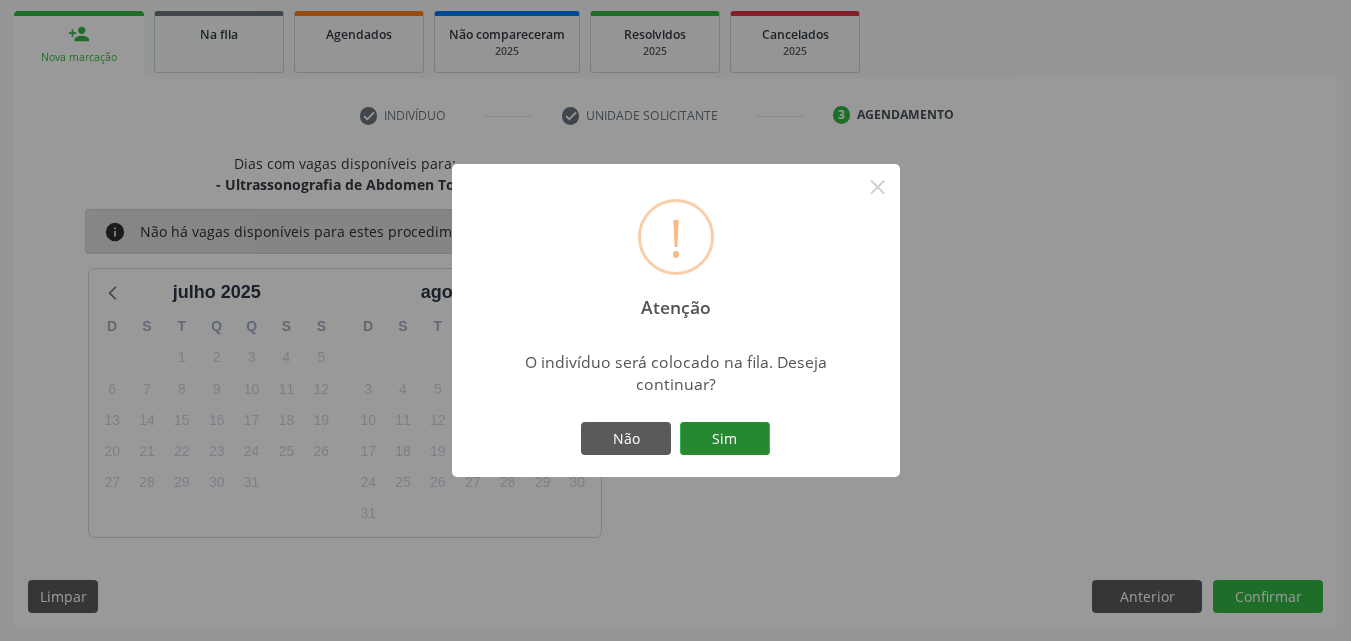 click on "Sim" at bounding box center [725, 439] 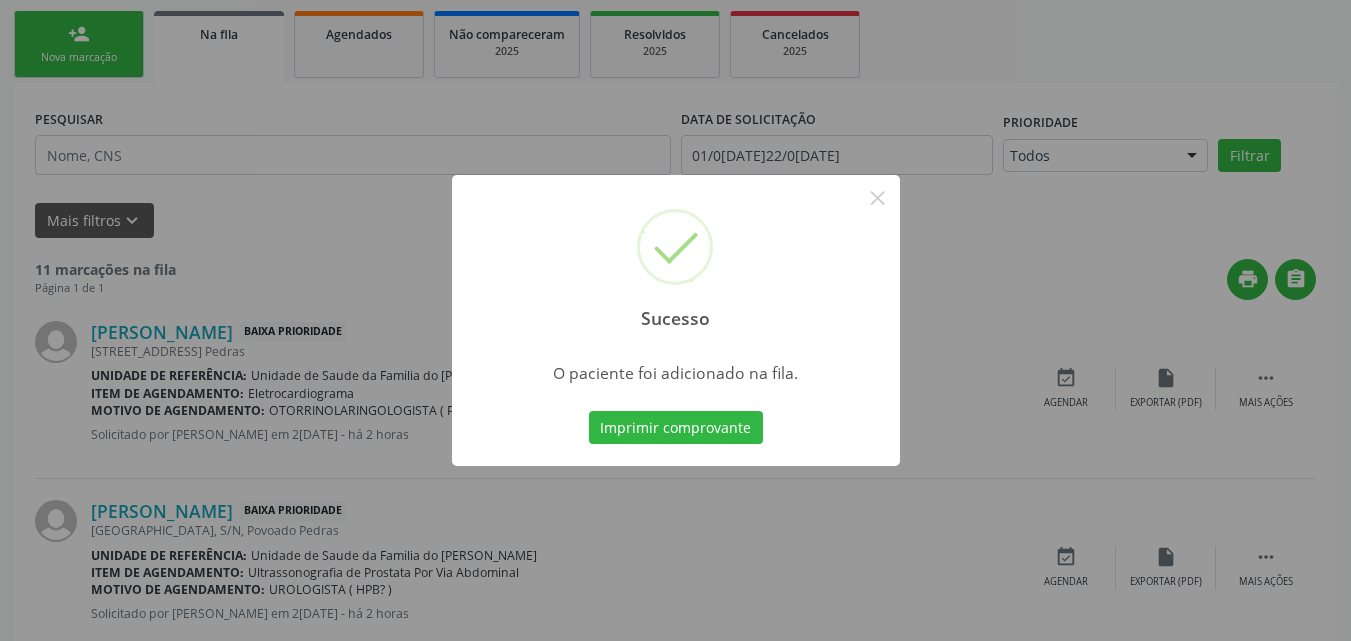 scroll, scrollTop: 54, scrollLeft: 0, axis: vertical 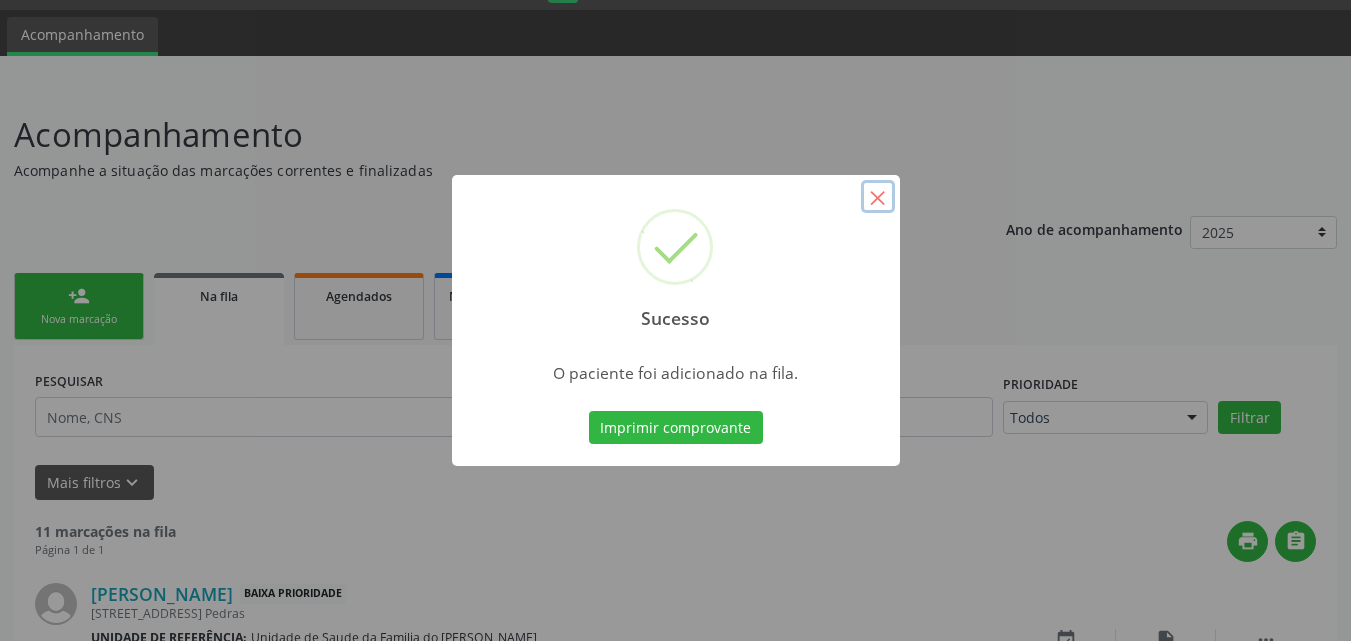 click on "×" at bounding box center [878, 197] 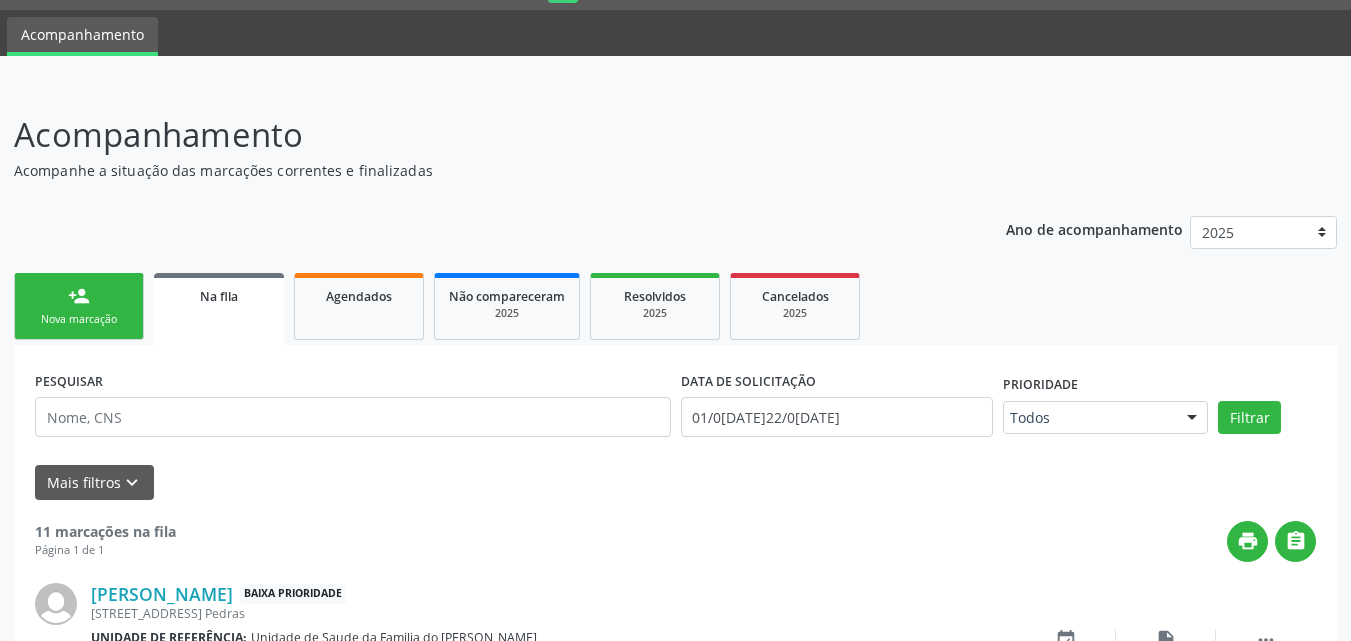 click on "person_add
Nova marcação" at bounding box center [79, 306] 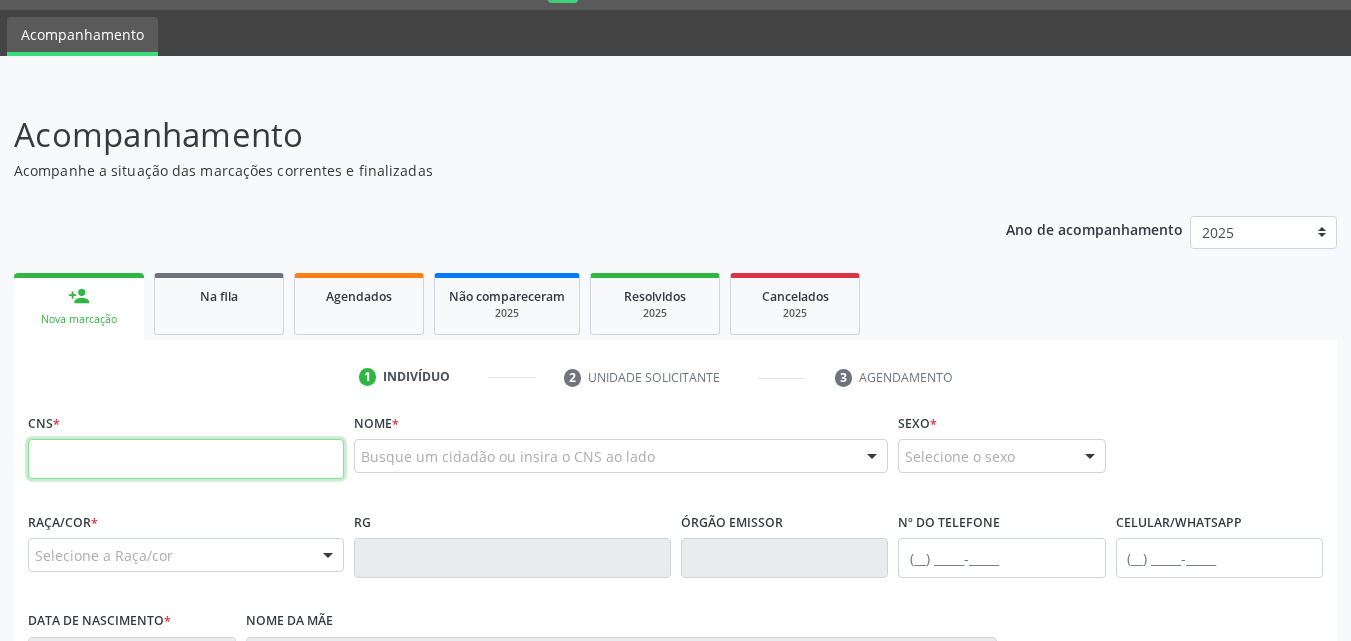 click at bounding box center (186, 459) 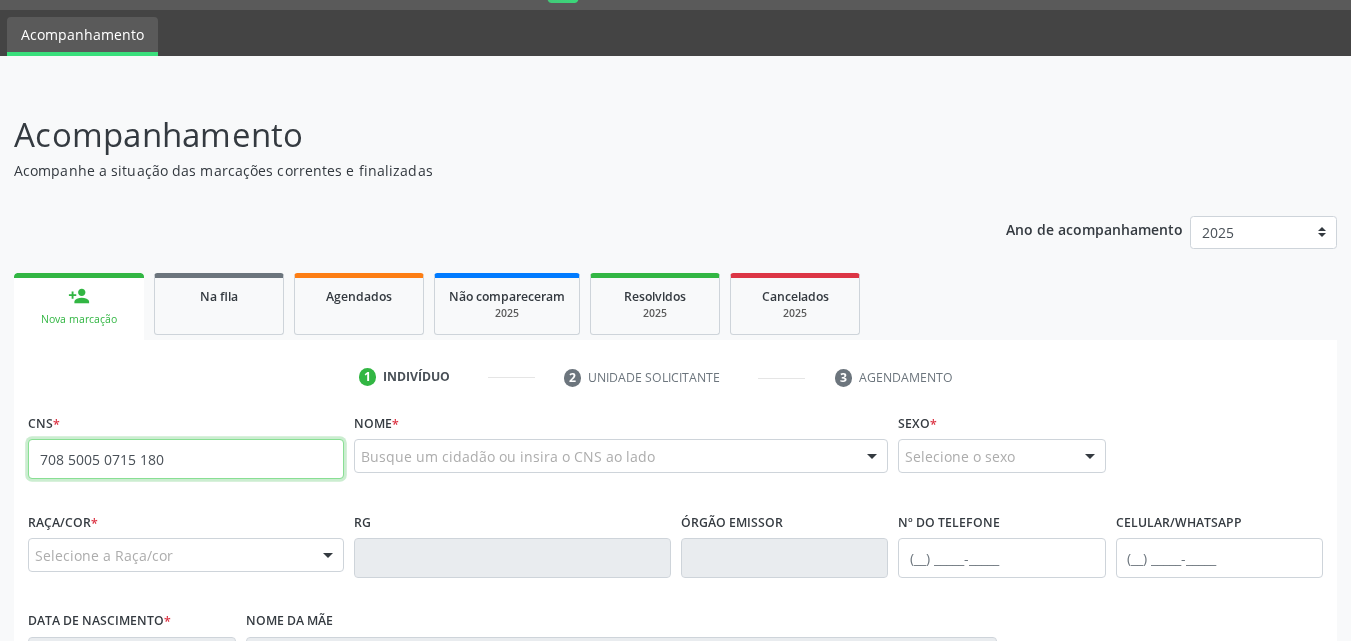 click on "708 5005 0715 180" at bounding box center (186, 459) 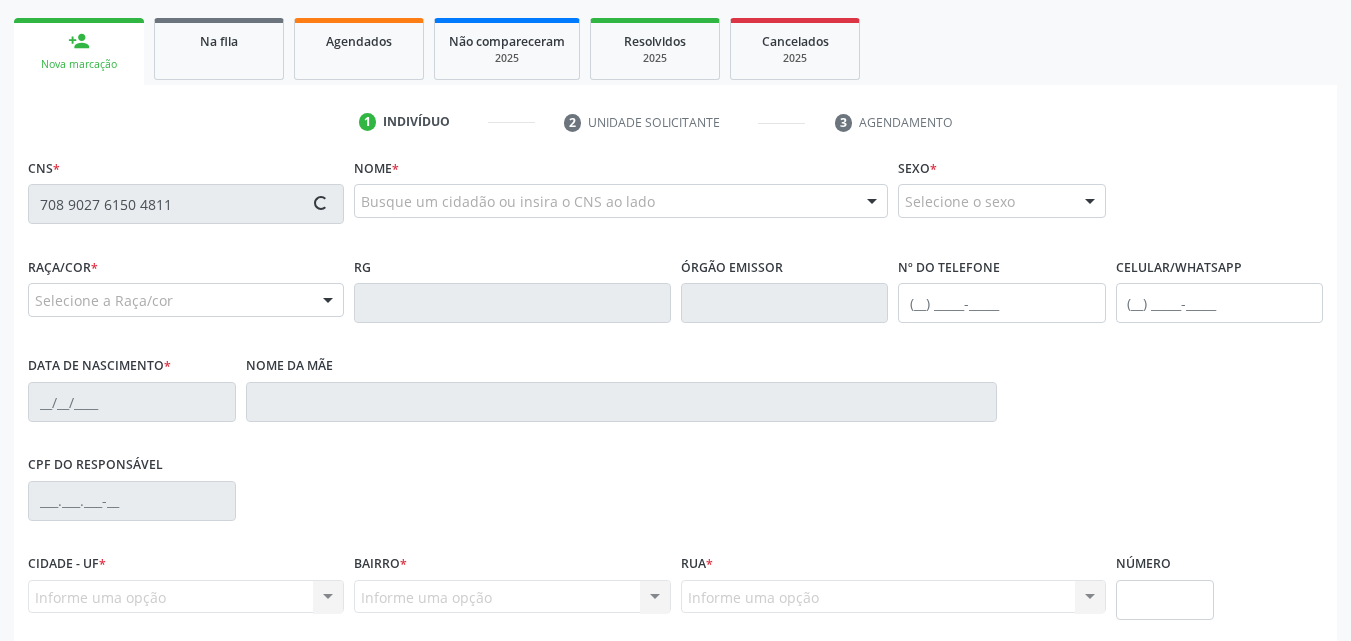 scroll, scrollTop: 354, scrollLeft: 0, axis: vertical 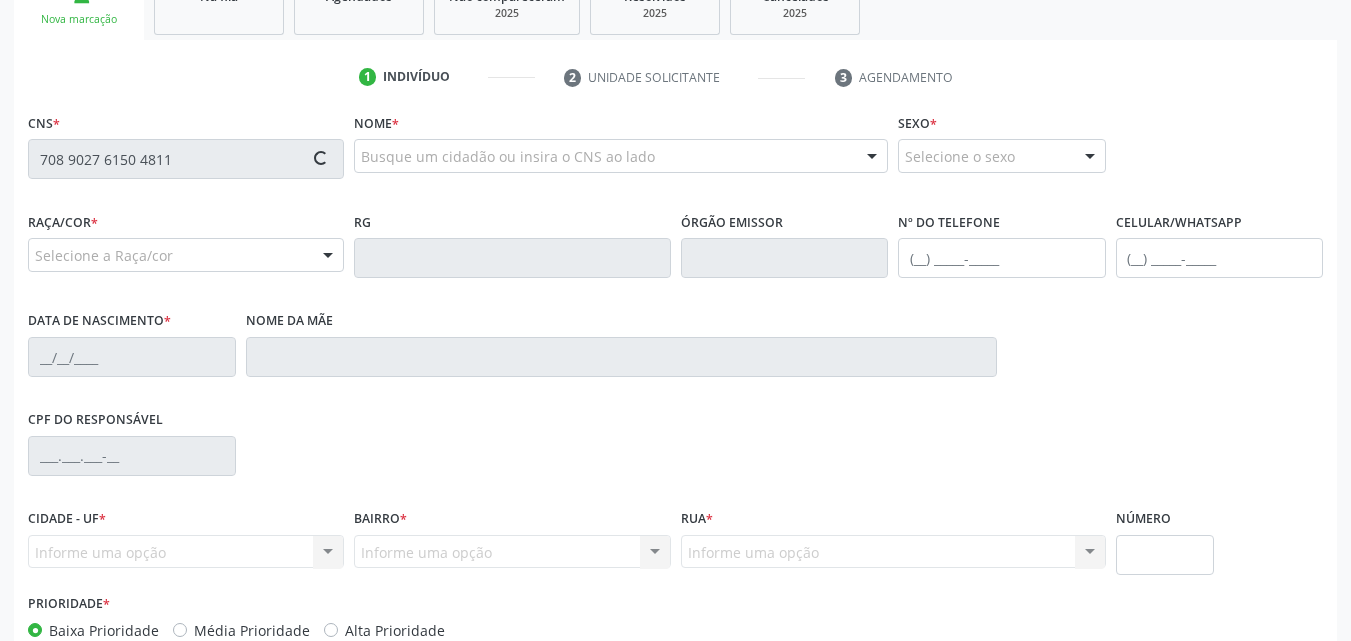 type on "708 9027 6150 4811" 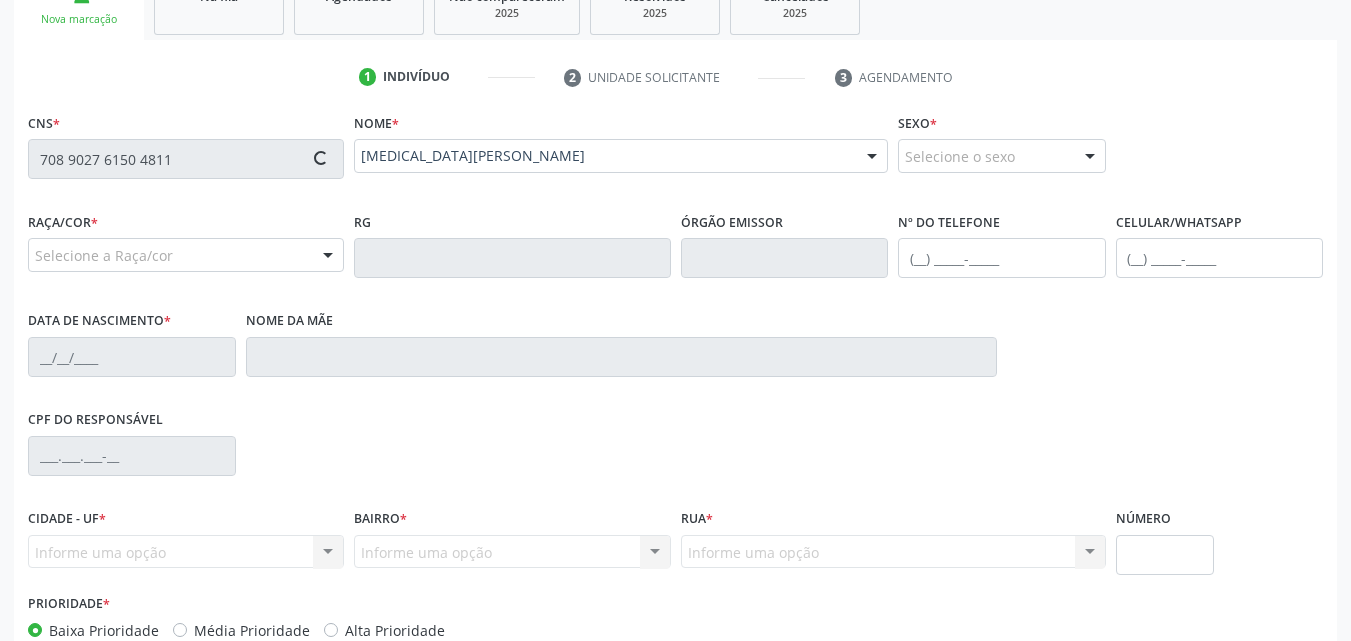 type on "(98) 97003-4619" 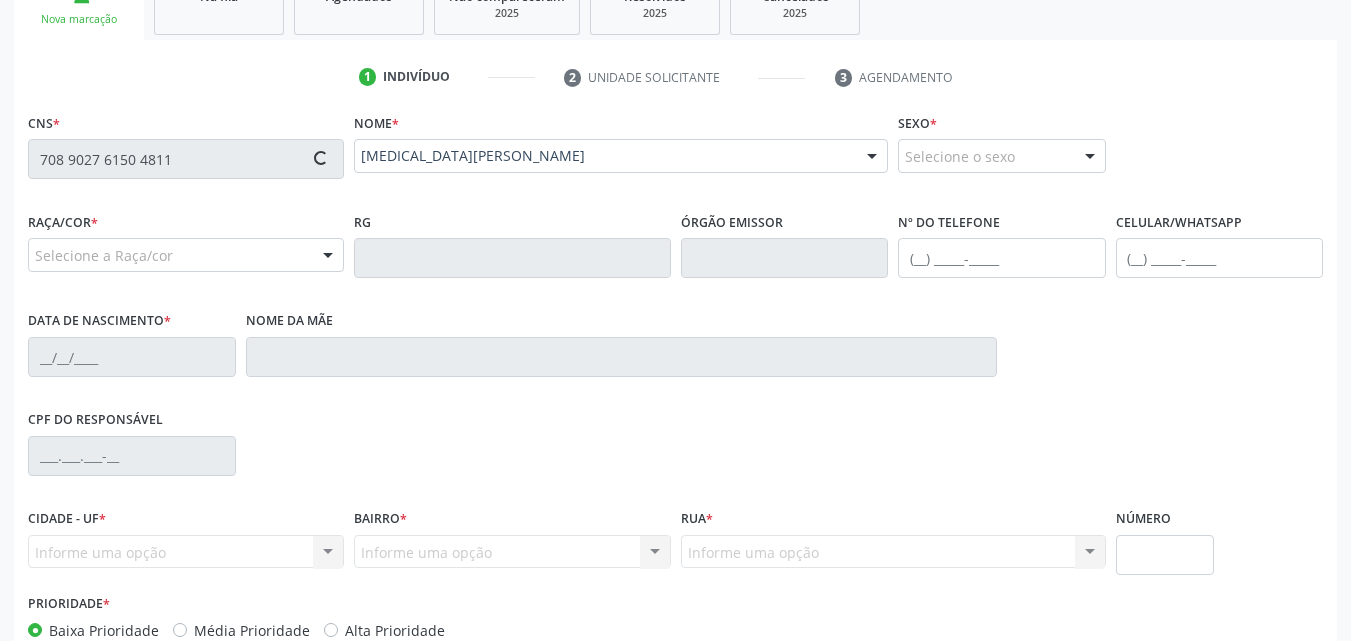 type on "08/09/2021" 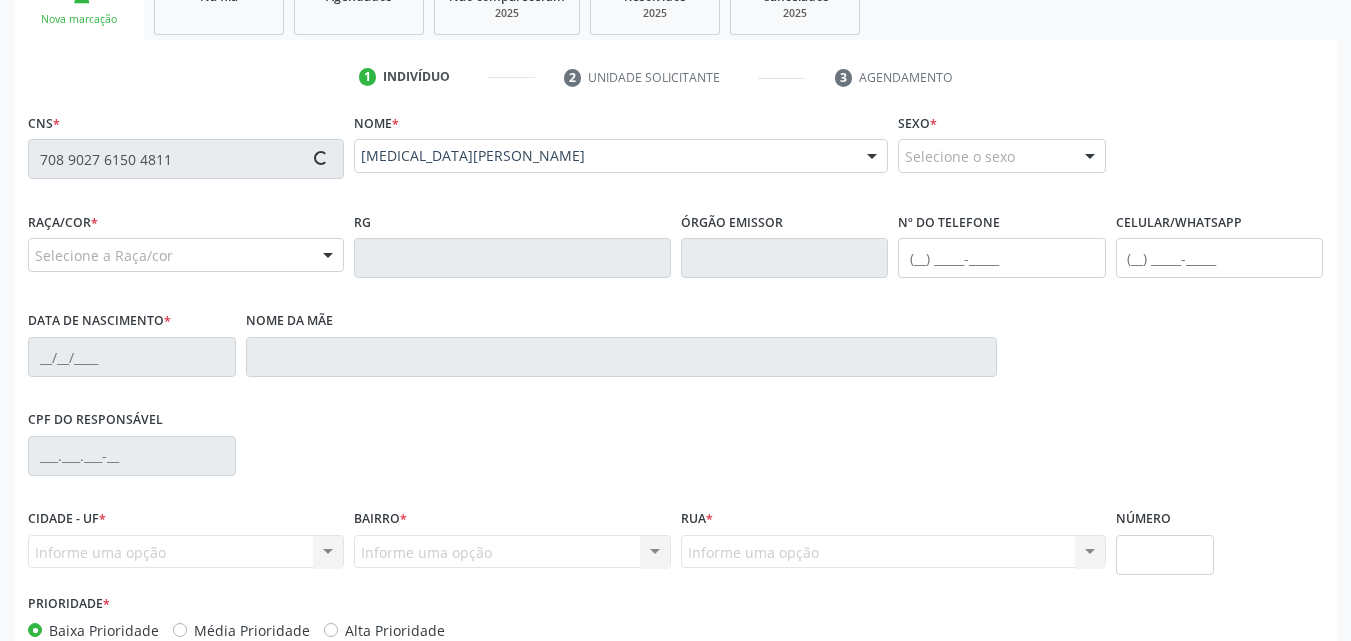 type on "Maria Aparecida da Silva" 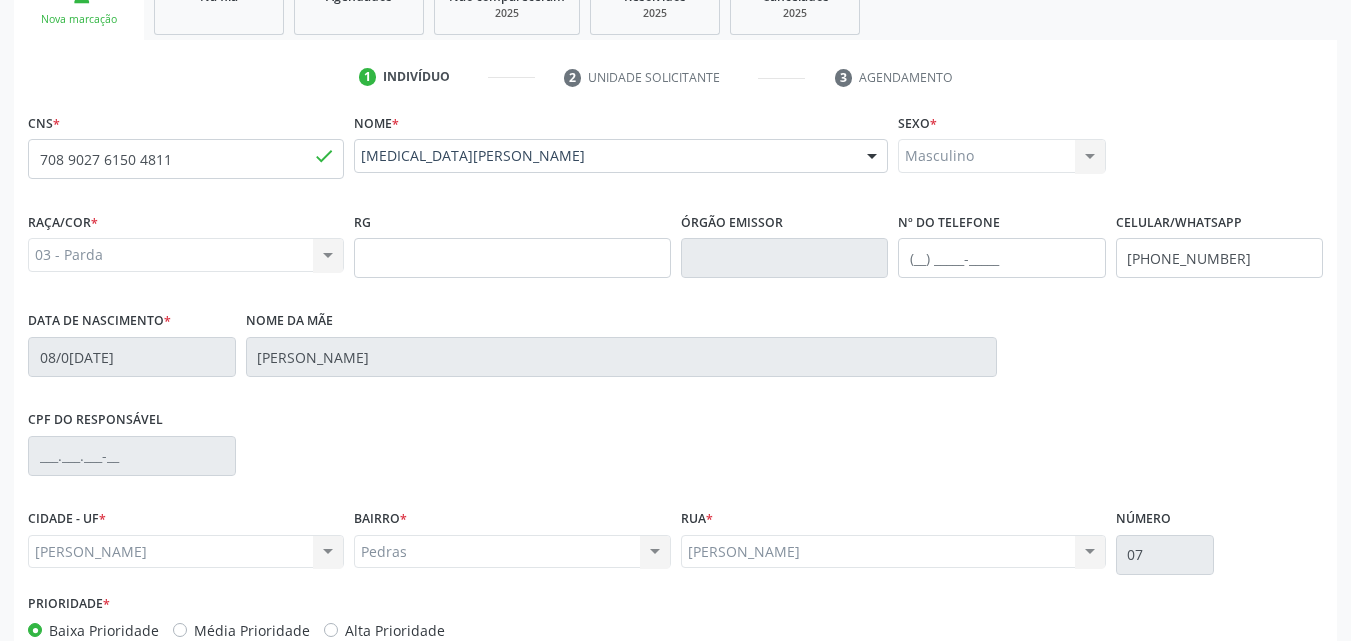 scroll, scrollTop: 471, scrollLeft: 0, axis: vertical 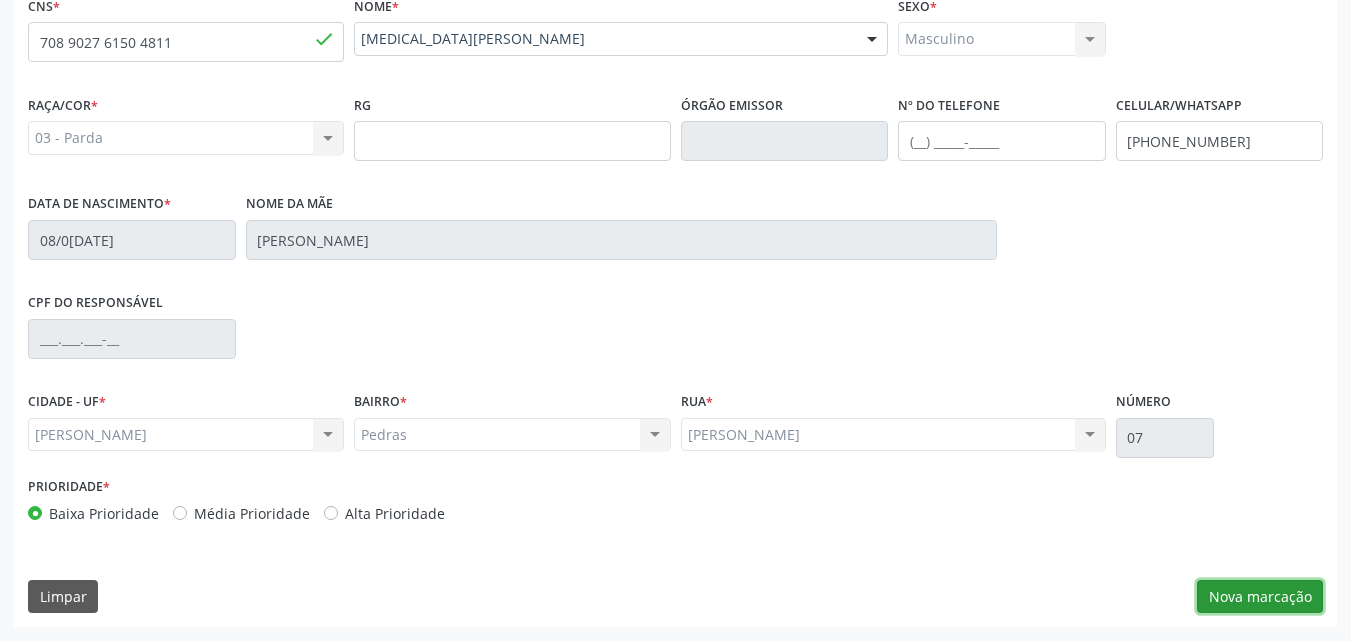 click on "Nova marcação" at bounding box center (1260, 597) 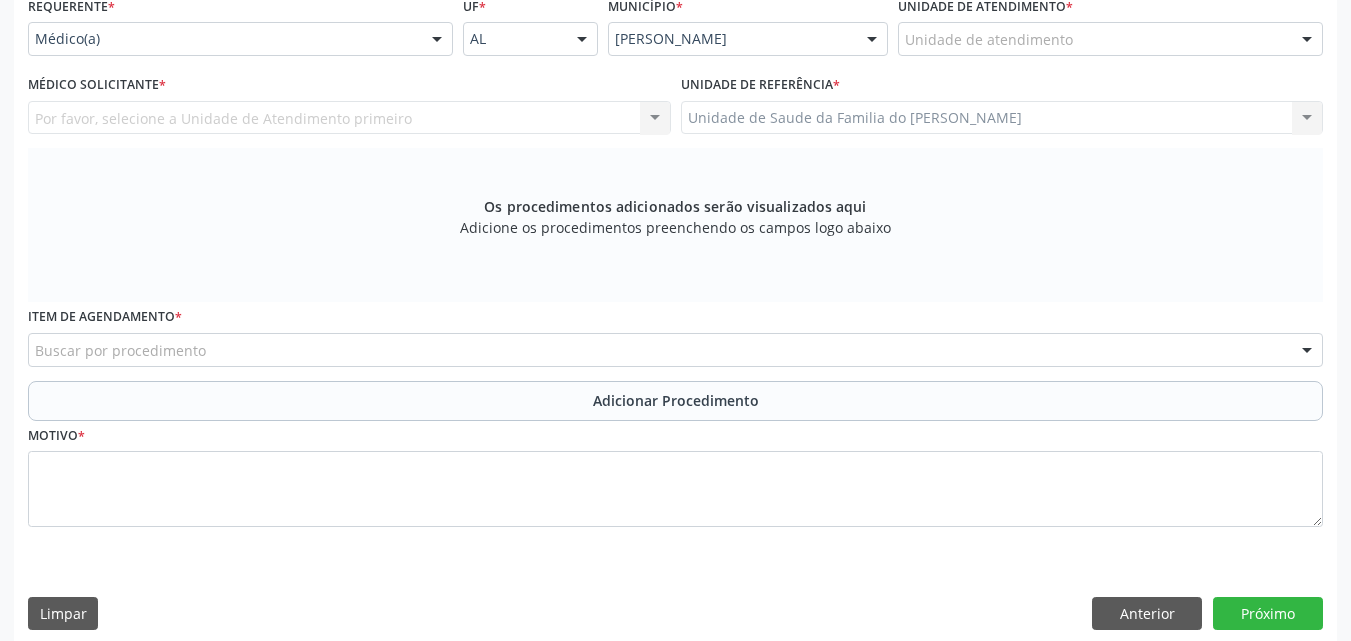 click on "Buscar por procedimento" at bounding box center (675, 350) 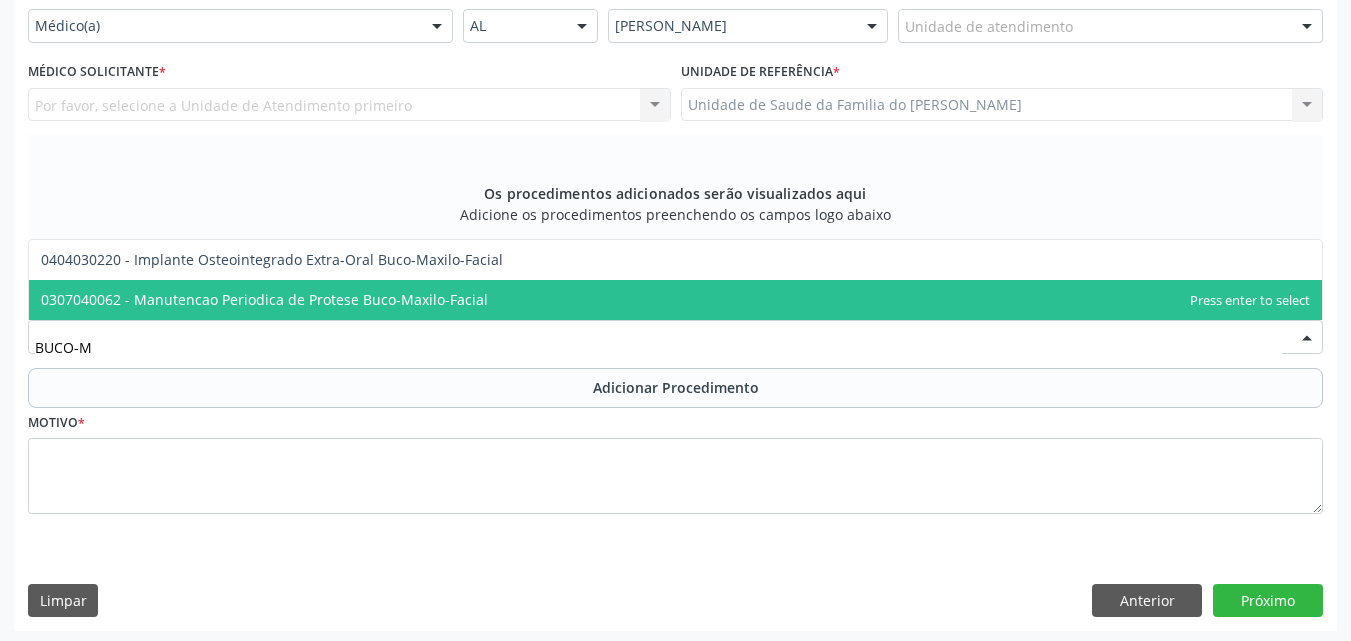 scroll, scrollTop: 488, scrollLeft: 0, axis: vertical 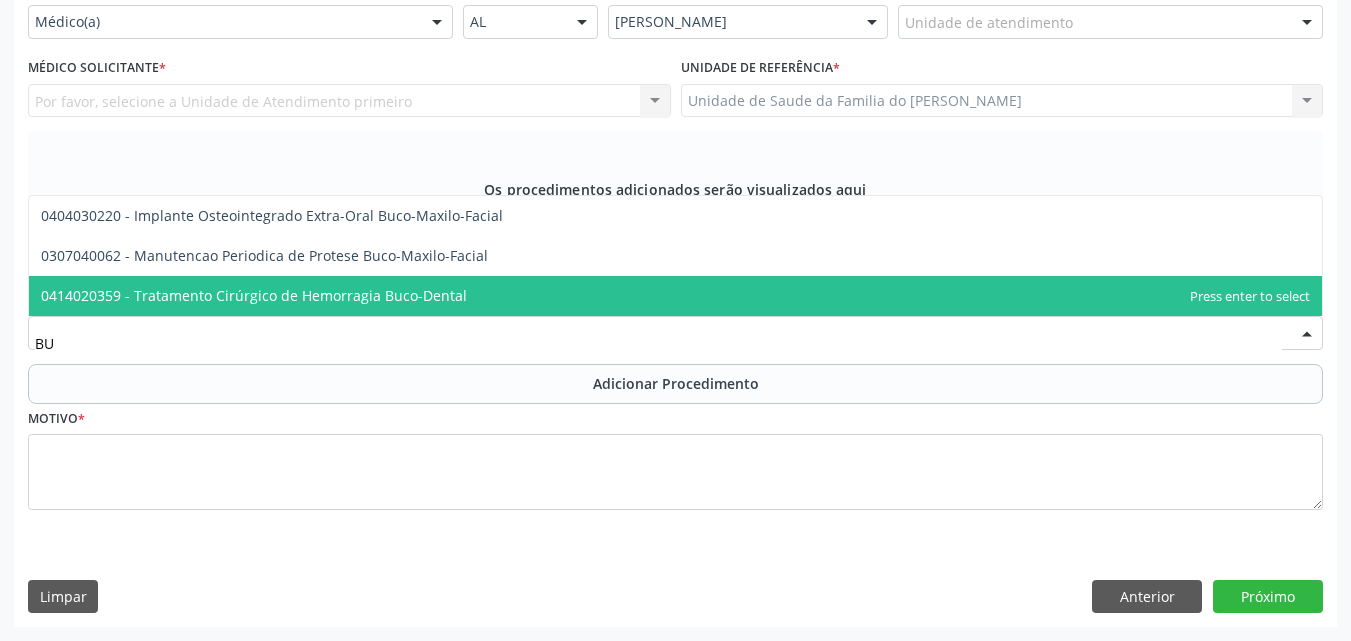 type on "B" 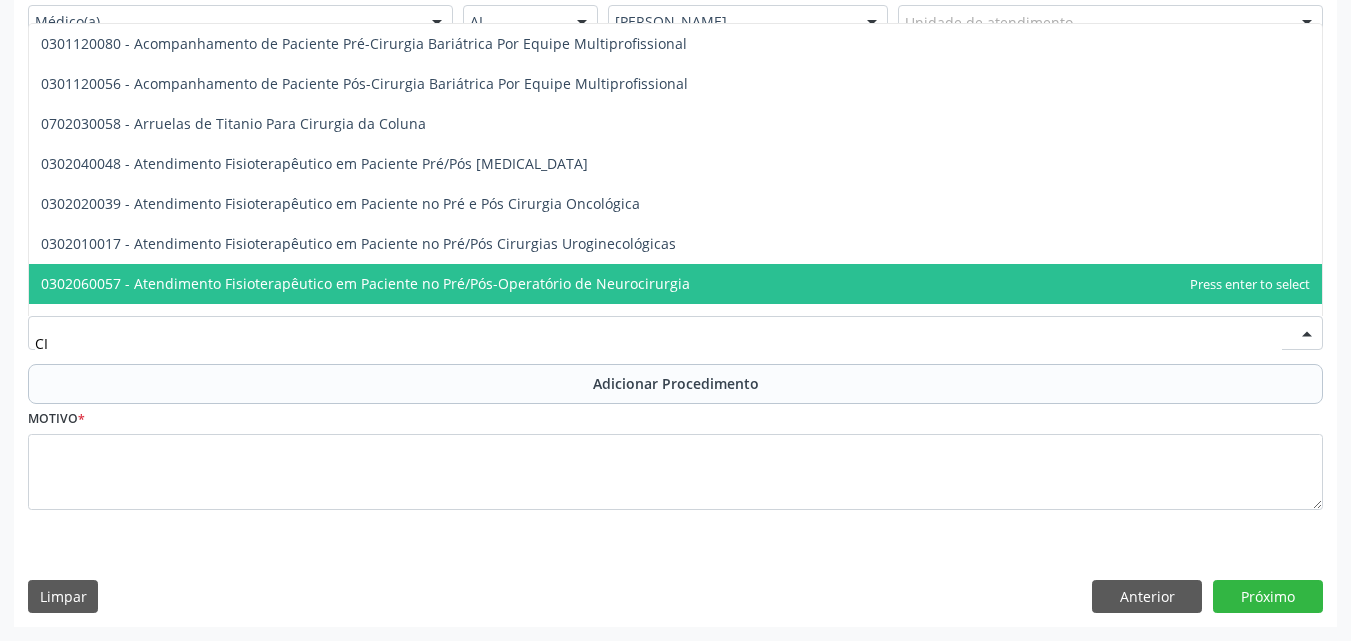 type on "C" 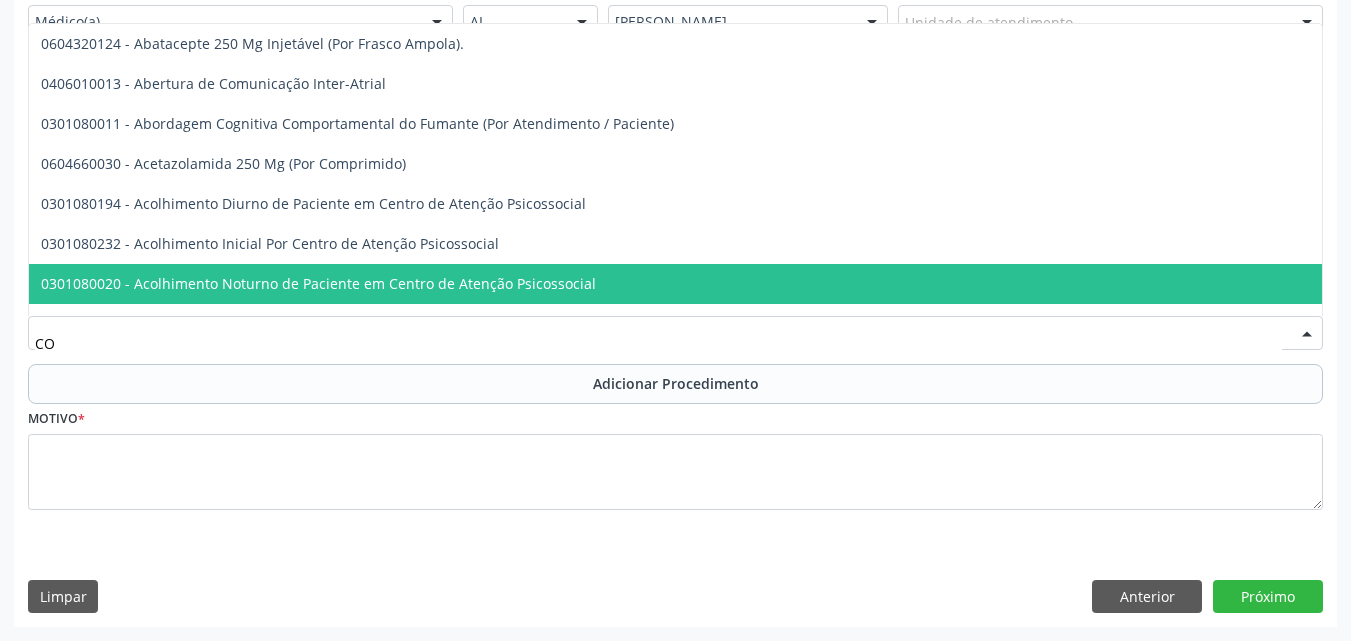 type on "C" 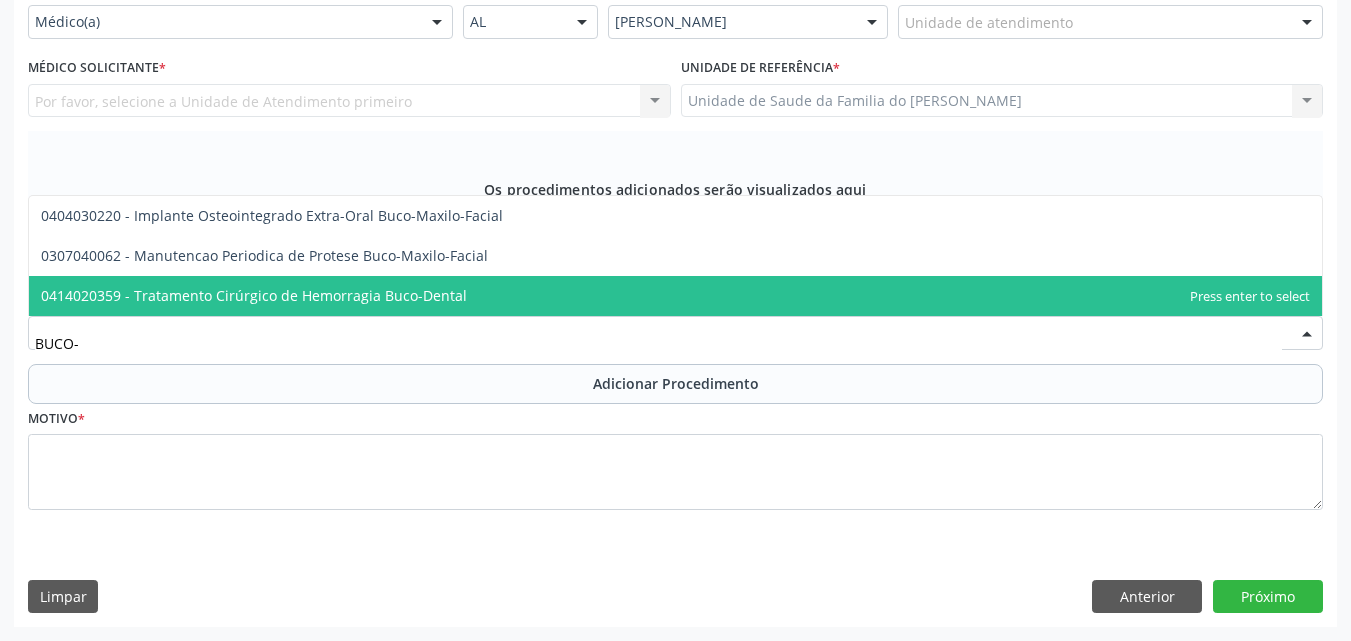 type on "BUCO-M" 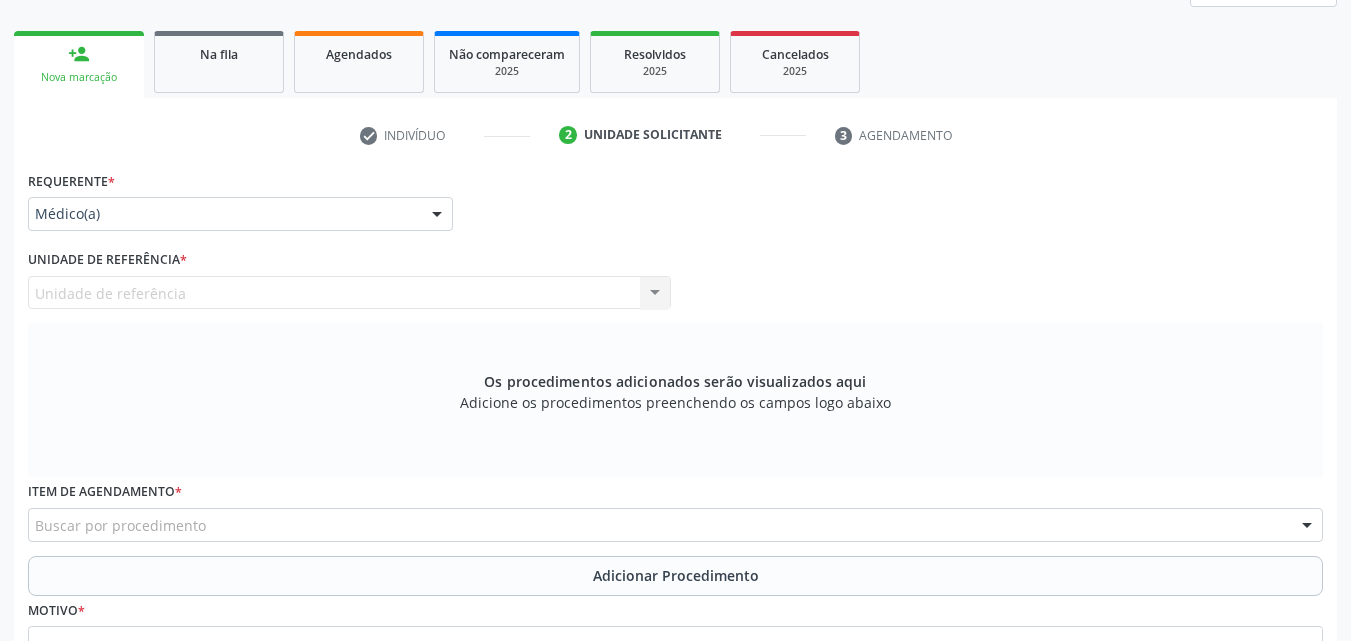 scroll, scrollTop: 288, scrollLeft: 0, axis: vertical 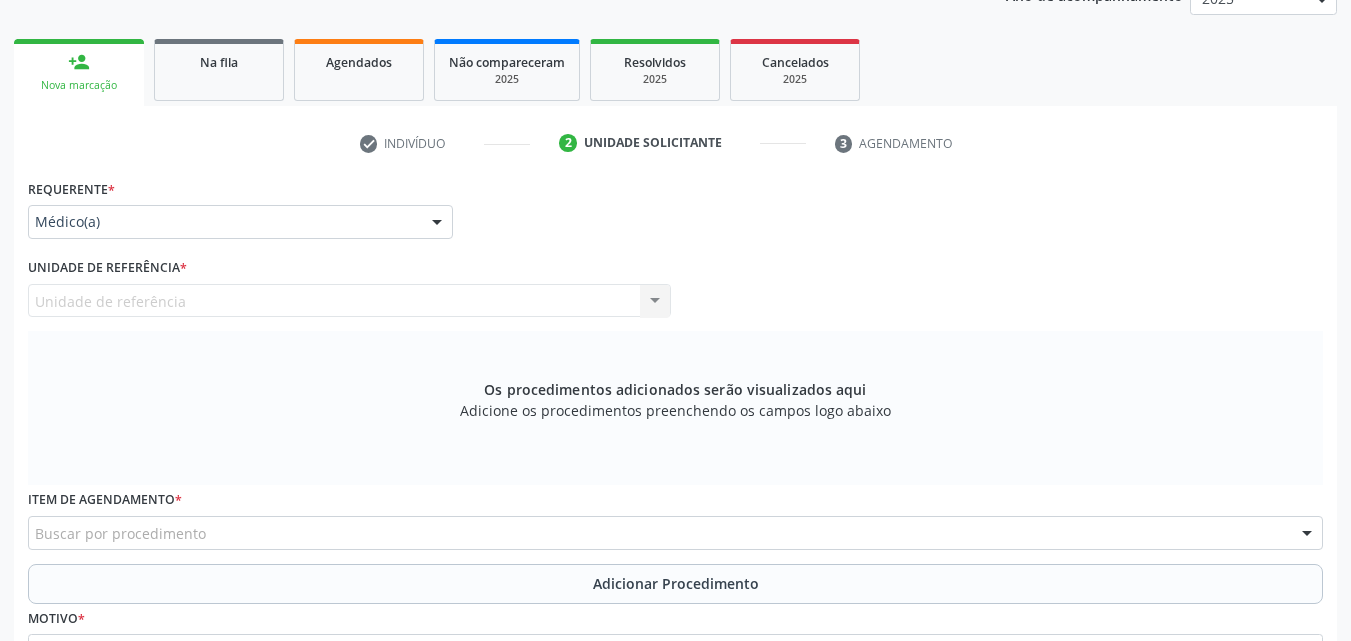 drag, startPoint x: 1125, startPoint y: 74, endPoint x: 867, endPoint y: 45, distance: 259.62473 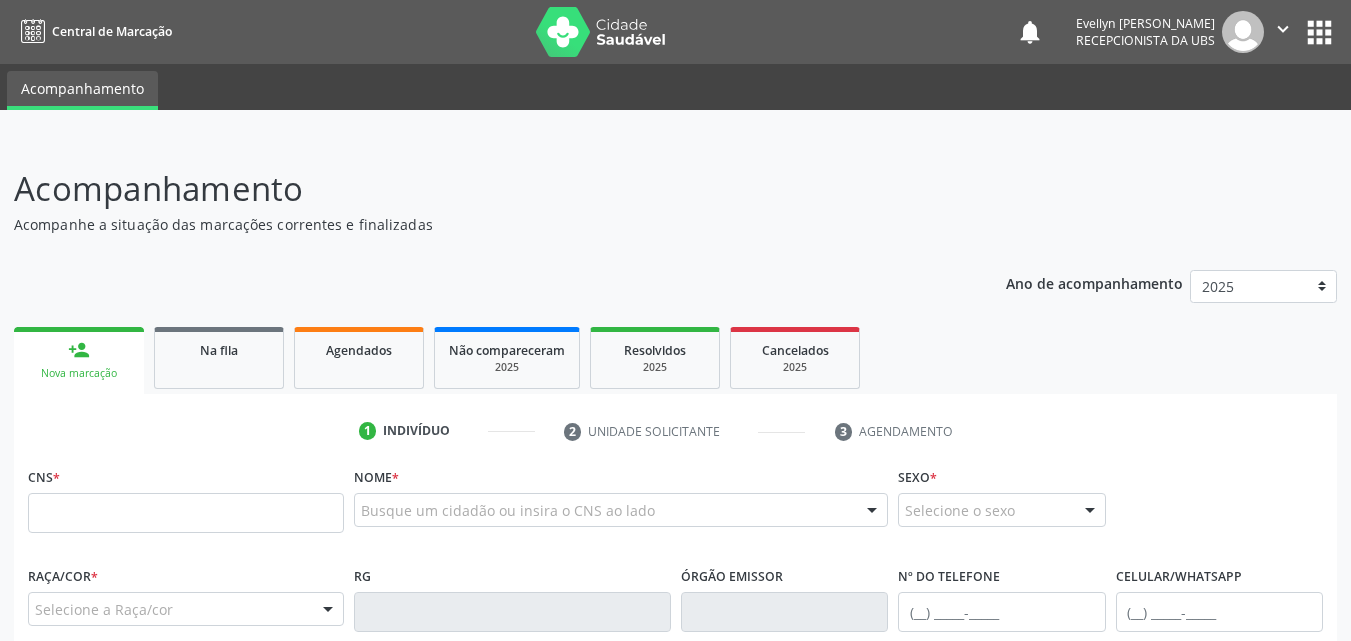 scroll, scrollTop: 288, scrollLeft: 0, axis: vertical 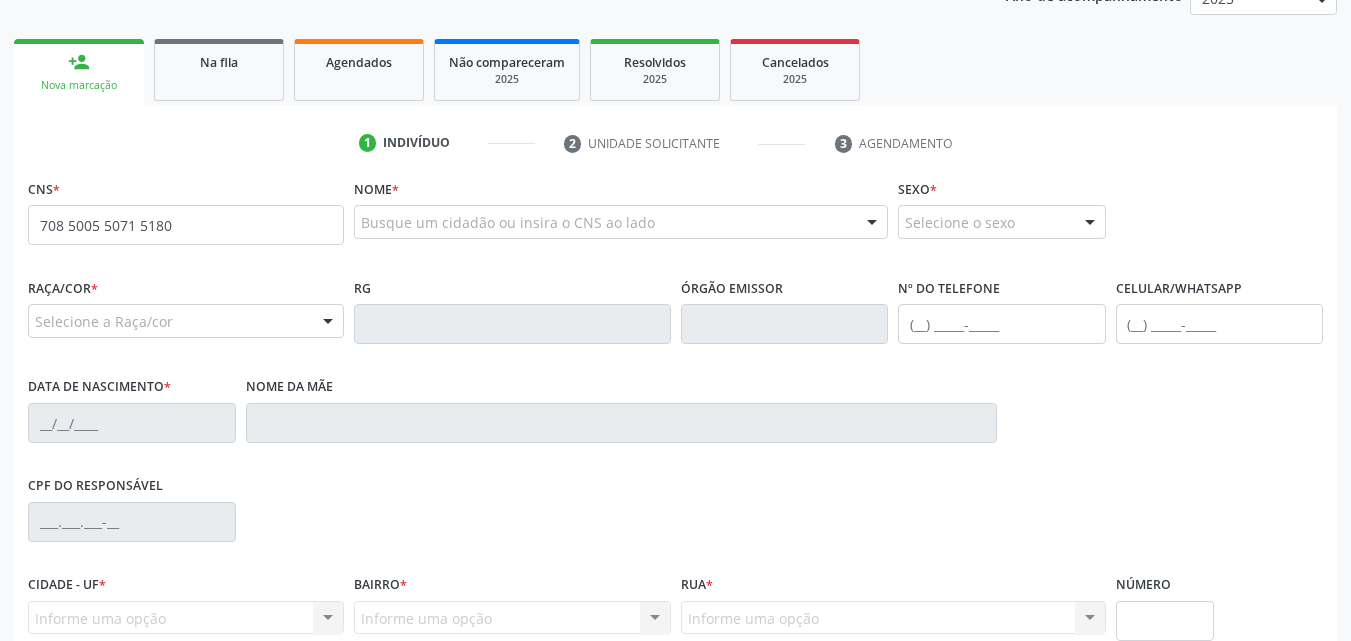 type on "708 5005 5071 5180" 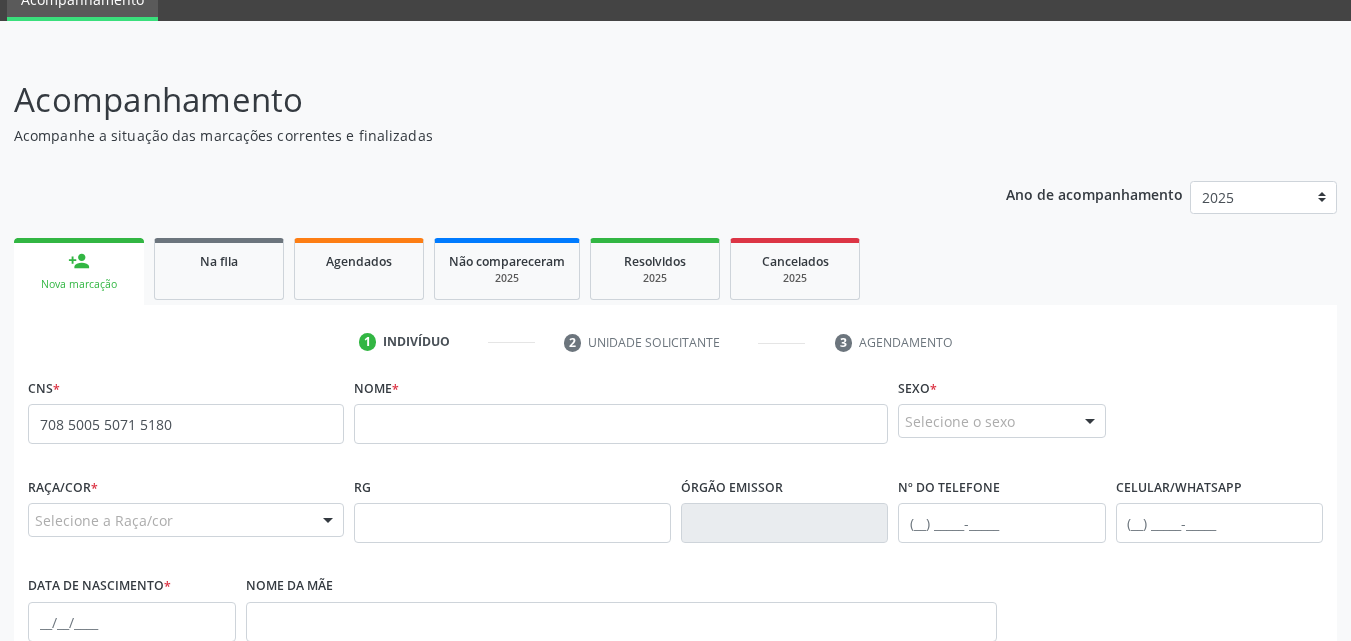 scroll, scrollTop: 88, scrollLeft: 0, axis: vertical 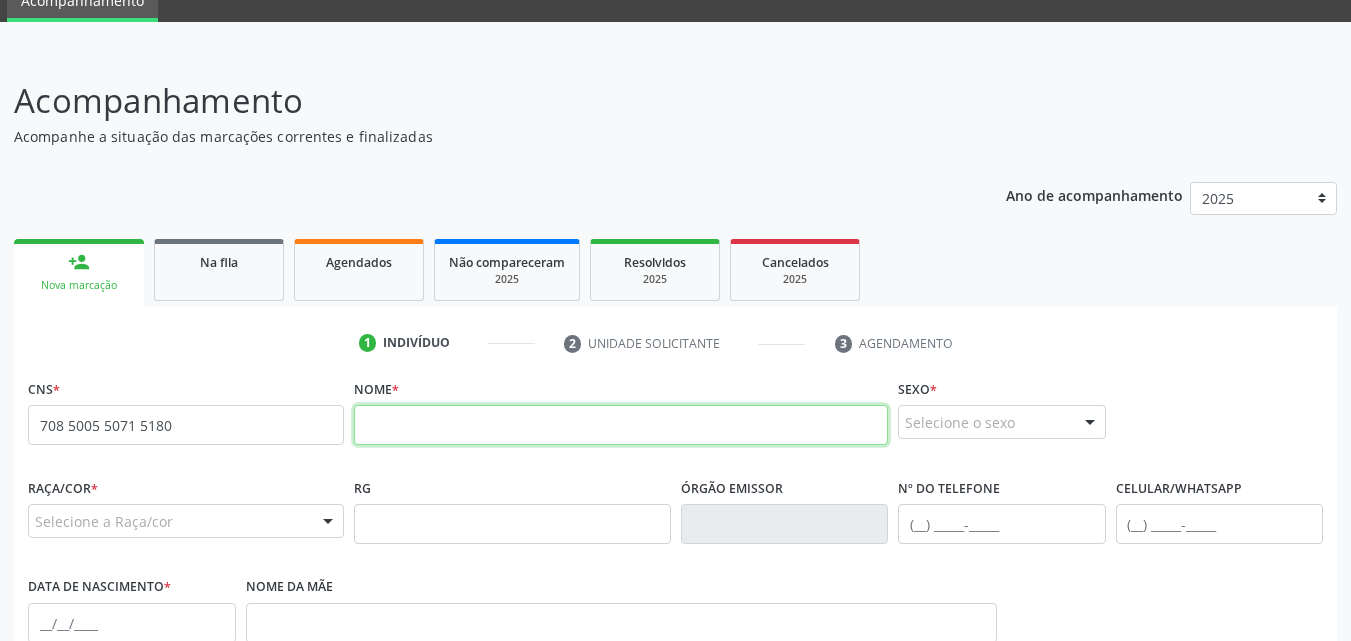 click at bounding box center (621, 425) 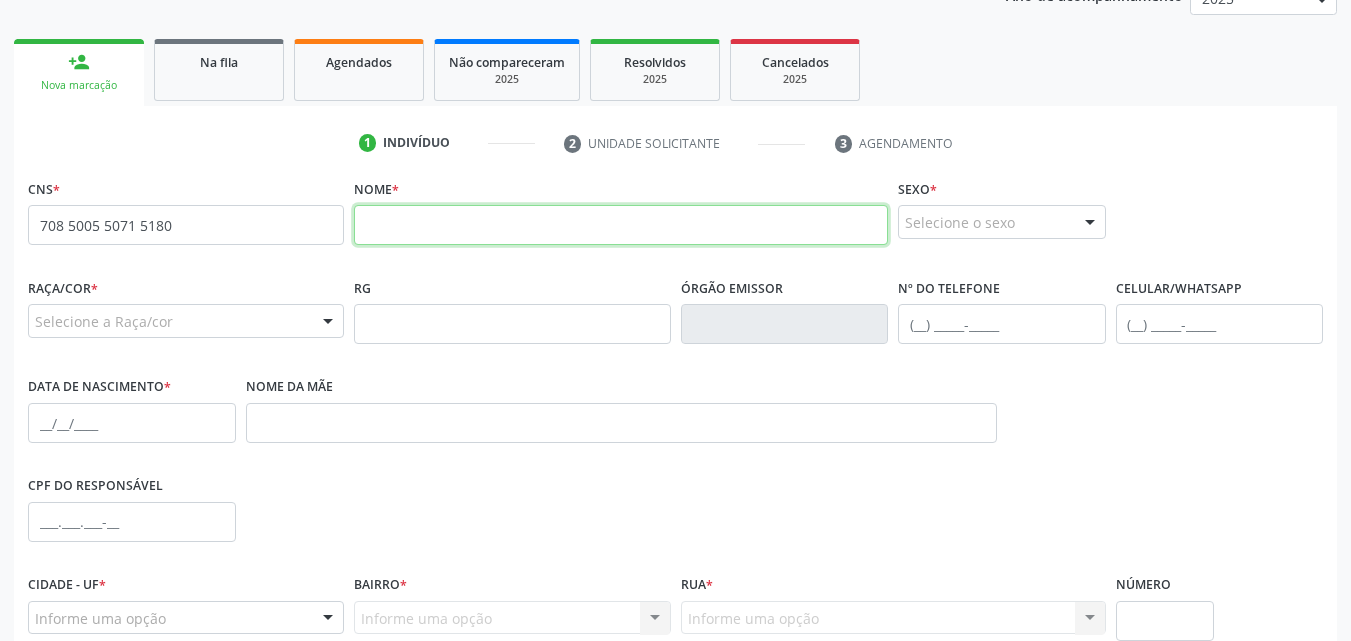 scroll, scrollTop: 388, scrollLeft: 0, axis: vertical 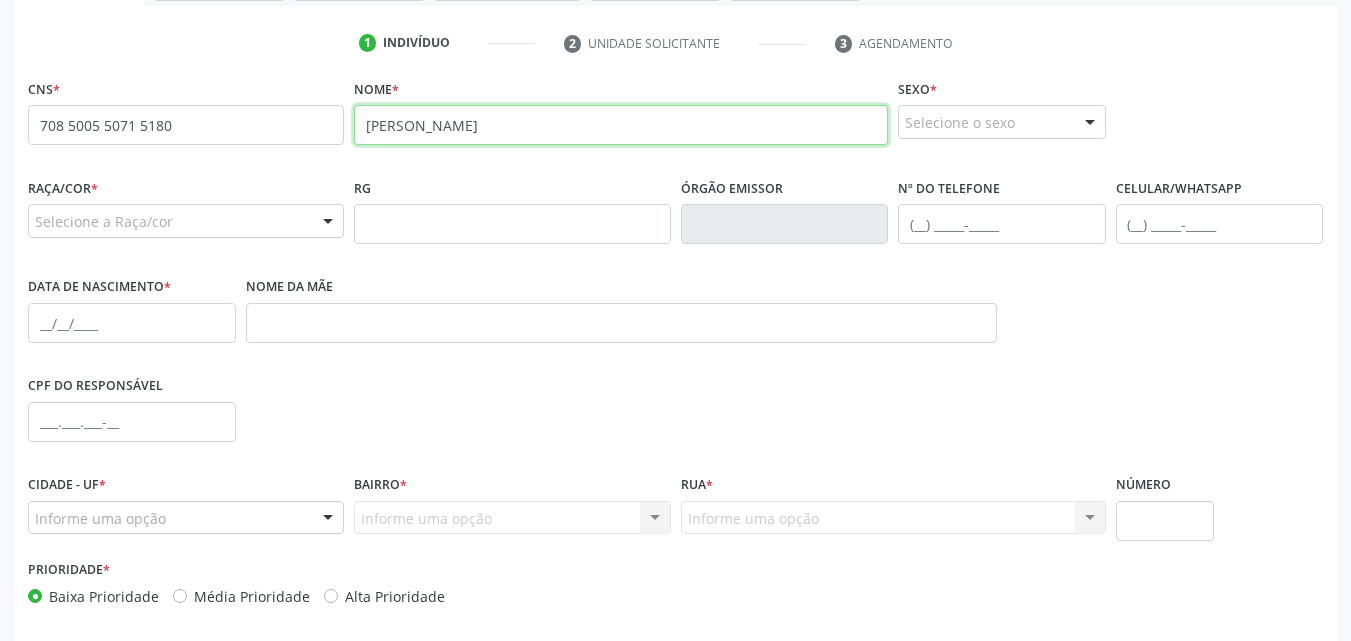 type on "[PERSON_NAME]" 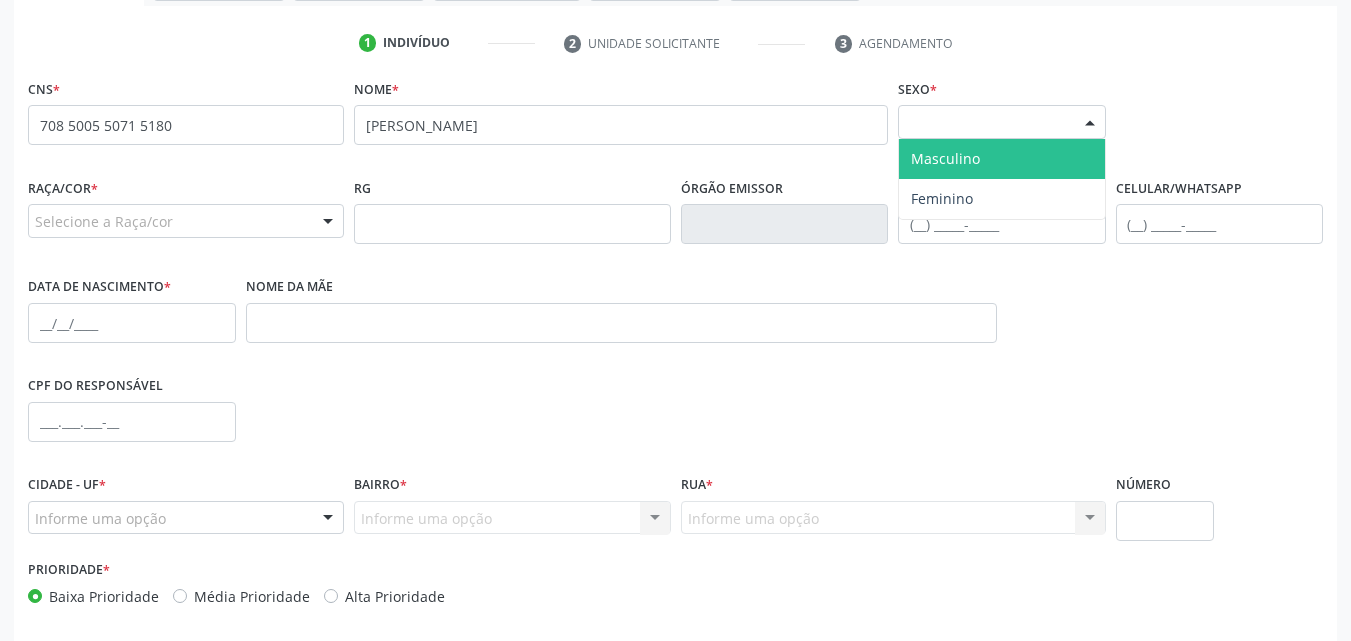 click on "Selecione o sexo" at bounding box center [1002, 122] 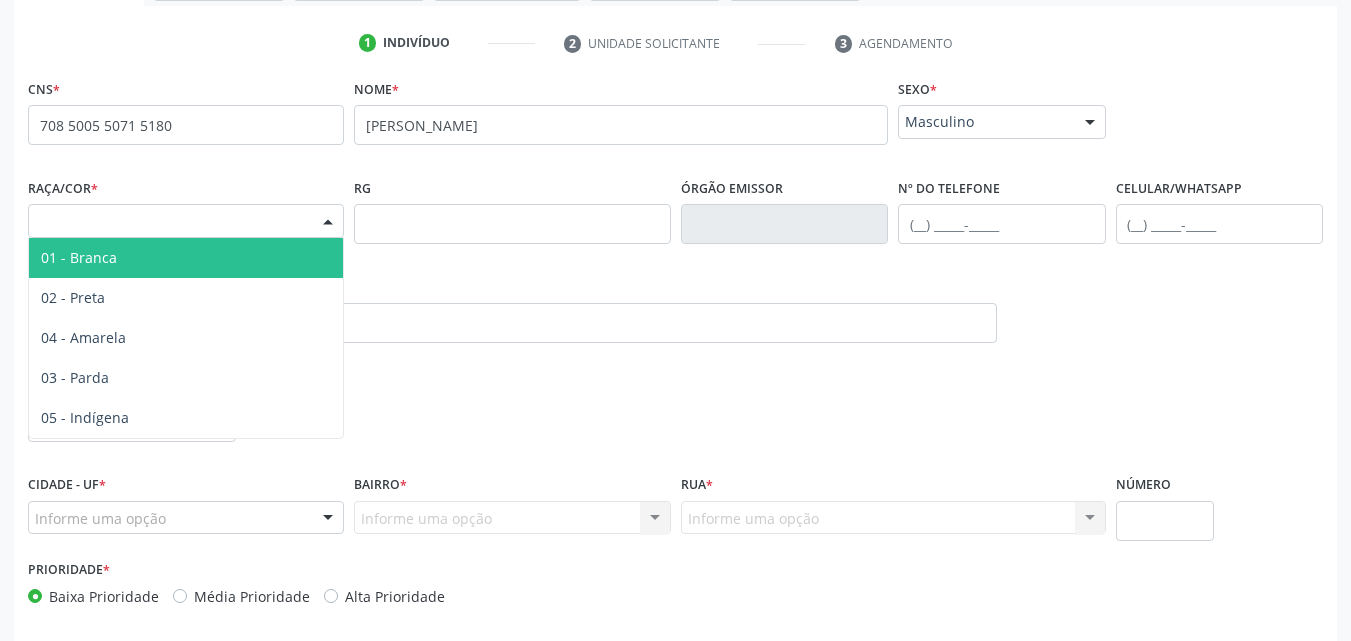 click on "Selecione a Raça/cor" at bounding box center (186, 221) 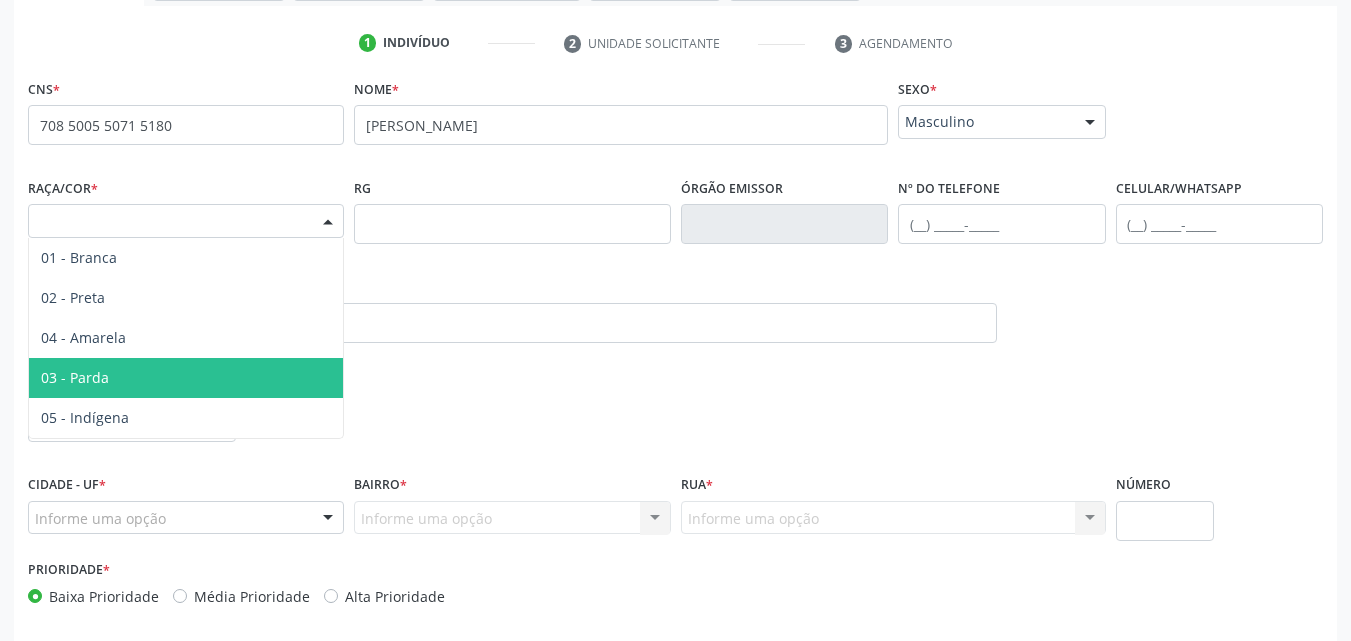 click on "03 - Parda" at bounding box center (186, 378) 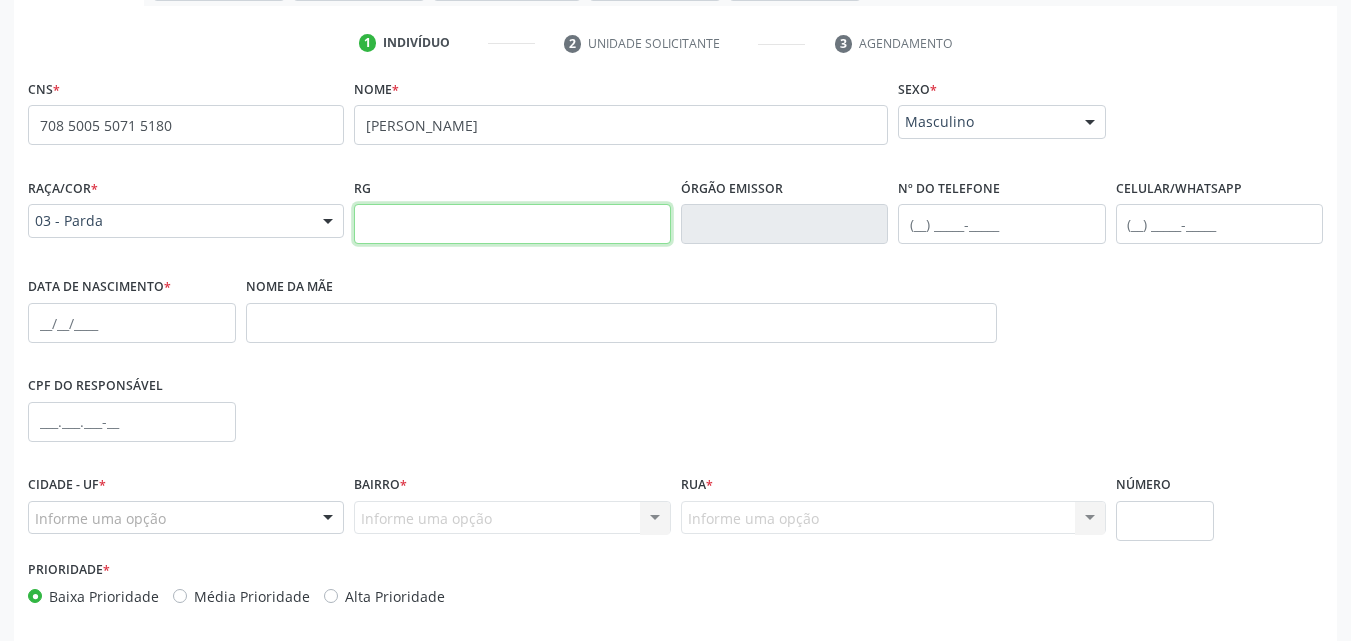 click at bounding box center (512, 224) 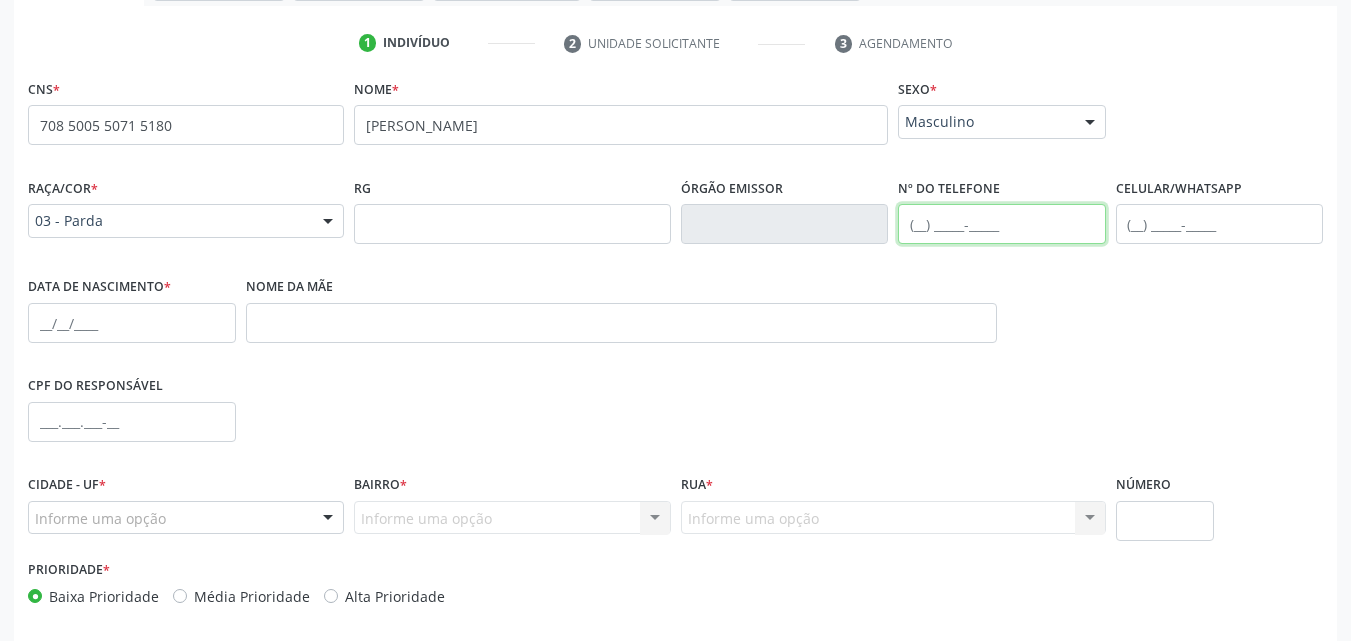 click at bounding box center [1002, 224] 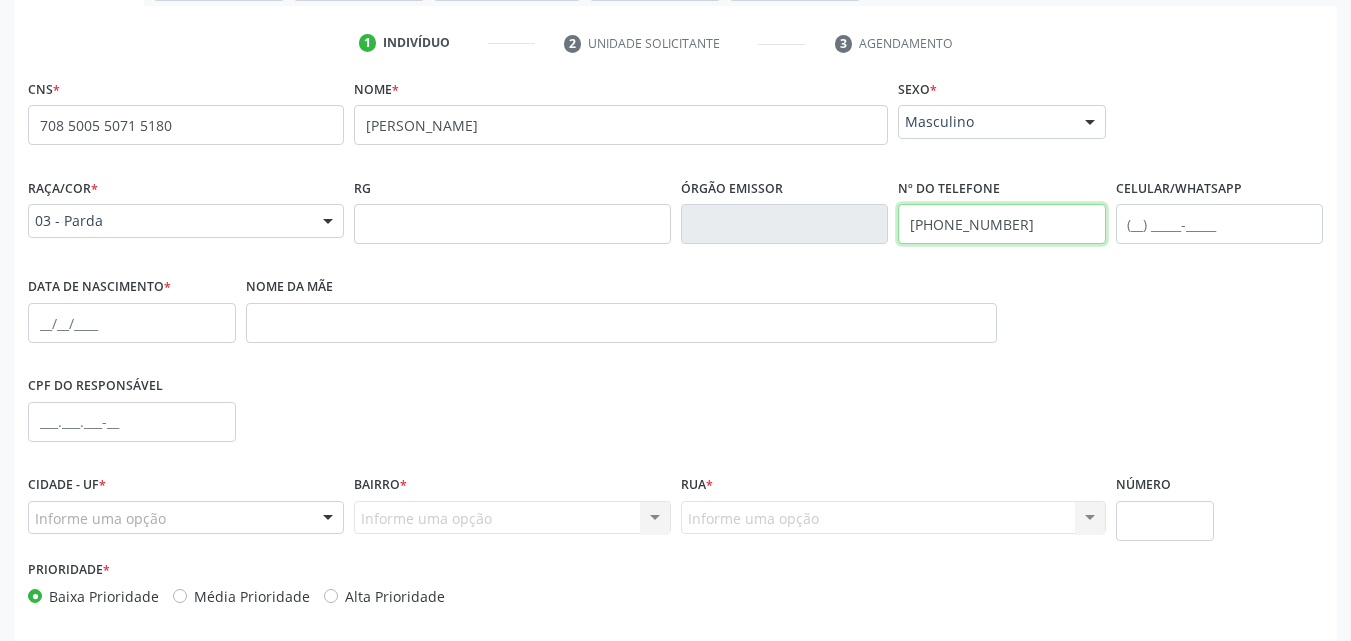 scroll, scrollTop: 471, scrollLeft: 0, axis: vertical 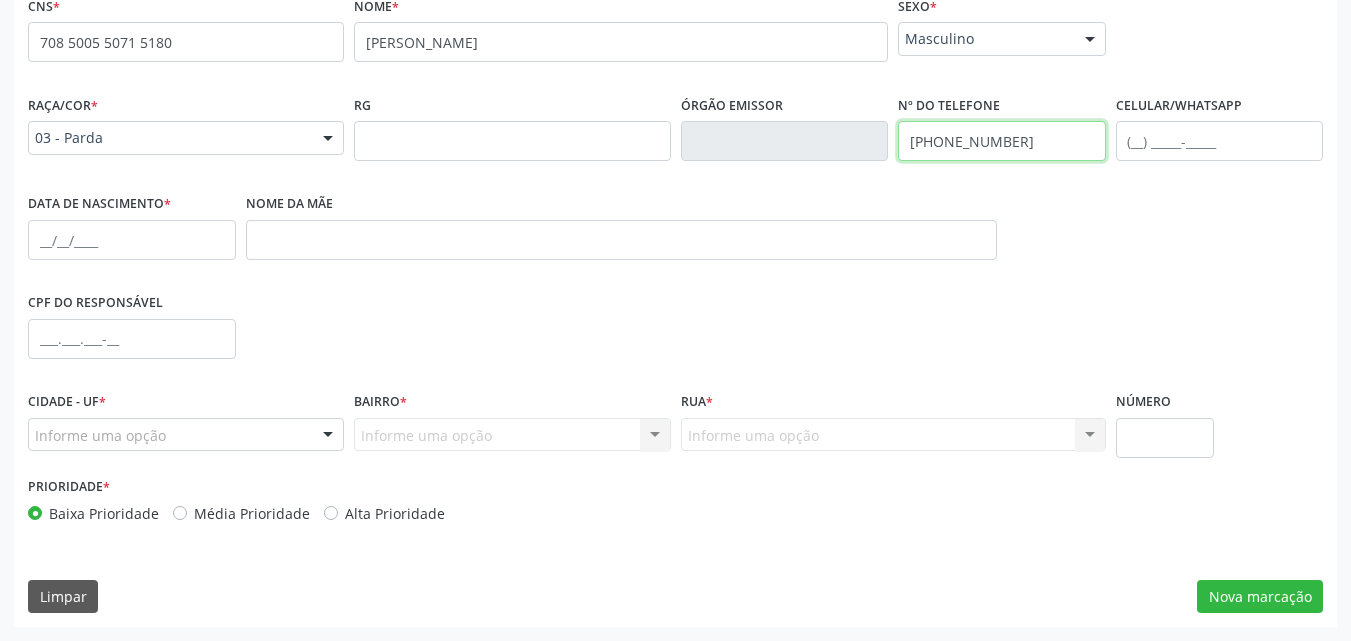 type on "[PHONE_NUMBER]" 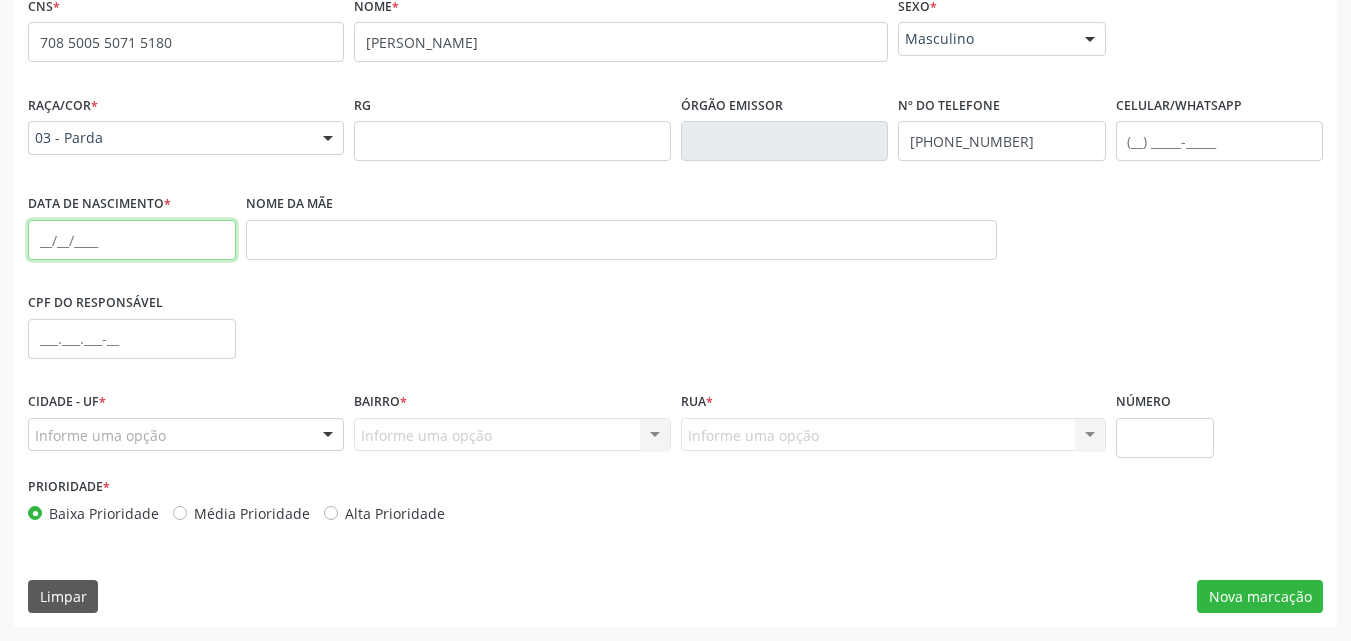 click at bounding box center [132, 240] 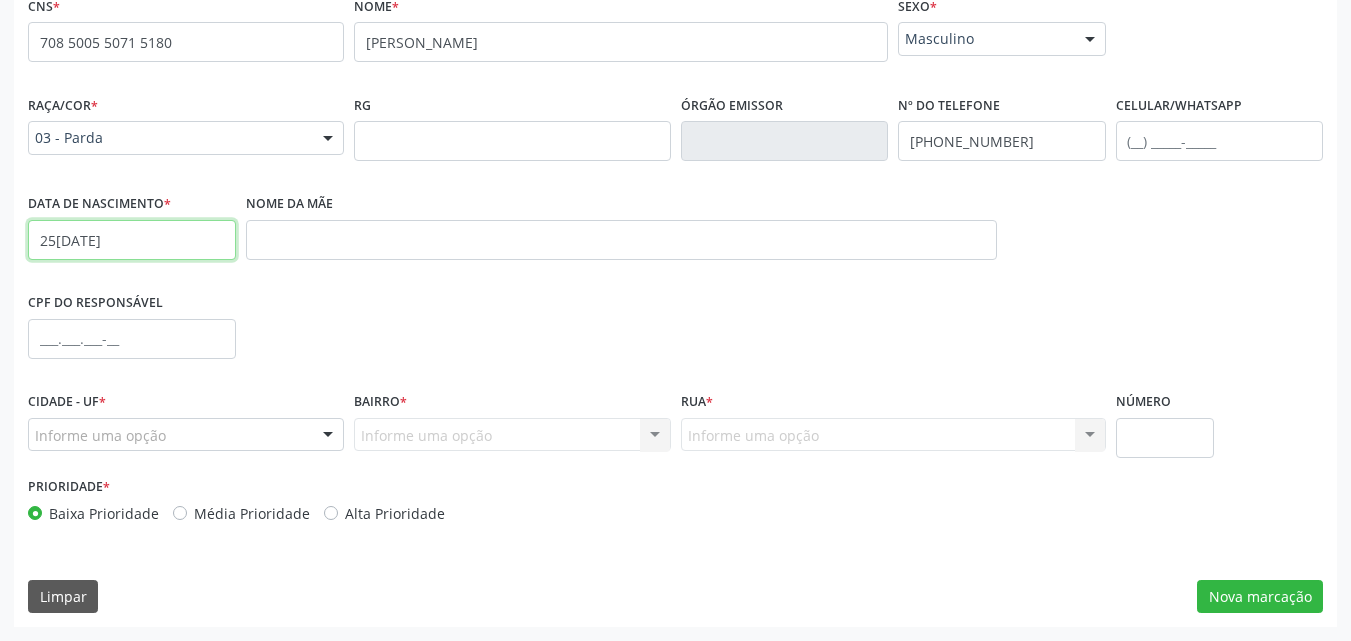 type on "25[DATE]" 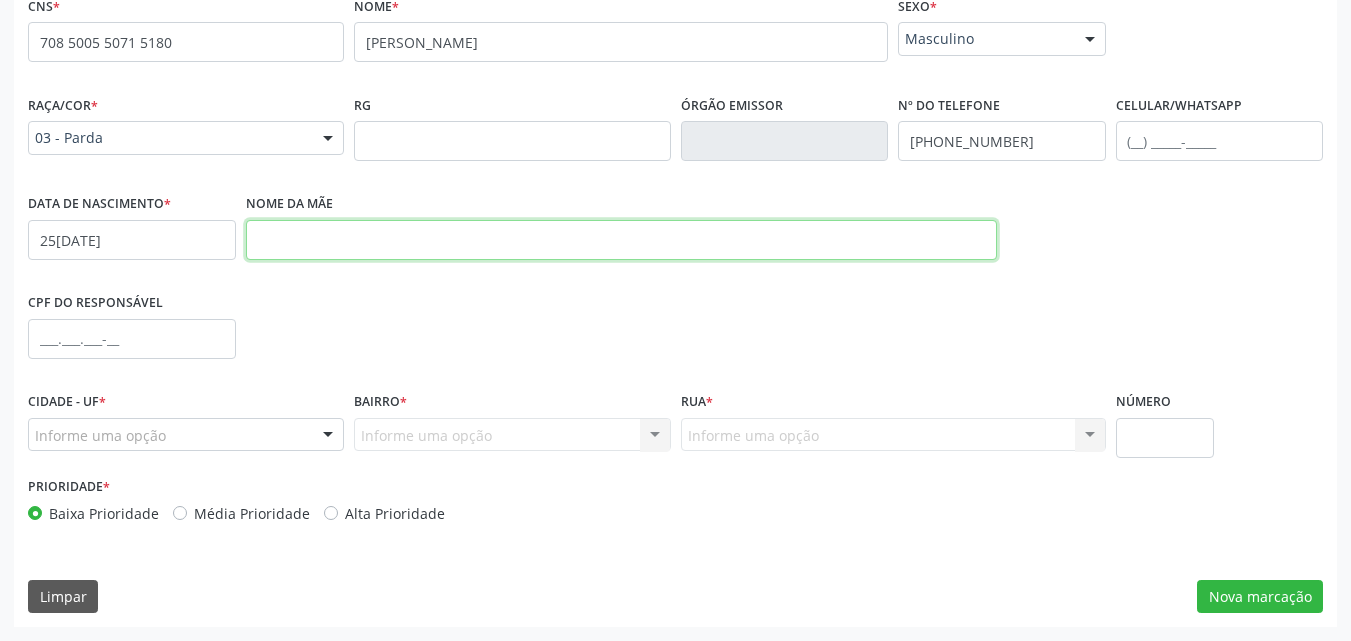 click at bounding box center [621, 240] 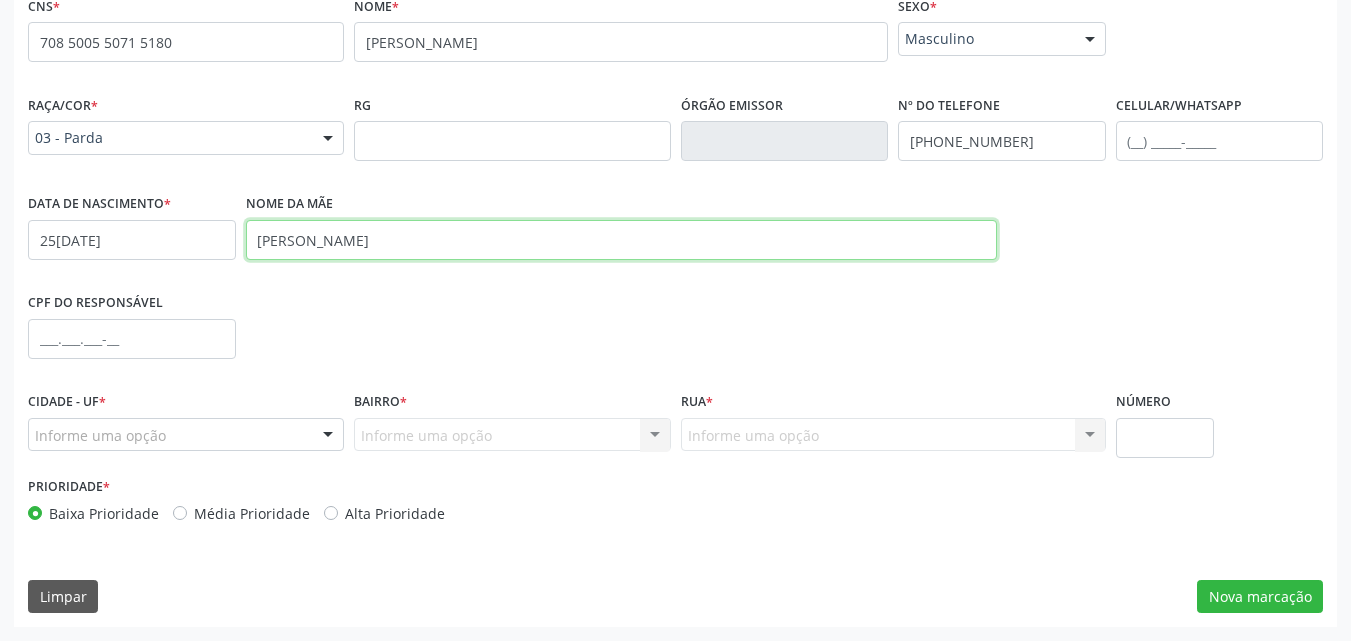 type on "[PERSON_NAME]" 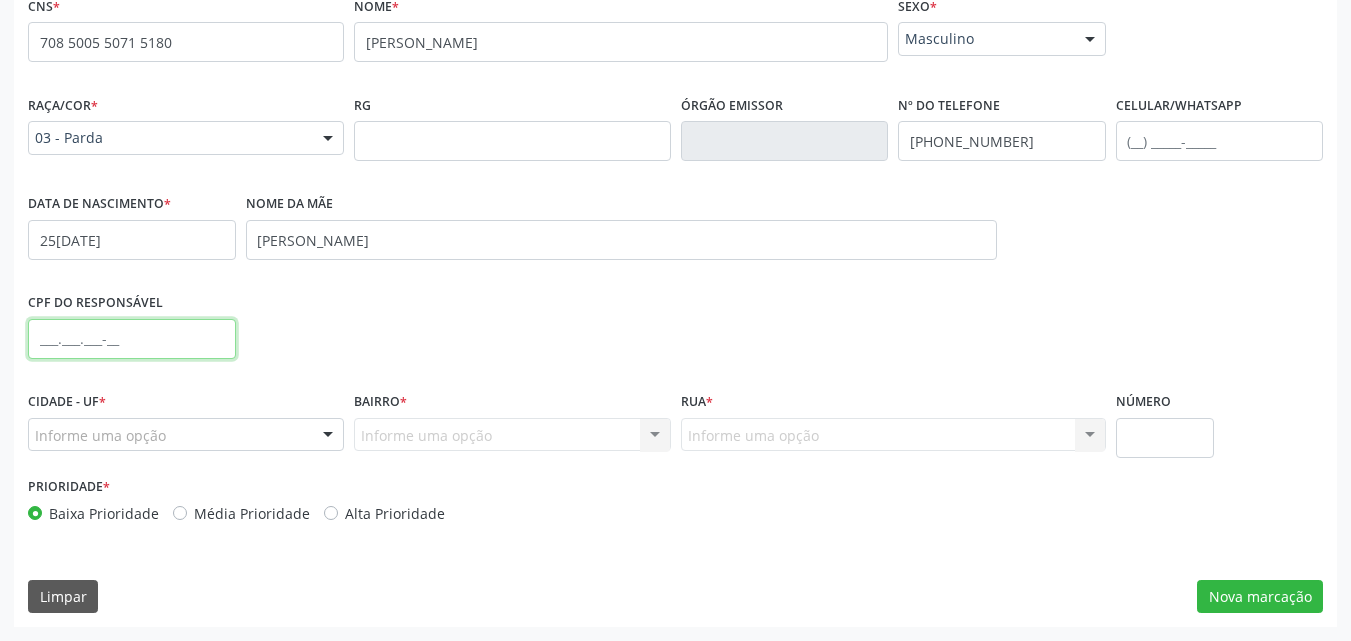 click at bounding box center [132, 339] 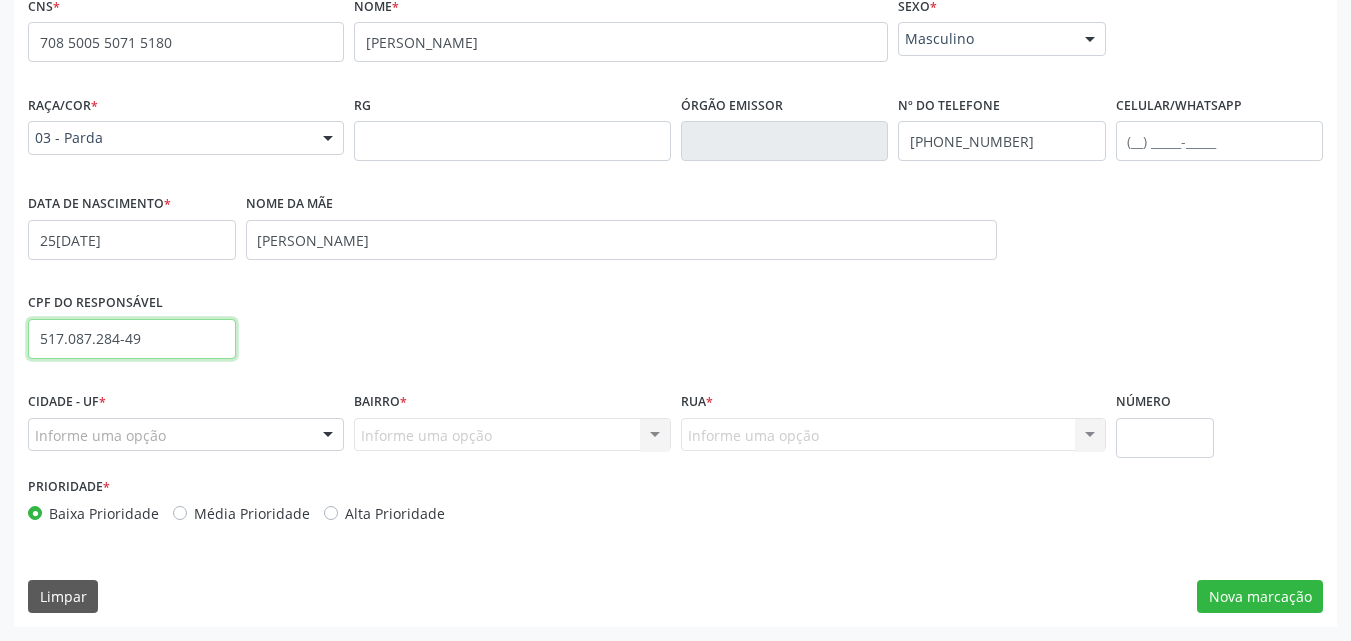 type on "517.087.284-49" 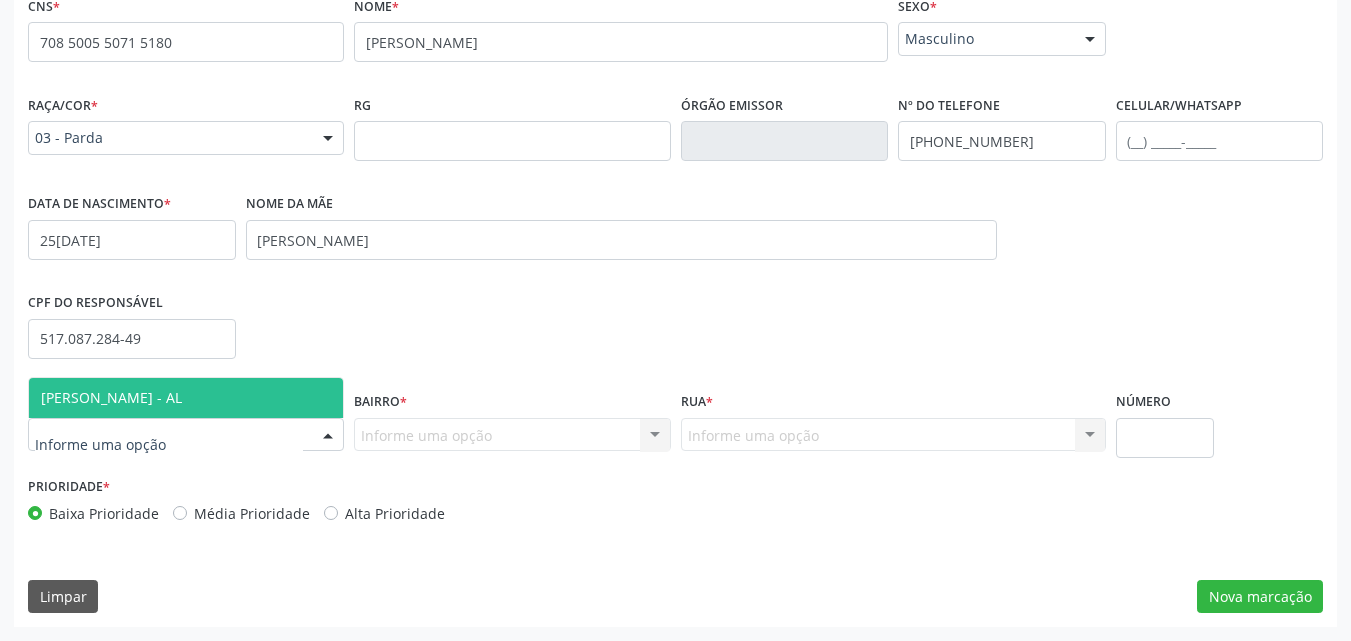 click on "[PERSON_NAME] - AL" at bounding box center (111, 397) 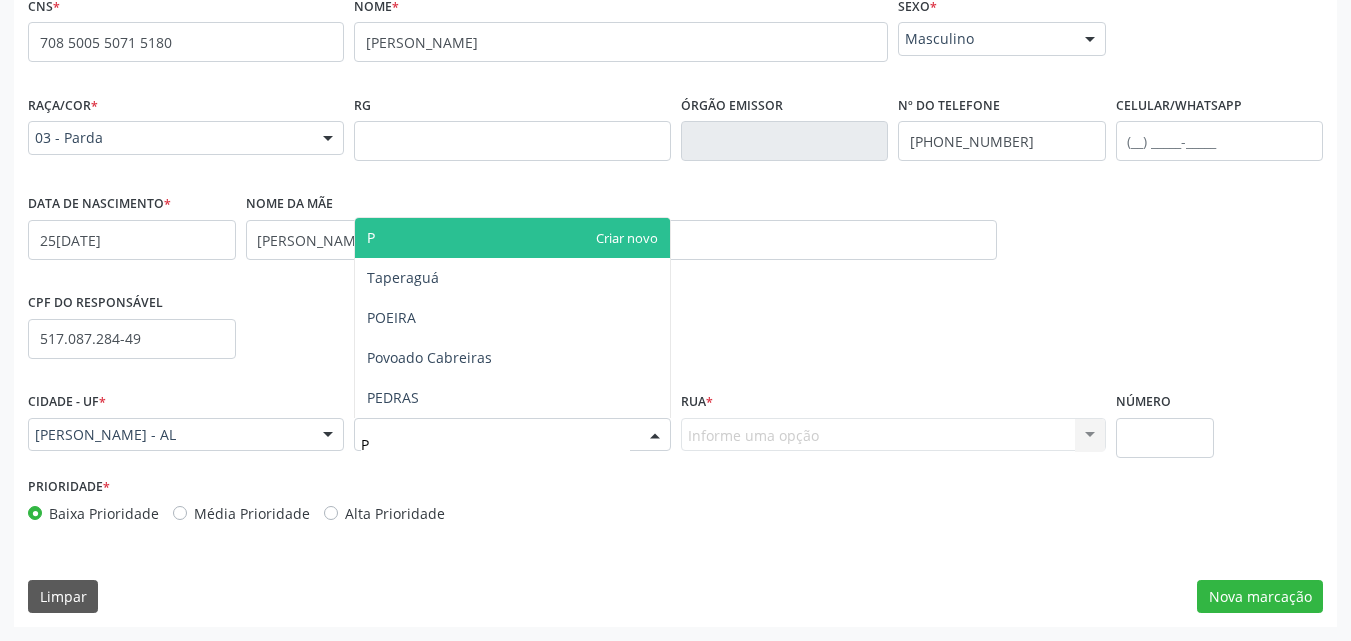 type on "PE" 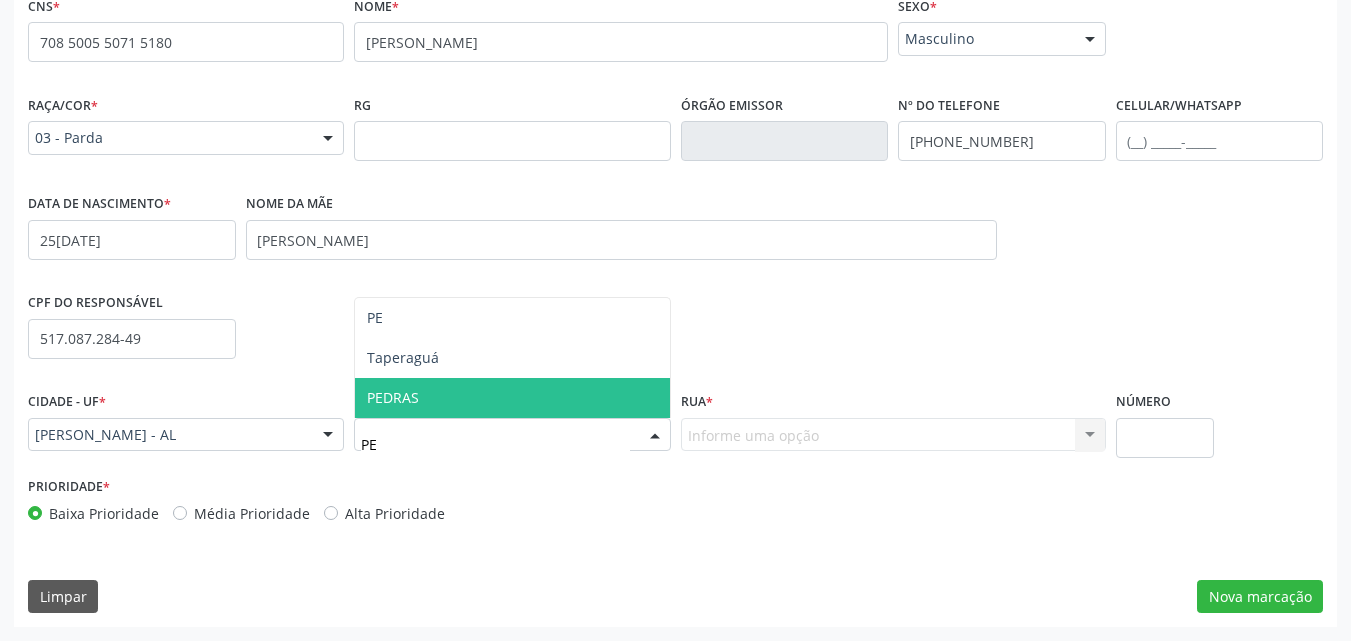 click on "PEDRAS" at bounding box center [512, 398] 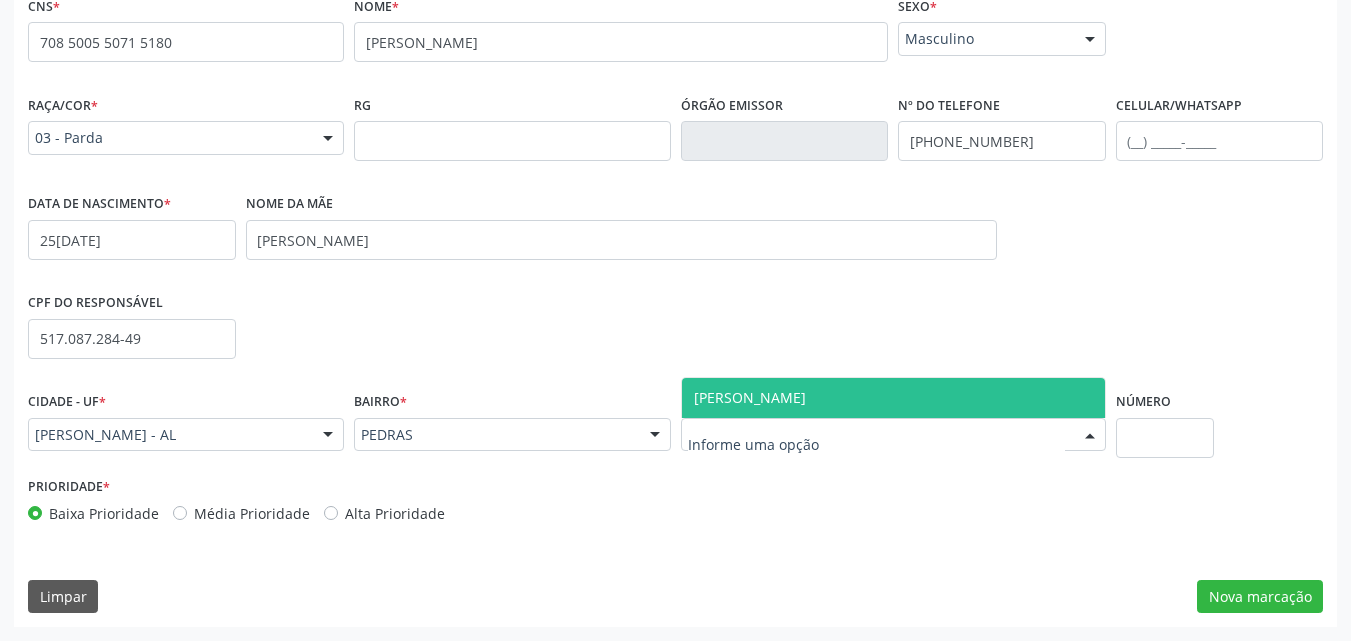 click on "[PERSON_NAME]" at bounding box center (893, 398) 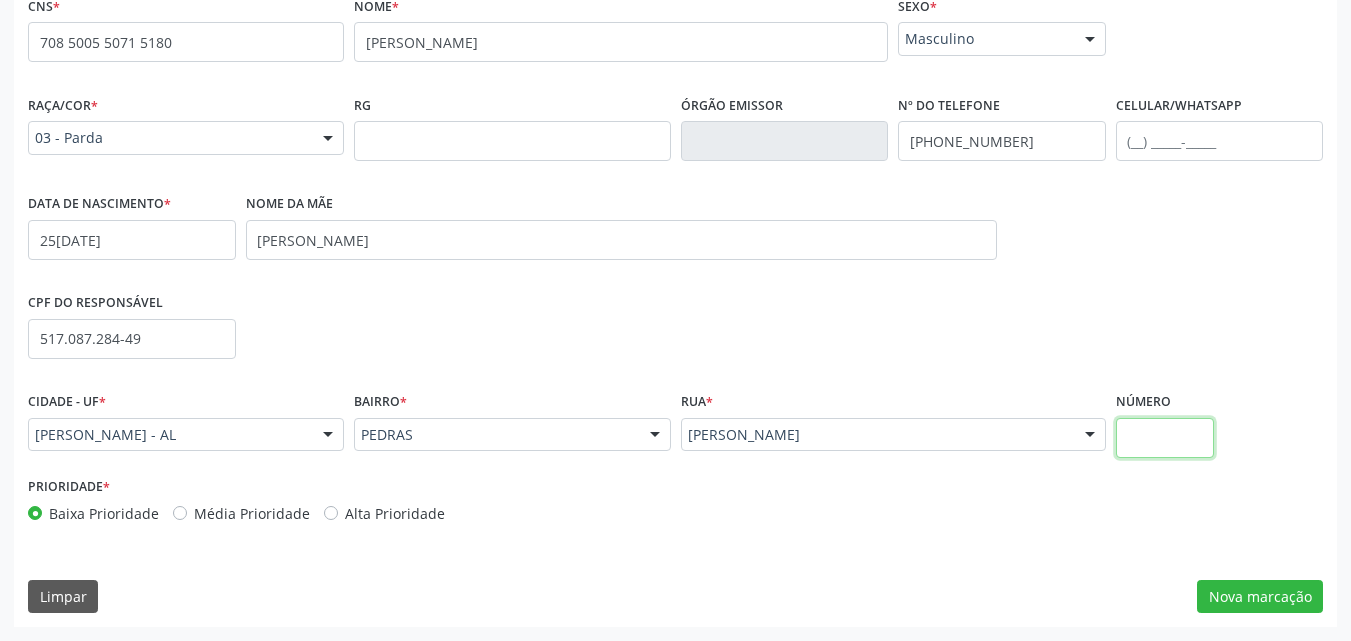 click at bounding box center [1165, 438] 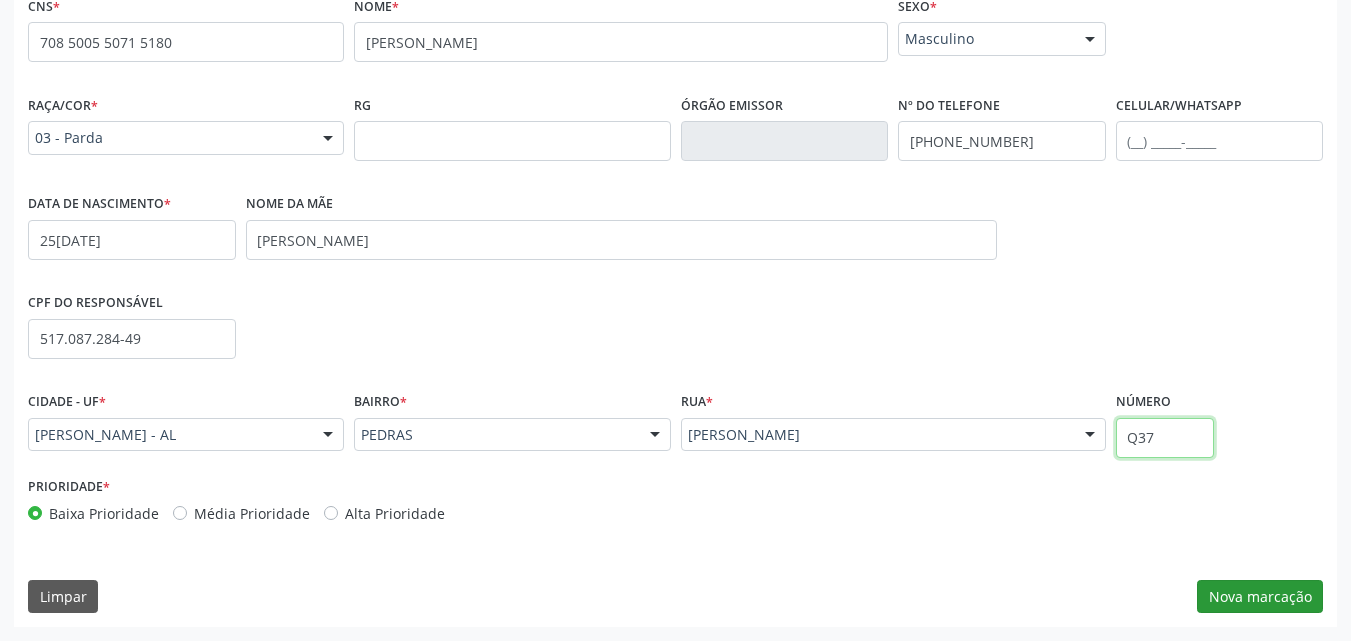 type on "Q37" 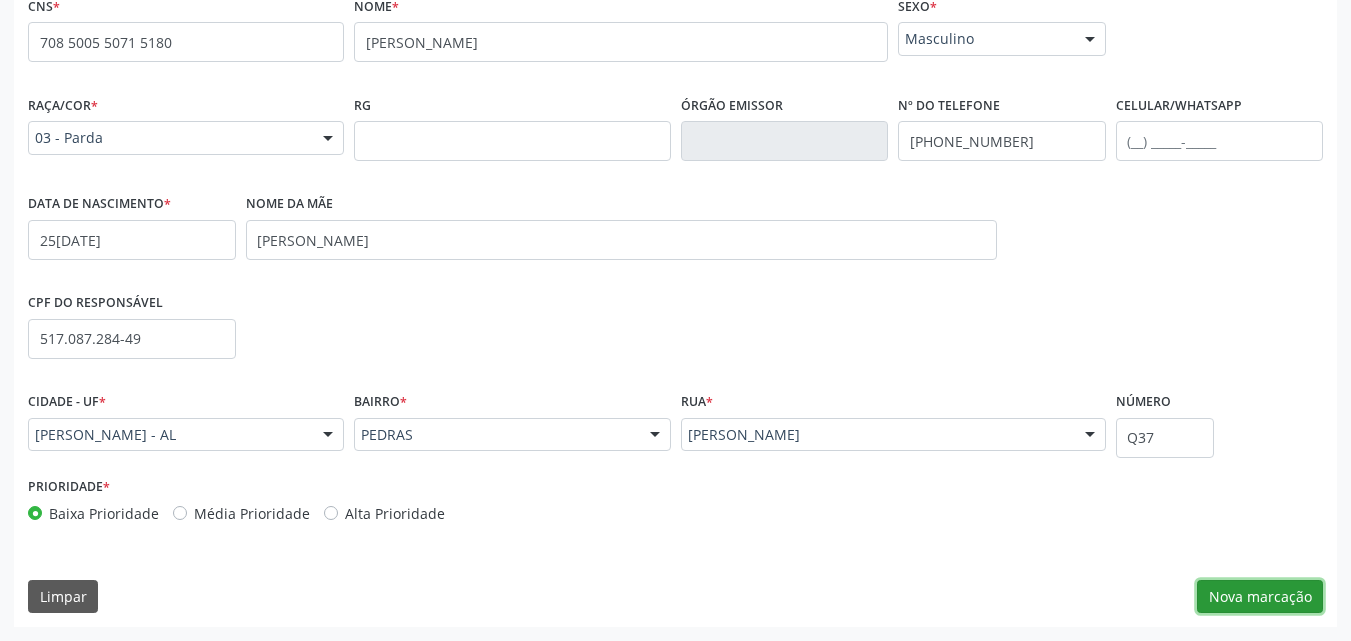 click on "Nova marcação" at bounding box center [1260, 597] 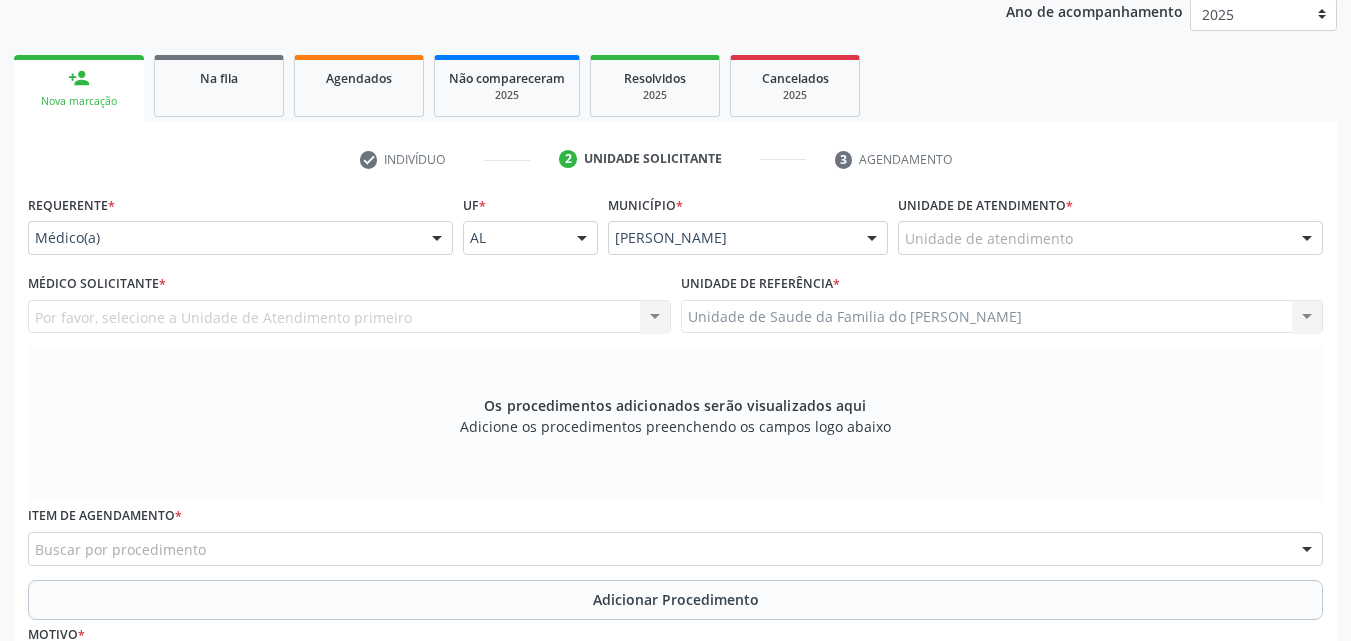 scroll, scrollTop: 271, scrollLeft: 0, axis: vertical 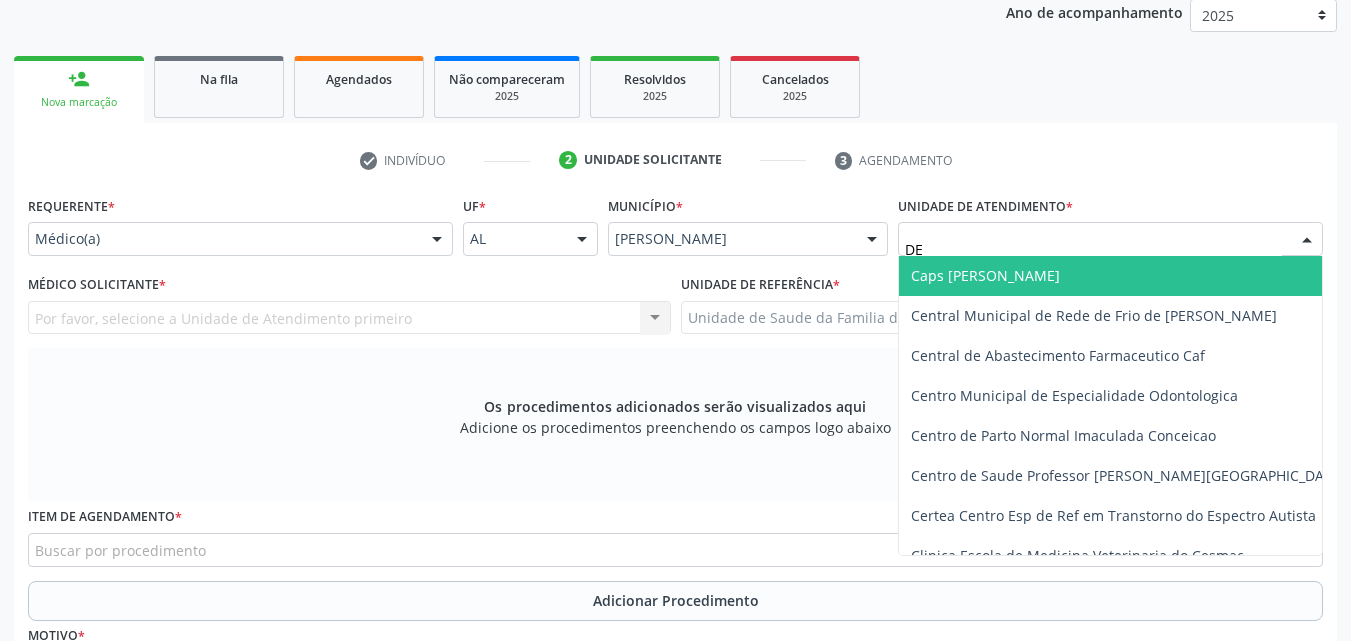 type on "DEN" 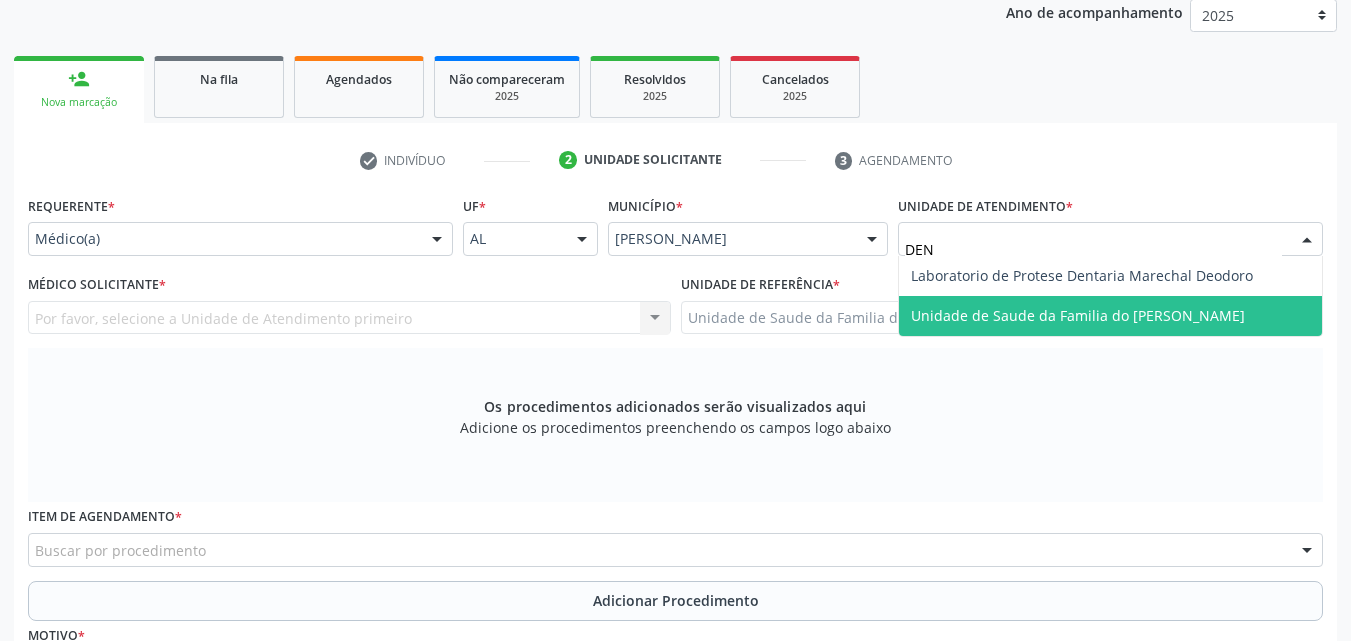 click on "Unidade de Saude da Familia do [PERSON_NAME]" at bounding box center (1078, 315) 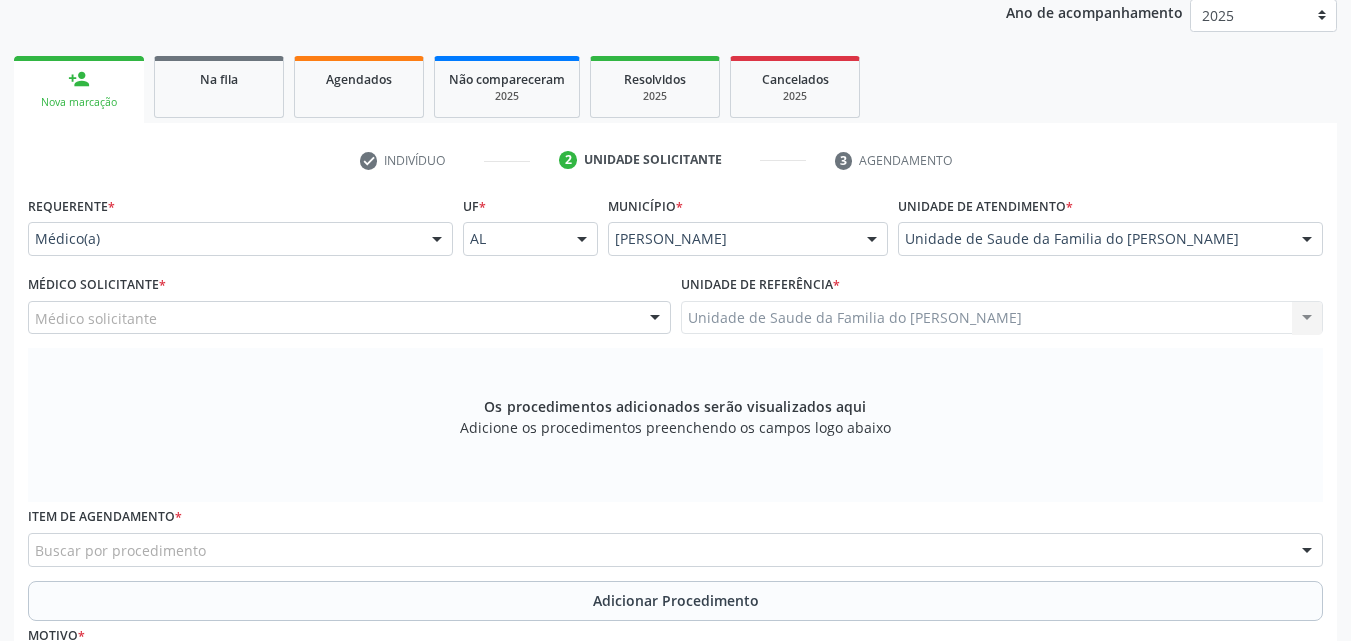 click on "Médico solicitante" at bounding box center (349, 318) 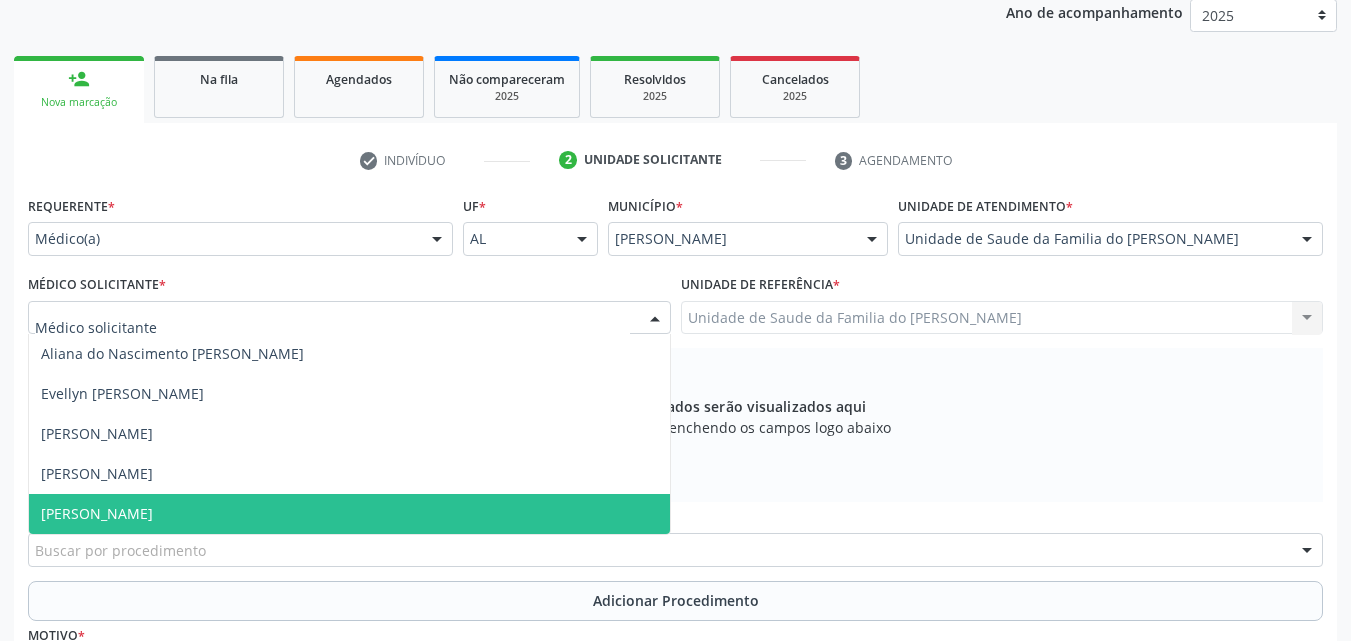 click on "[PERSON_NAME]" at bounding box center [349, 514] 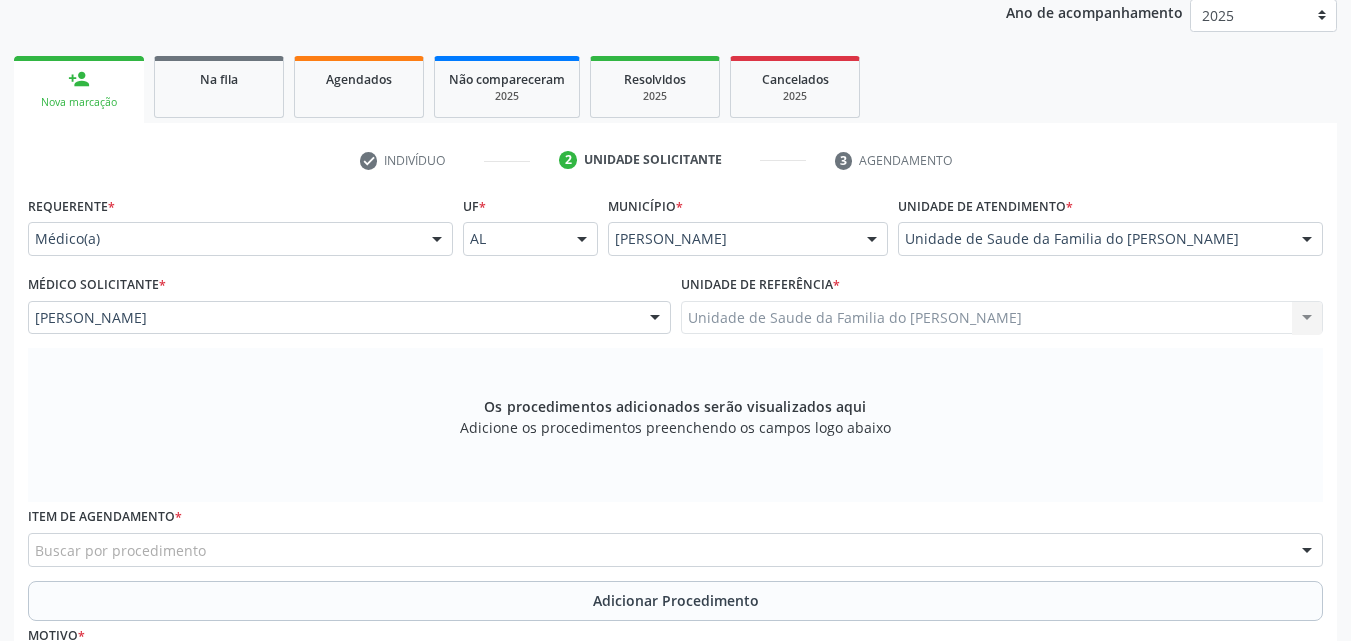 click on "Unidade de Saude da Familia do [PERSON_NAME]         Unidade de Saude da Familia do [PERSON_NAME]
Nenhum resultado encontrado para: "   "
Não há nenhuma opção para ser exibida." at bounding box center [1002, 318] 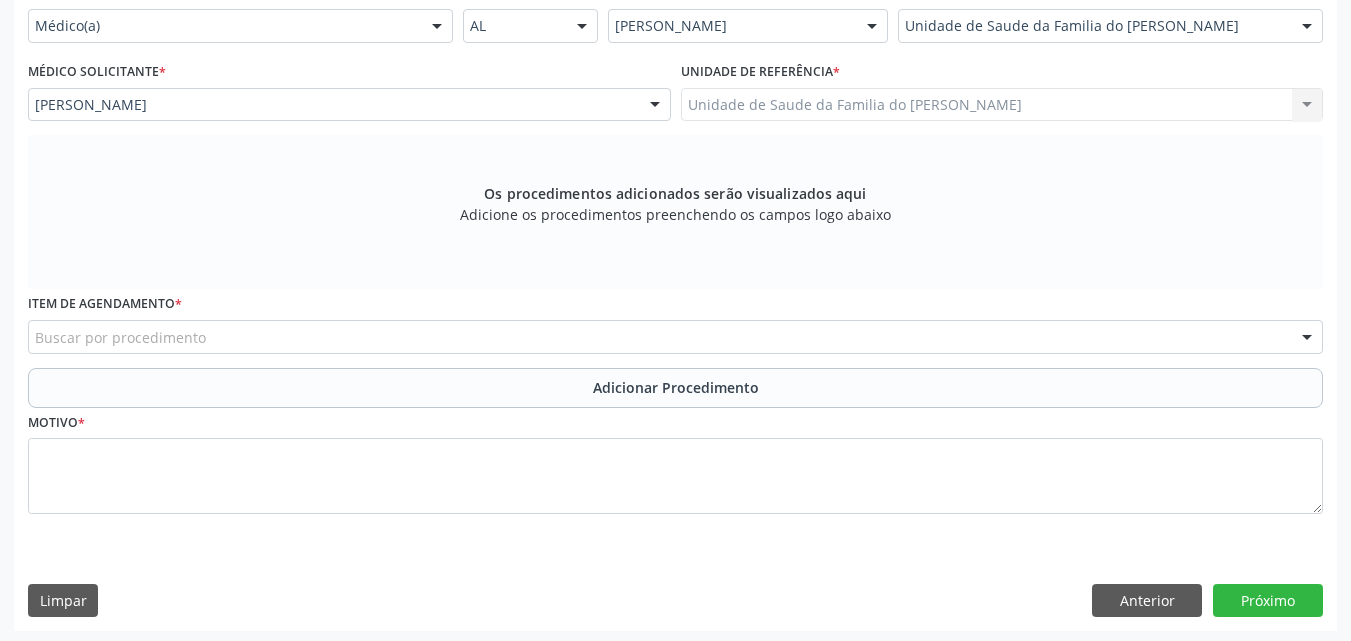 scroll, scrollTop: 488, scrollLeft: 0, axis: vertical 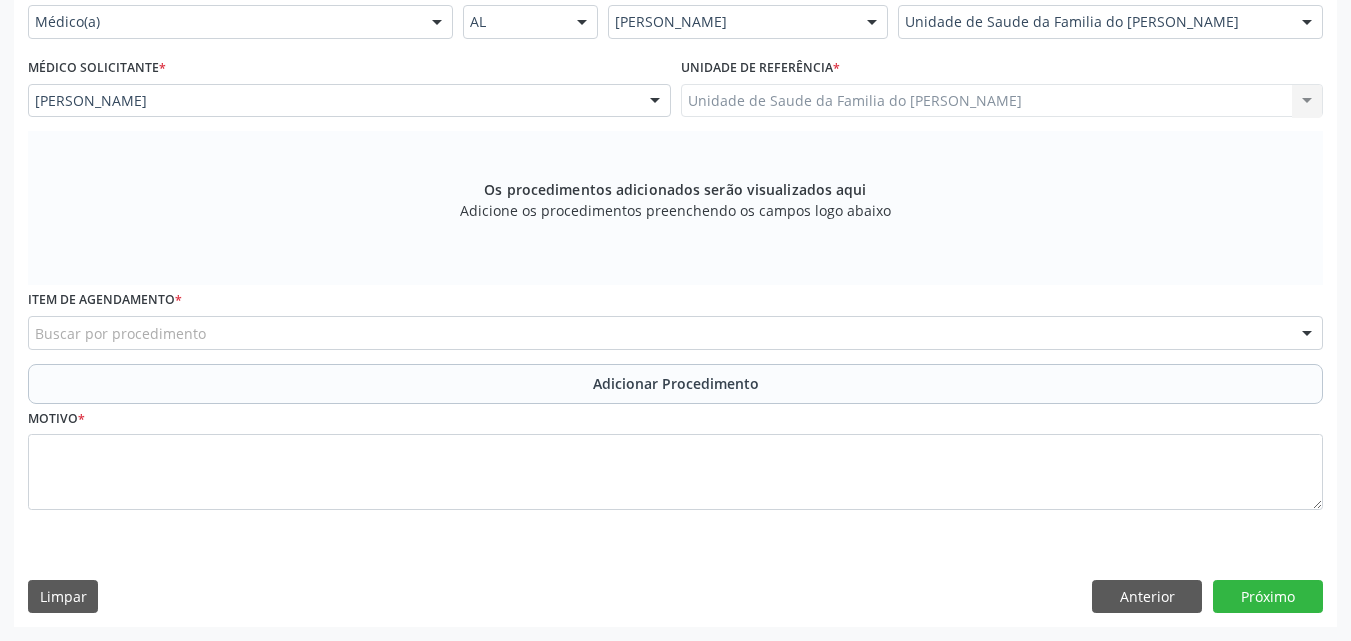 click on "Buscar por procedimento" at bounding box center [675, 333] 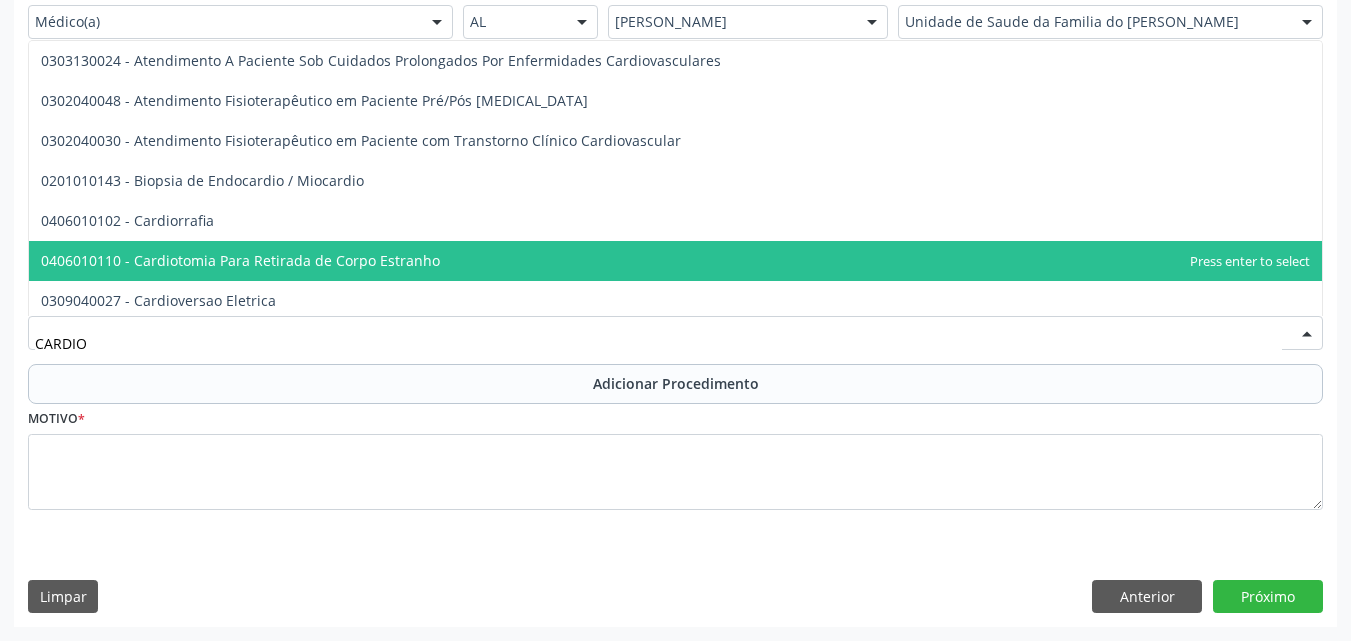 type on "CARDIOL" 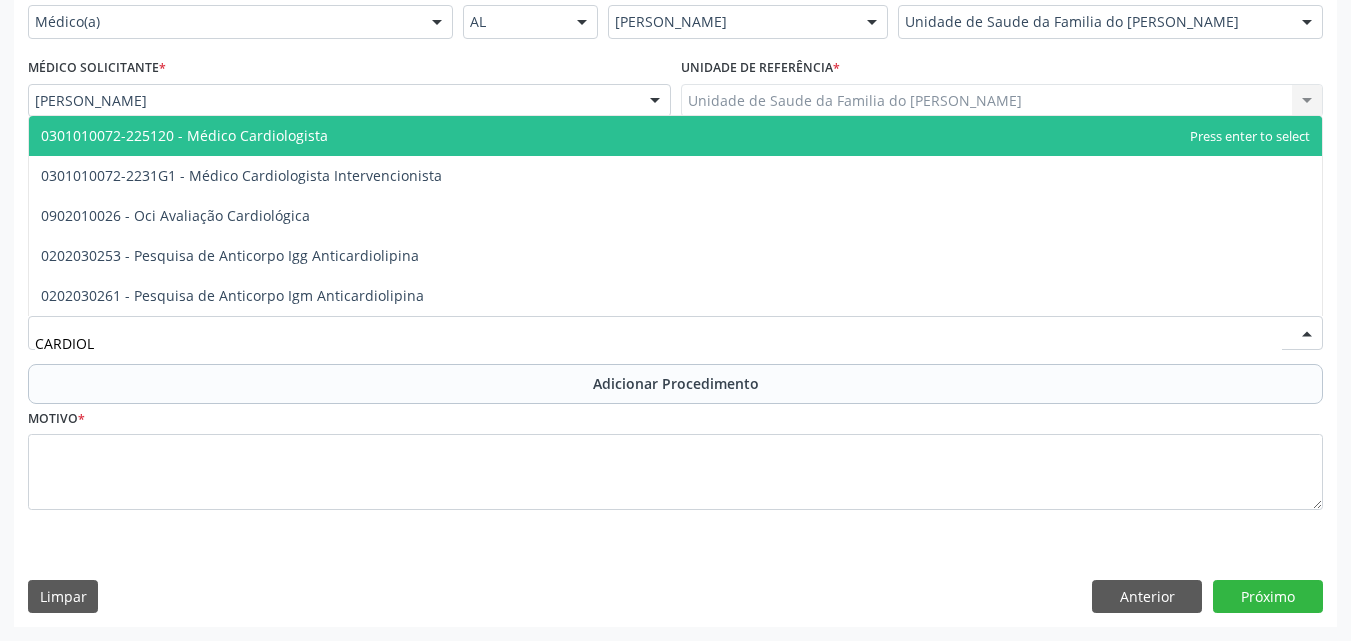 click on "0301010072-225120 - Médico Cardiologista" at bounding box center (675, 136) 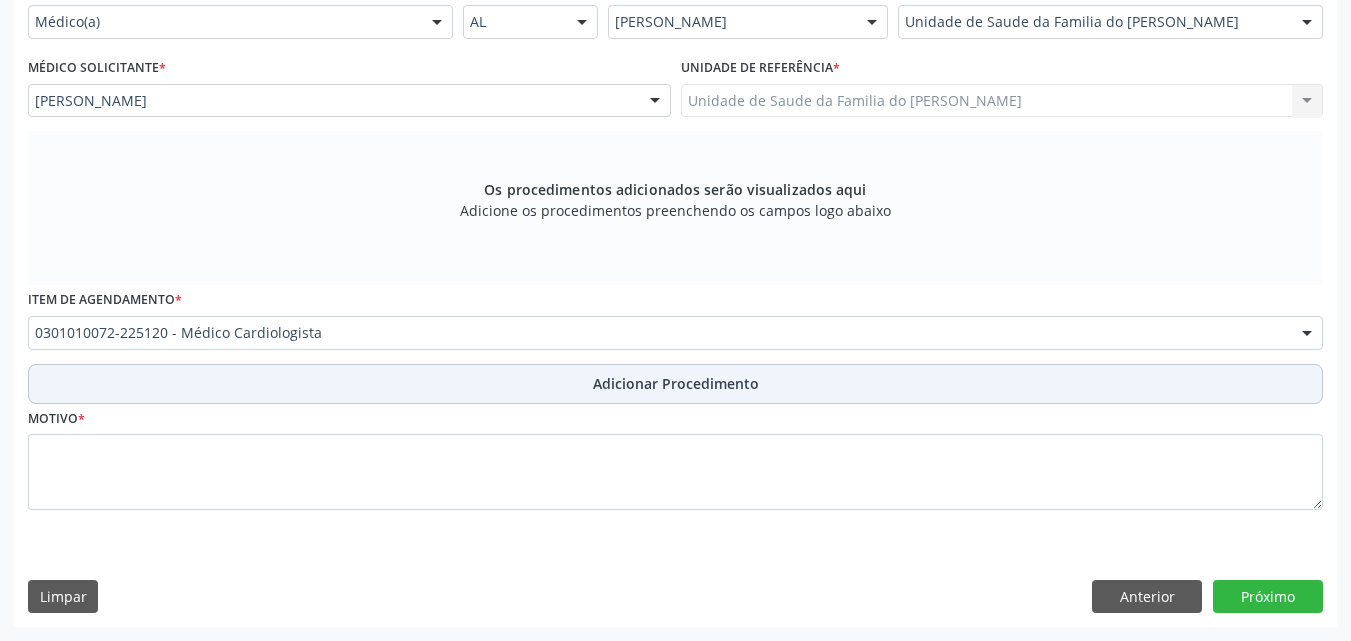 click on "Adicionar Procedimento" at bounding box center (675, 384) 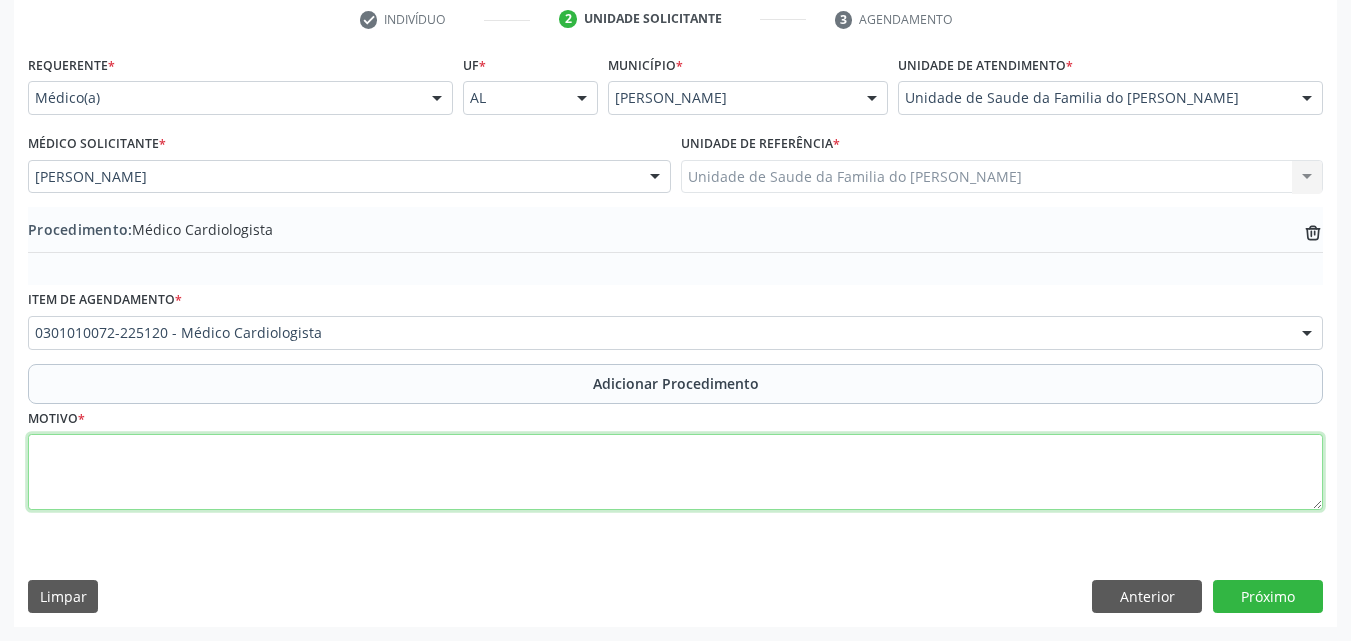 click at bounding box center [675, 472] 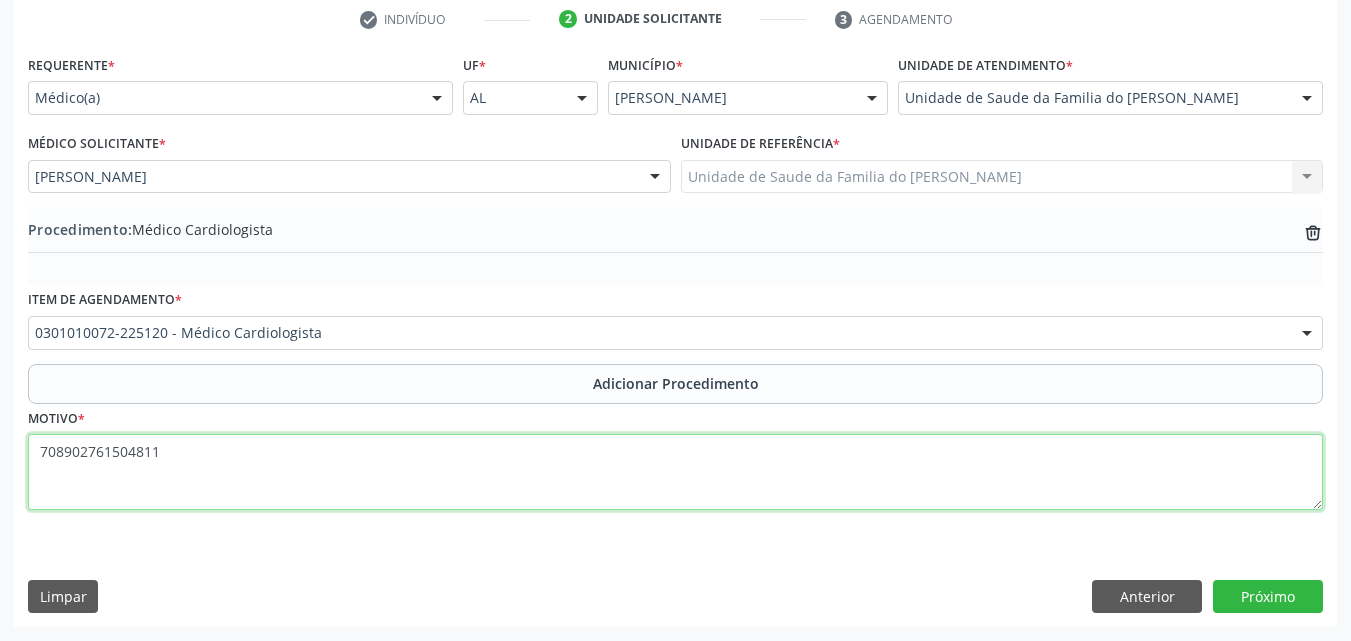 click on "708902761504811" at bounding box center [675, 472] 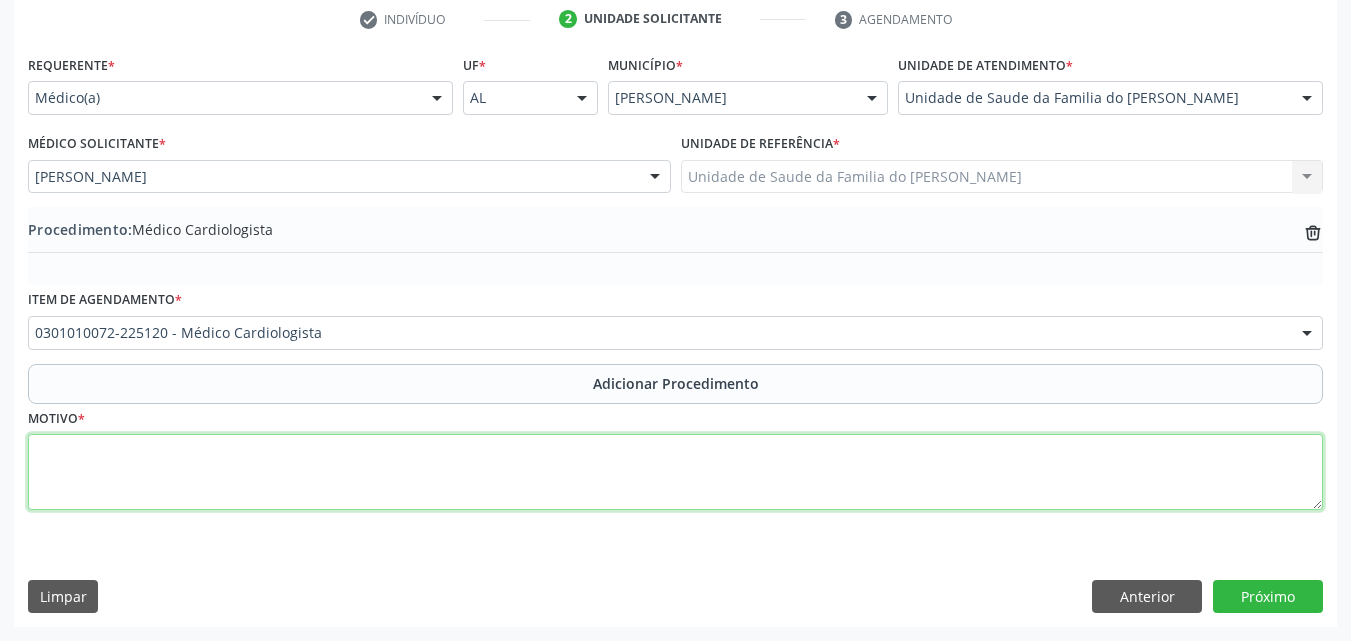 paste on "MÉDICO DA ESTRATÉGIA DE SAÚDE DA FAMILIA]" 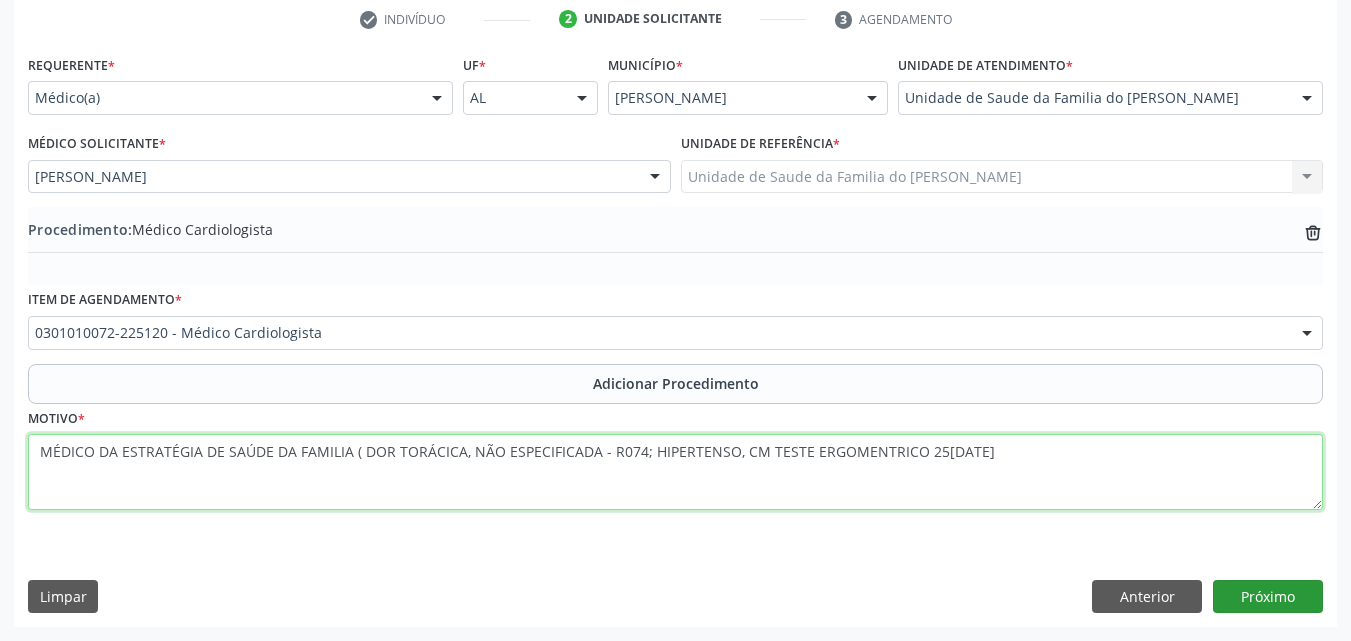 type on "MÉDICO DA ESTRATÉGIA DE SAÚDE DA FAMILIA ( DOR TORÁCICA, NÃO ESPECIFICADA - R074; HIPERTENSO, CM TESTE ERGOMENTRICO 25[DATE]" 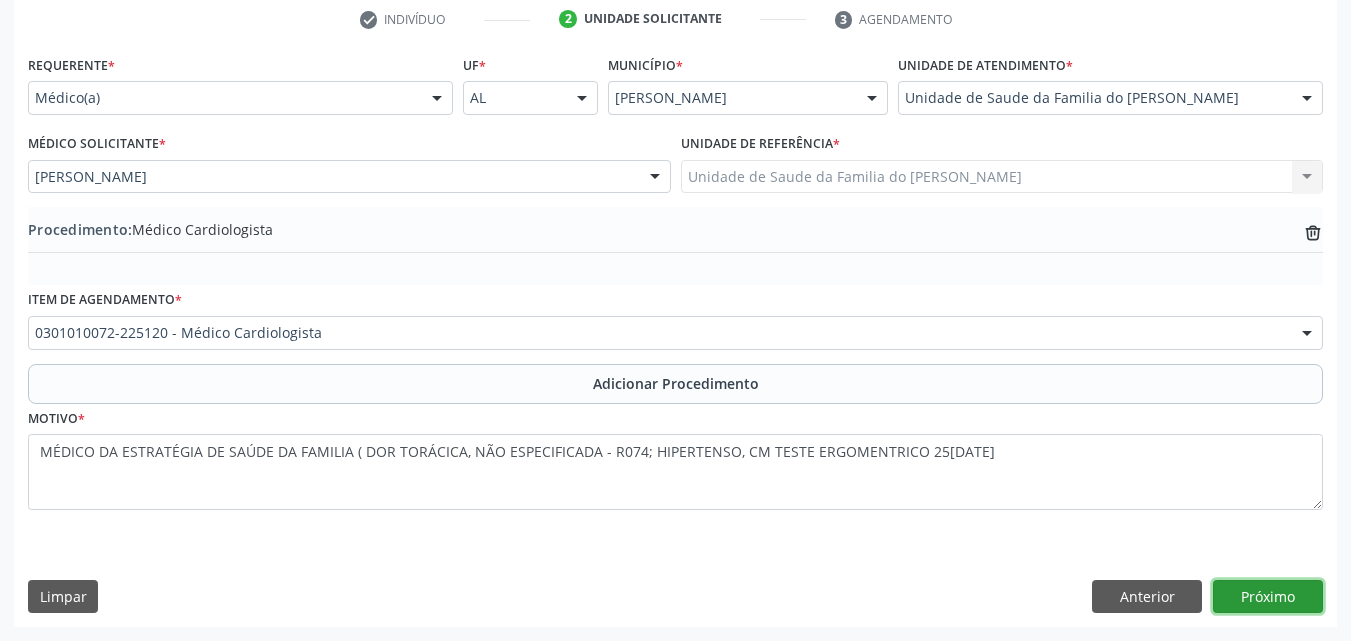 click on "Próximo" at bounding box center (1268, 597) 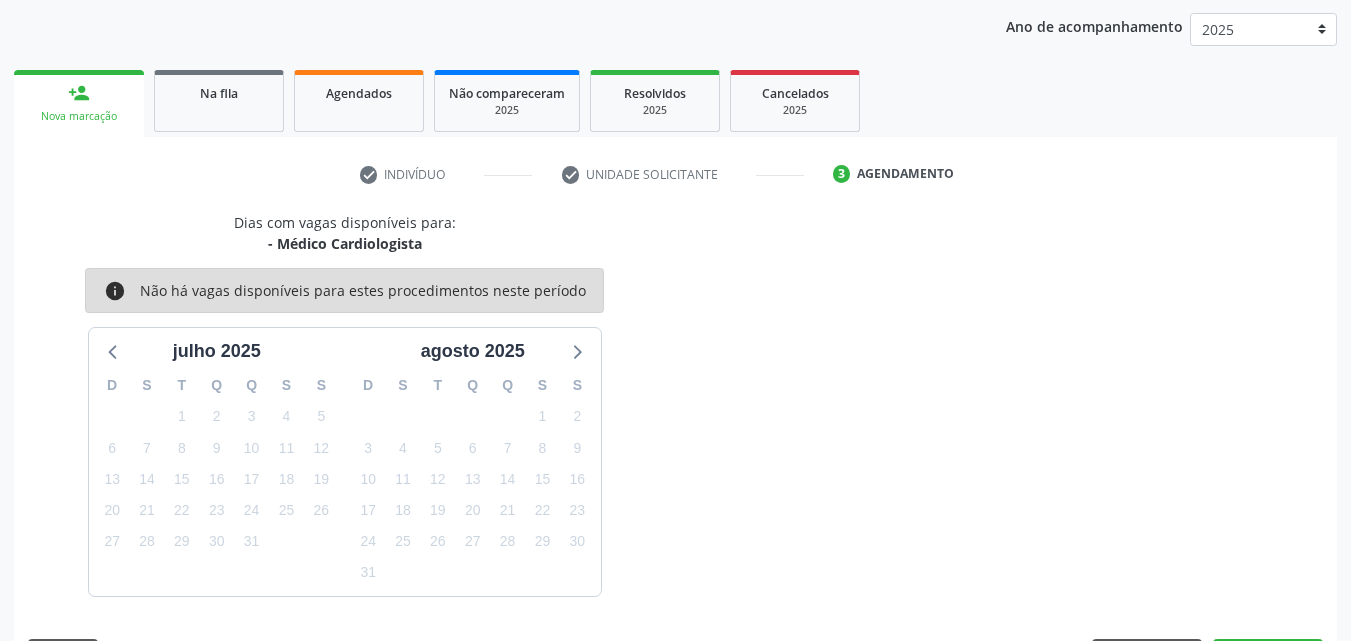 scroll, scrollTop: 316, scrollLeft: 0, axis: vertical 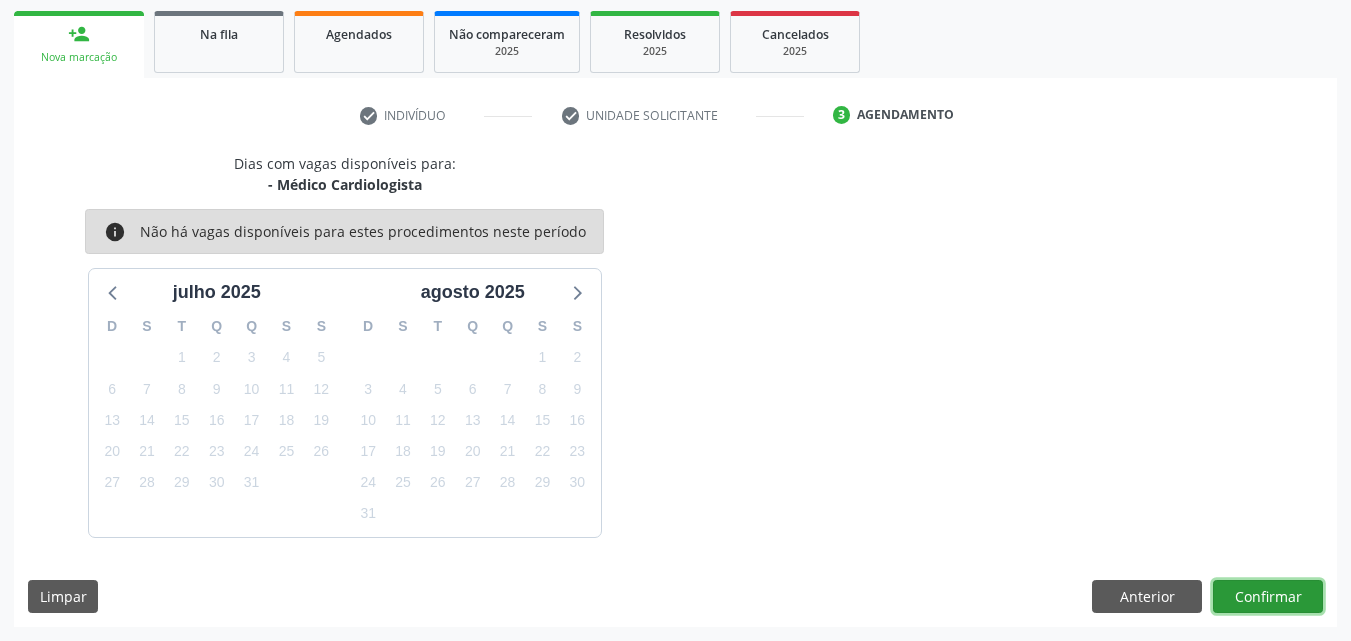 click on "Confirmar" at bounding box center [1268, 597] 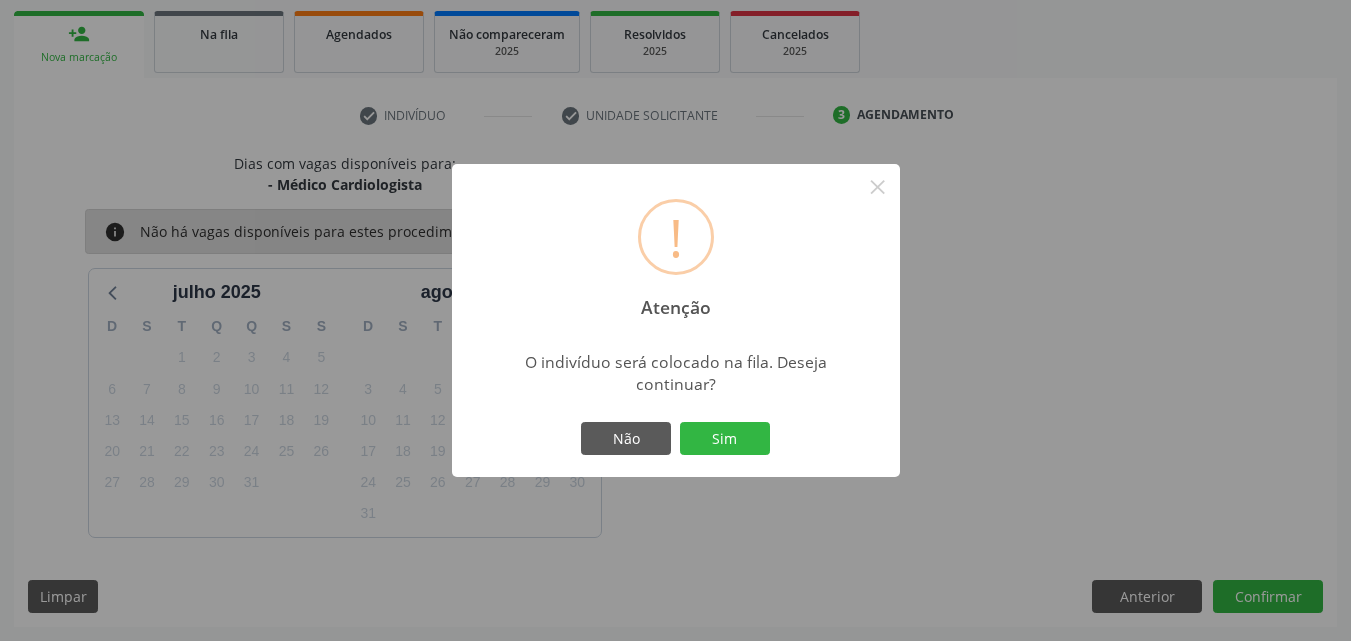click on "Não Sim" at bounding box center [676, 439] 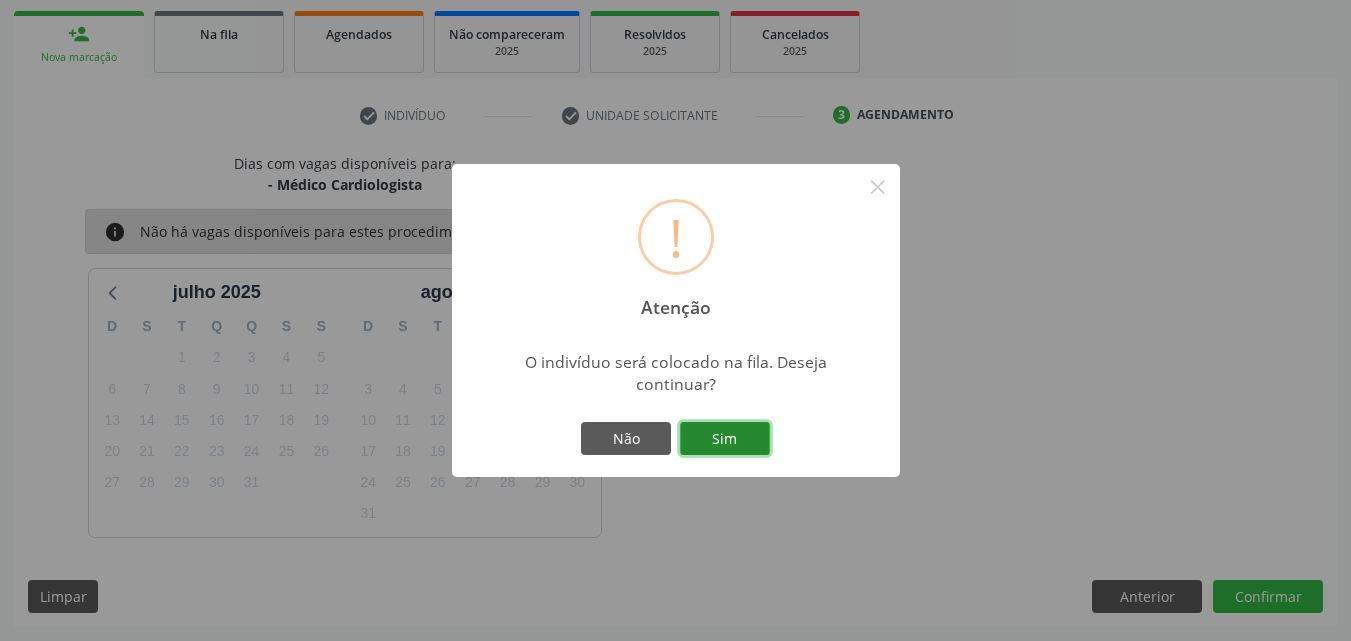 click on "Sim" at bounding box center [725, 439] 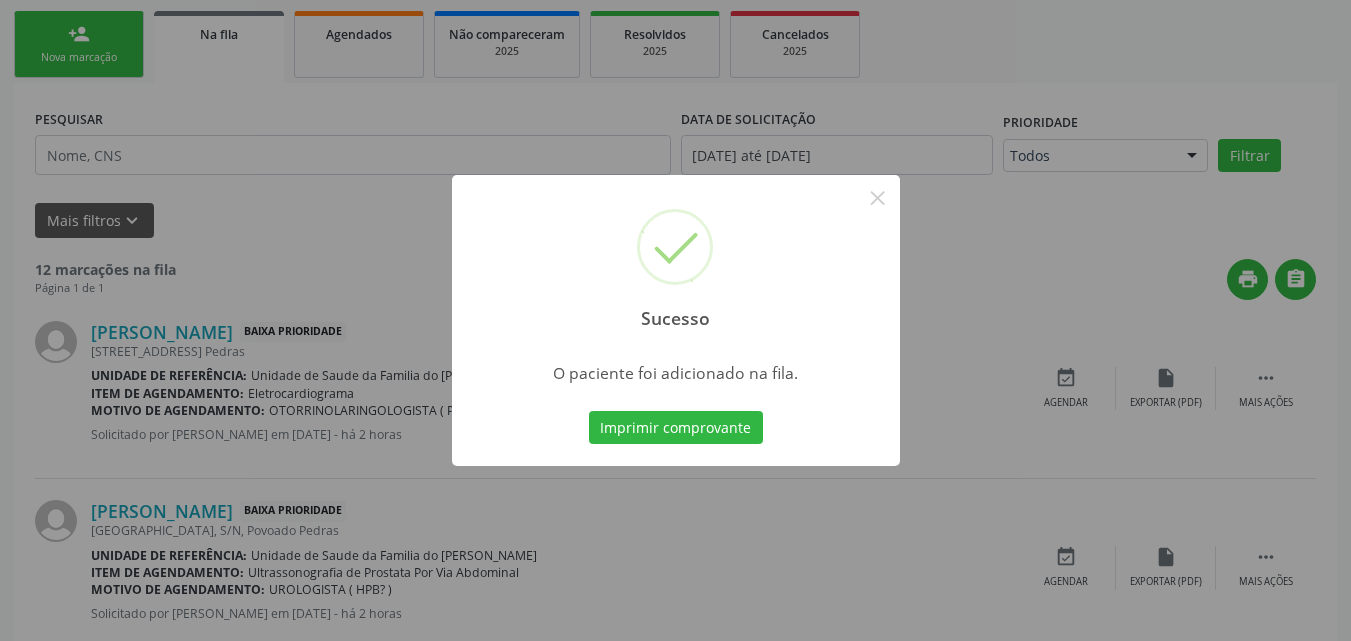 scroll, scrollTop: 54, scrollLeft: 0, axis: vertical 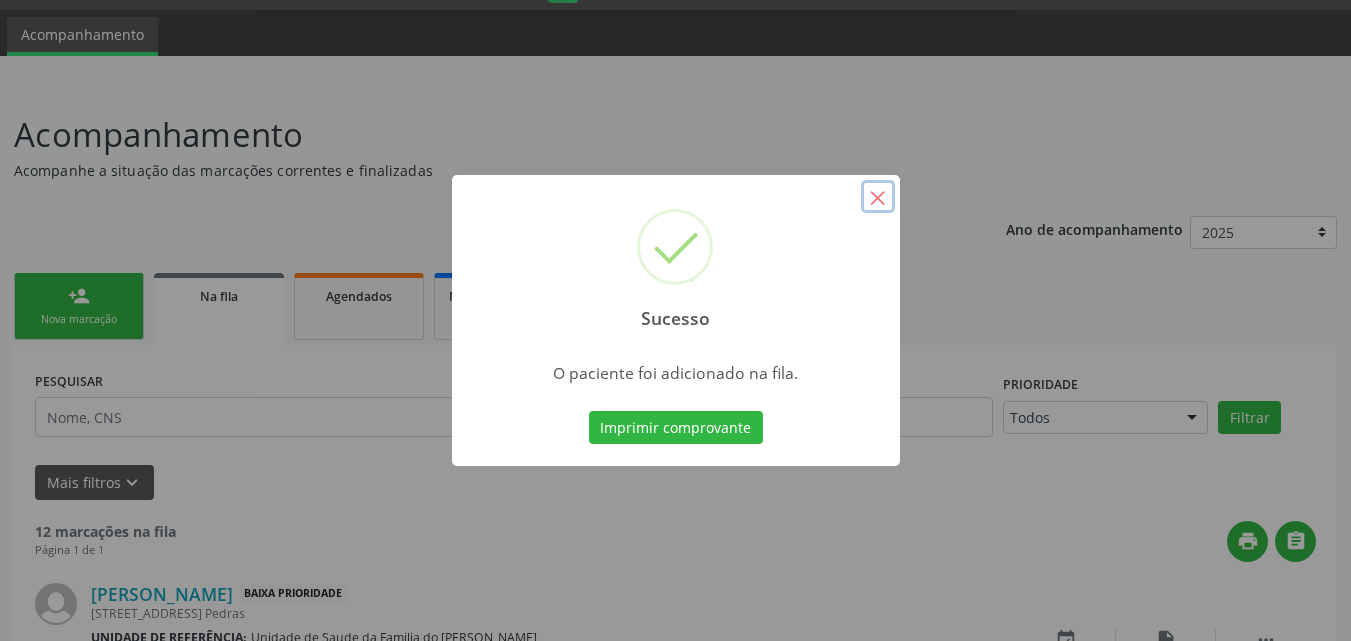 click on "×" at bounding box center (878, 197) 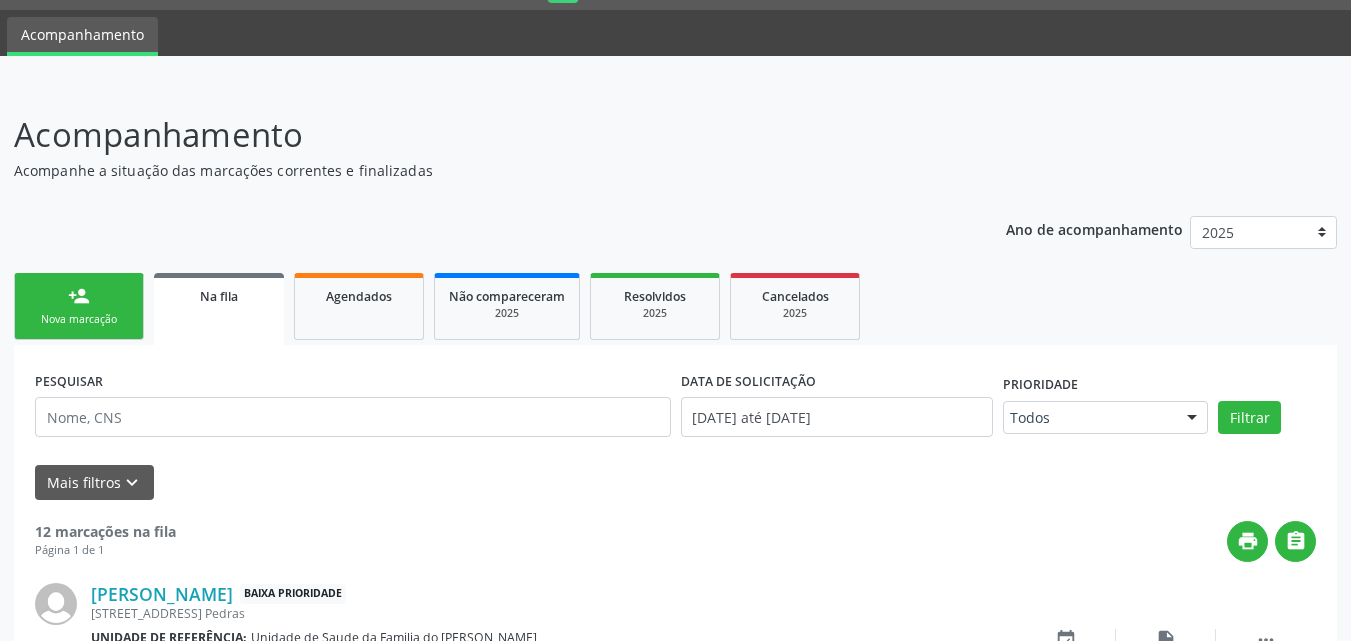 click on "person_add
Nova marcação" at bounding box center (79, 306) 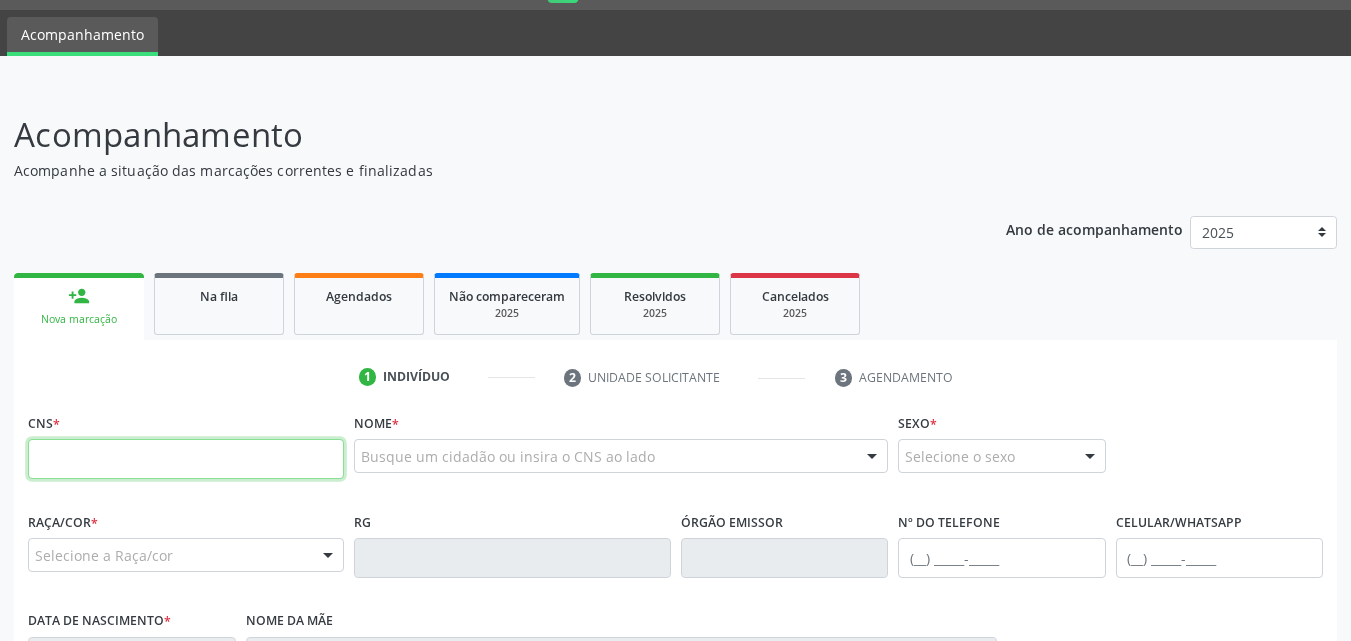 click at bounding box center (186, 459) 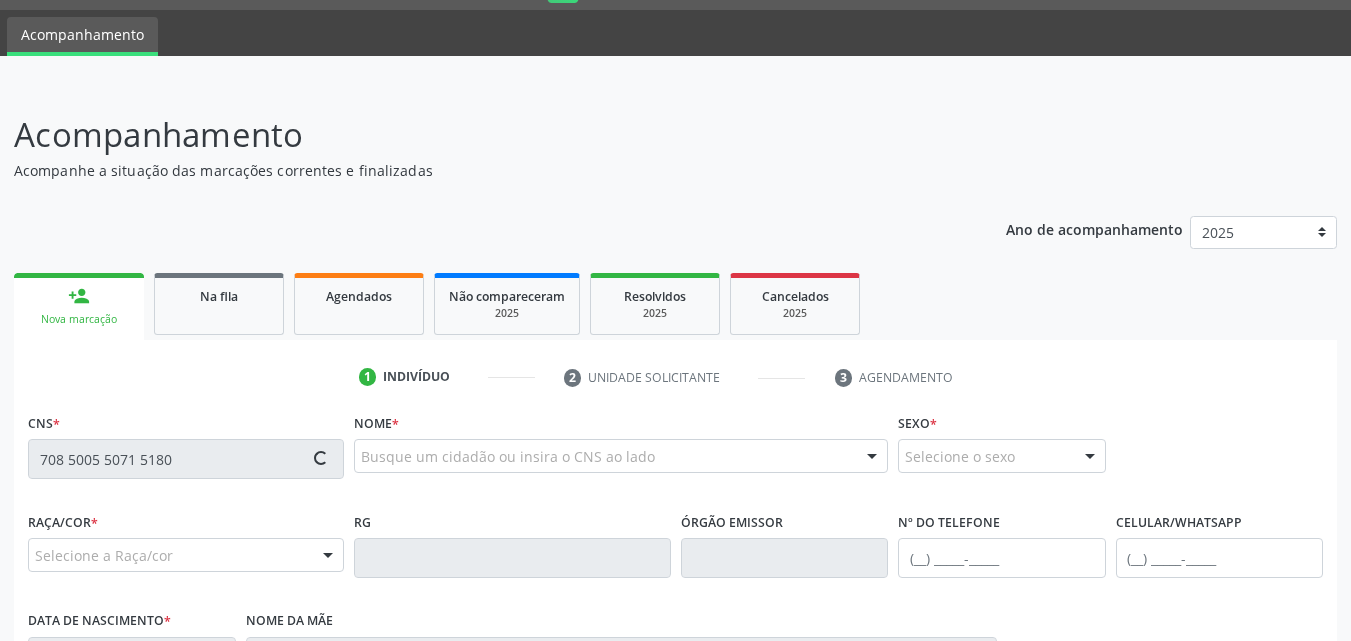 type on "708 5005 5071 5180" 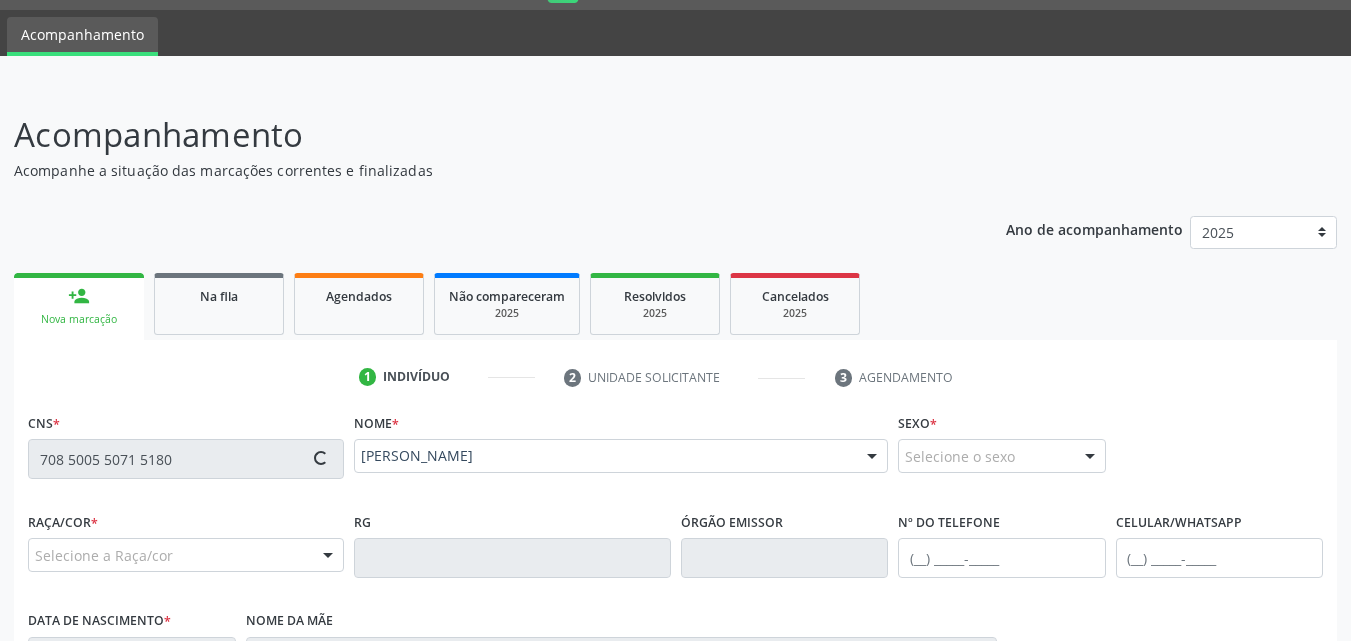 type on "[PHONE_NUMBER]" 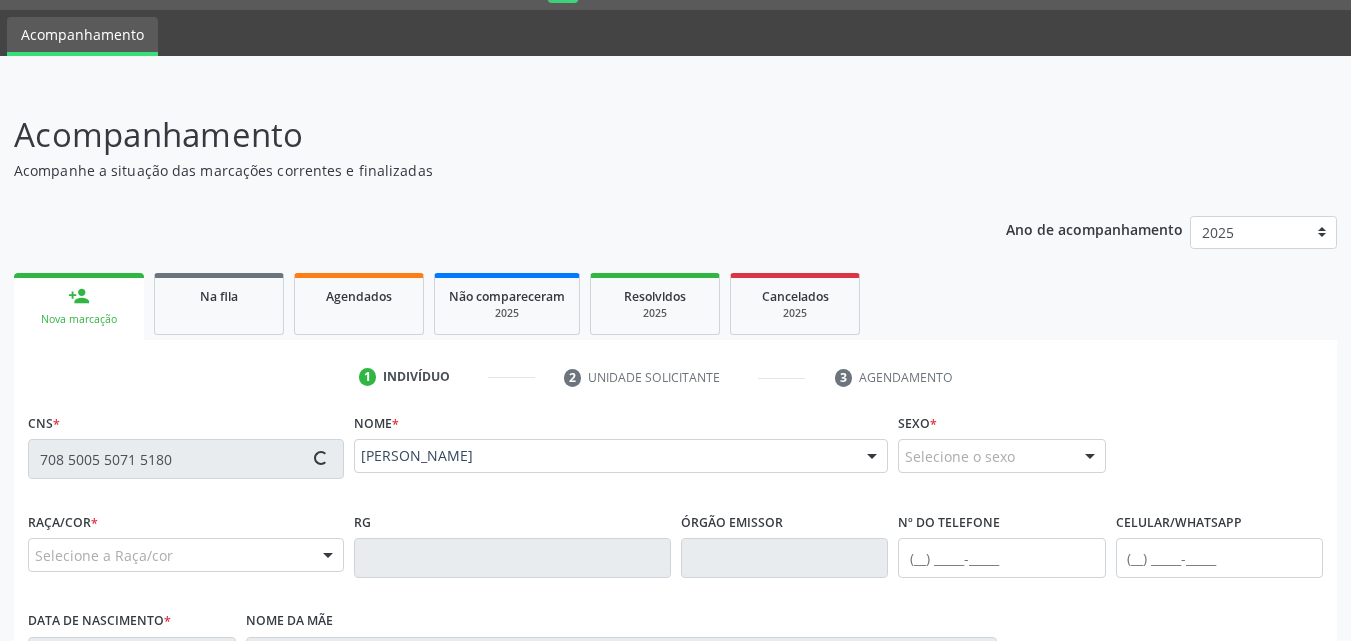 type on "25[DATE]" 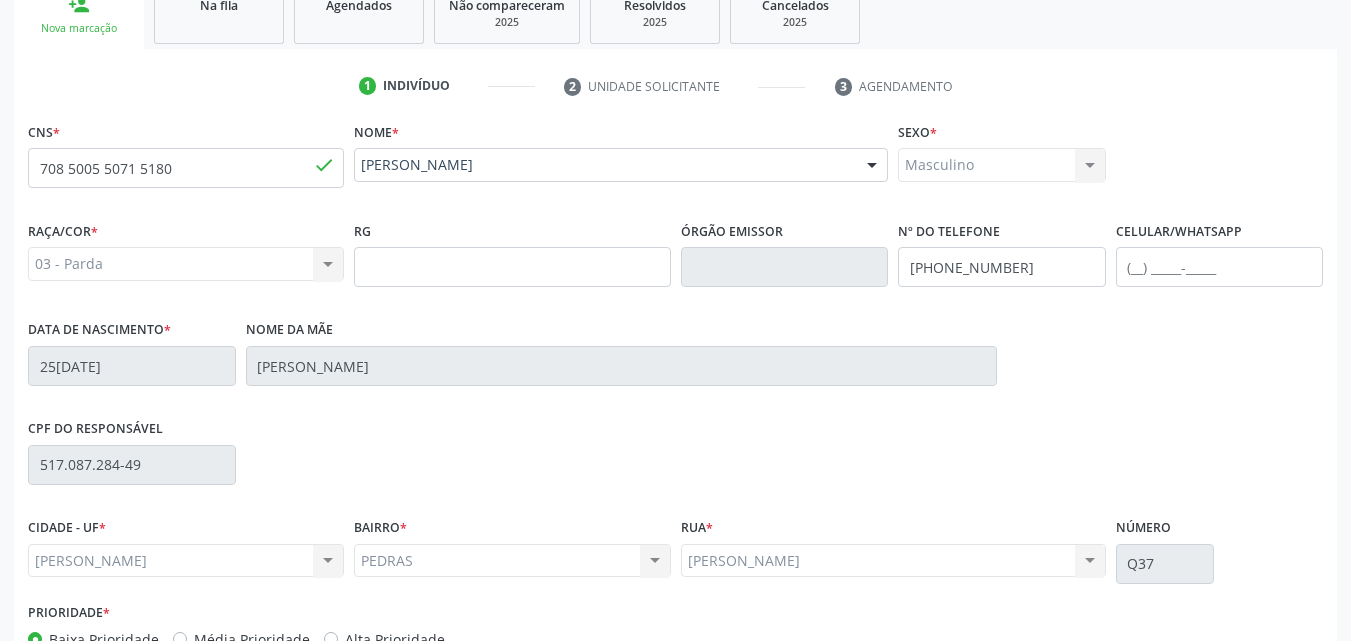 scroll, scrollTop: 471, scrollLeft: 0, axis: vertical 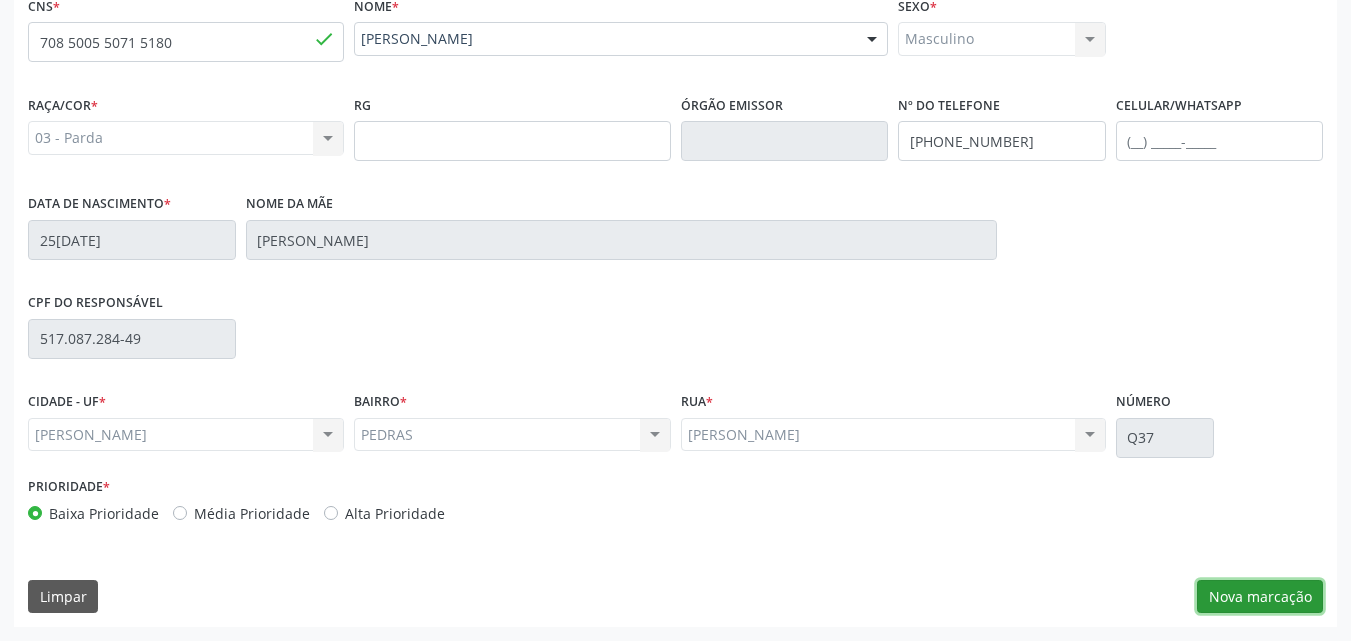 click on "Nova marcação" at bounding box center [1260, 597] 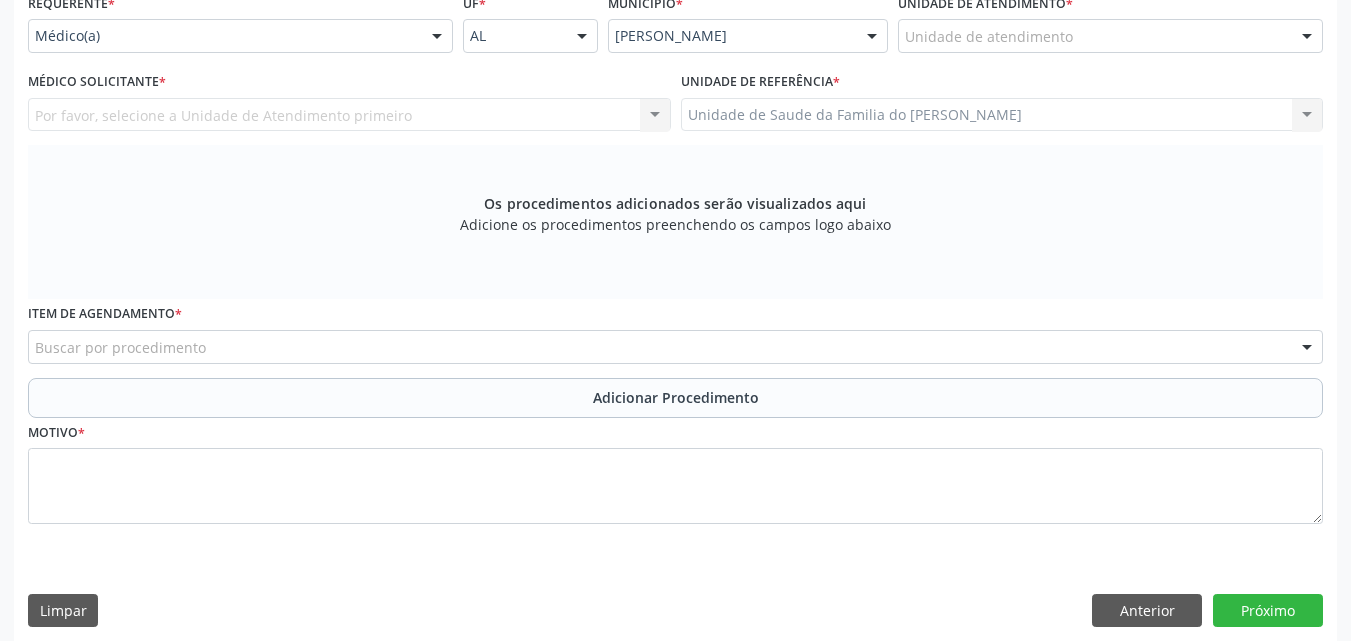 scroll, scrollTop: 488, scrollLeft: 0, axis: vertical 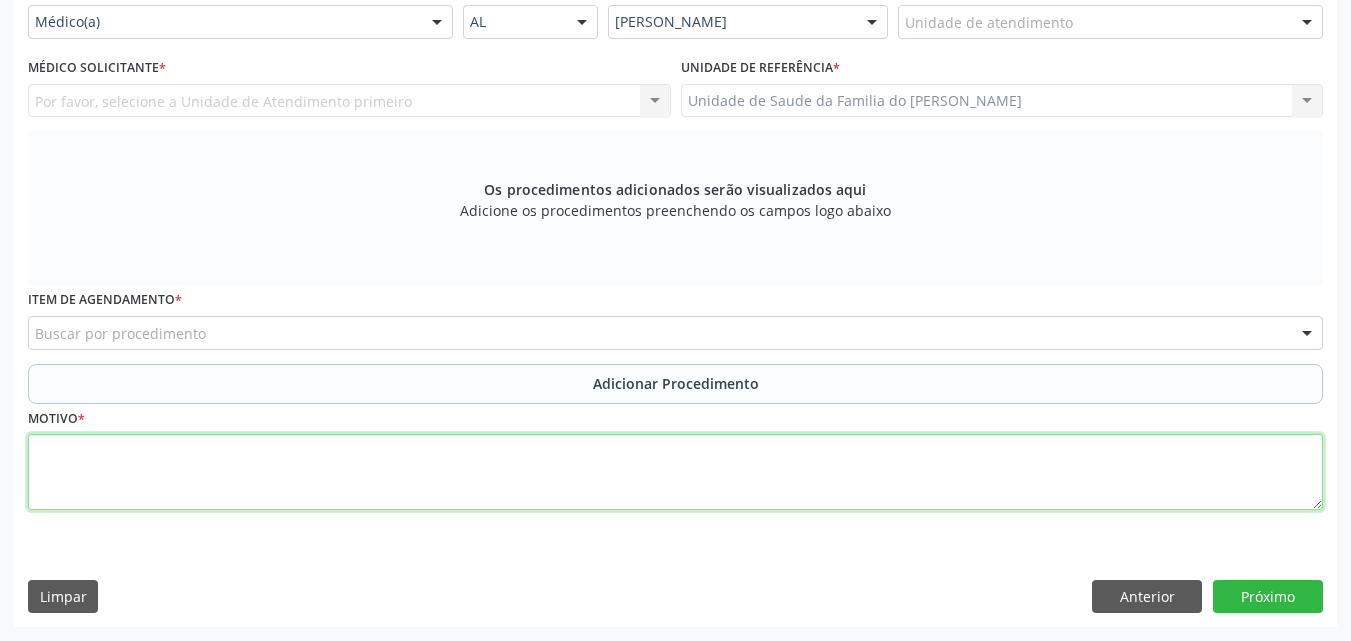 click at bounding box center (675, 472) 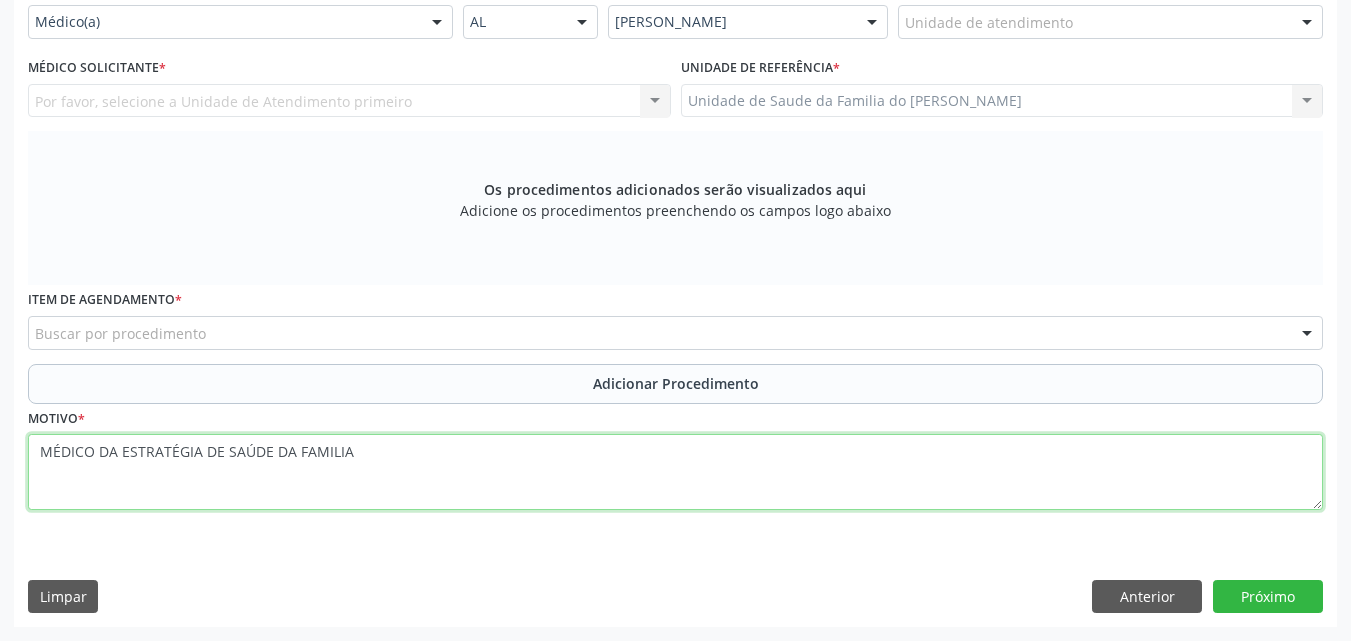 drag, startPoint x: 359, startPoint y: 450, endPoint x: 0, endPoint y: 418, distance: 360.42337 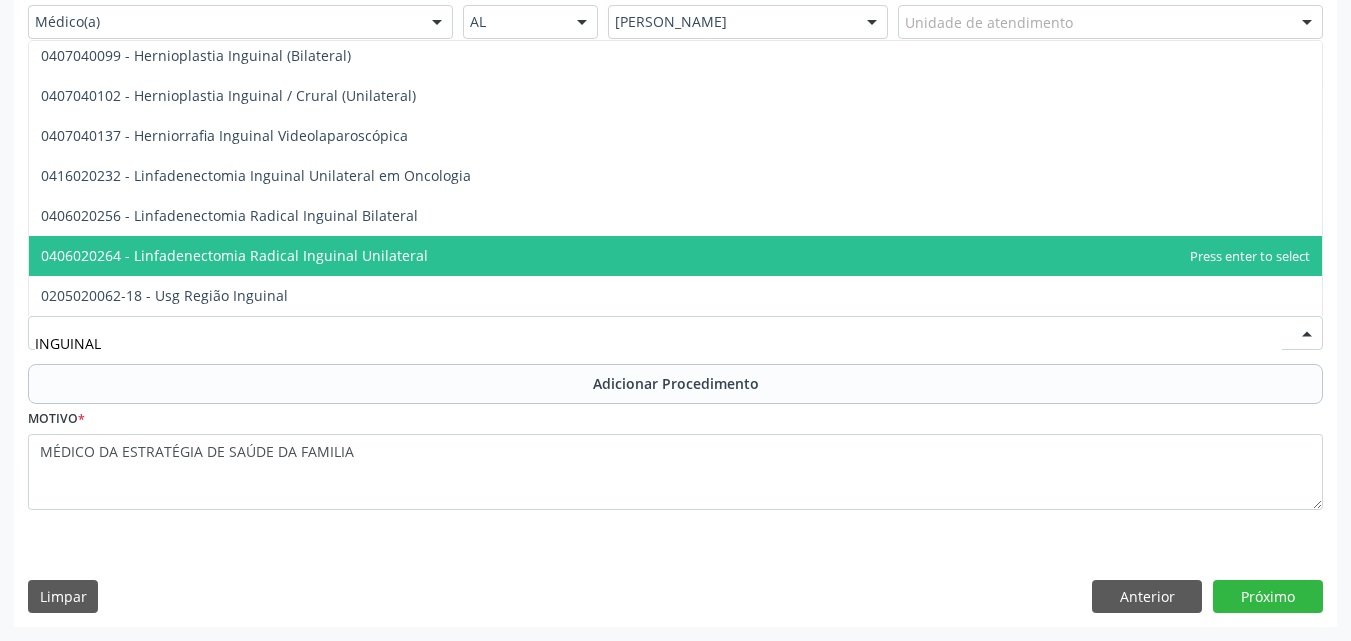 scroll, scrollTop: 0, scrollLeft: 0, axis: both 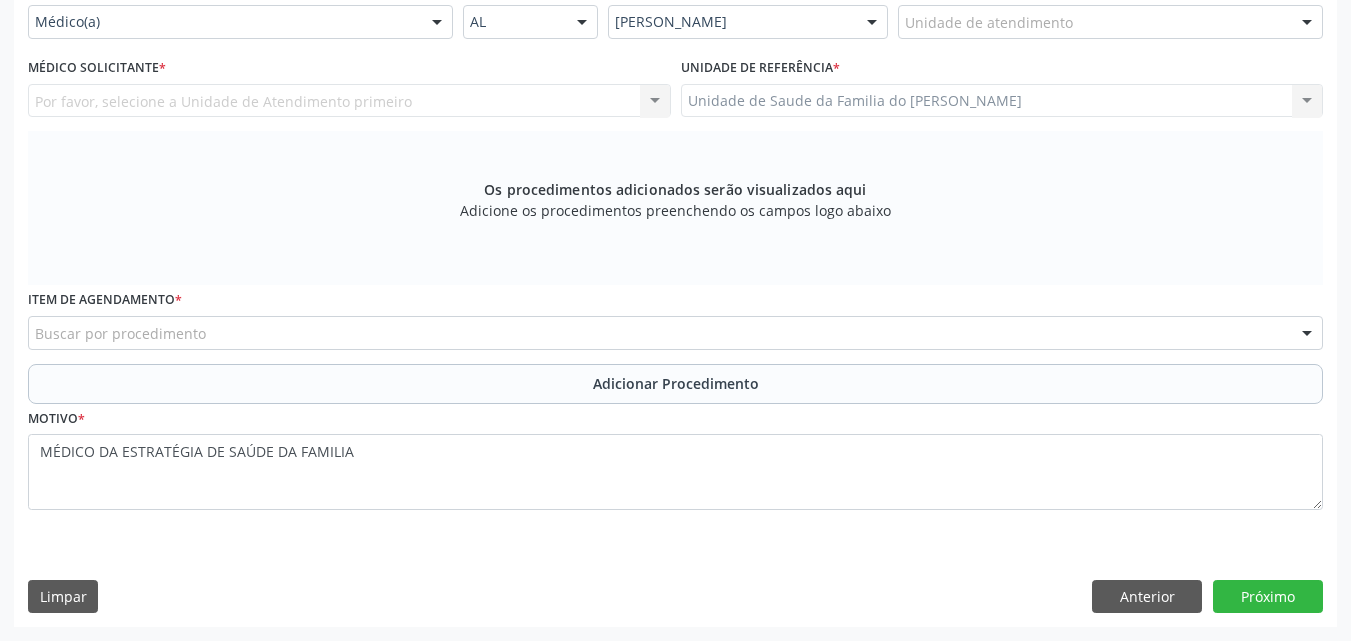 click on "Buscar por procedimento" at bounding box center [675, 333] 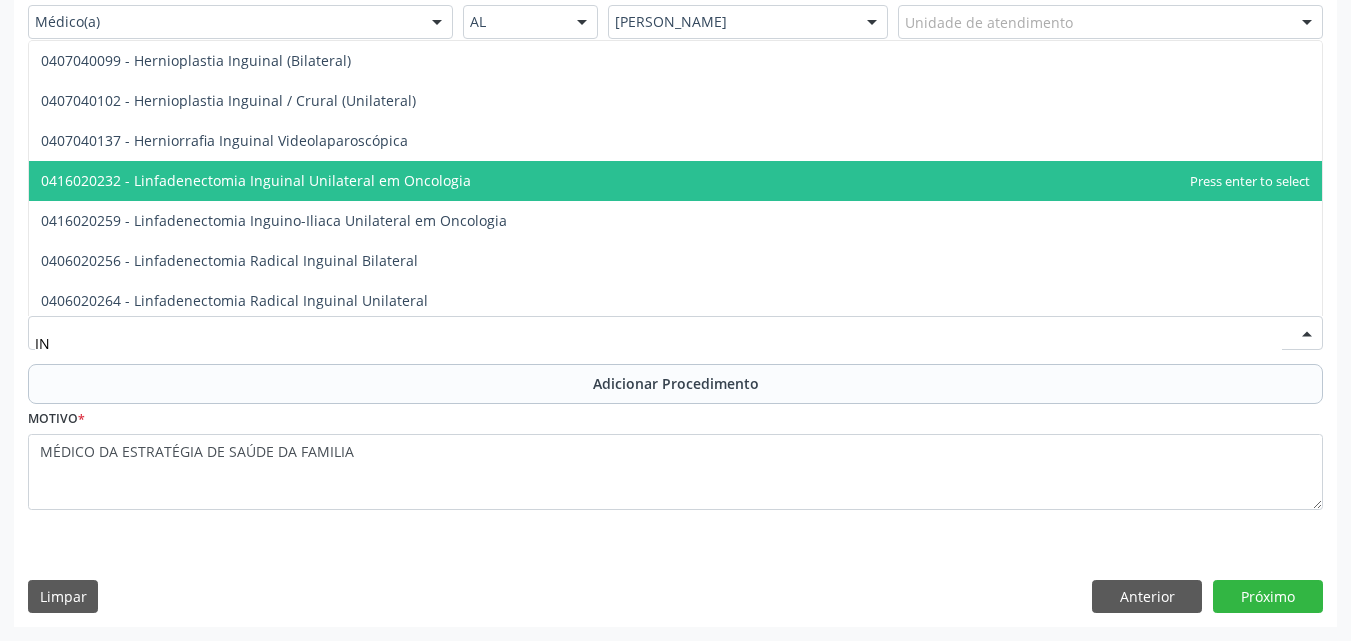 type on "I" 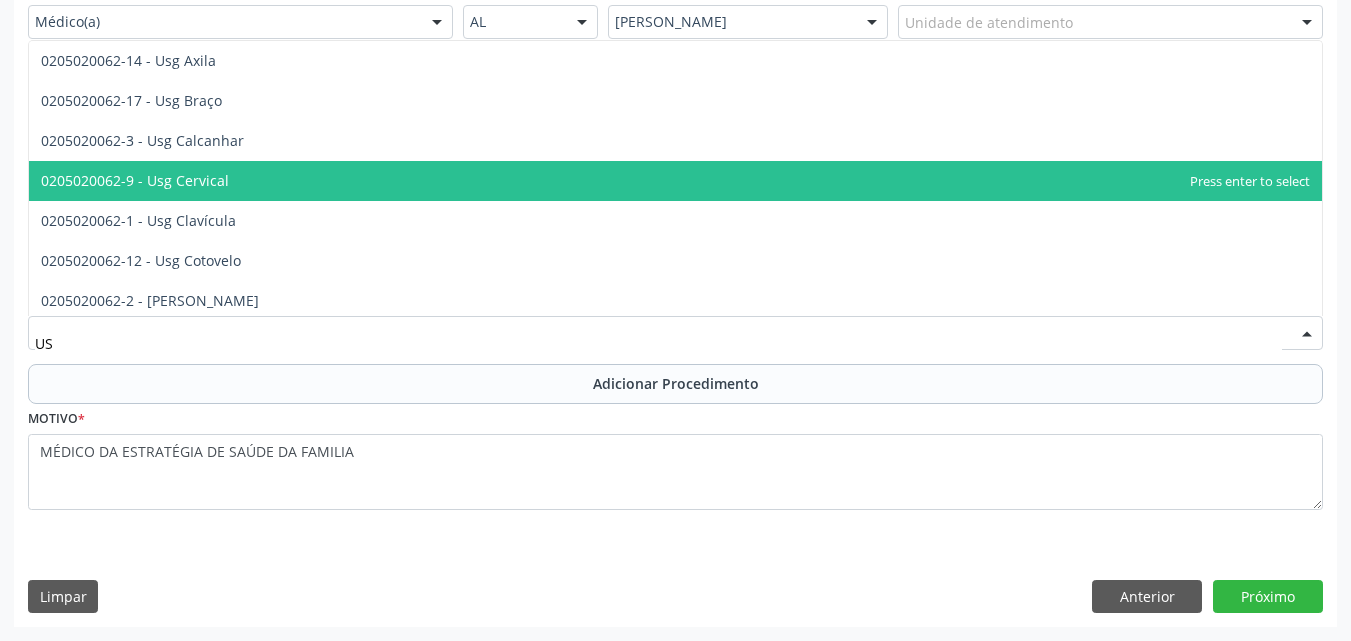 type on "U" 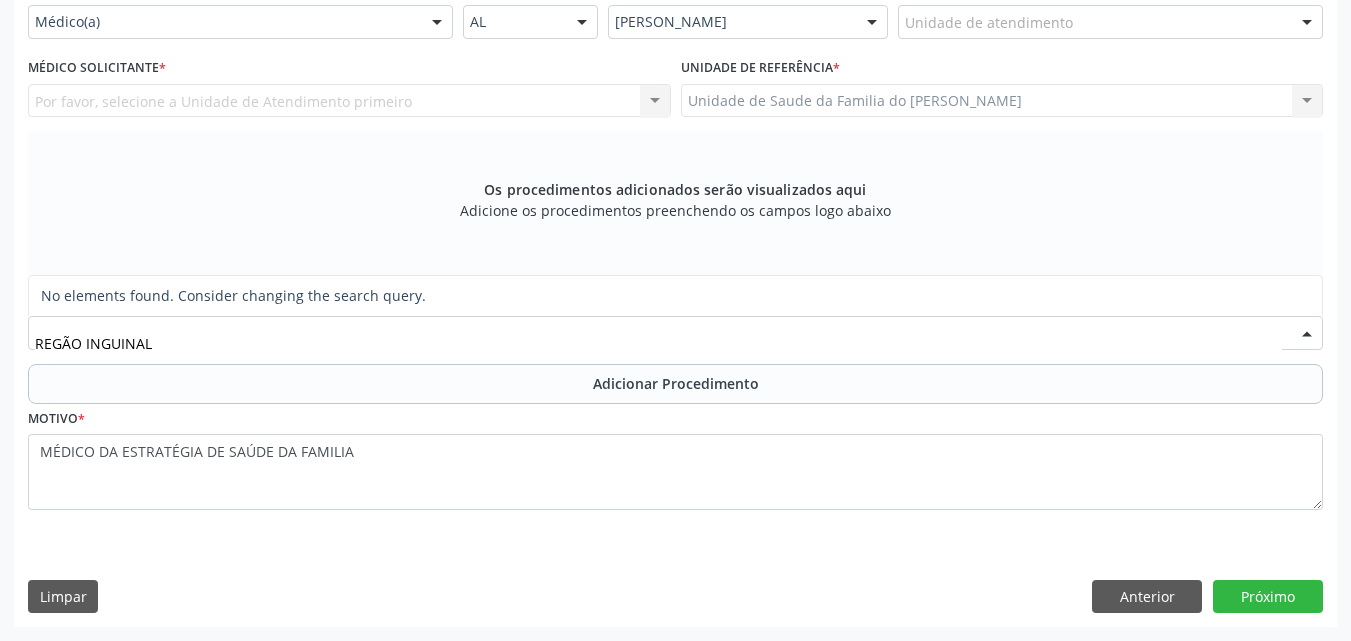 type on "REGIÃO INGUINAL" 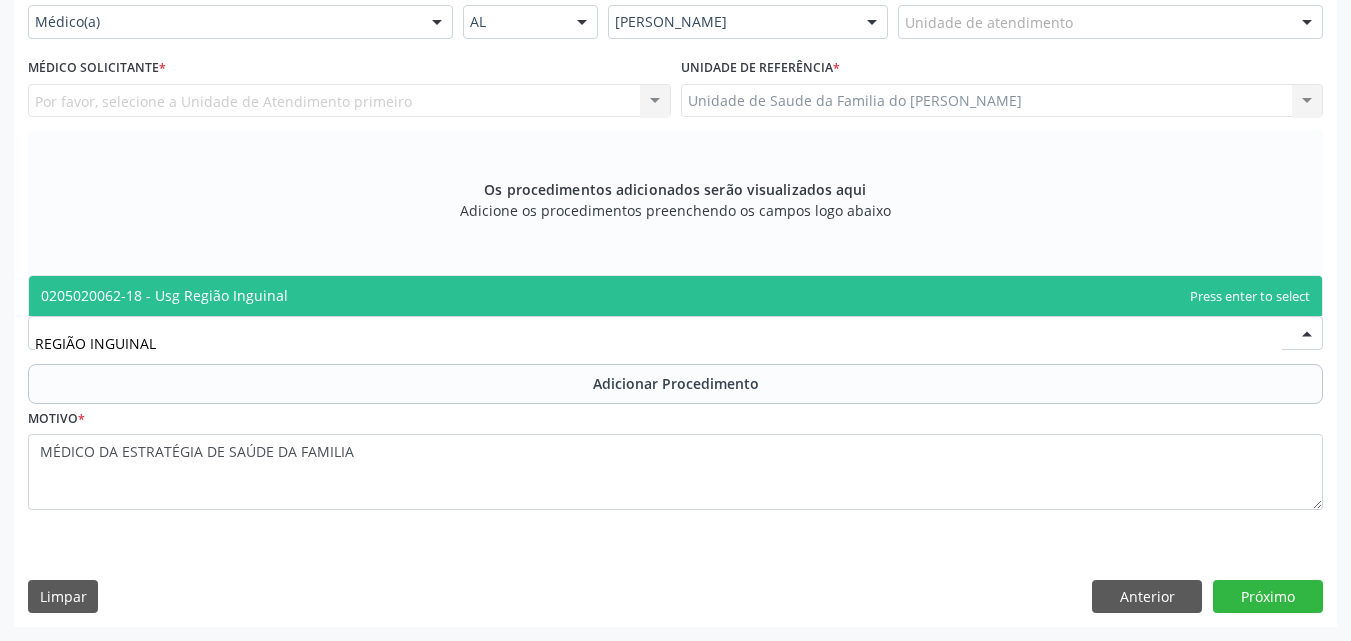 click on "0205020062-18 - Usg Região Inguinal" at bounding box center [675, 296] 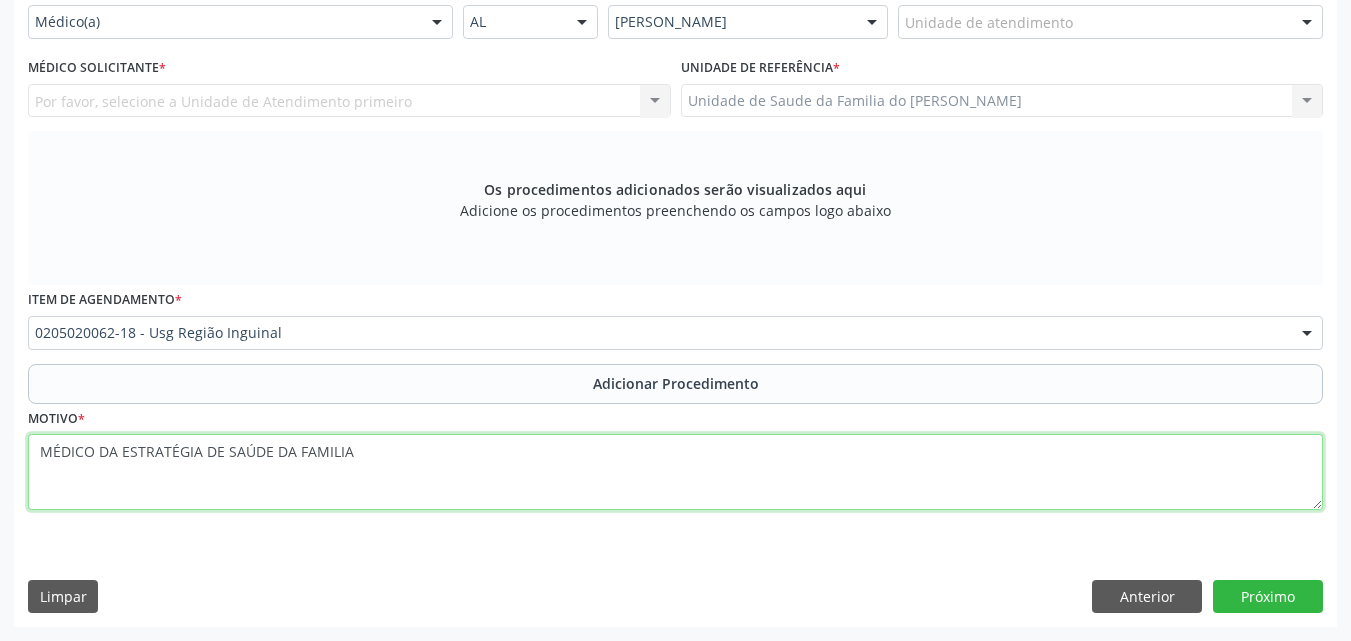 click on "MÉDICO DA ESTRATÉGIA DE SAÚDE DA FAMILIA" at bounding box center [675, 472] 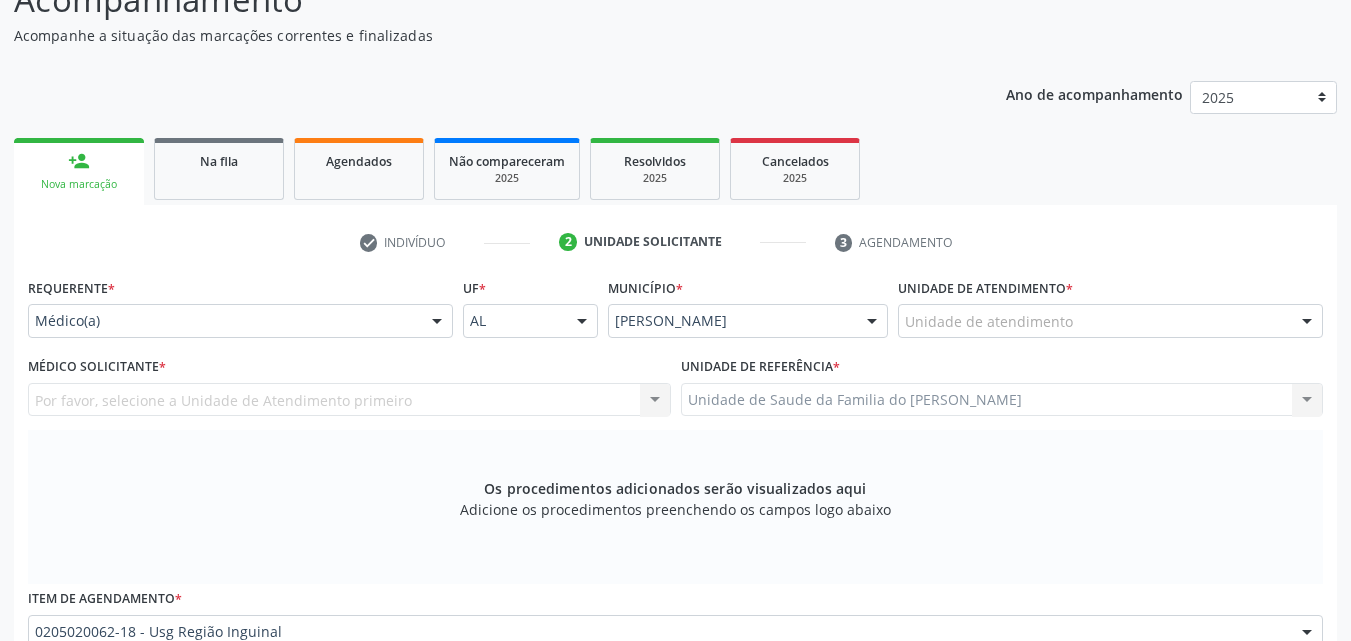scroll, scrollTop: 188, scrollLeft: 0, axis: vertical 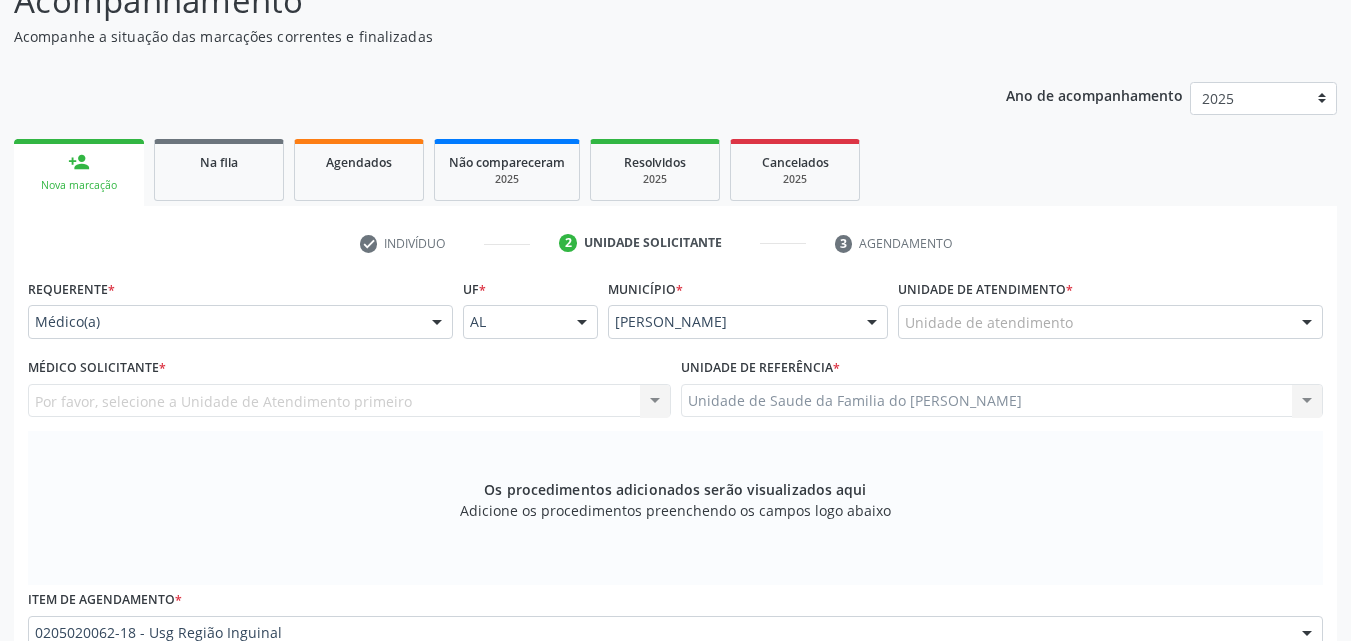 type on "MÉDICO DA ESTRATÉGIA DE SAÚDE DA FAMILIA ( [MEDICAL_DATA] INGUINAL)" 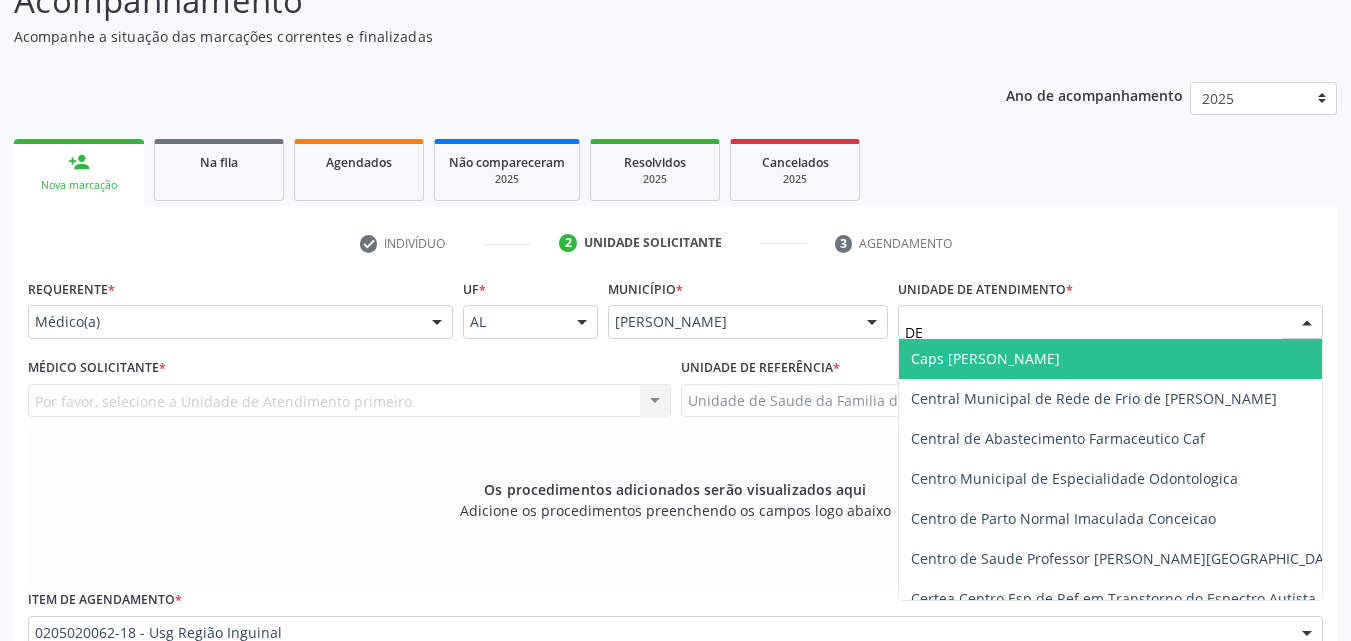 type on "DEN" 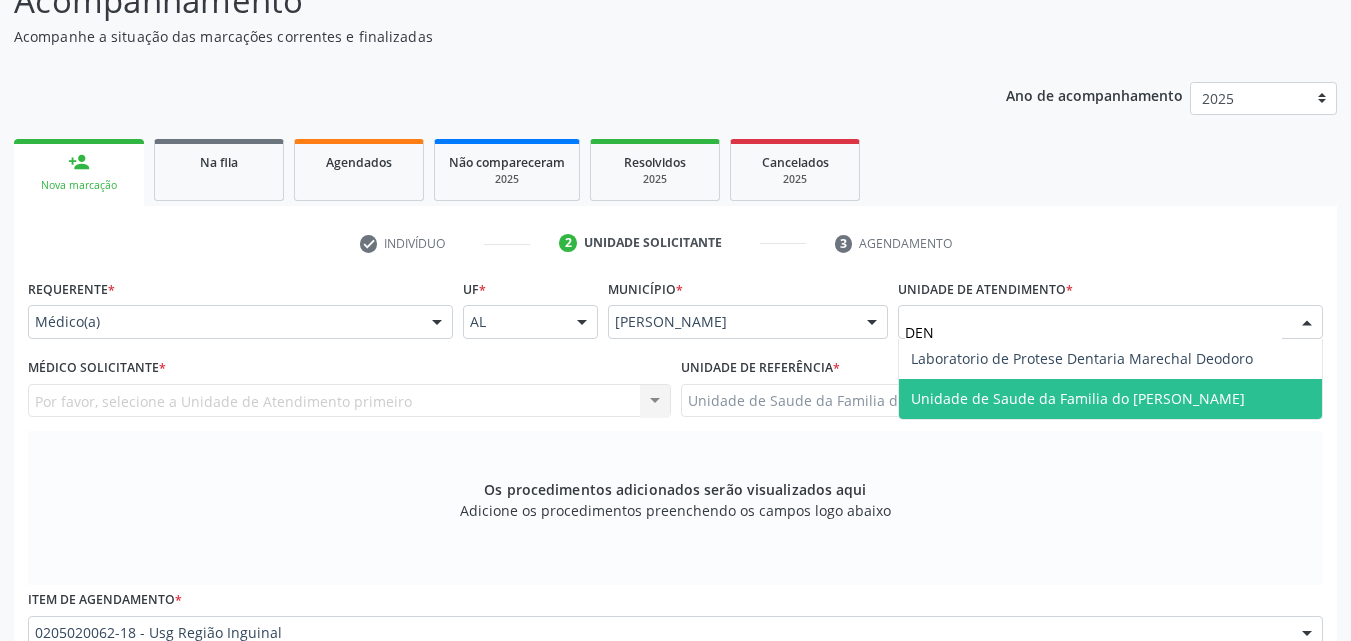 click on "Unidade de Saude da Familia do [PERSON_NAME]" at bounding box center [1078, 398] 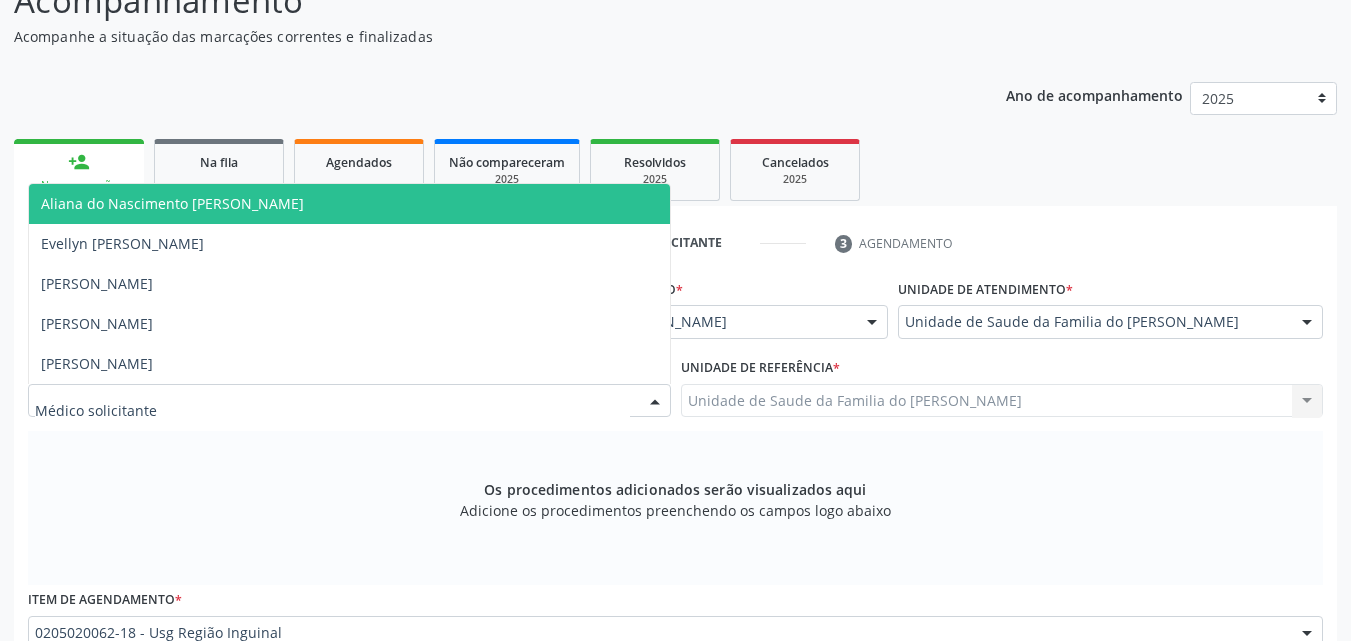 click at bounding box center [349, 401] 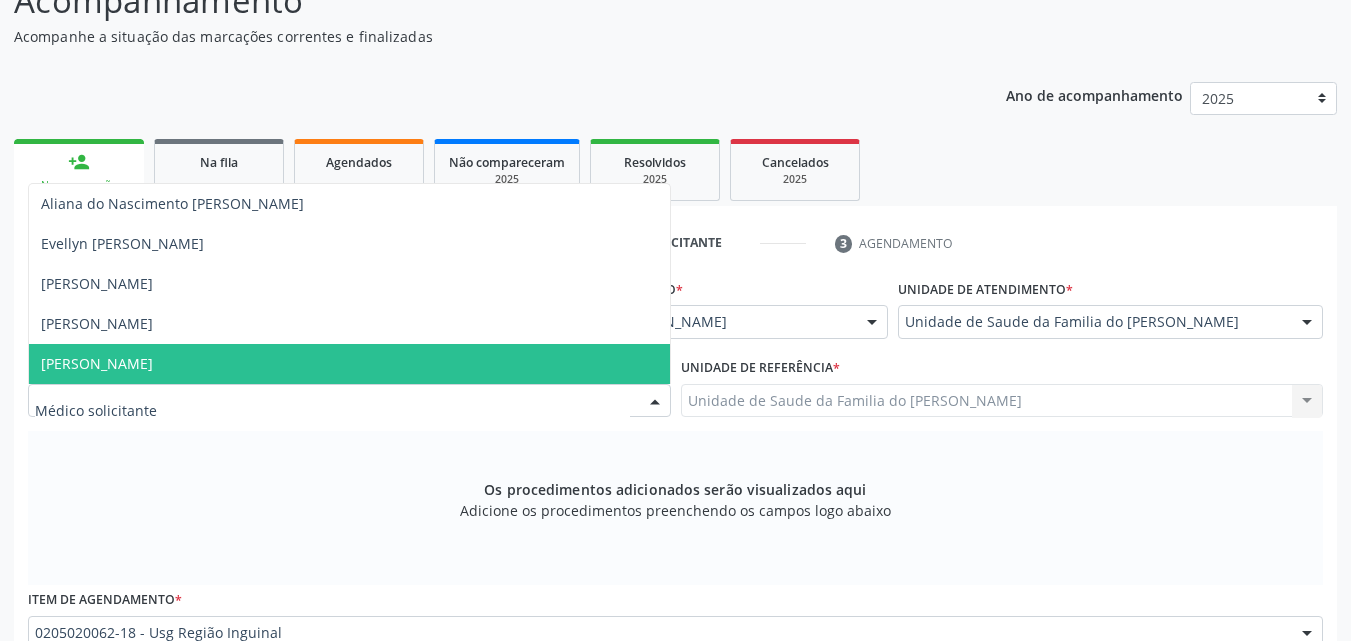 click on "[PERSON_NAME]" at bounding box center (349, 364) 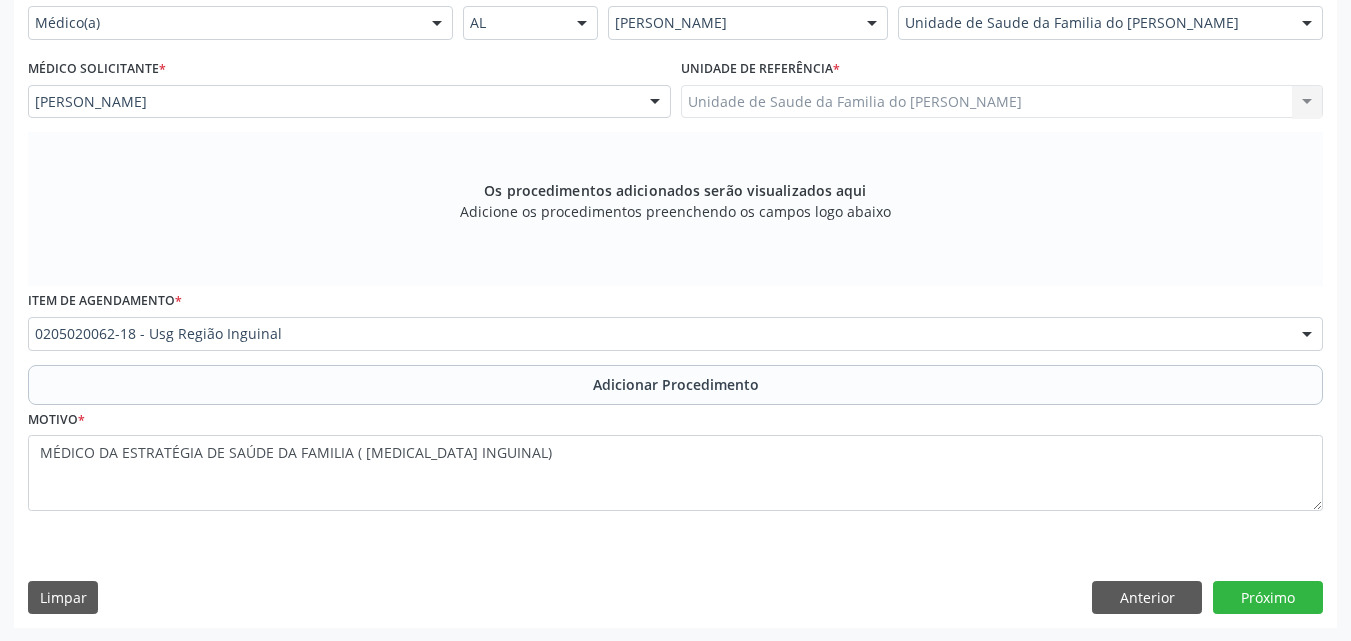 scroll, scrollTop: 488, scrollLeft: 0, axis: vertical 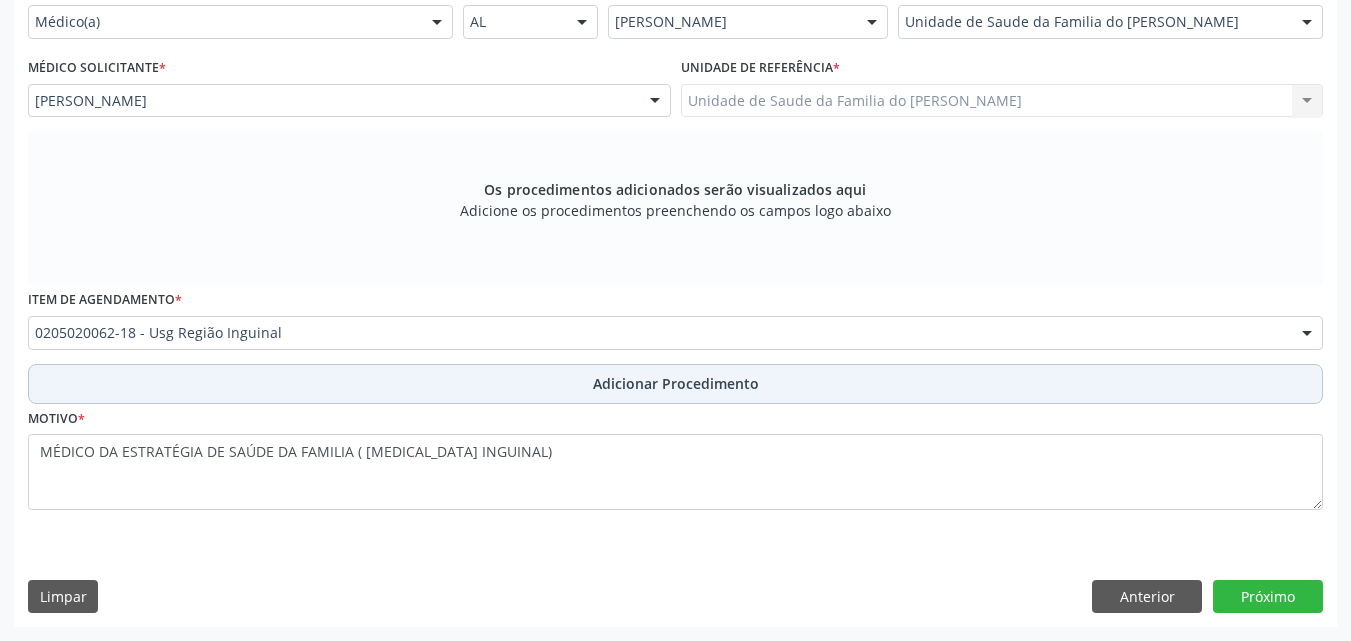 click on "Adicionar Procedimento" at bounding box center (676, 383) 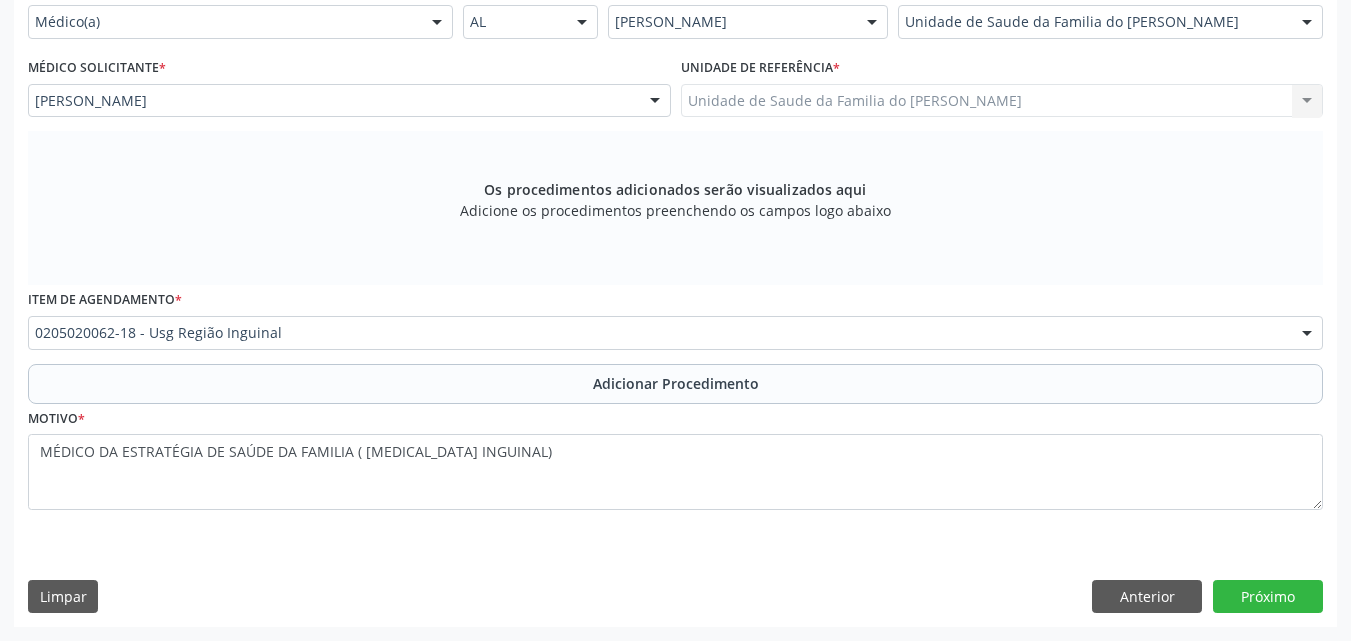 scroll, scrollTop: 412, scrollLeft: 0, axis: vertical 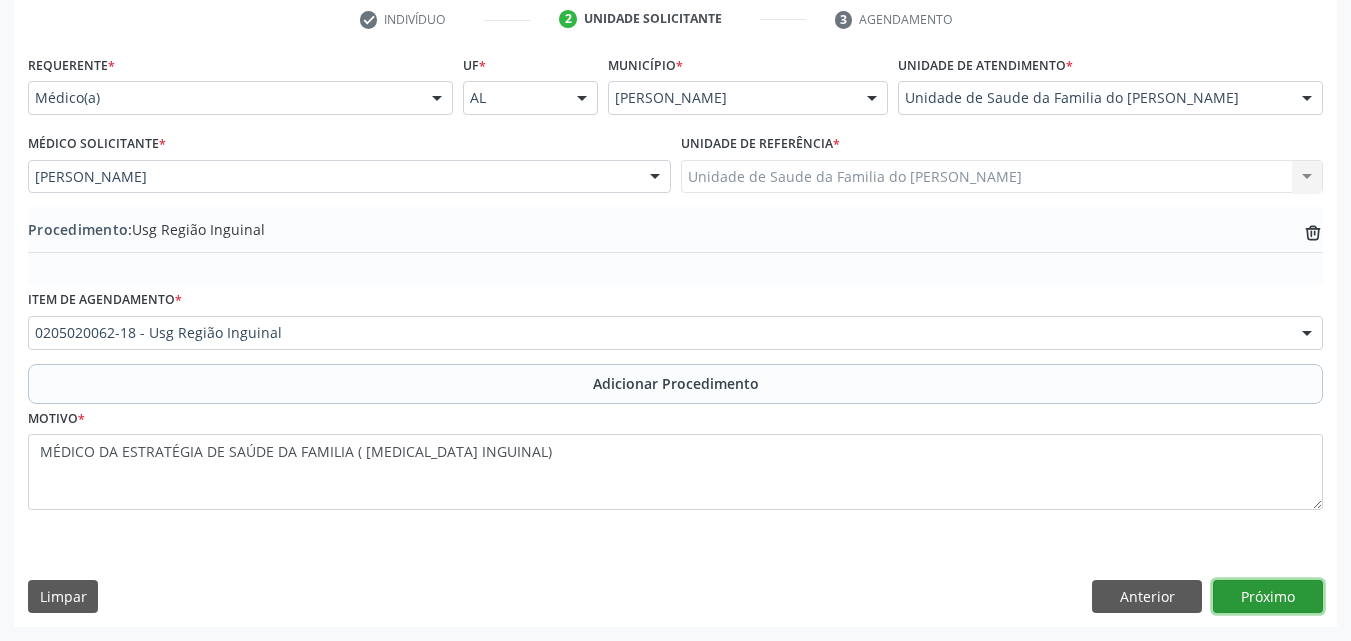 click on "Próximo" at bounding box center [1268, 597] 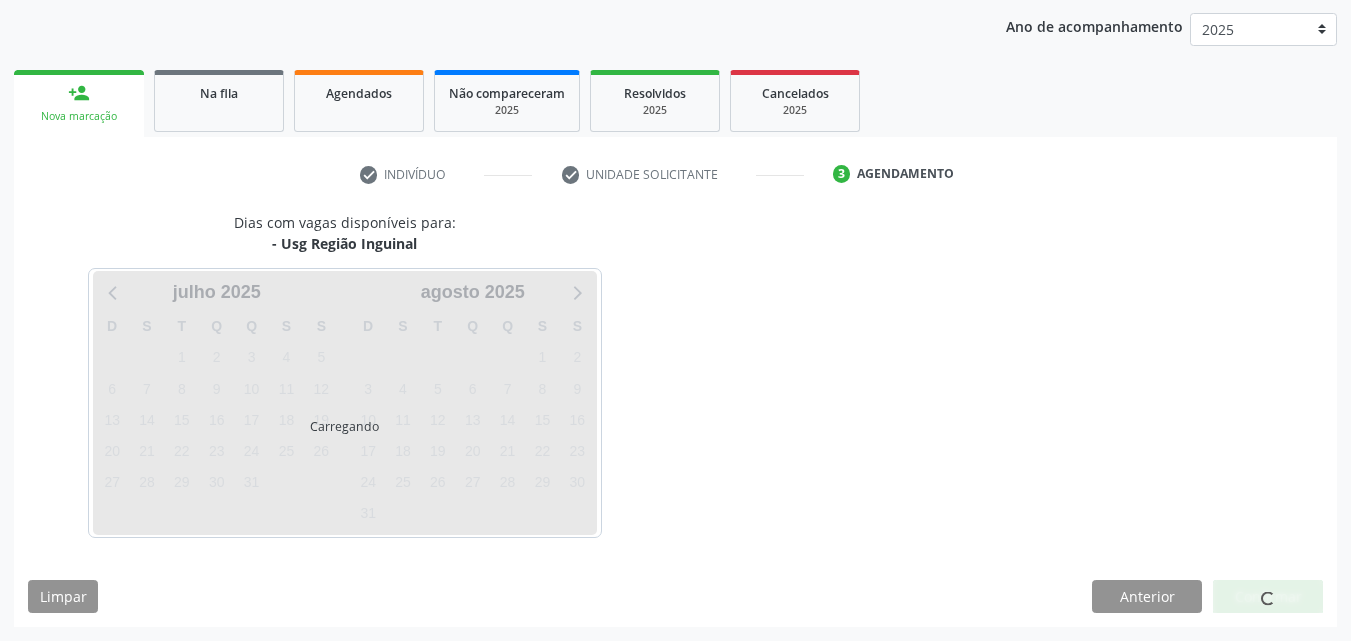 scroll, scrollTop: 316, scrollLeft: 0, axis: vertical 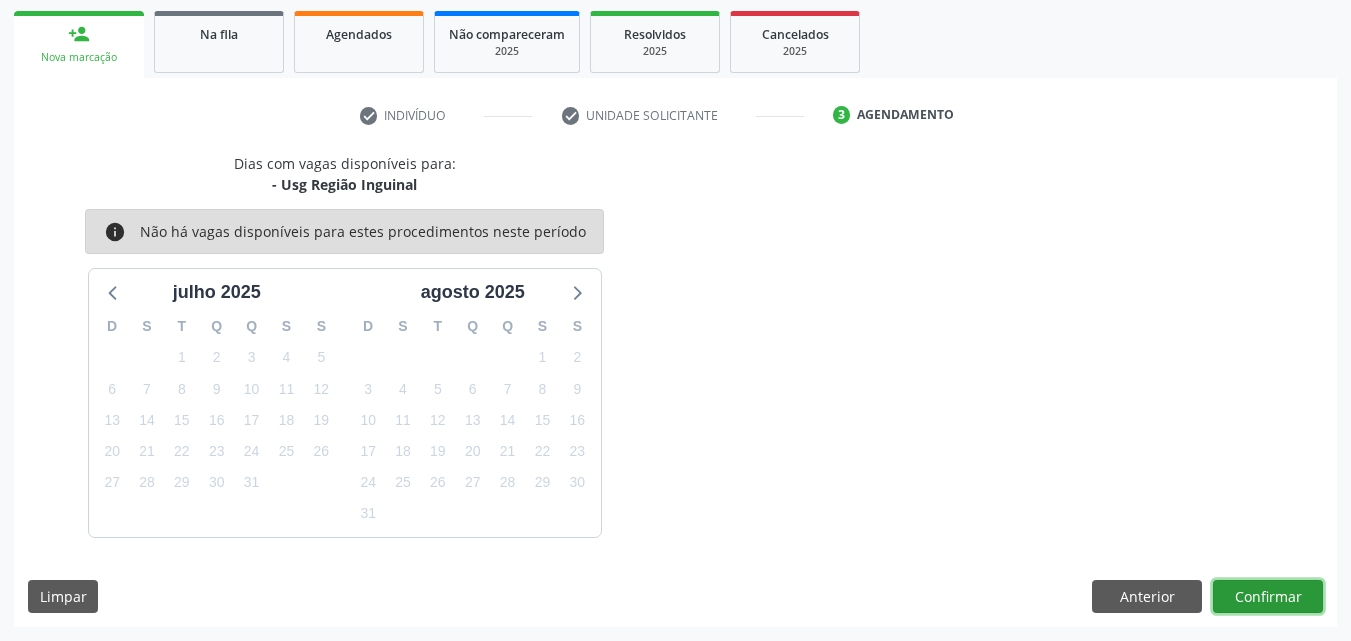 click on "Confirmar" at bounding box center [1268, 597] 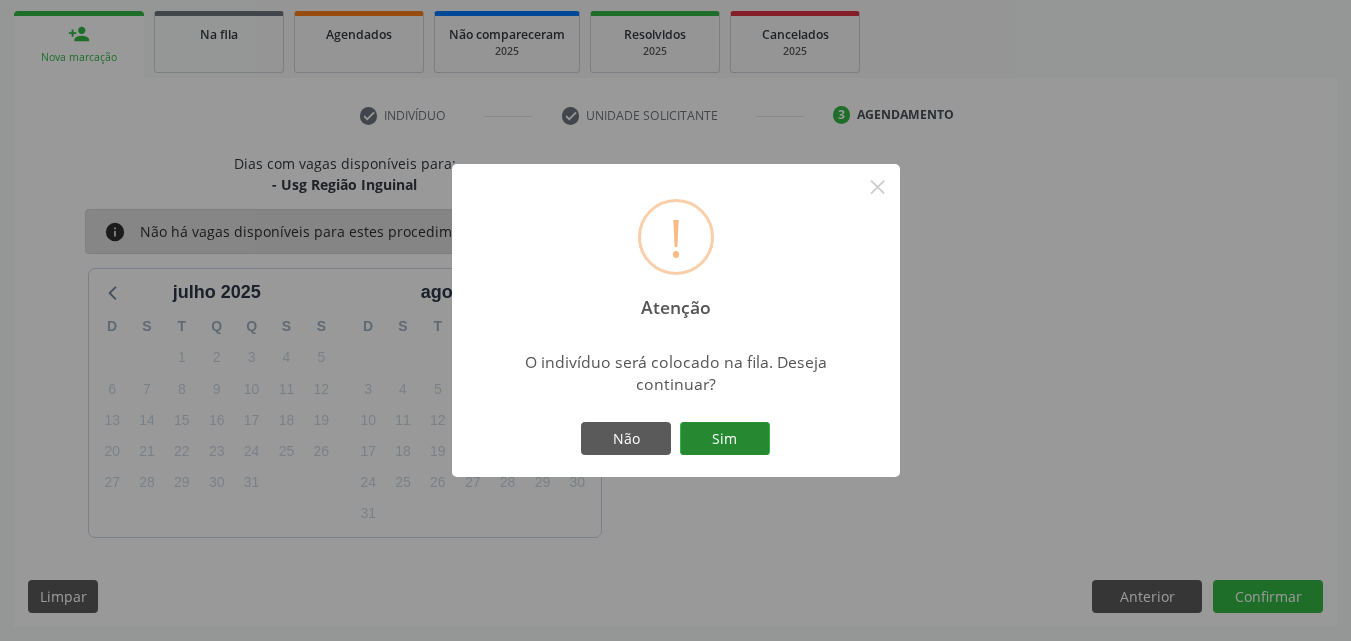 click on "Sim" at bounding box center (725, 439) 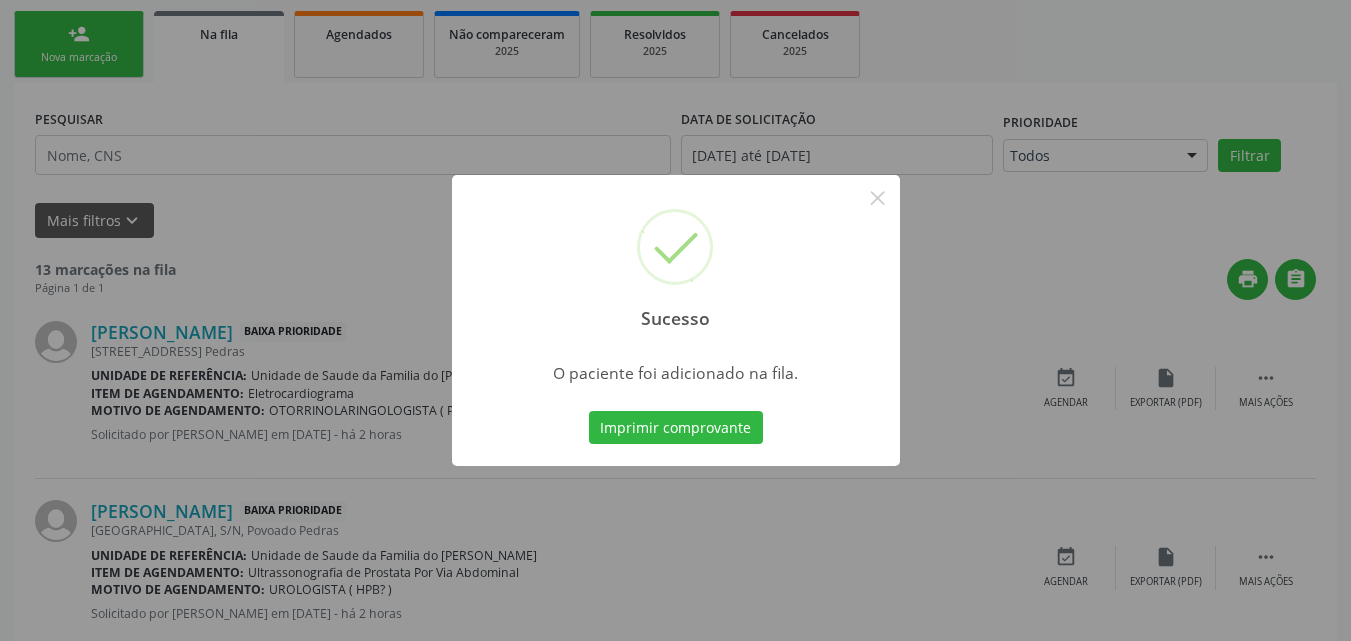 scroll, scrollTop: 54, scrollLeft: 0, axis: vertical 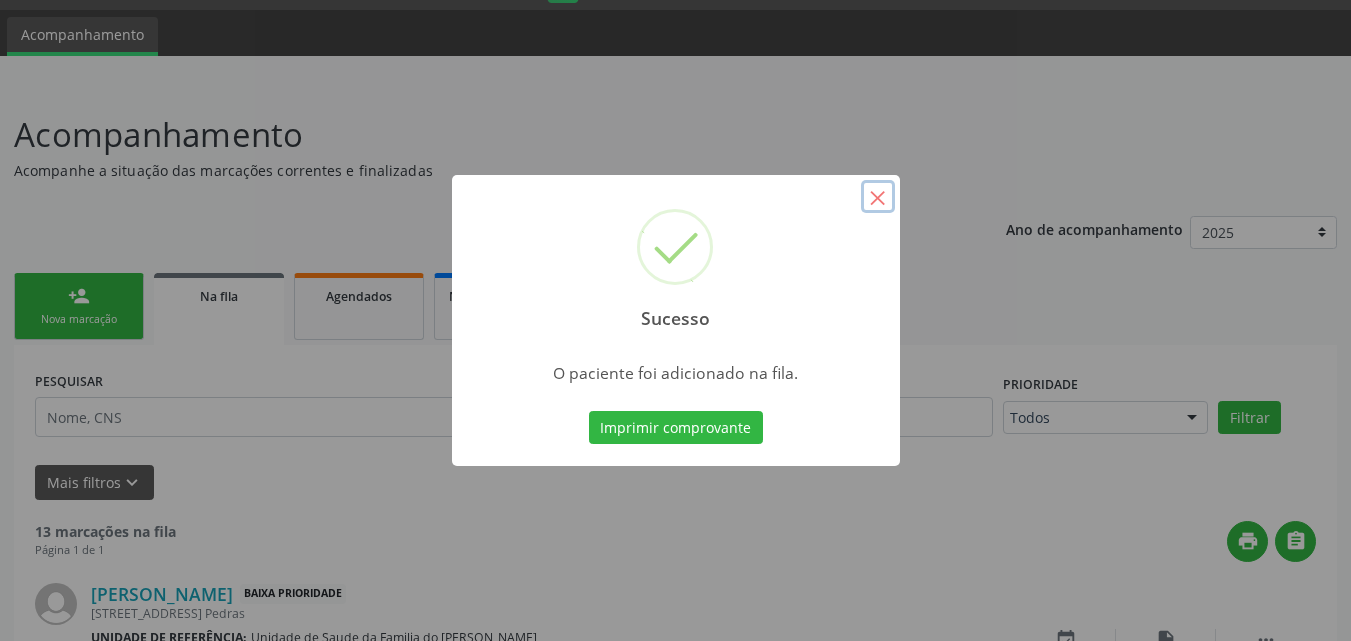 click on "×" at bounding box center (878, 197) 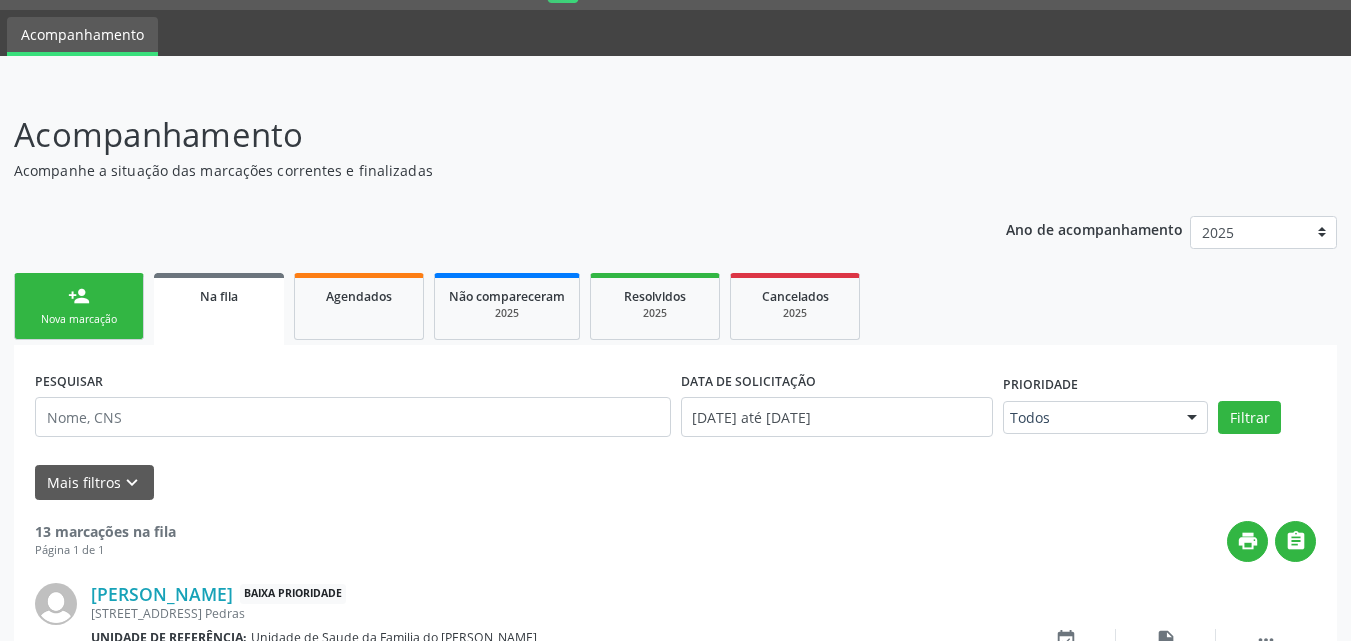 click on "person_add
Nova marcação" at bounding box center (79, 306) 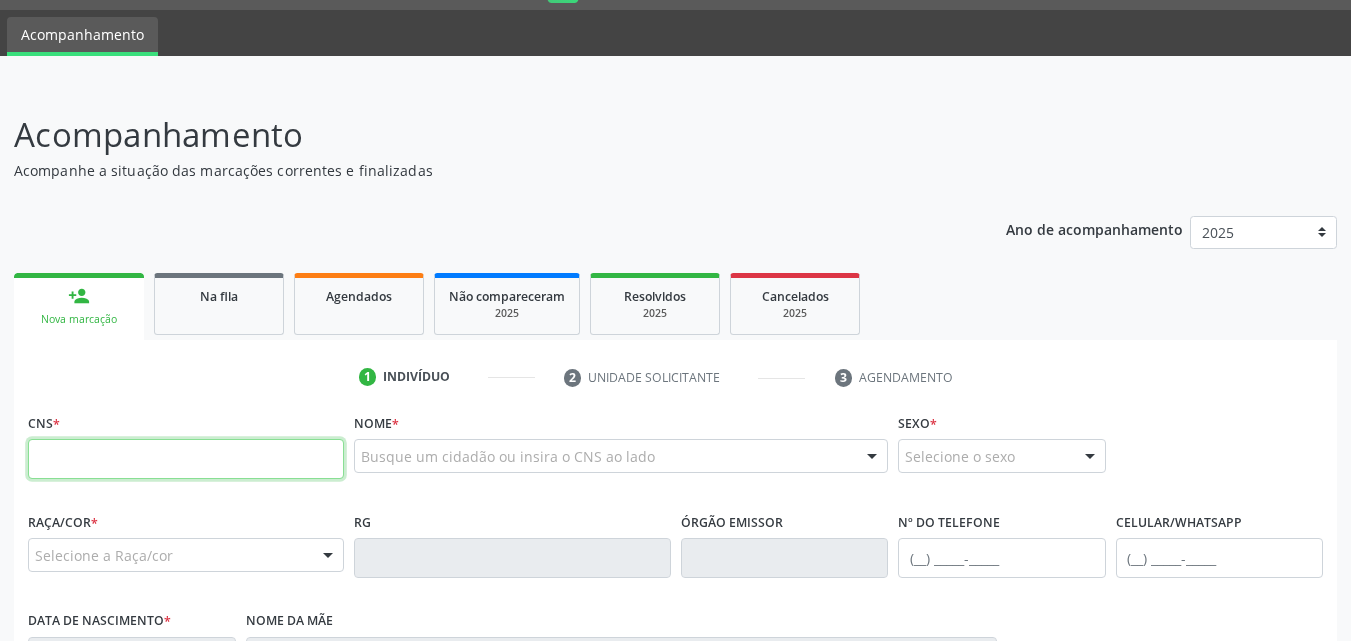 click at bounding box center (186, 459) 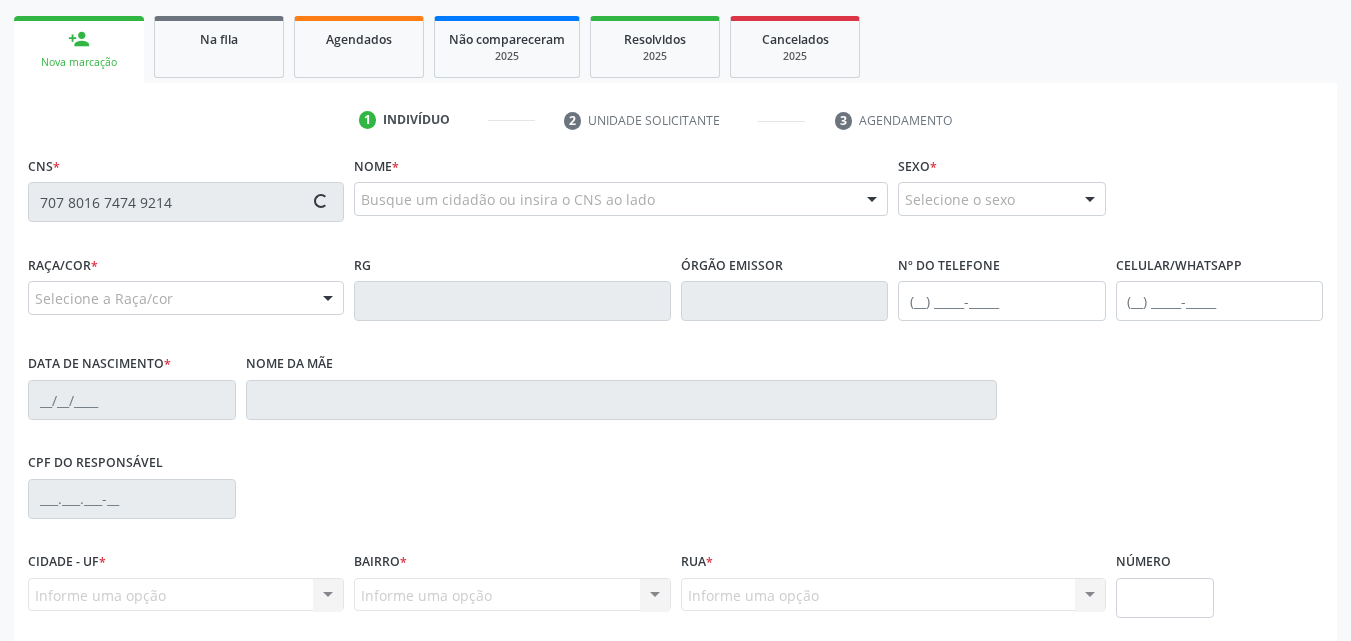 scroll, scrollTop: 354, scrollLeft: 0, axis: vertical 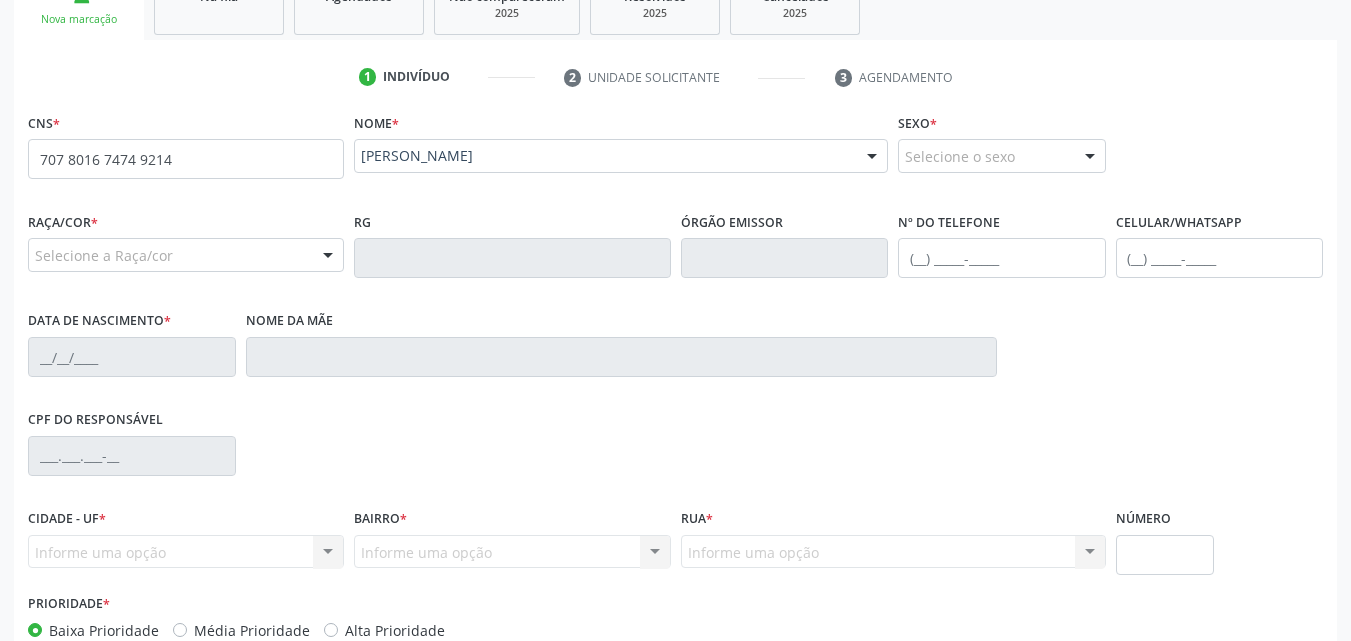 type on "707 8016 7474 9214" 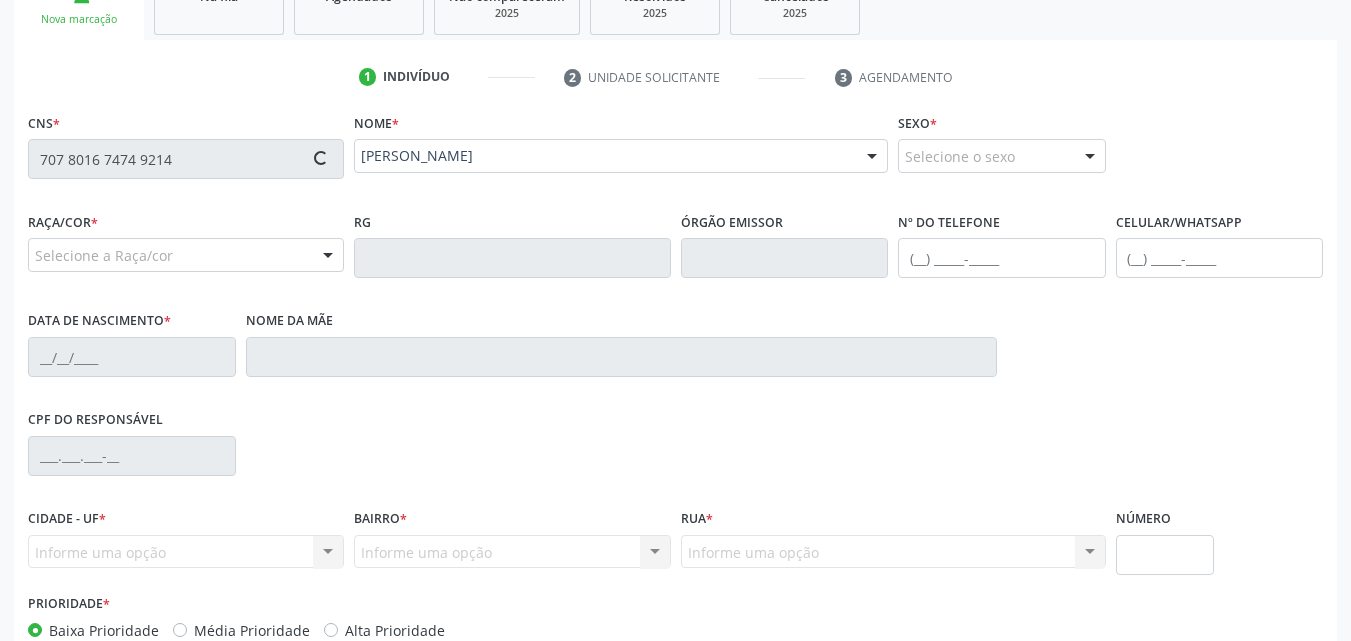 type on "[PHONE_NUMBER]" 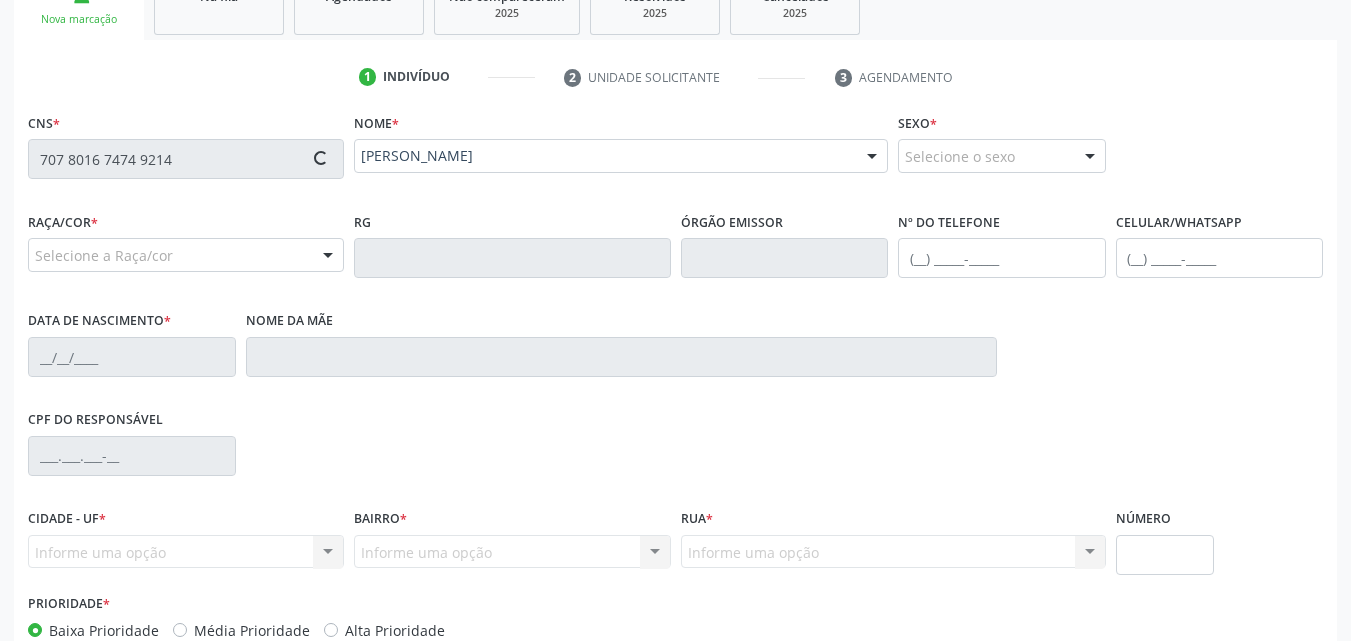 type on "20/[DATE]" 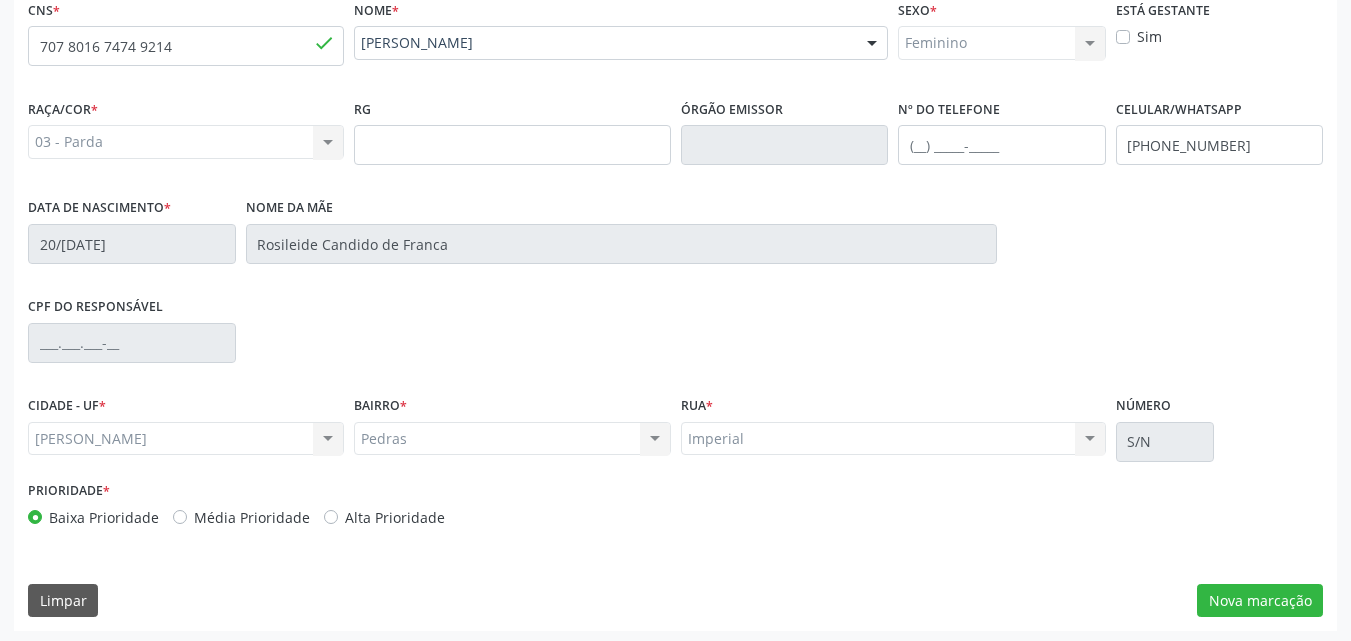scroll, scrollTop: 471, scrollLeft: 0, axis: vertical 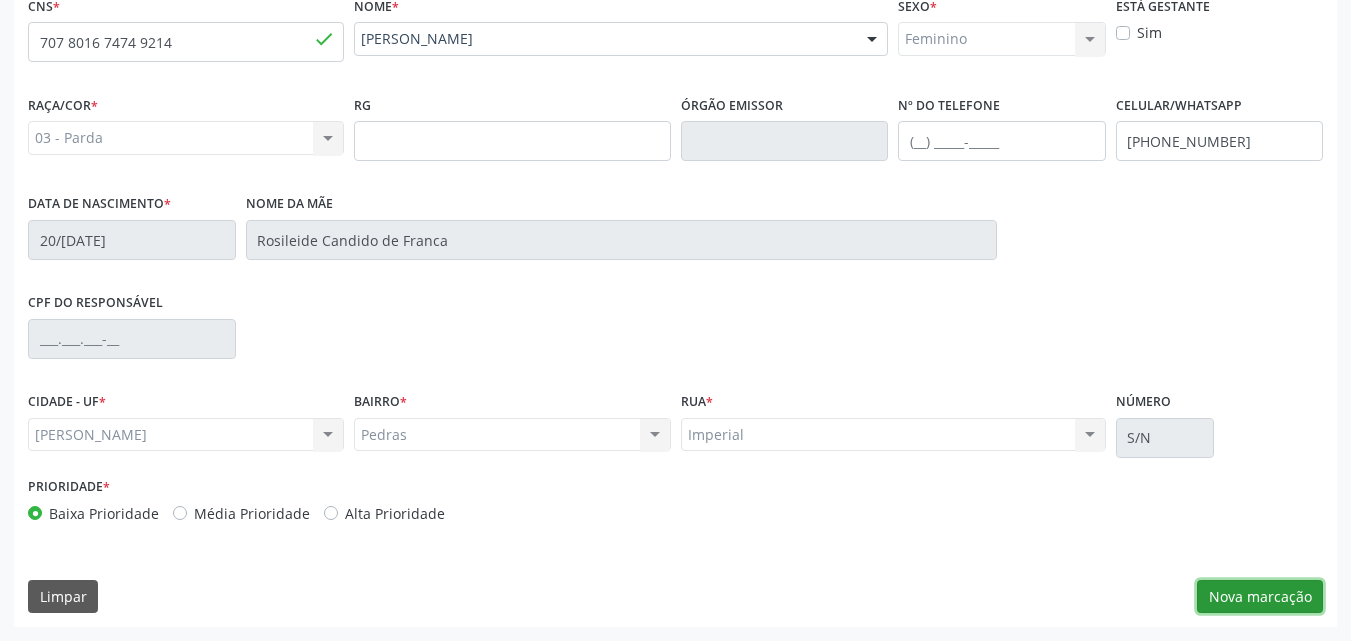 click on "Nova marcação" at bounding box center (1260, 597) 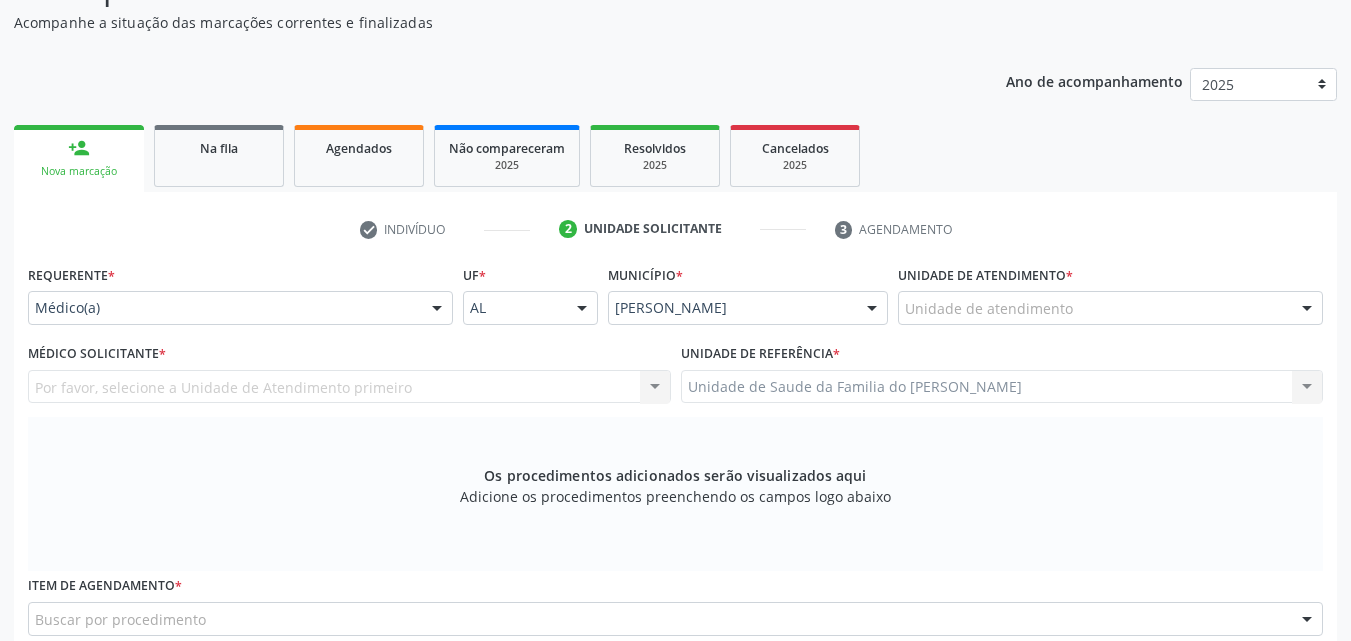 scroll, scrollTop: 171, scrollLeft: 0, axis: vertical 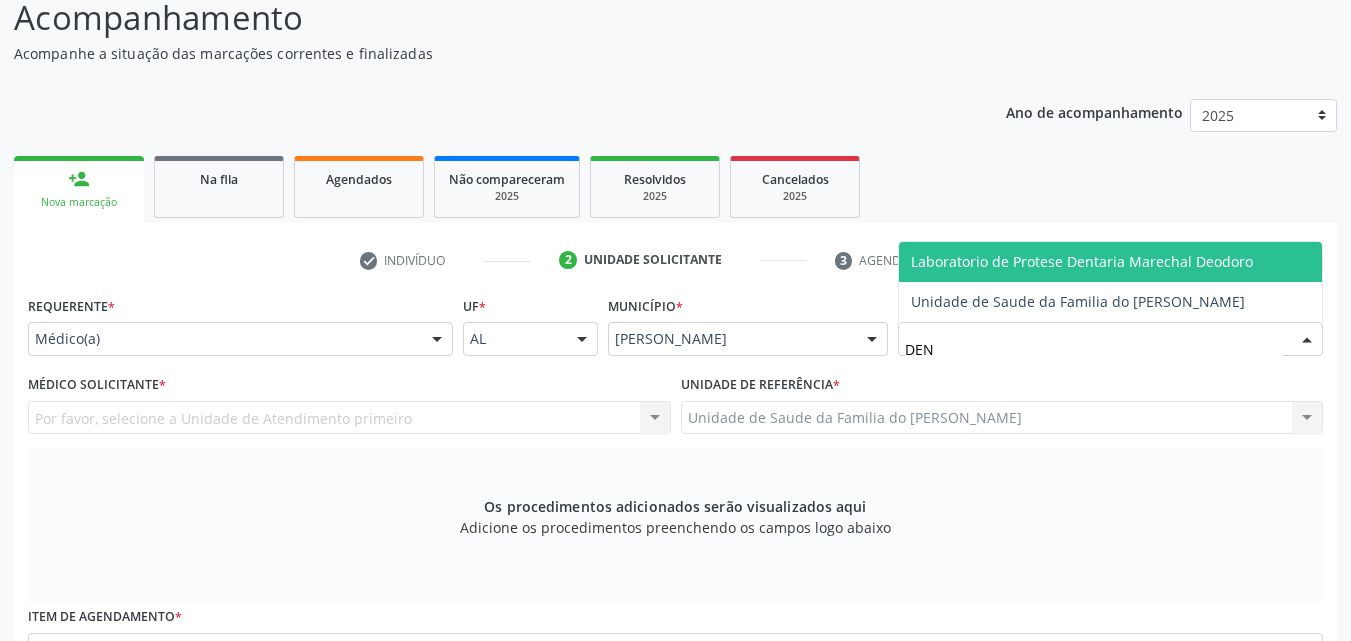 type on "DENI" 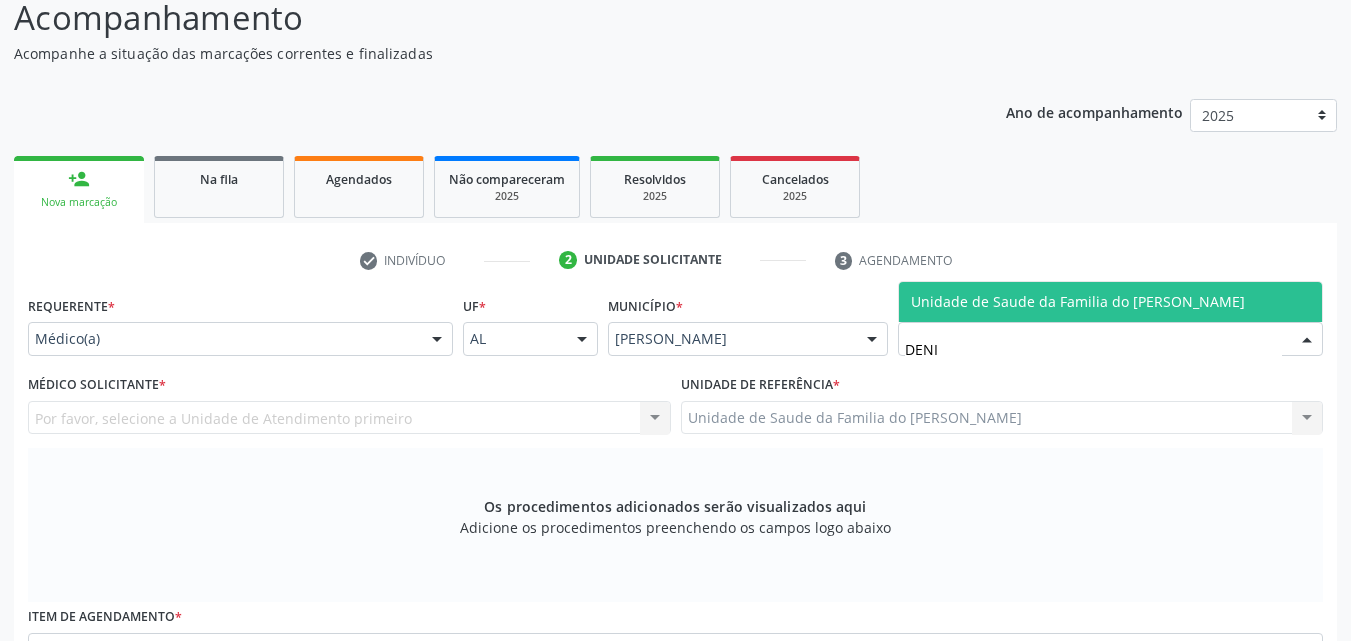 click on "Unidade de Saude da Familia do [PERSON_NAME]" at bounding box center [1110, 302] 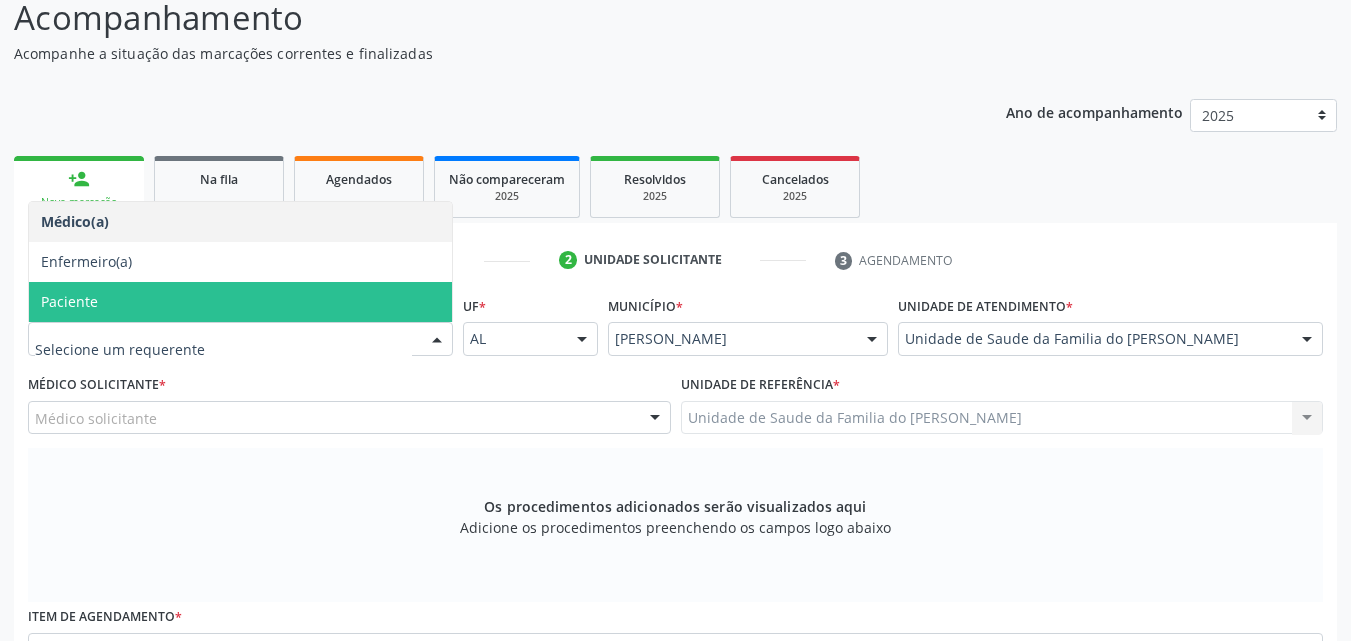 click on "Os procedimentos adicionados serão visualizados aqui
Adicione os procedimentos preenchendo os campos logo abaixo" at bounding box center [675, 525] 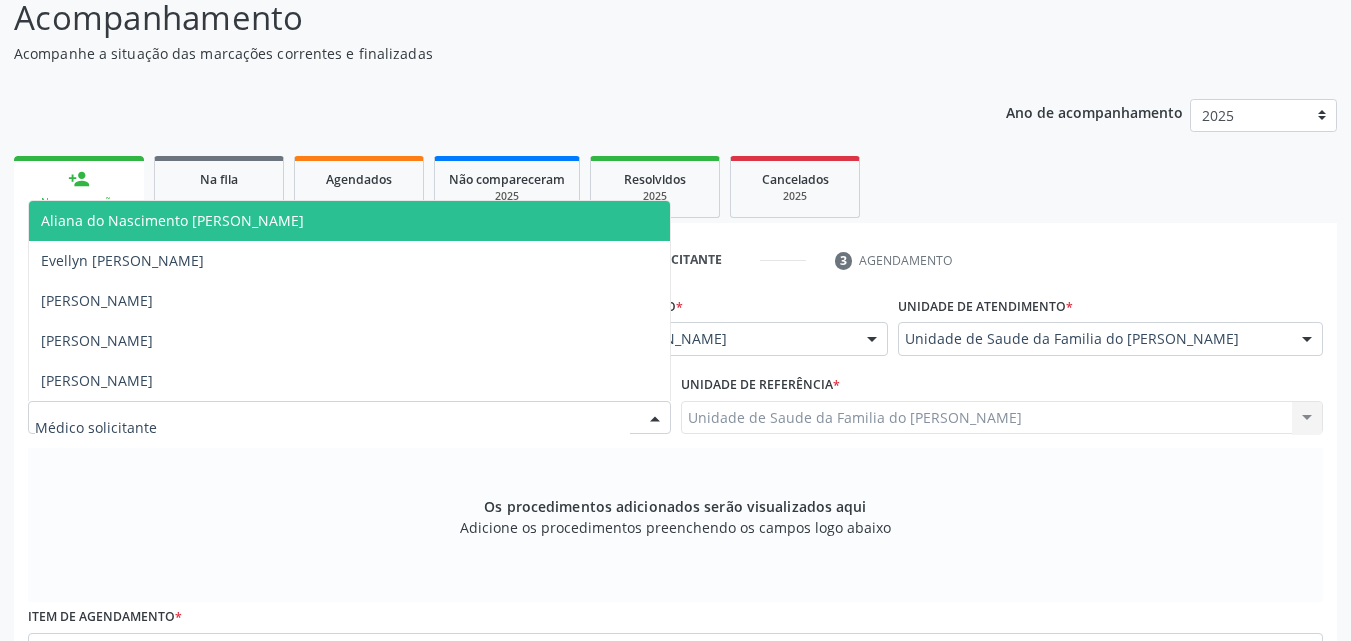 click at bounding box center (349, 418) 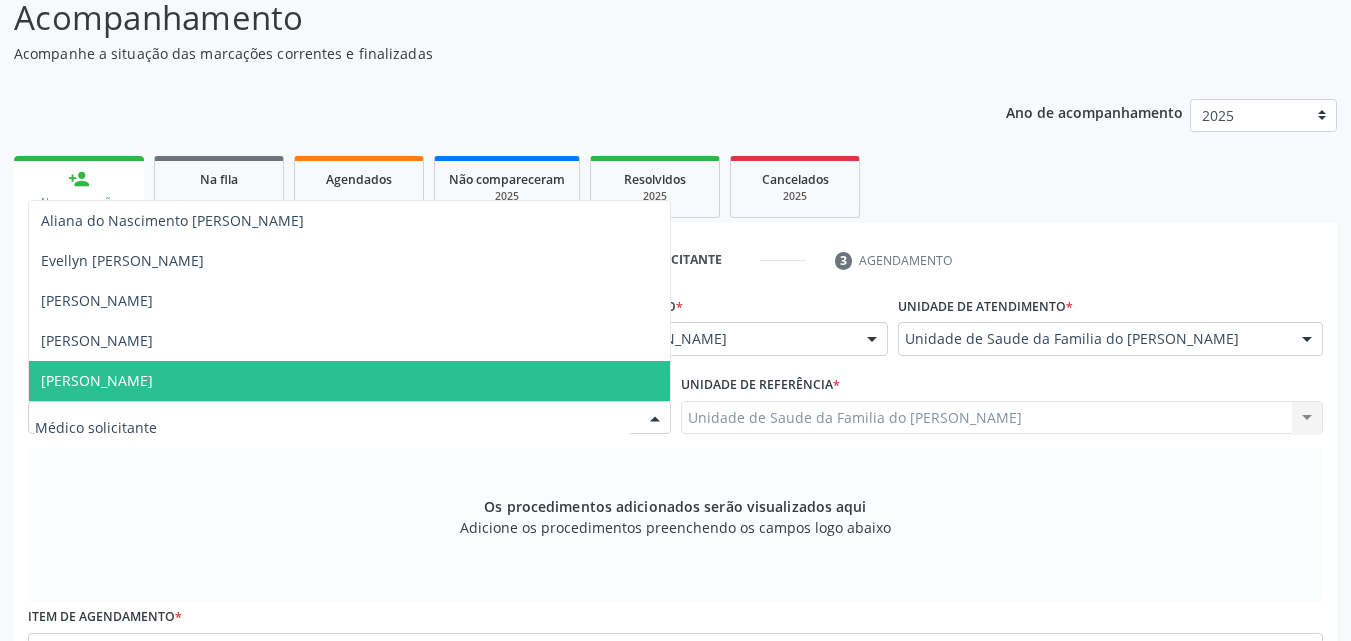 click on "[PERSON_NAME]" at bounding box center (349, 381) 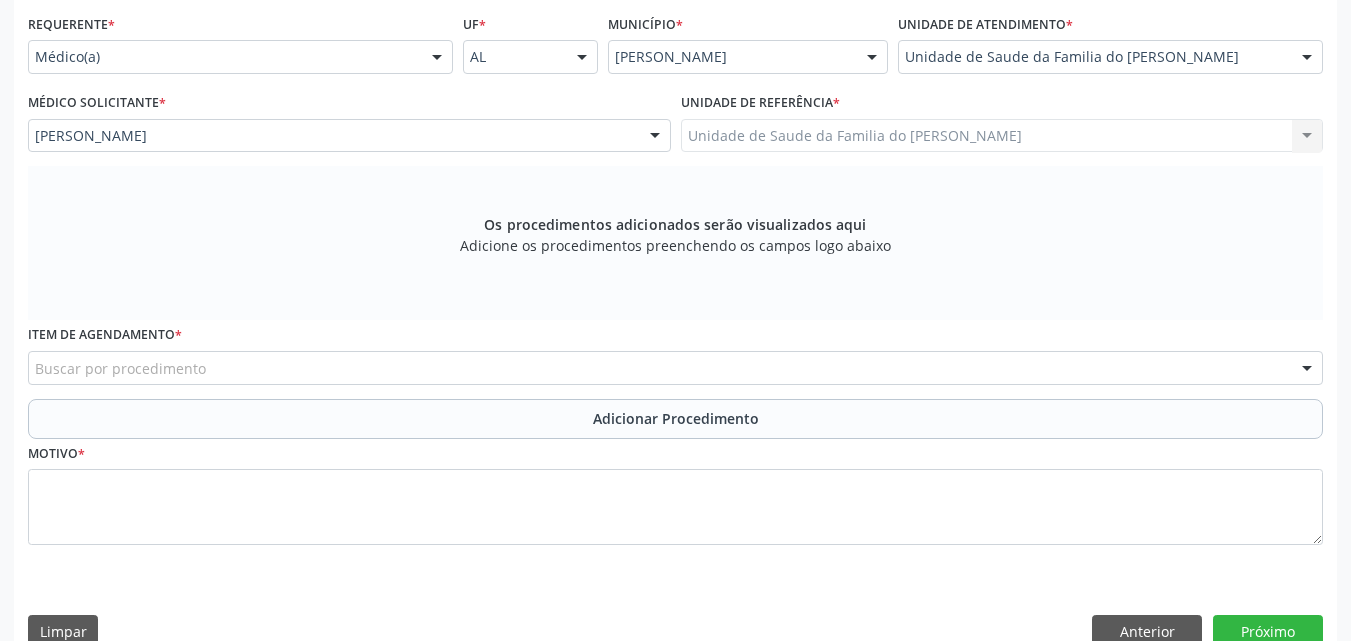 scroll, scrollTop: 488, scrollLeft: 0, axis: vertical 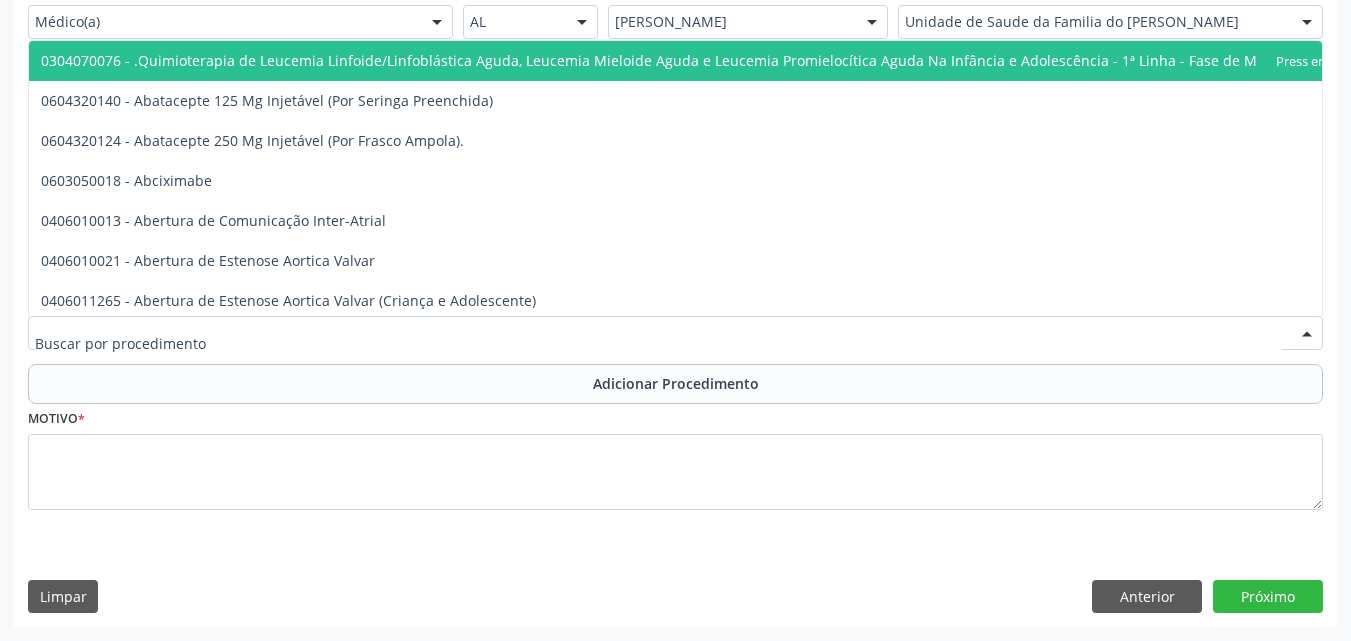 click at bounding box center [675, 333] 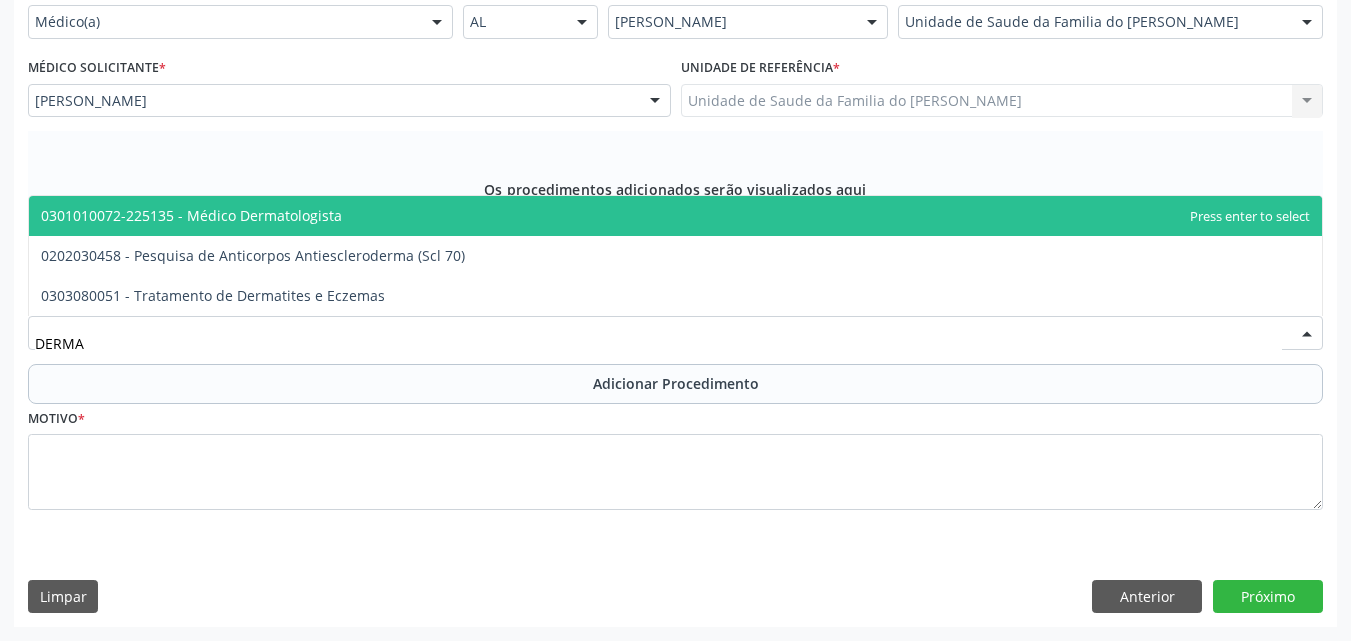 type on "DERMAT" 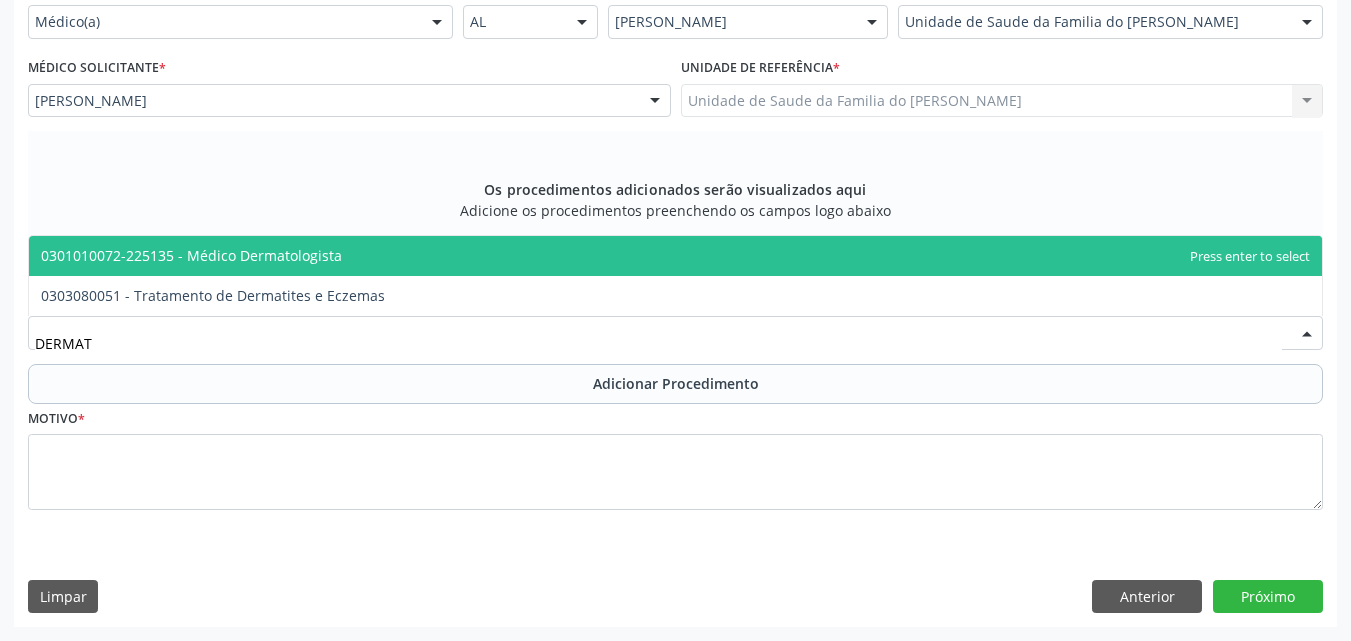 click on "0301010072-225135 - Médico Dermatologista" at bounding box center (675, 256) 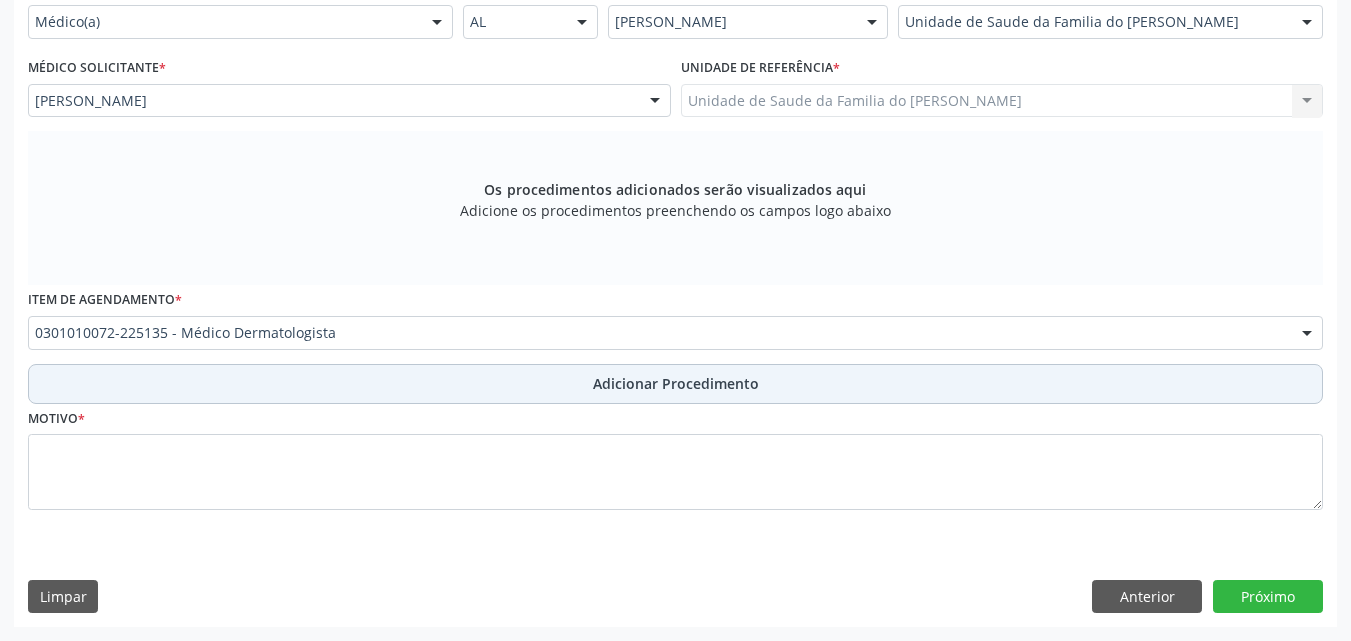 click on "Adicionar Procedimento" at bounding box center (675, 384) 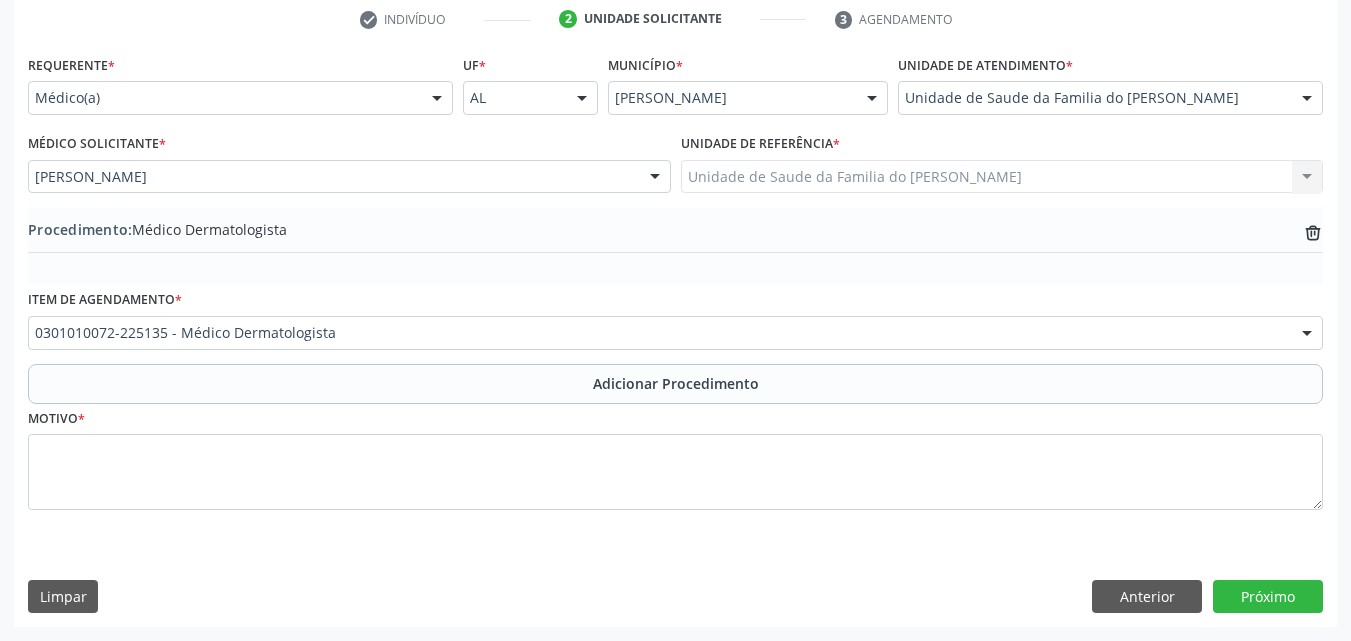 scroll, scrollTop: 412, scrollLeft: 0, axis: vertical 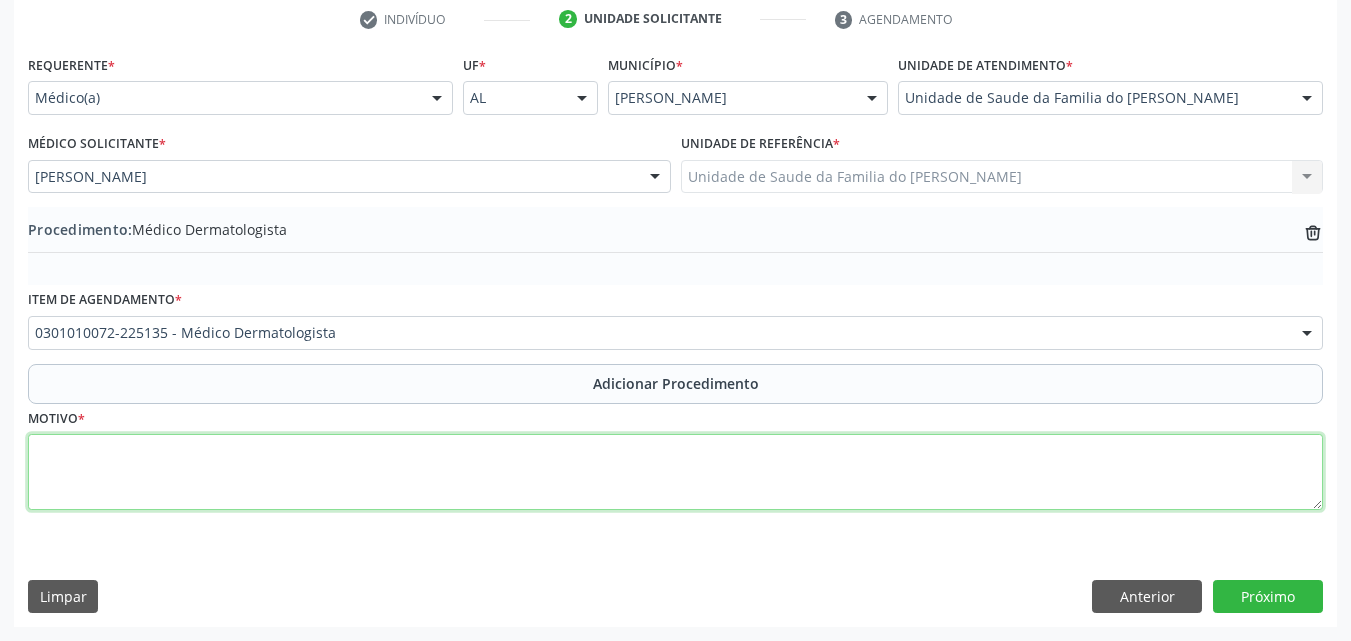 click at bounding box center (675, 472) 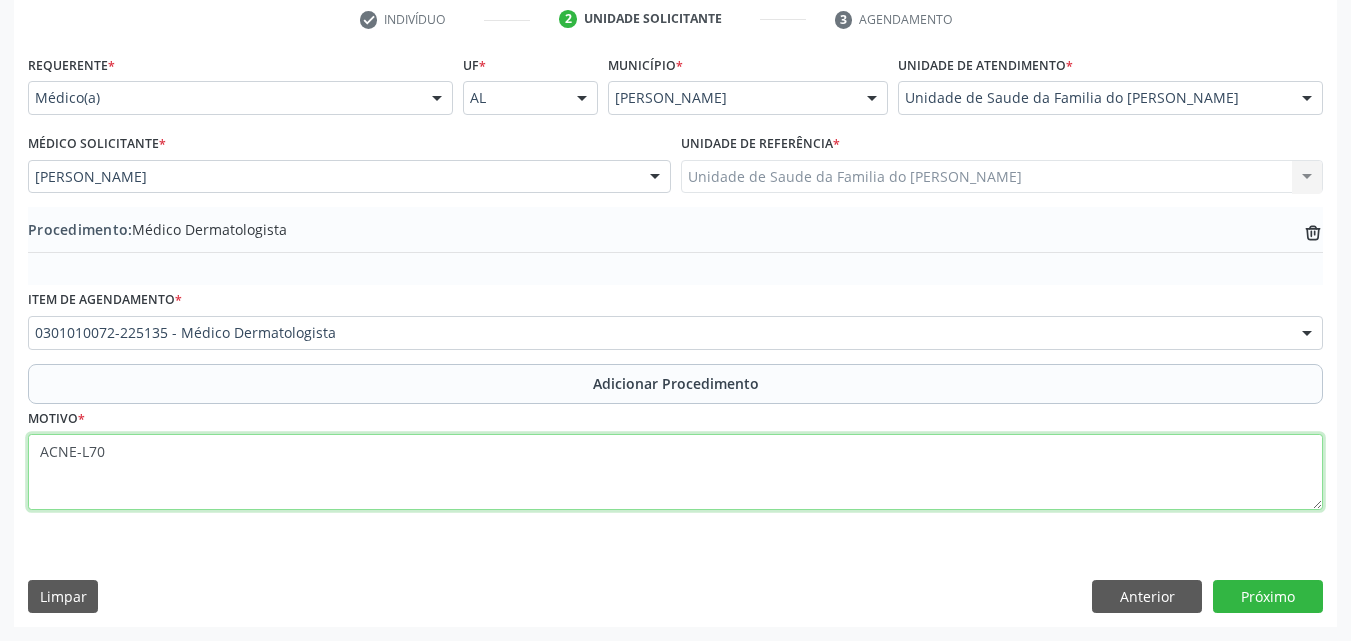 click on "ACNE-L70" at bounding box center (675, 472) 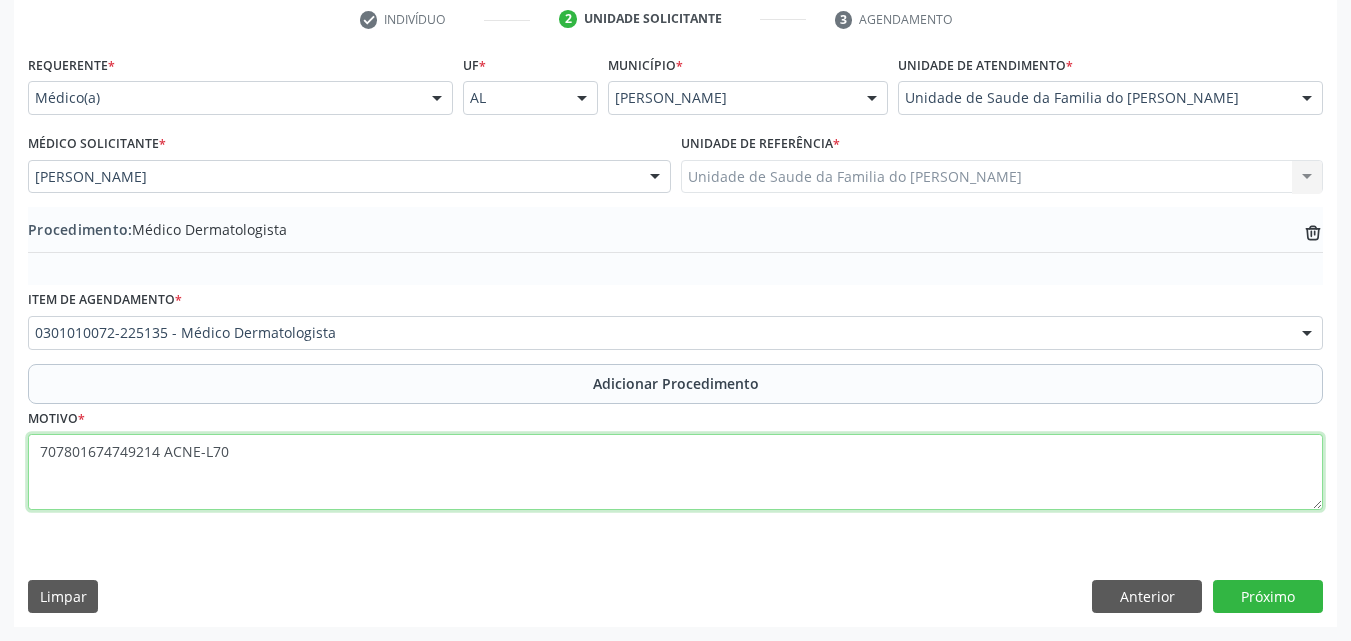 click on "707801674749214 ACNE-L70" at bounding box center (675, 472) 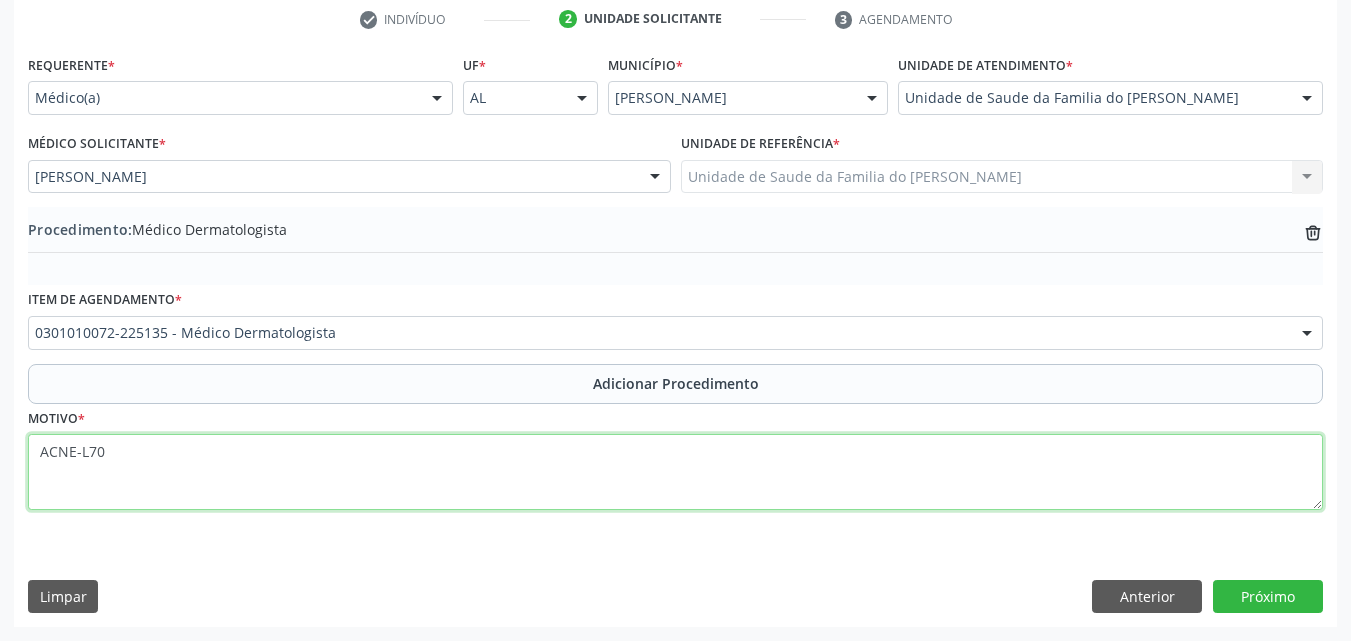 paste on "MÉDICO DA ESTRATÉGIA DE SAÚDE DA FAMILIA]" 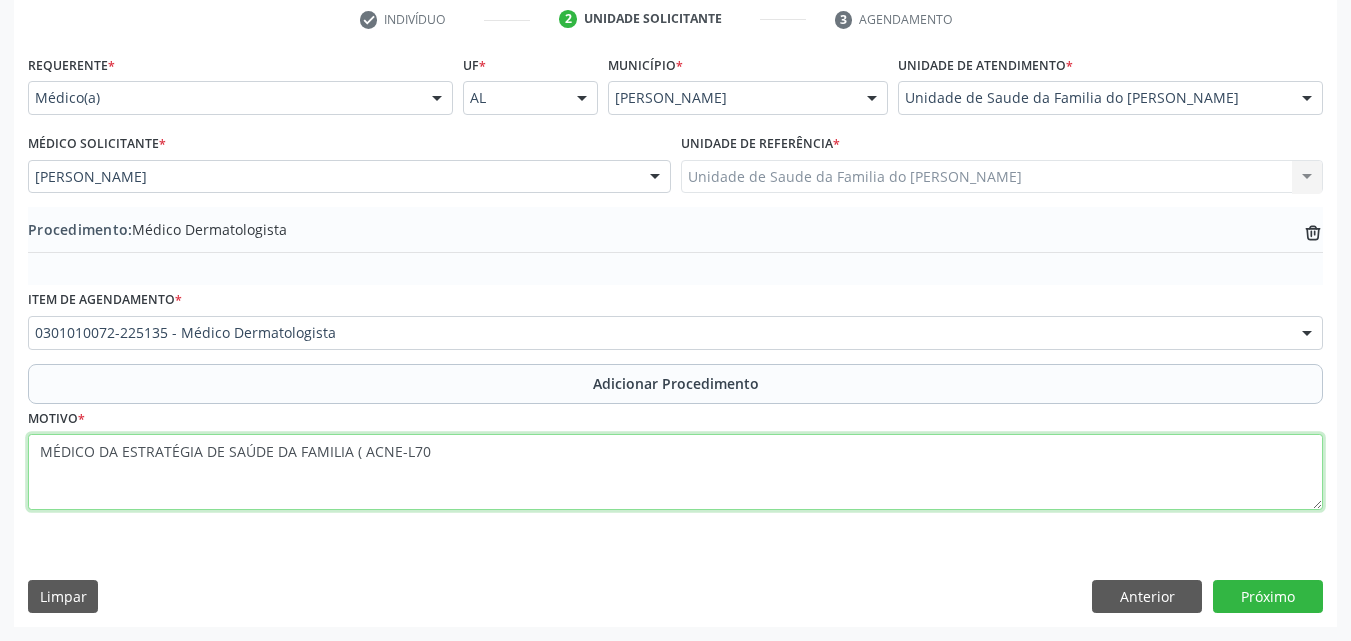 click on "MÉDICO DA ESTRATÉGIA DE SAÚDE DA FAMILIA ( ACNE-L70" at bounding box center [675, 472] 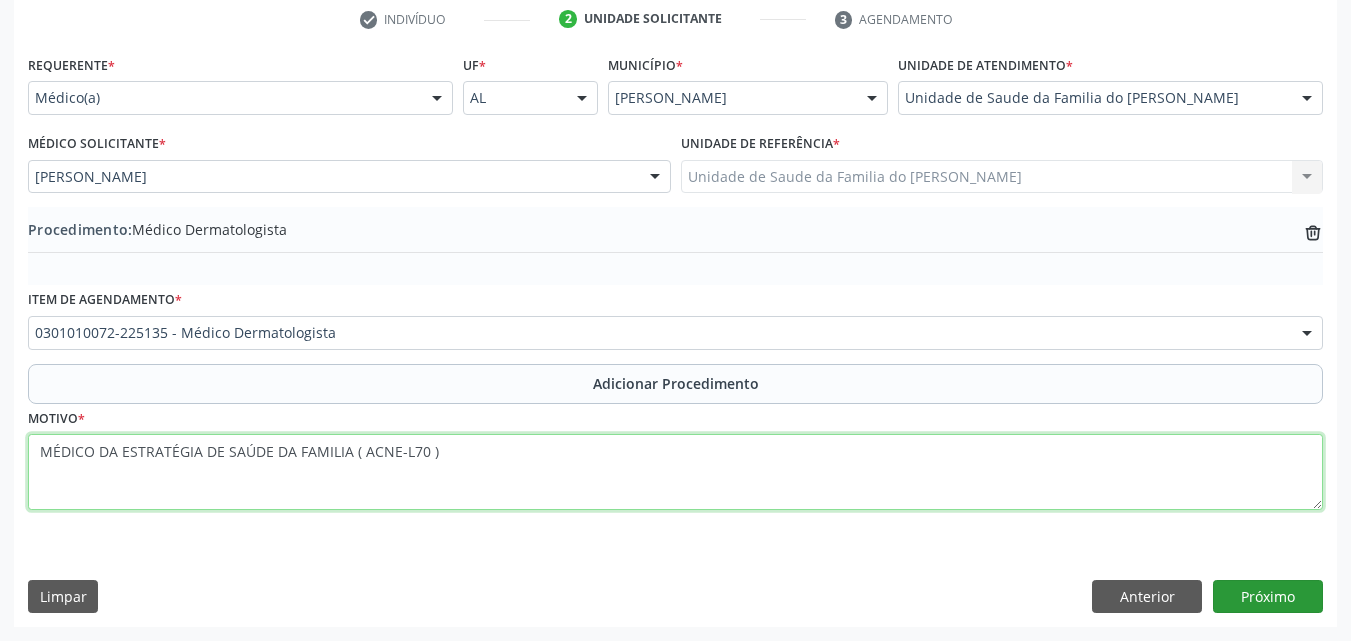type on "MÉDICO DA ESTRATÉGIA DE SAÚDE DA FAMILIA ( ACNE-L70 )" 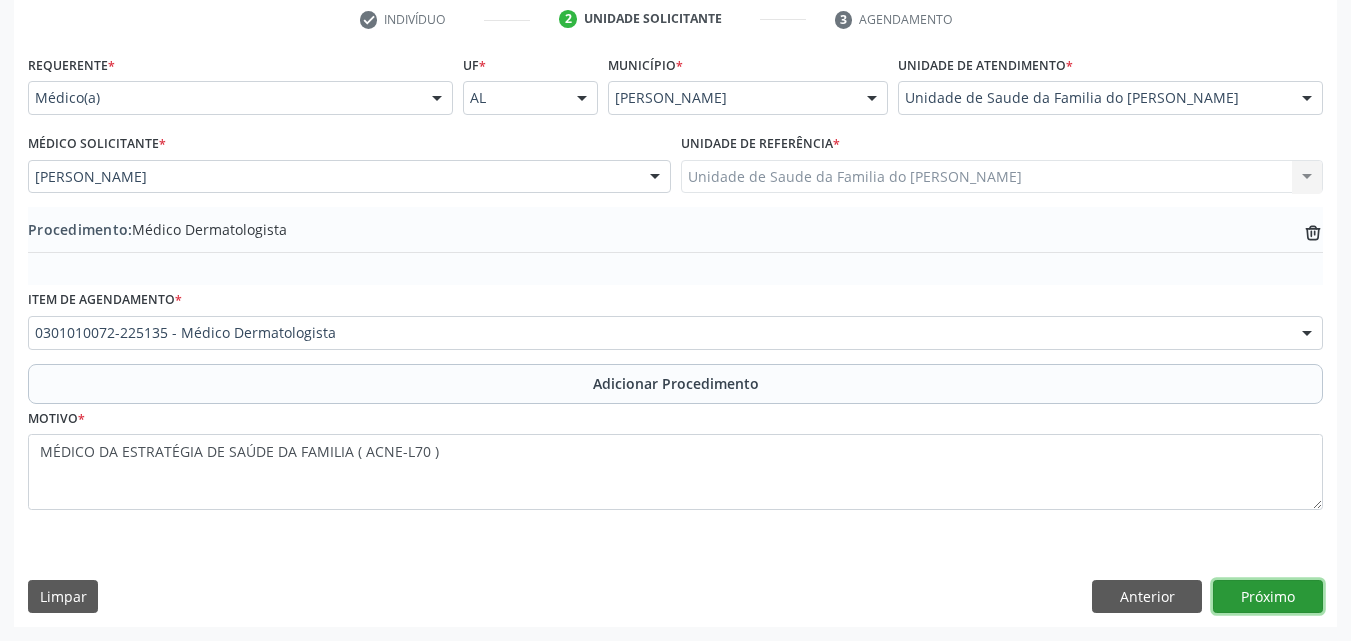 click on "Próximo" at bounding box center [1268, 597] 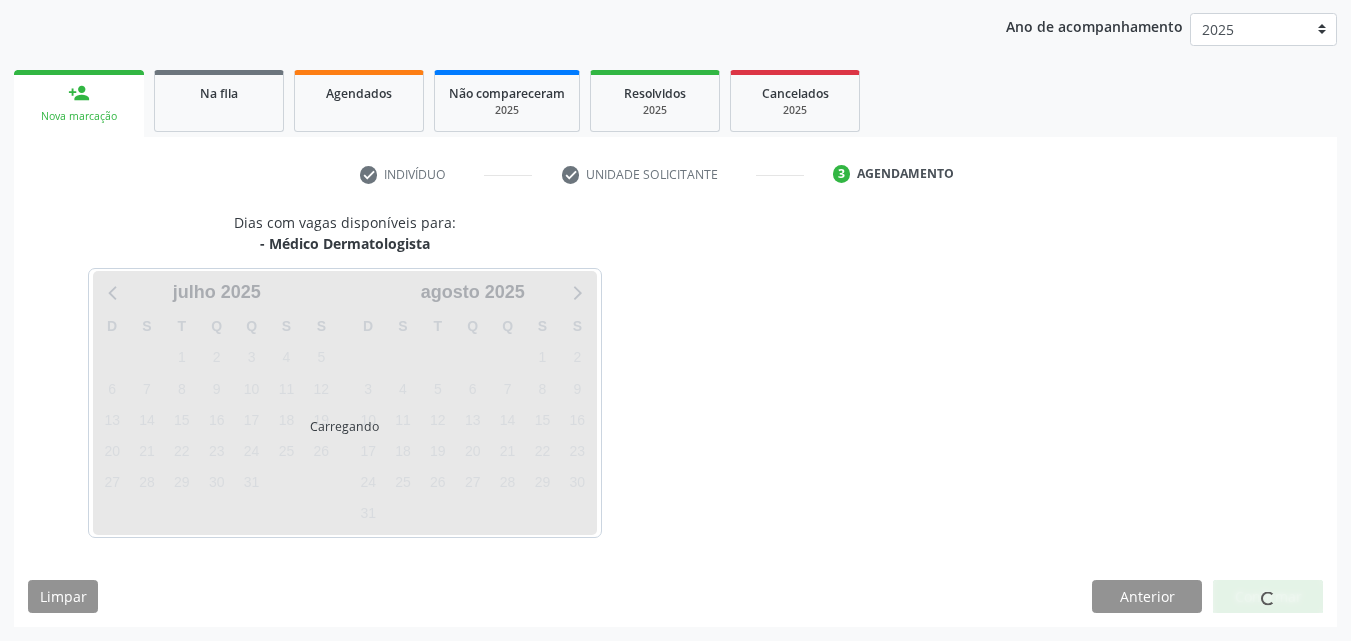 scroll, scrollTop: 316, scrollLeft: 0, axis: vertical 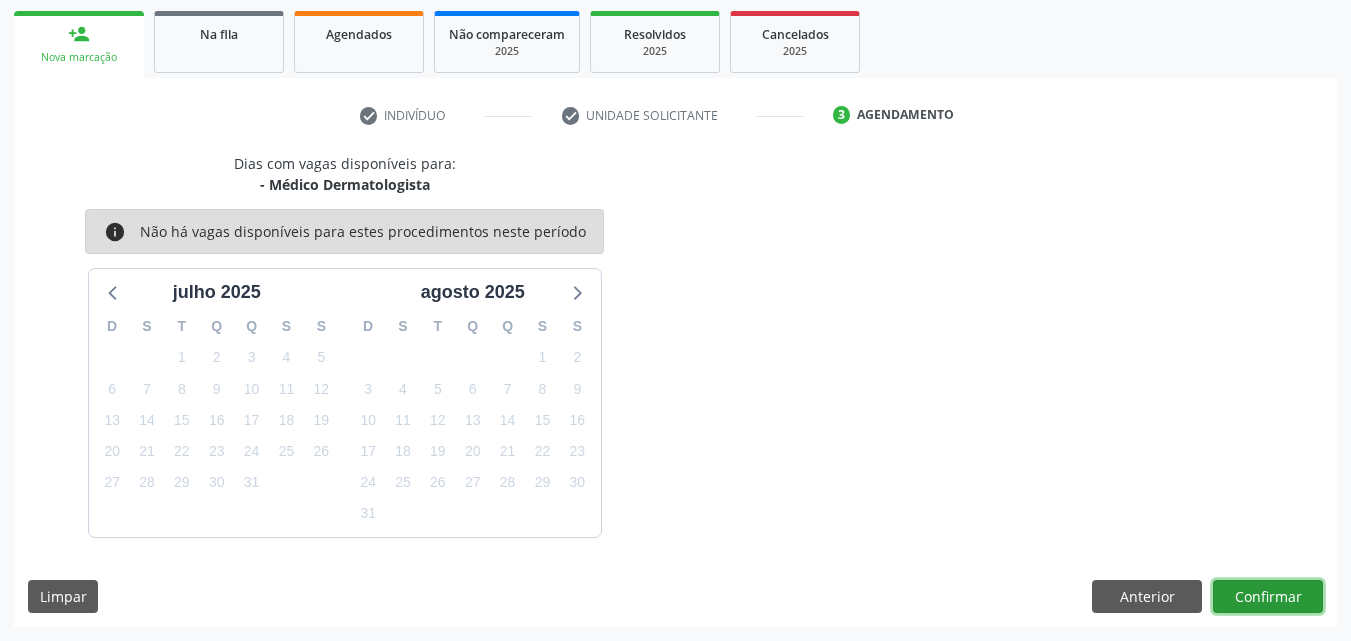 click on "Confirmar" at bounding box center [1268, 597] 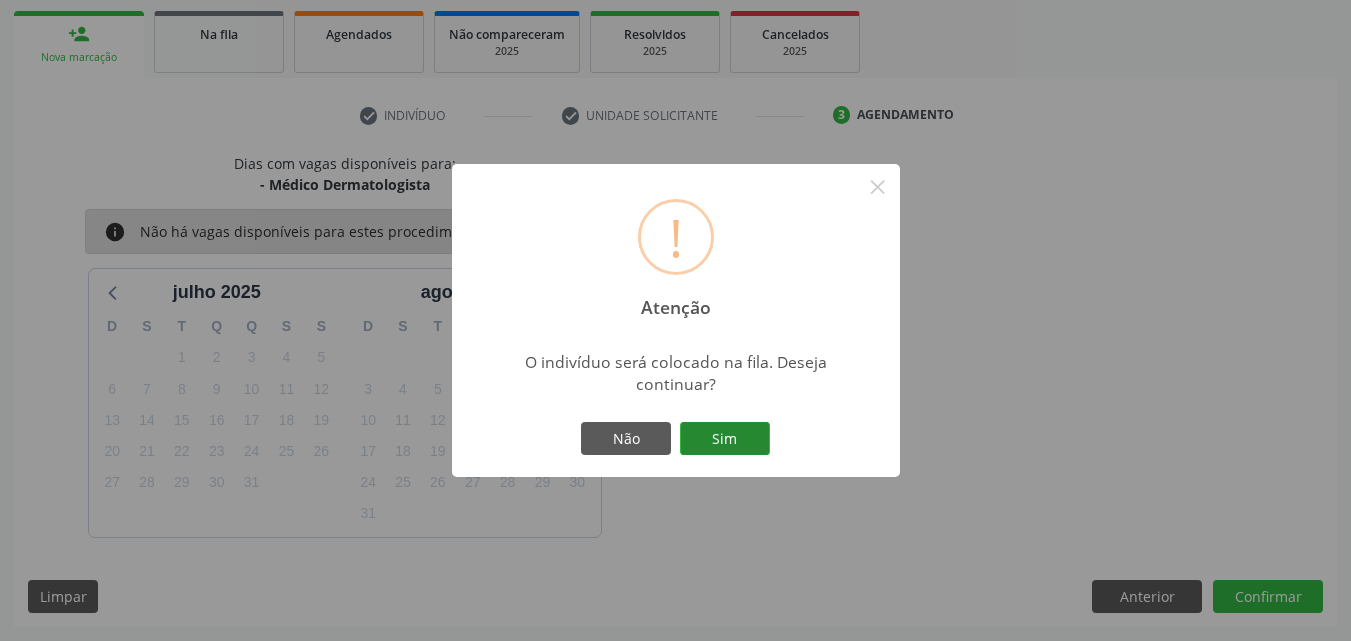 click on "Sim" at bounding box center [725, 439] 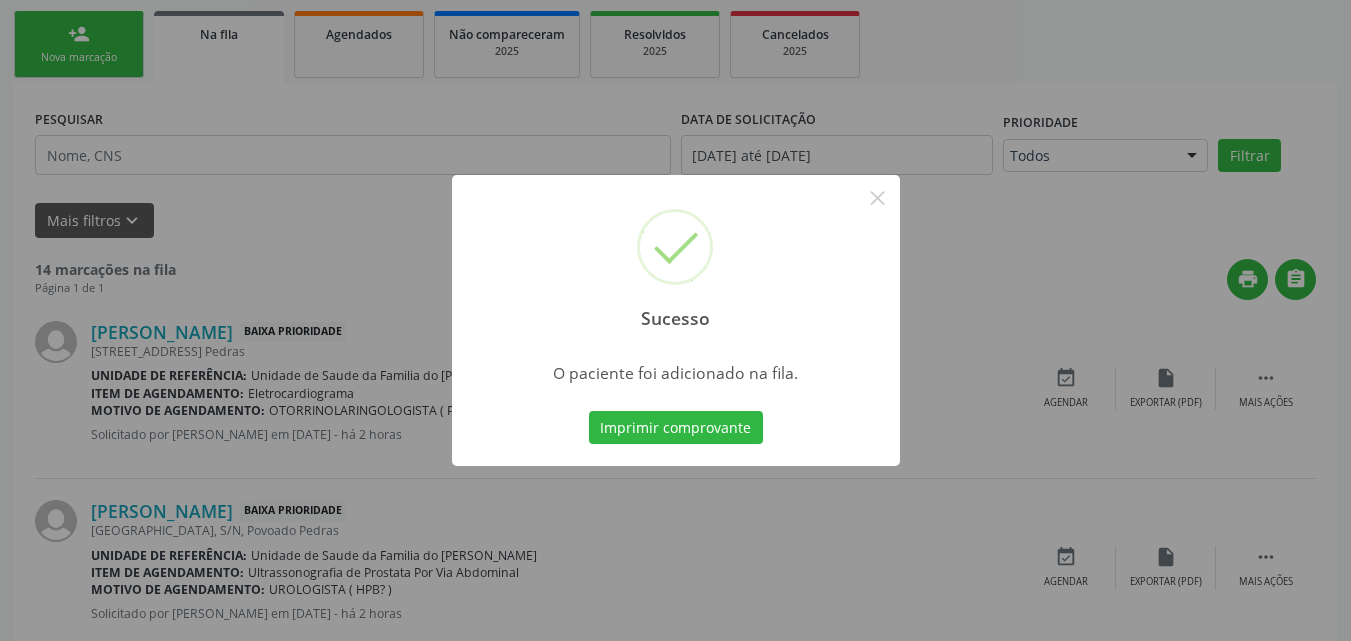 scroll, scrollTop: 54, scrollLeft: 0, axis: vertical 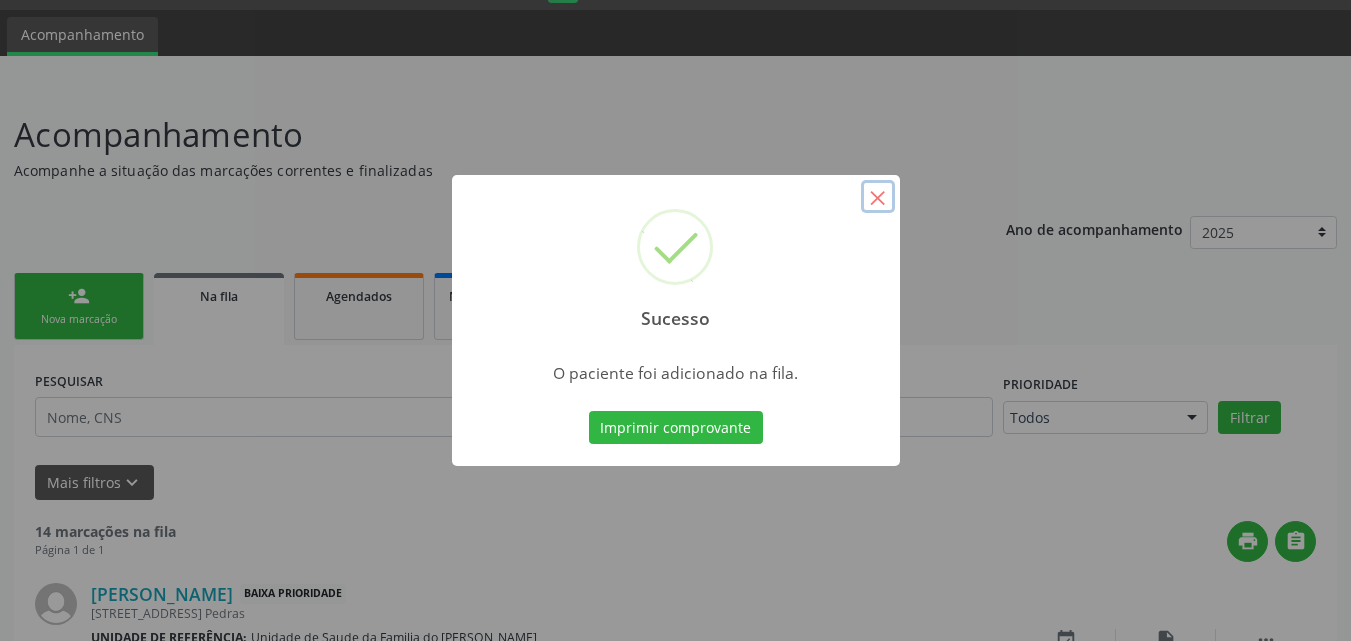 click on "×" at bounding box center (878, 197) 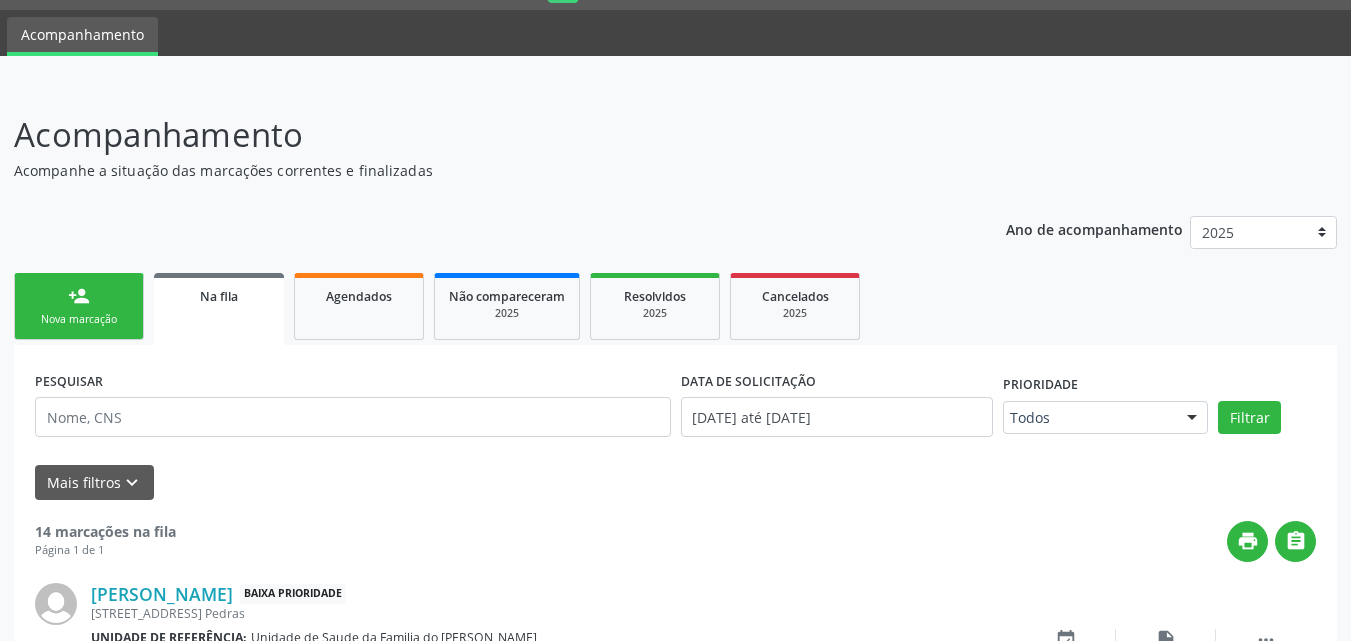 click on "Nova marcação" at bounding box center [79, 319] 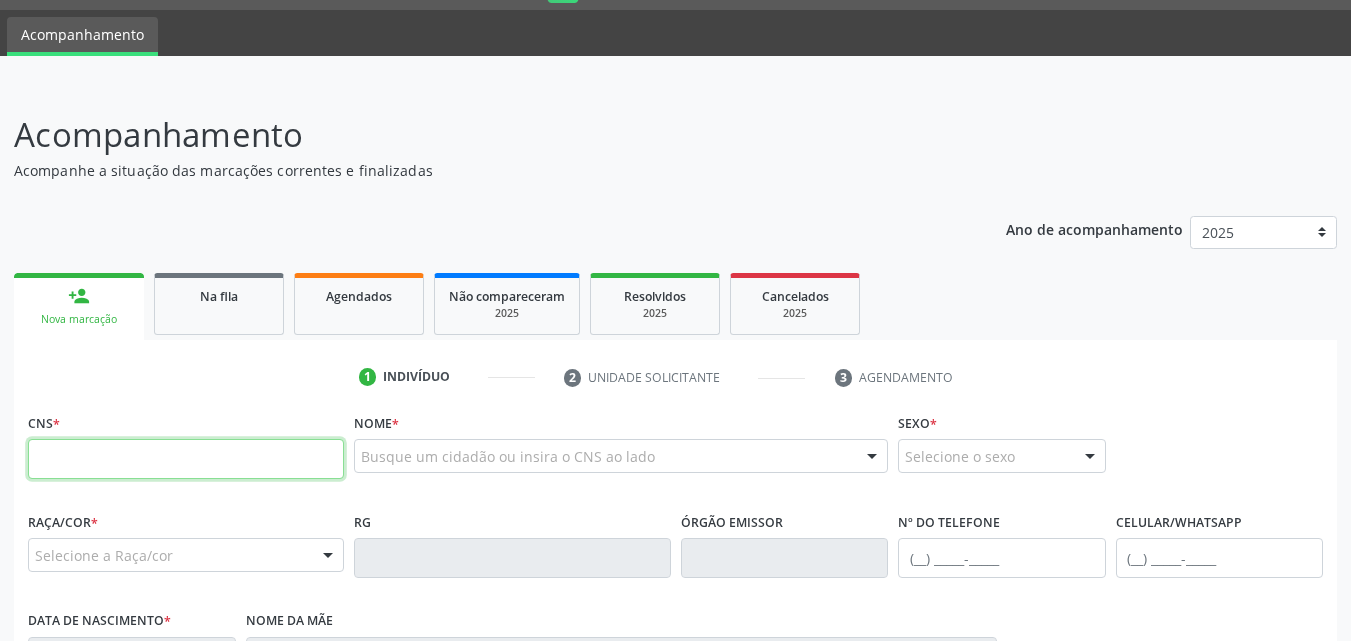 click at bounding box center [186, 459] 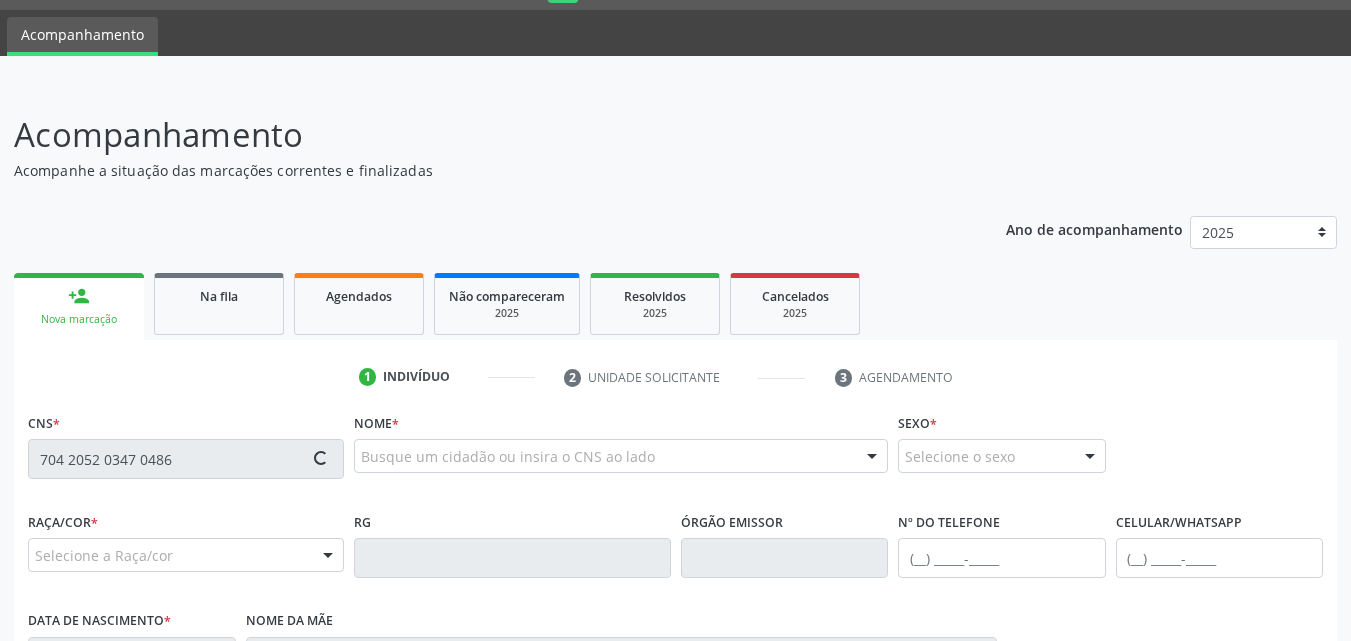 type on "704 2052 0347 0486" 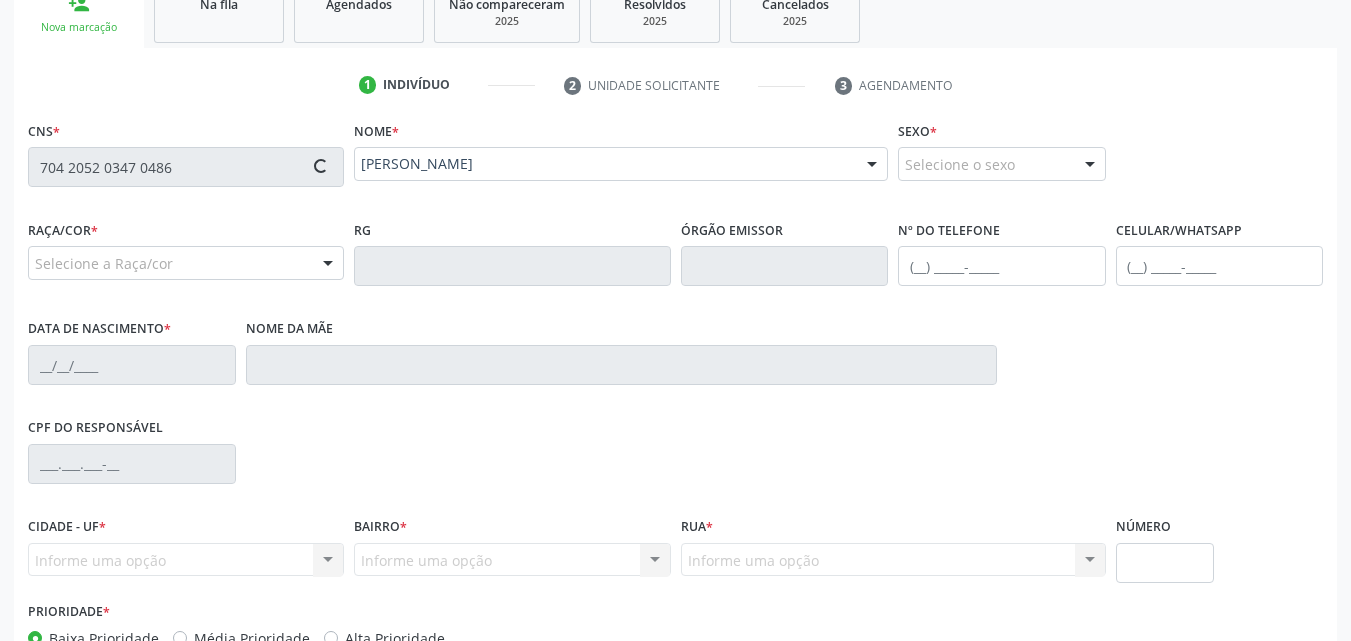 scroll, scrollTop: 354, scrollLeft: 0, axis: vertical 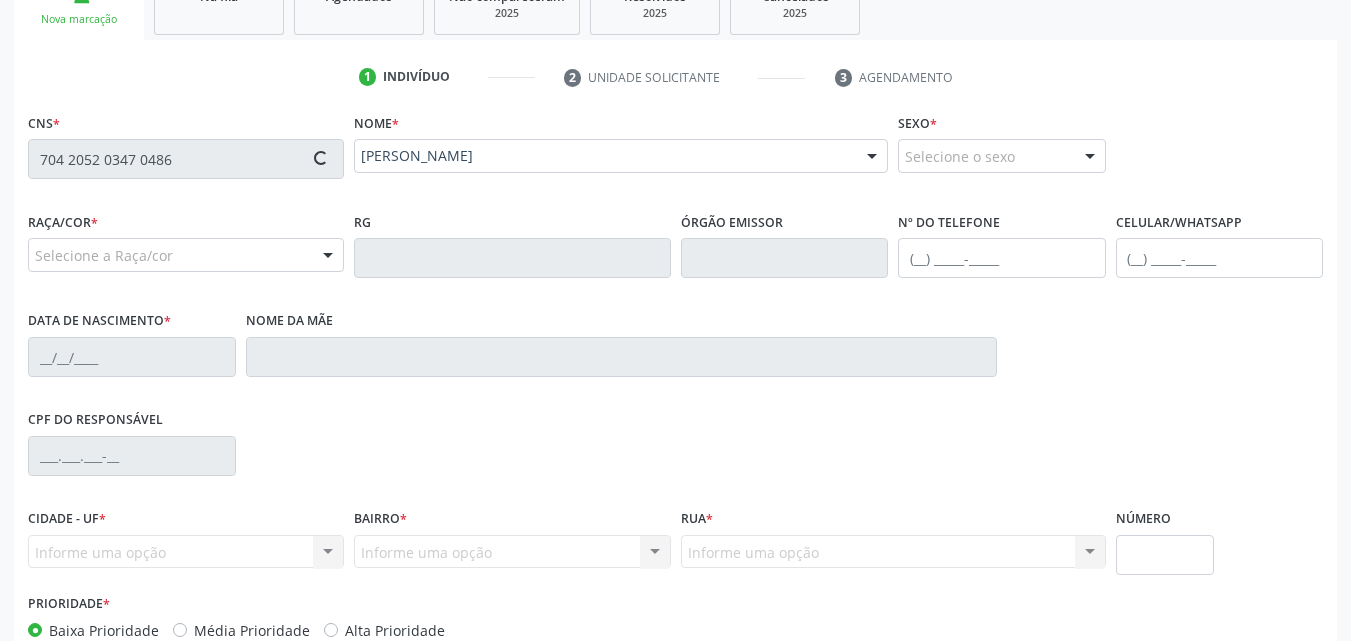 type on "[PHONE_NUMBER]" 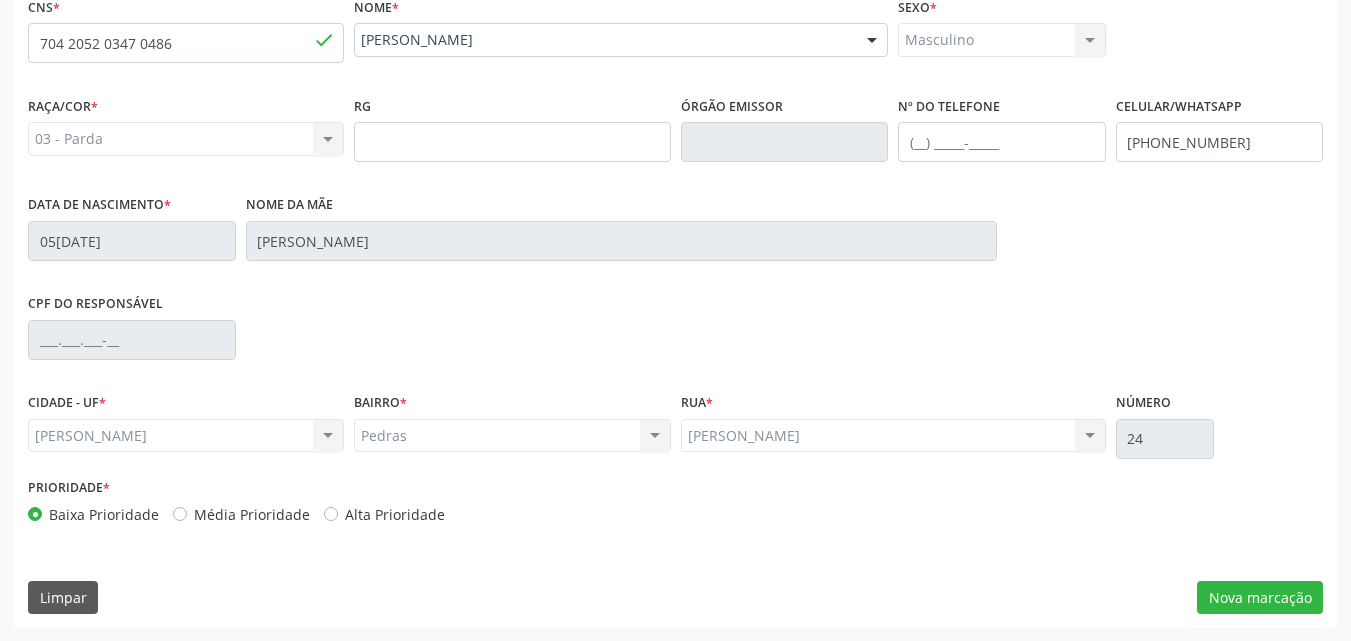 scroll, scrollTop: 471, scrollLeft: 0, axis: vertical 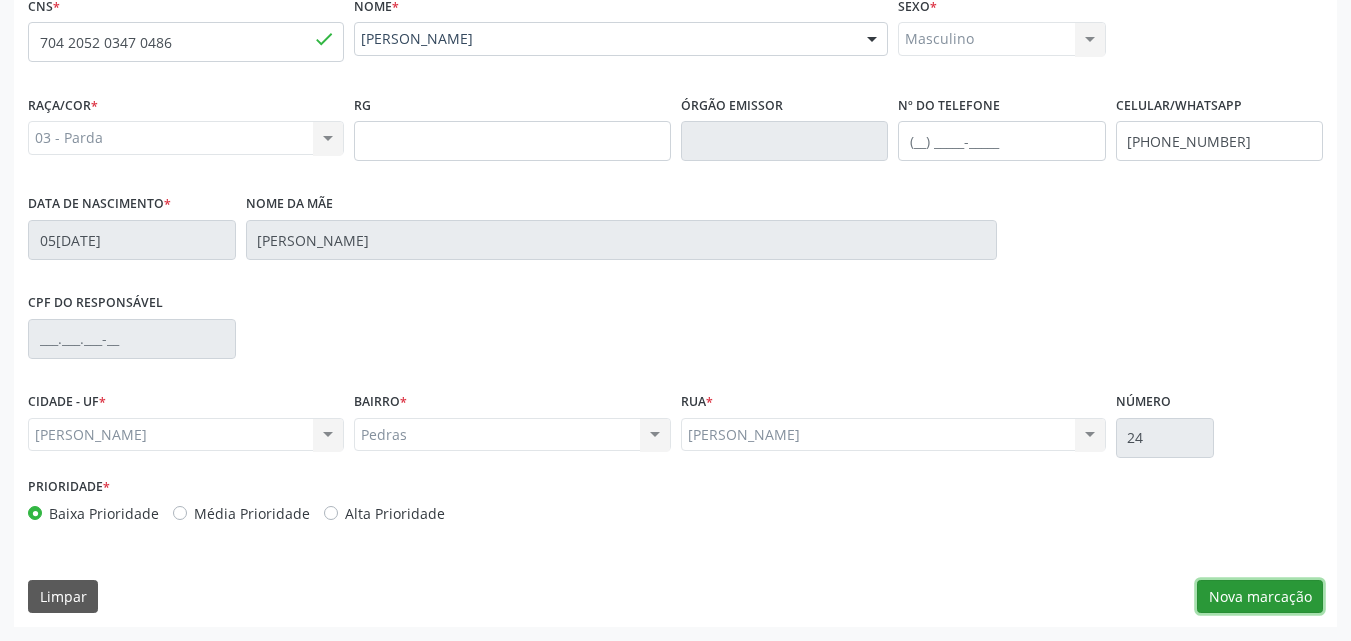 click on "Nova marcação" at bounding box center (1260, 597) 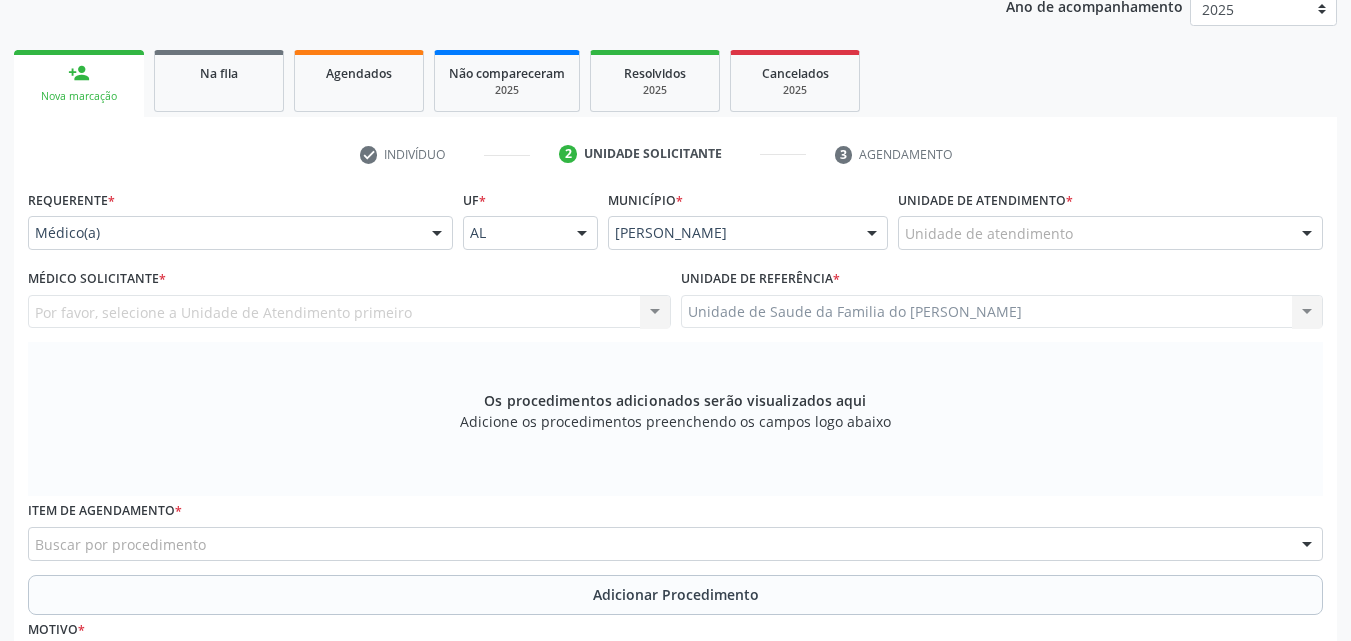 scroll, scrollTop: 271, scrollLeft: 0, axis: vertical 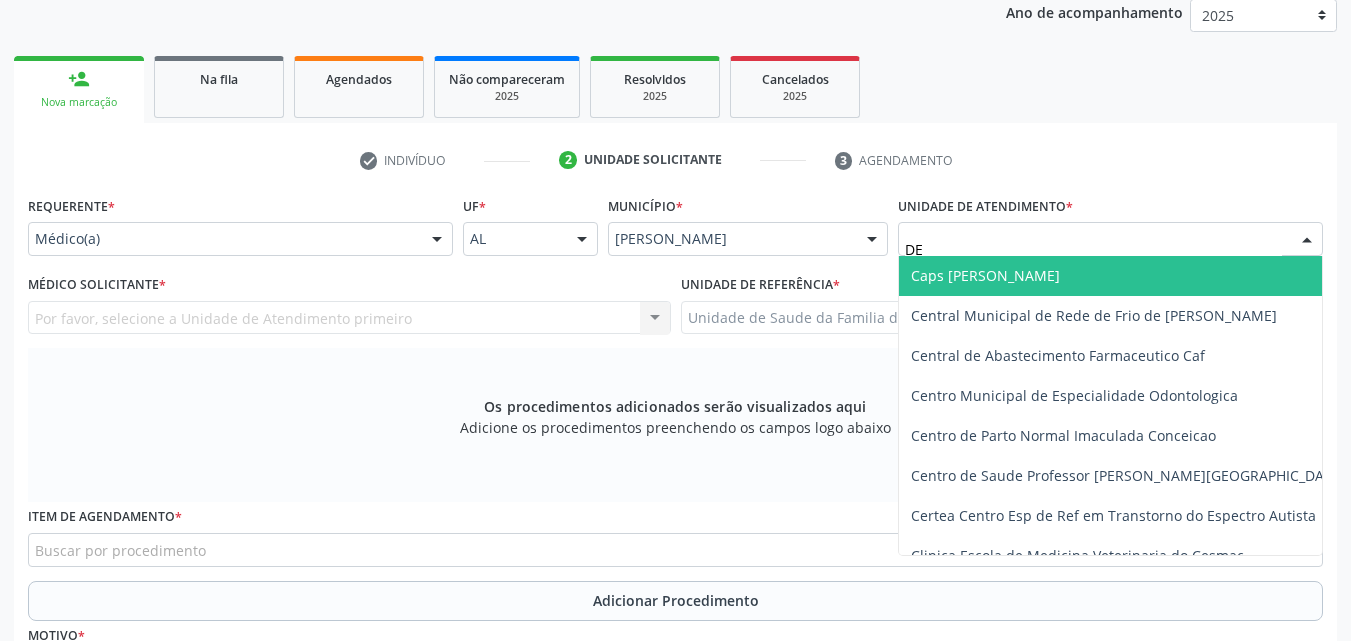 type on "DEN" 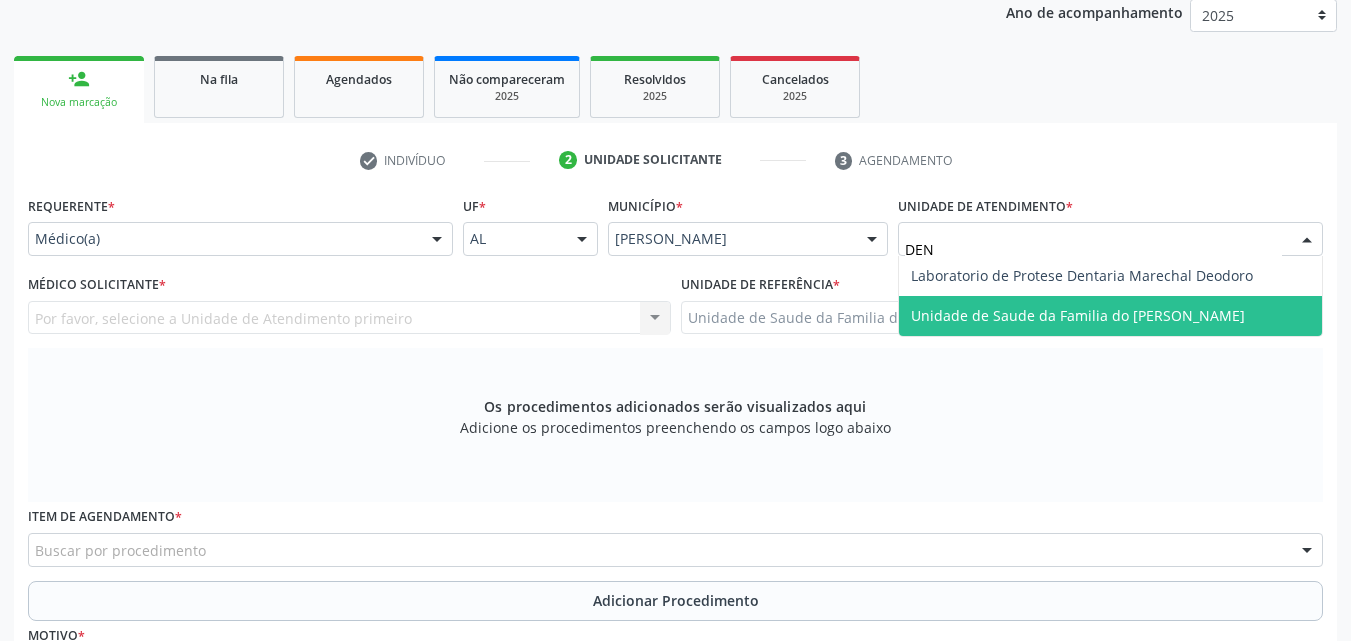click on "Unidade de Saude da Familia do [PERSON_NAME]" at bounding box center [1110, 316] 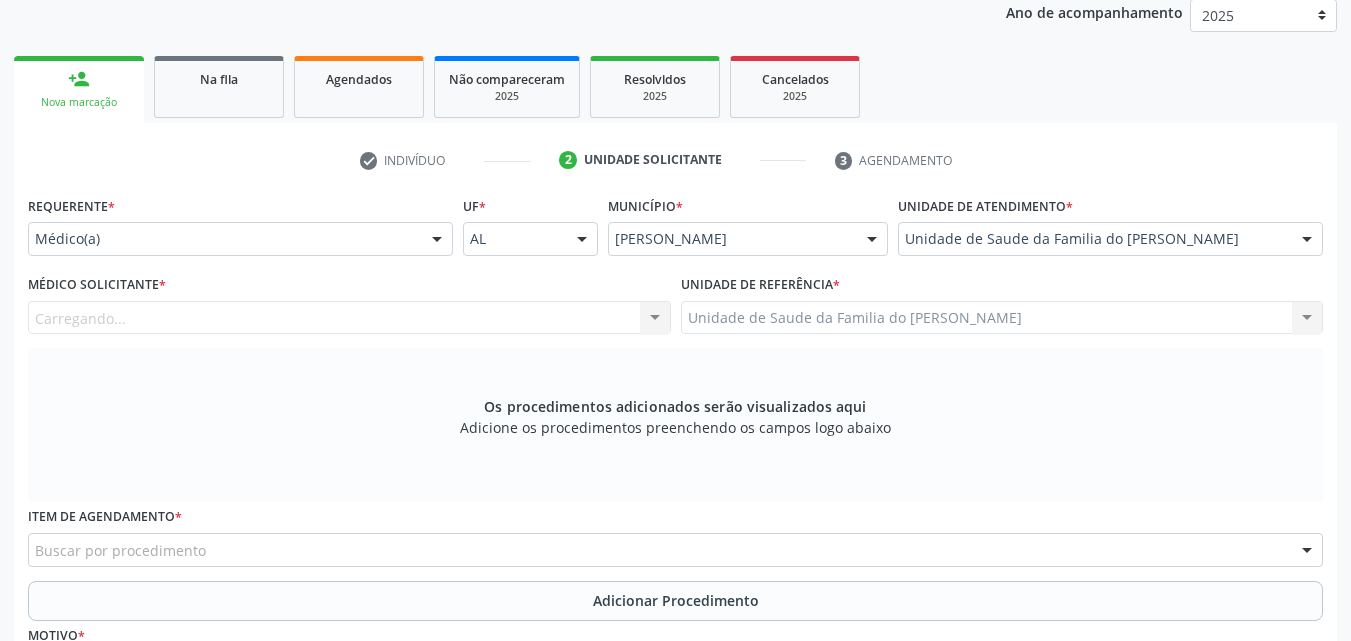 click on "Carregando..." at bounding box center [349, 318] 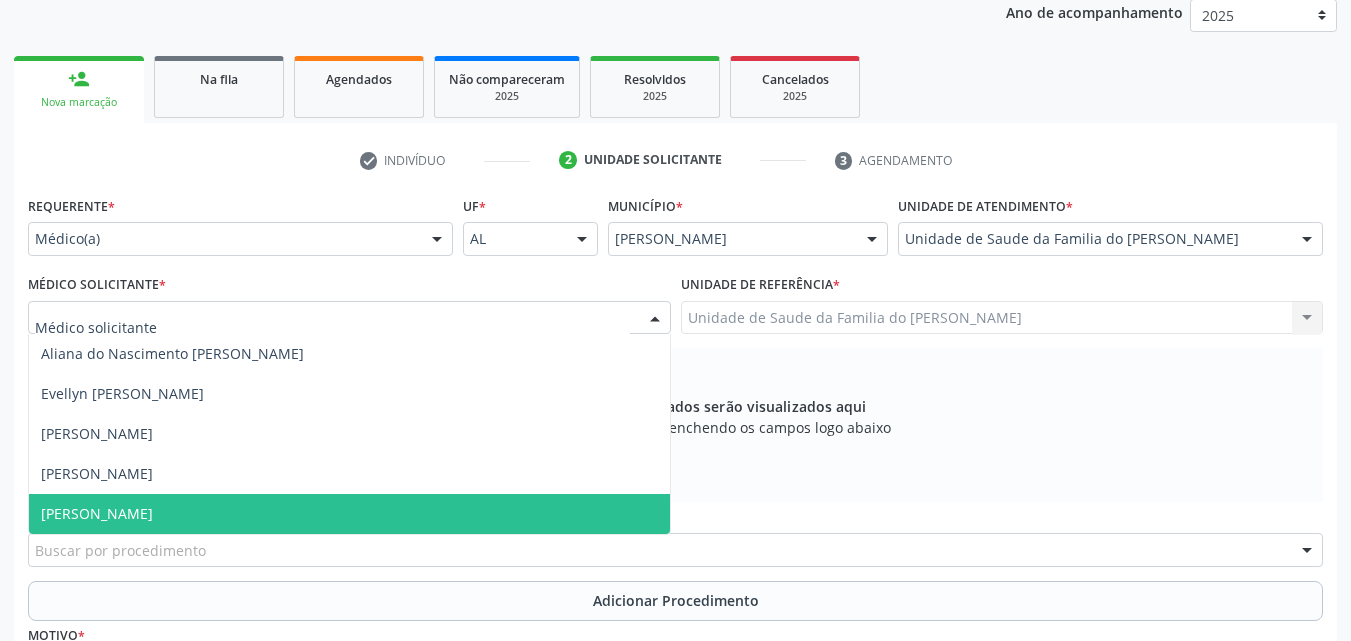 click on "[PERSON_NAME]" at bounding box center (349, 514) 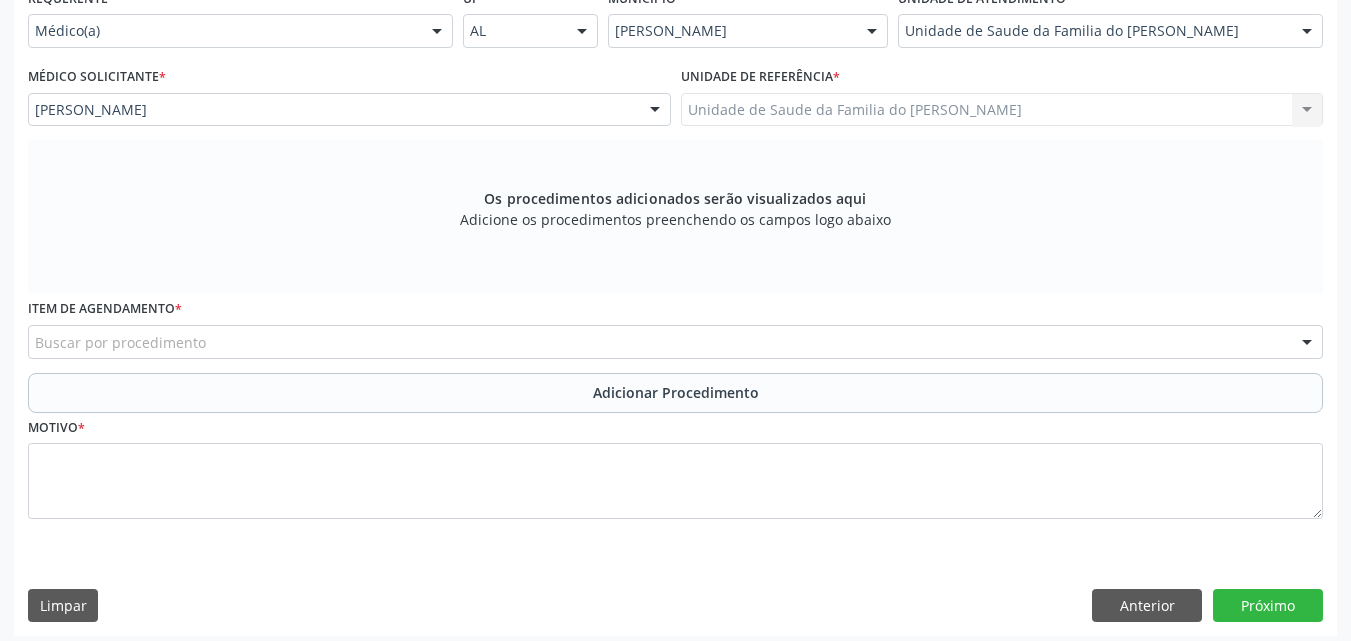 scroll, scrollTop: 488, scrollLeft: 0, axis: vertical 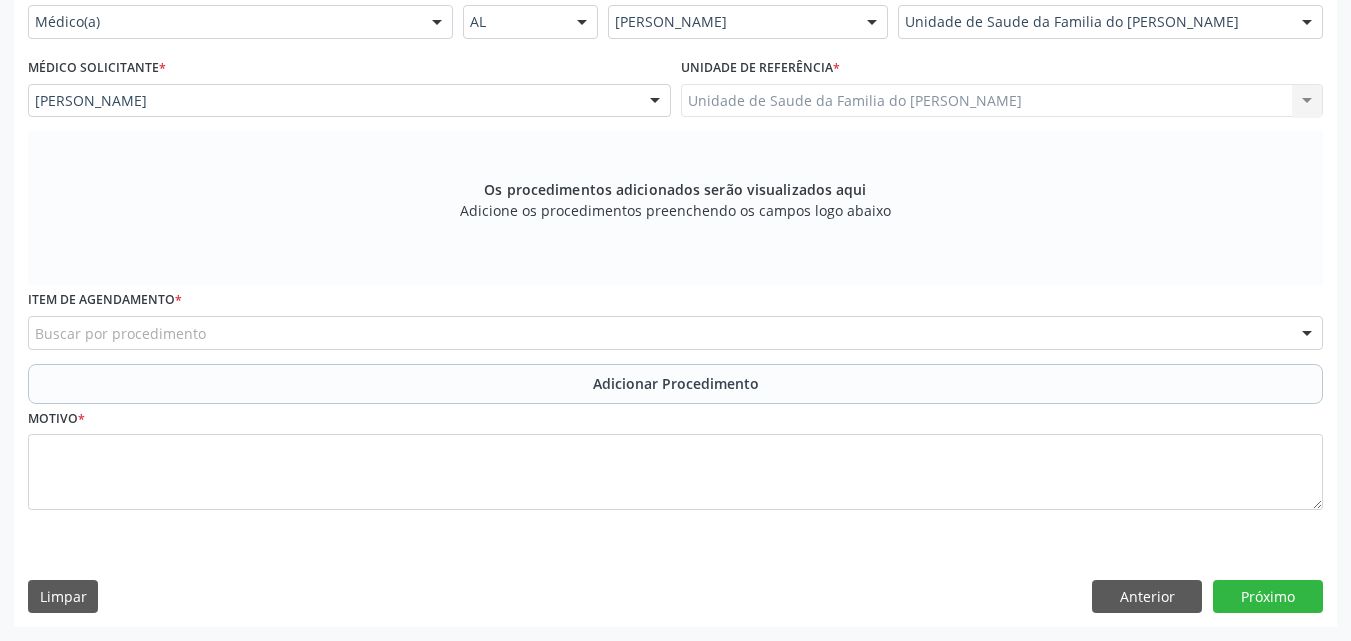 click on "Buscar por procedimento" at bounding box center (675, 333) 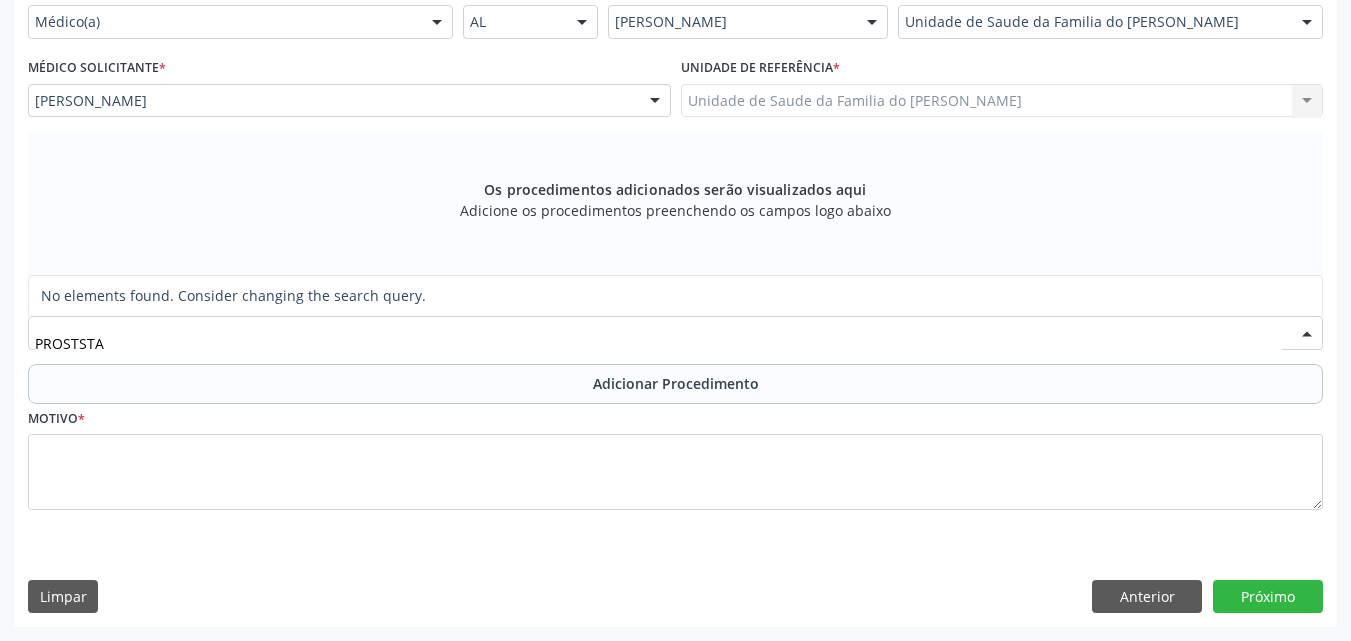 click on "PROSTSTA" at bounding box center [658, 343] 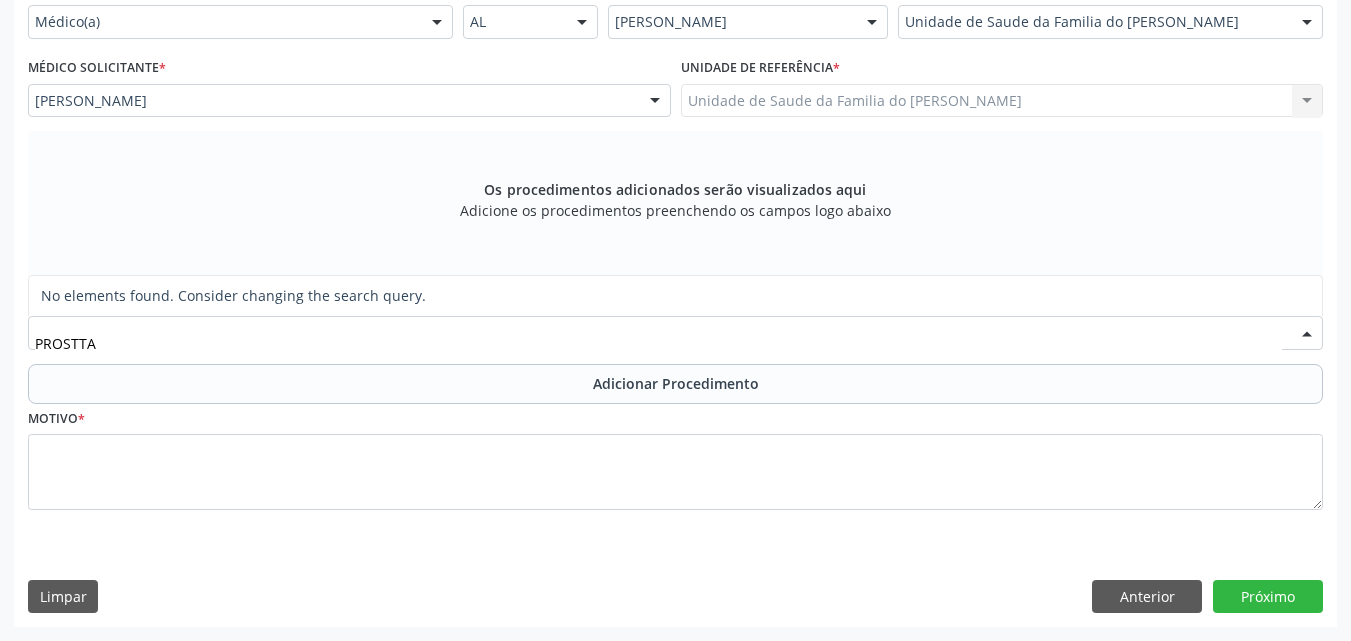 type on "PROSTATA" 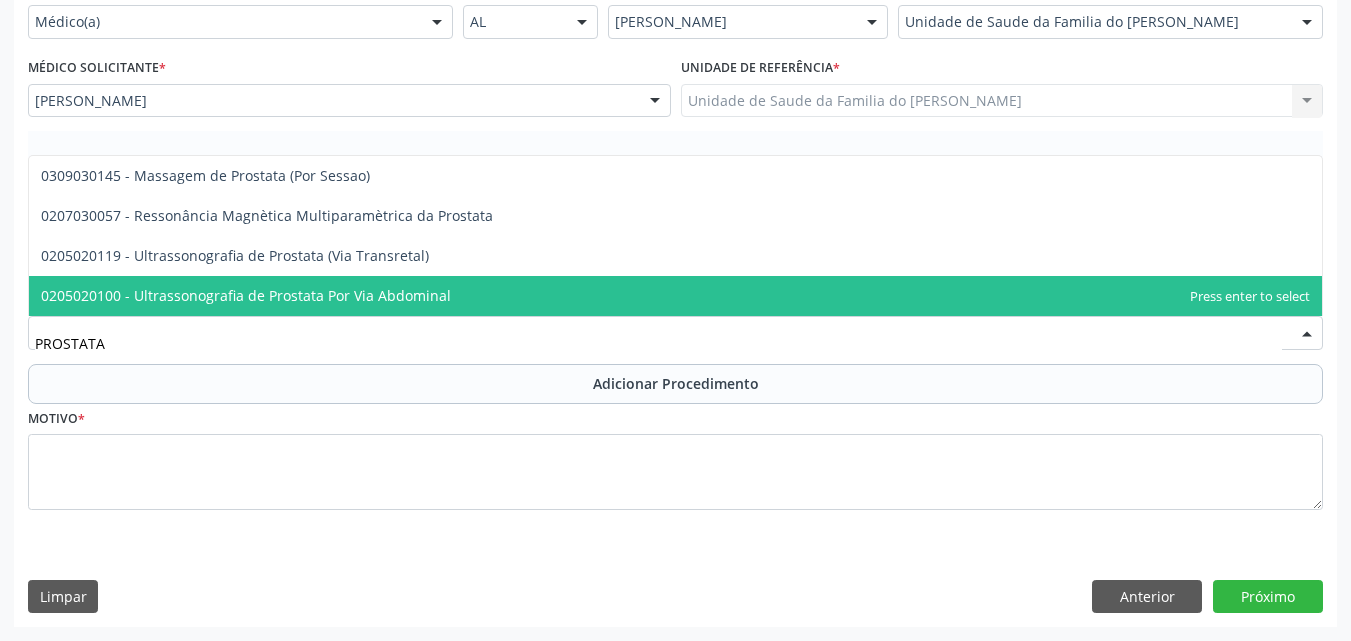 click on "0205020100 - Ultrassonografia de Prostata Por Via Abdominal" at bounding box center (246, 295) 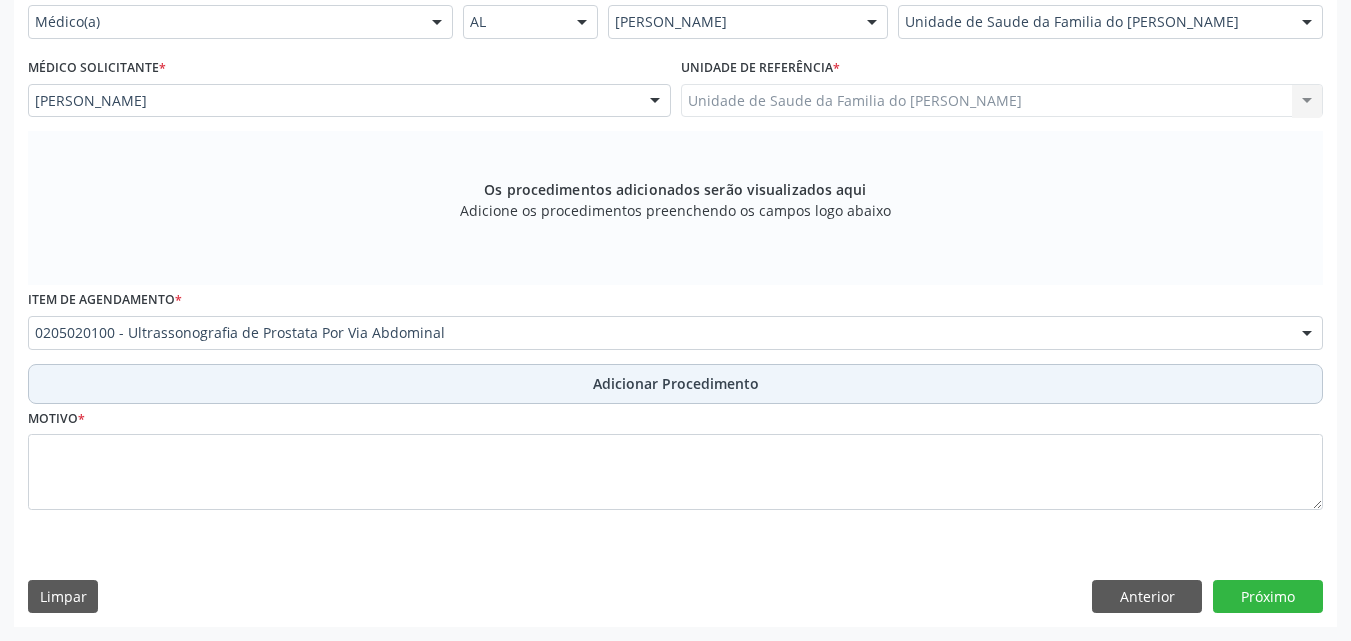 click on "Adicionar Procedimento" at bounding box center [675, 384] 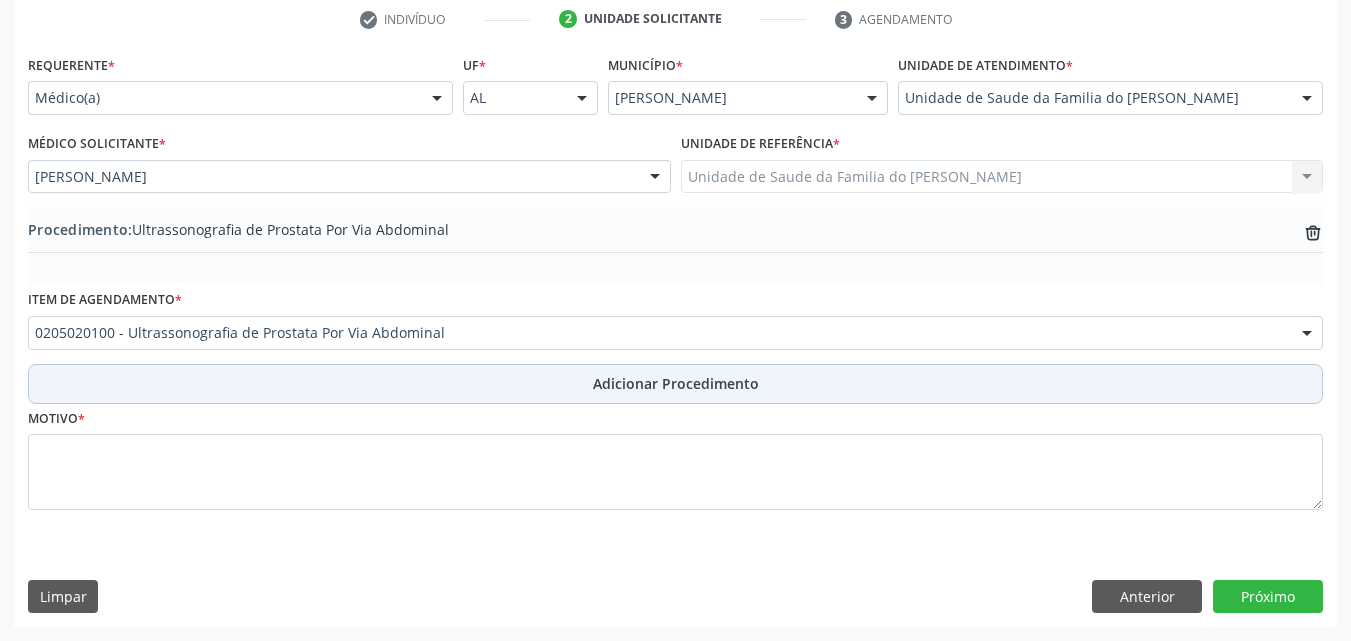 scroll, scrollTop: 412, scrollLeft: 0, axis: vertical 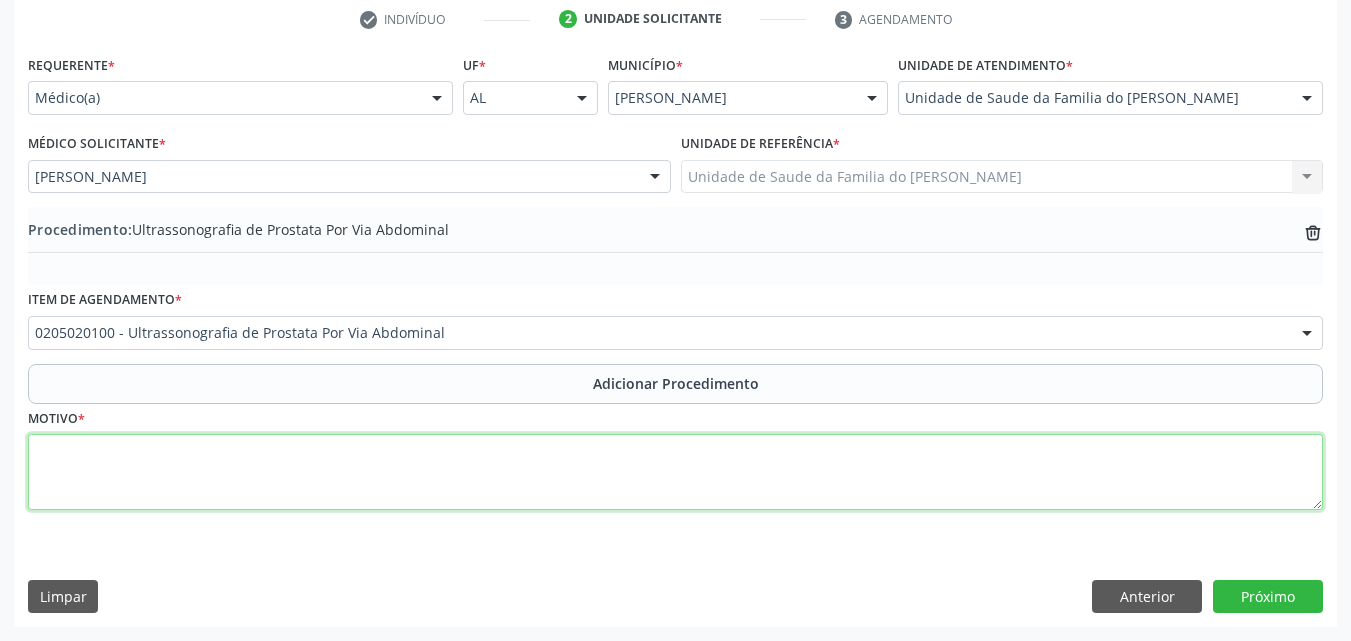 click at bounding box center (675, 472) 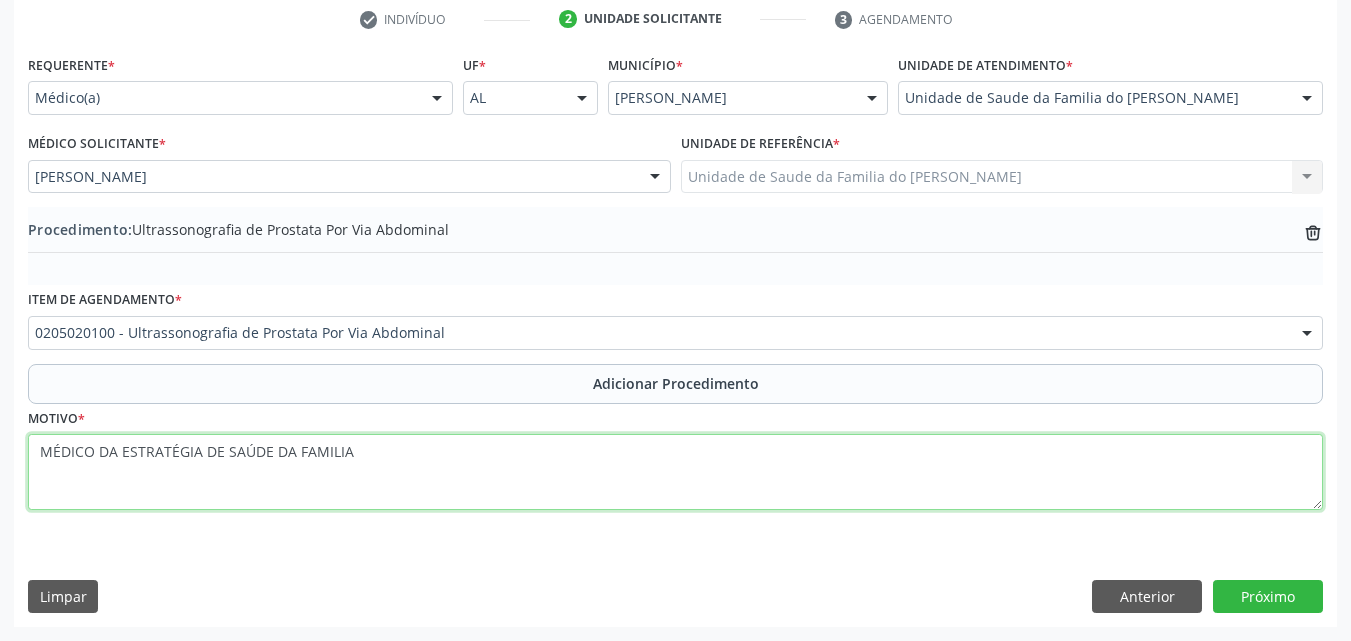 drag, startPoint x: 359, startPoint y: 447, endPoint x: 22, endPoint y: 454, distance: 337.0727 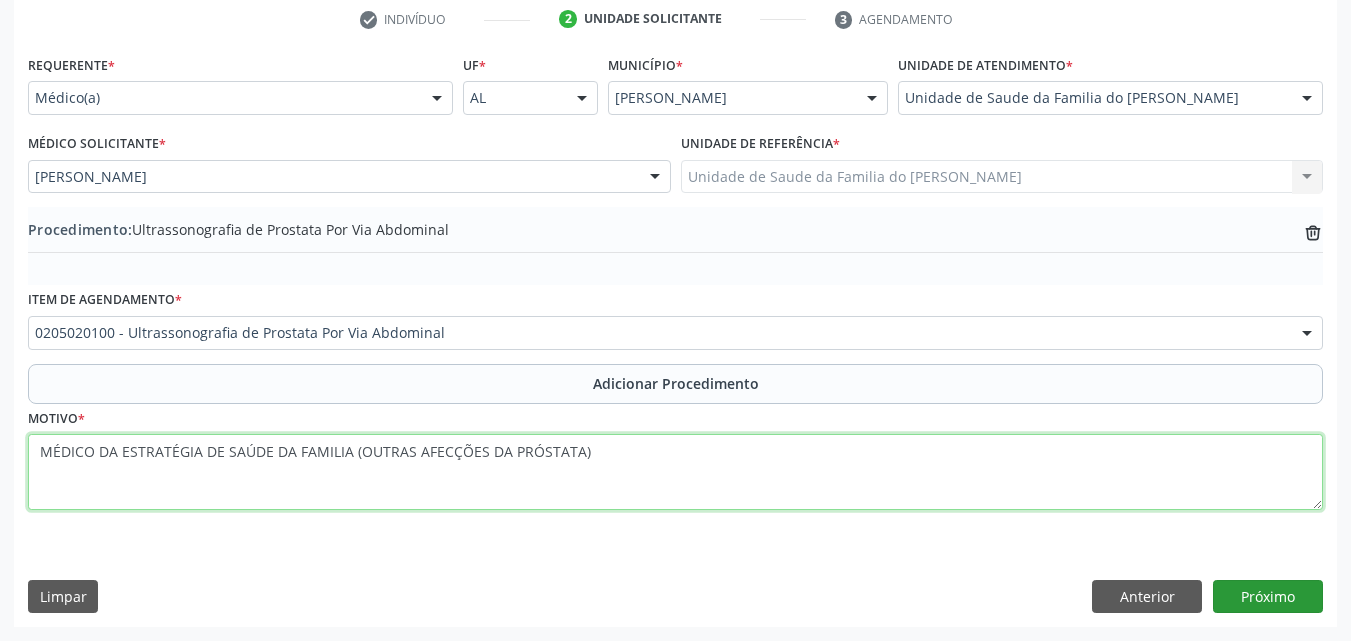 type on "MÉDICO DA ESTRATÉGIA DE SAÚDE DA FAMILIA (OUTRAS AFECÇÕES DA PRÓSTATA)" 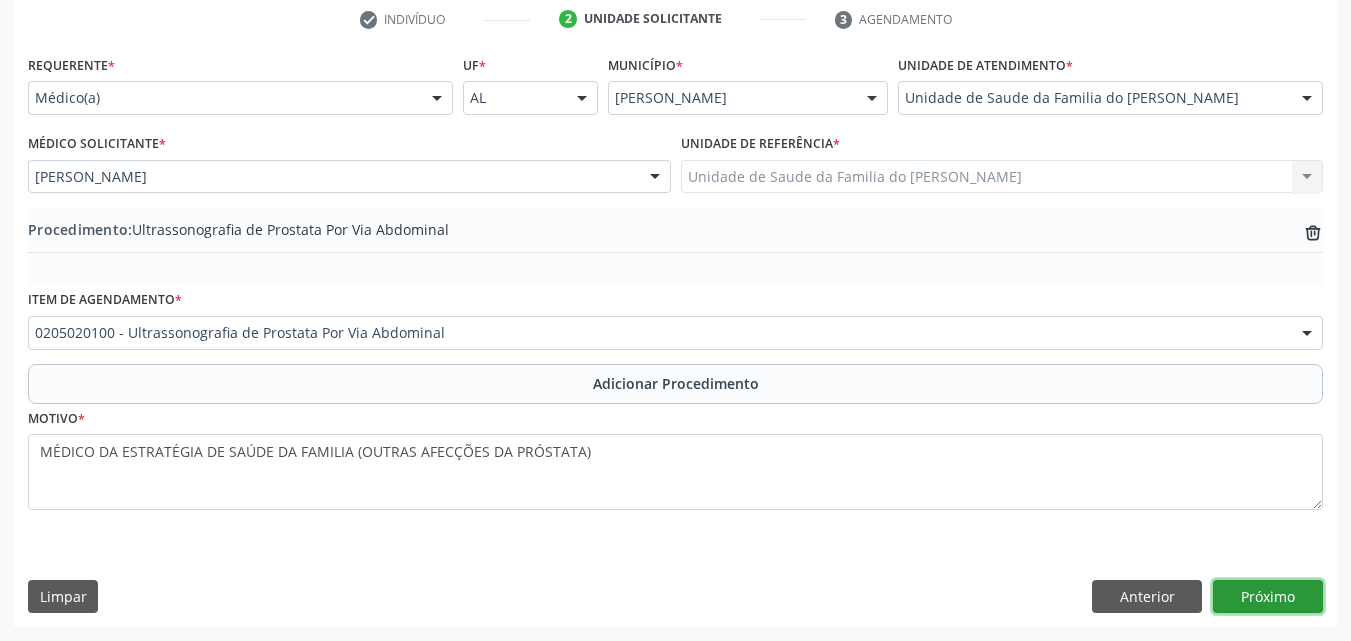 click on "Próximo" at bounding box center (1268, 597) 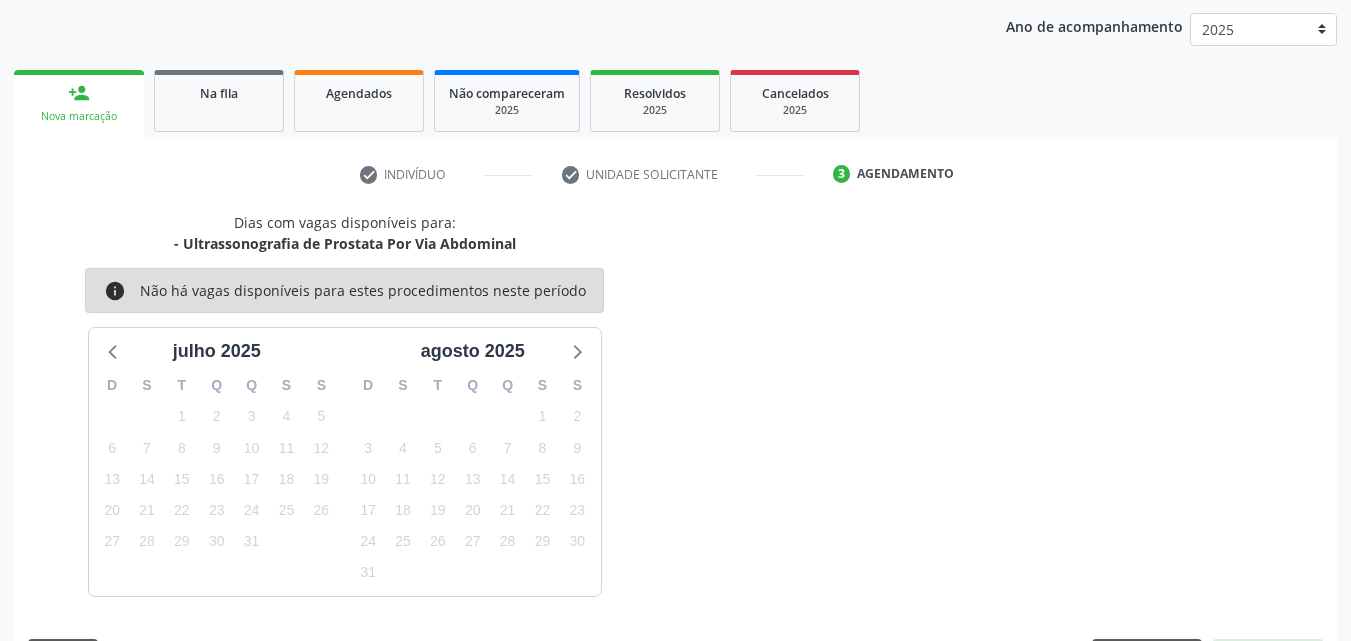 scroll, scrollTop: 316, scrollLeft: 0, axis: vertical 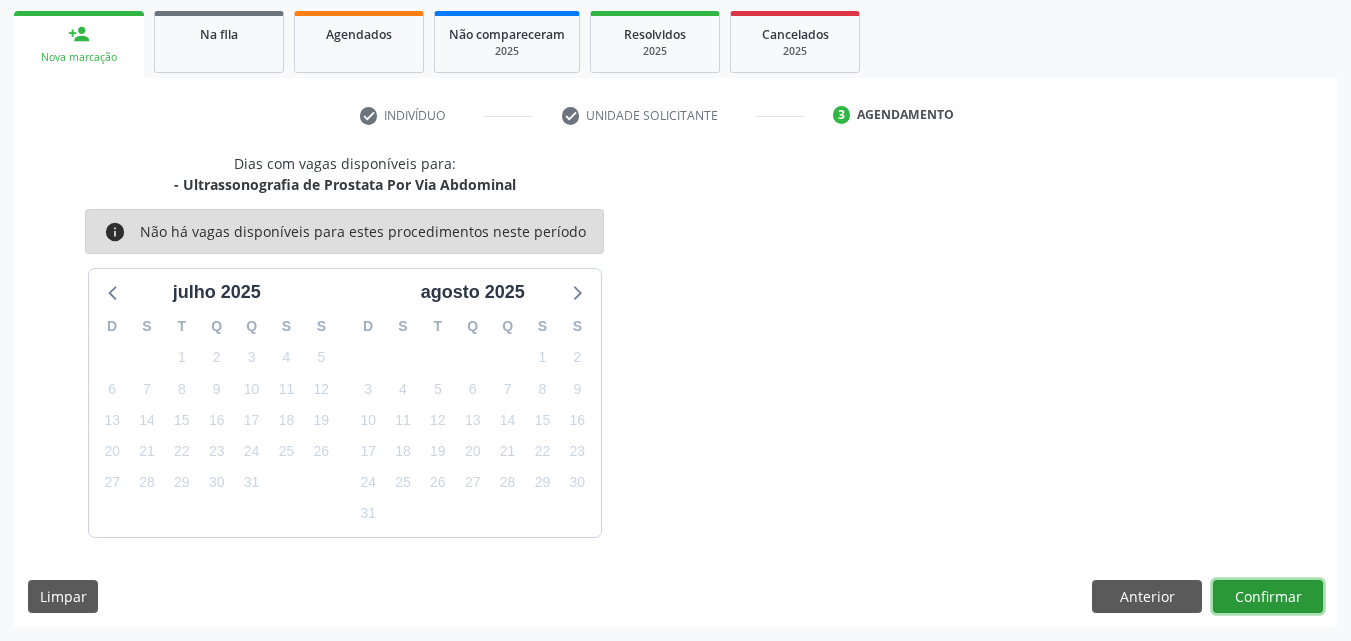 click on "Confirmar" at bounding box center [1268, 597] 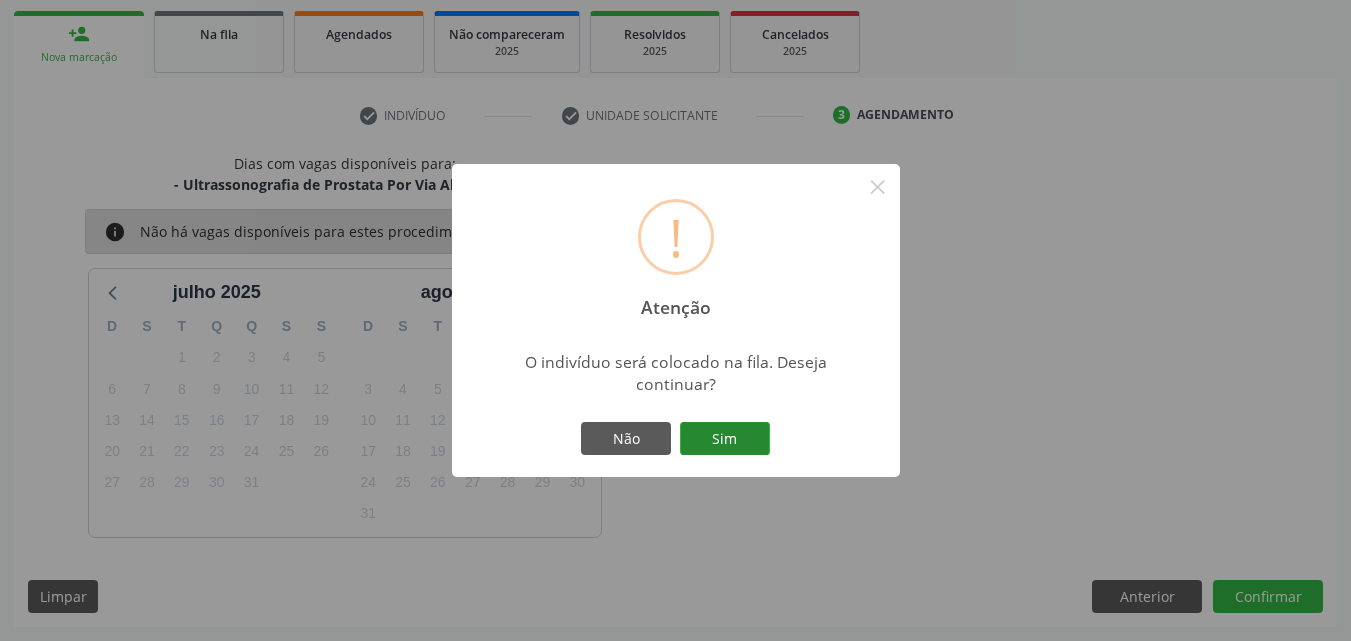 click on "Sim" at bounding box center [725, 439] 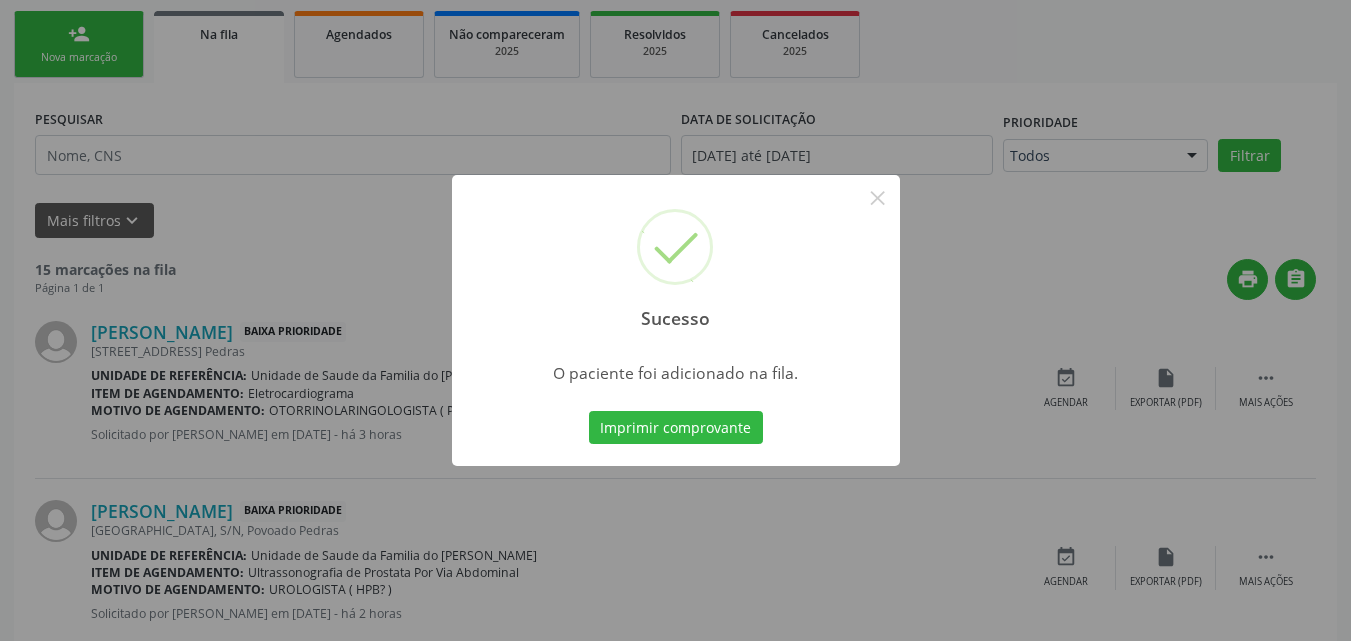 scroll, scrollTop: 54, scrollLeft: 0, axis: vertical 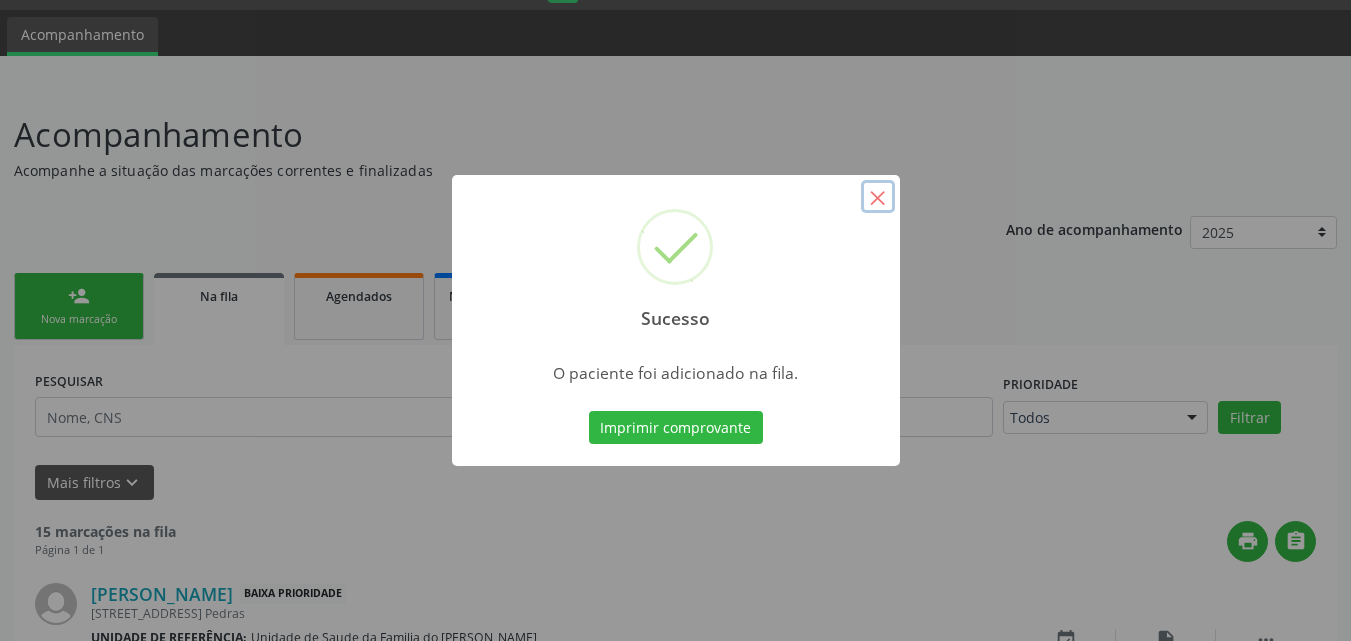 click on "×" at bounding box center (878, 197) 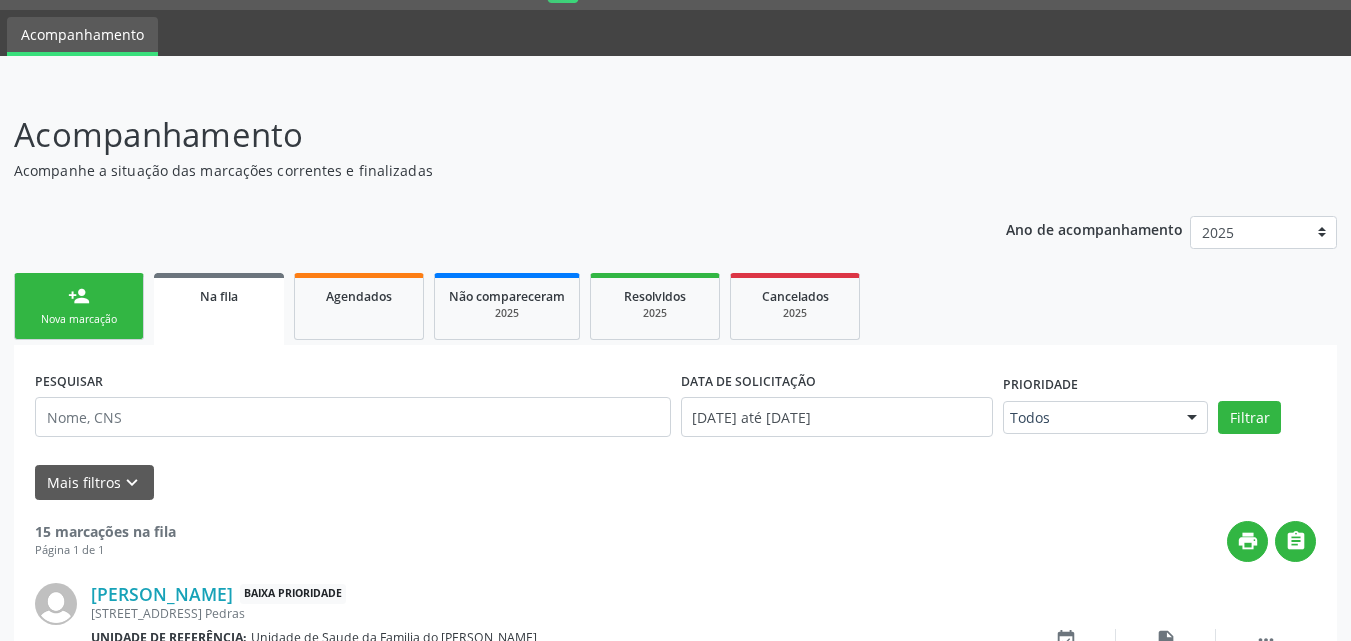 click on "person_add
Nova marcação
Na fila   Agendados   Não compareceram
2025
Resolvidos
2025
Cancelados
2025" at bounding box center [675, 306] 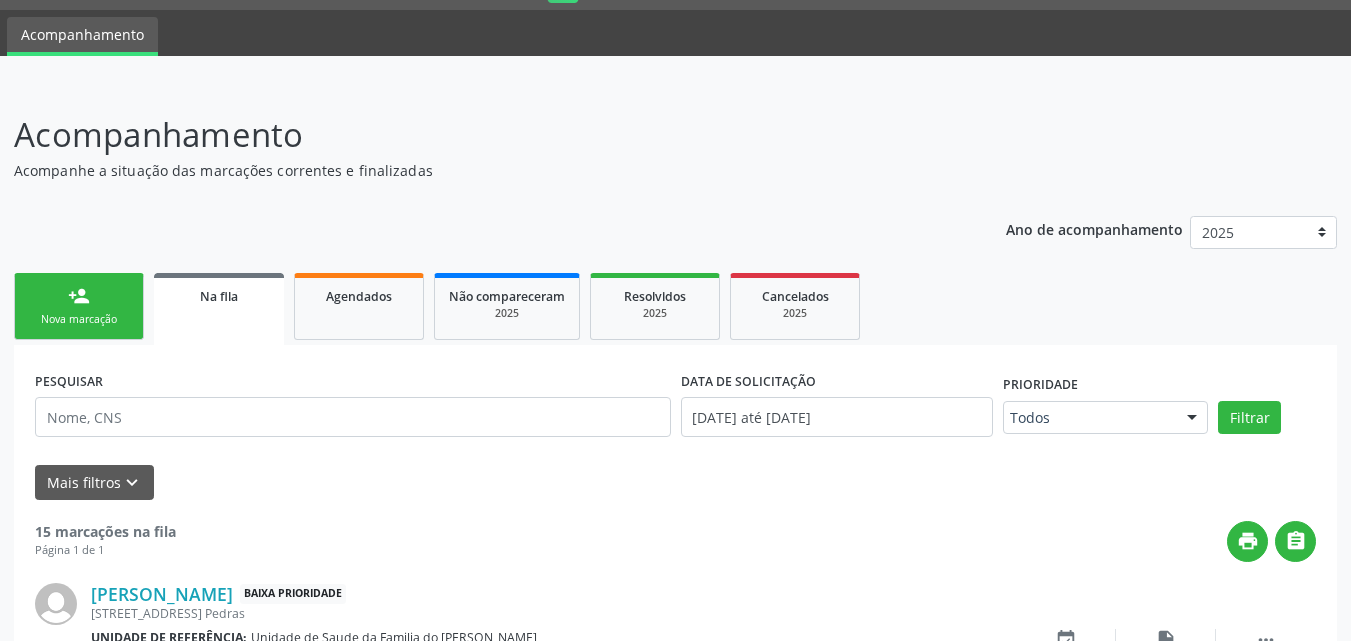 click on "person_add
Nova marcação" at bounding box center [79, 306] 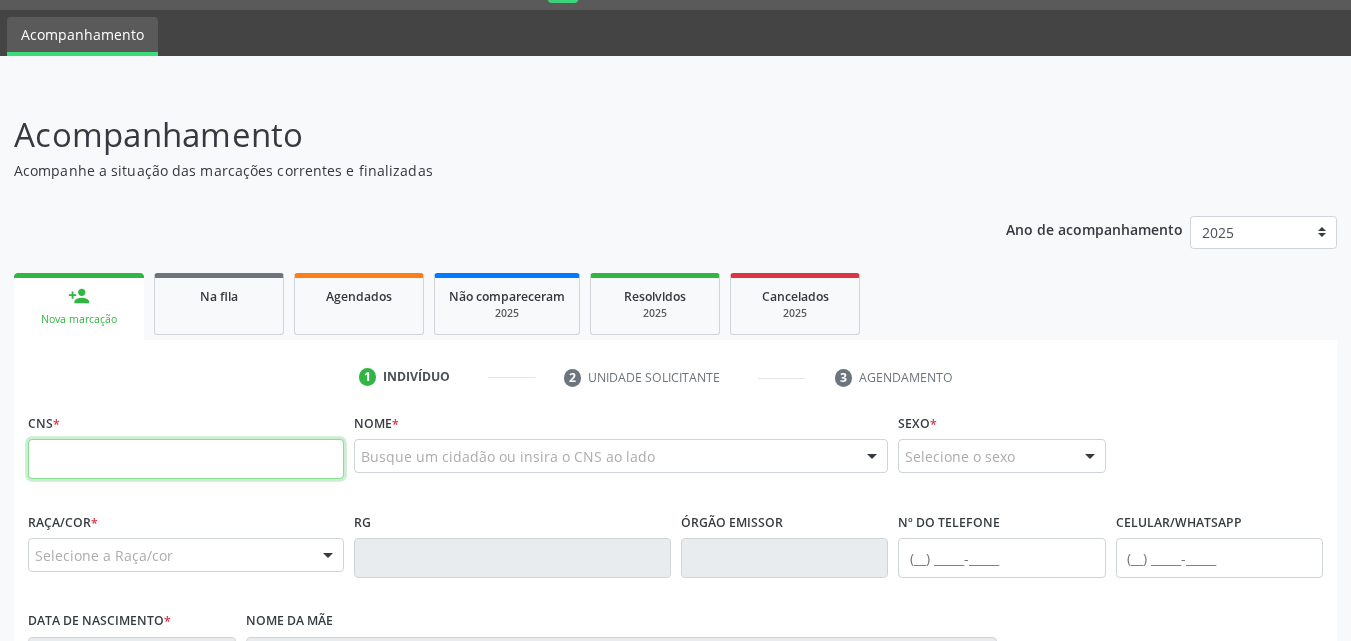 click at bounding box center (186, 459) 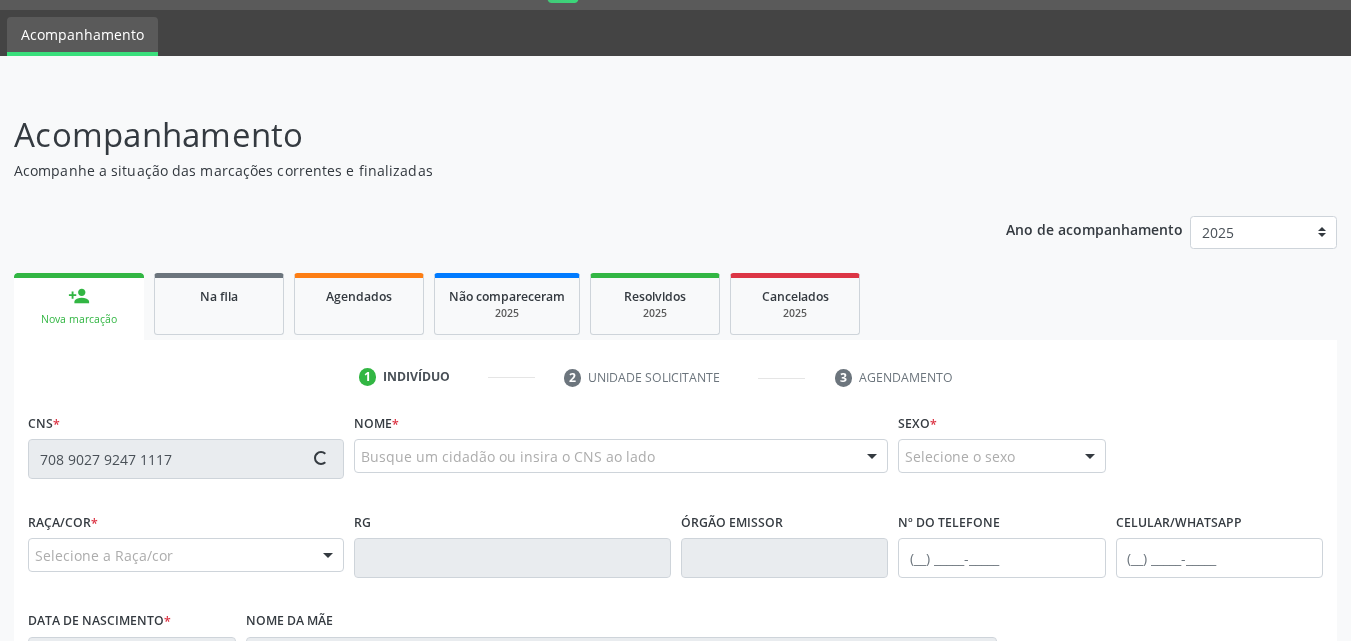 type on "708 9027 9247 1117" 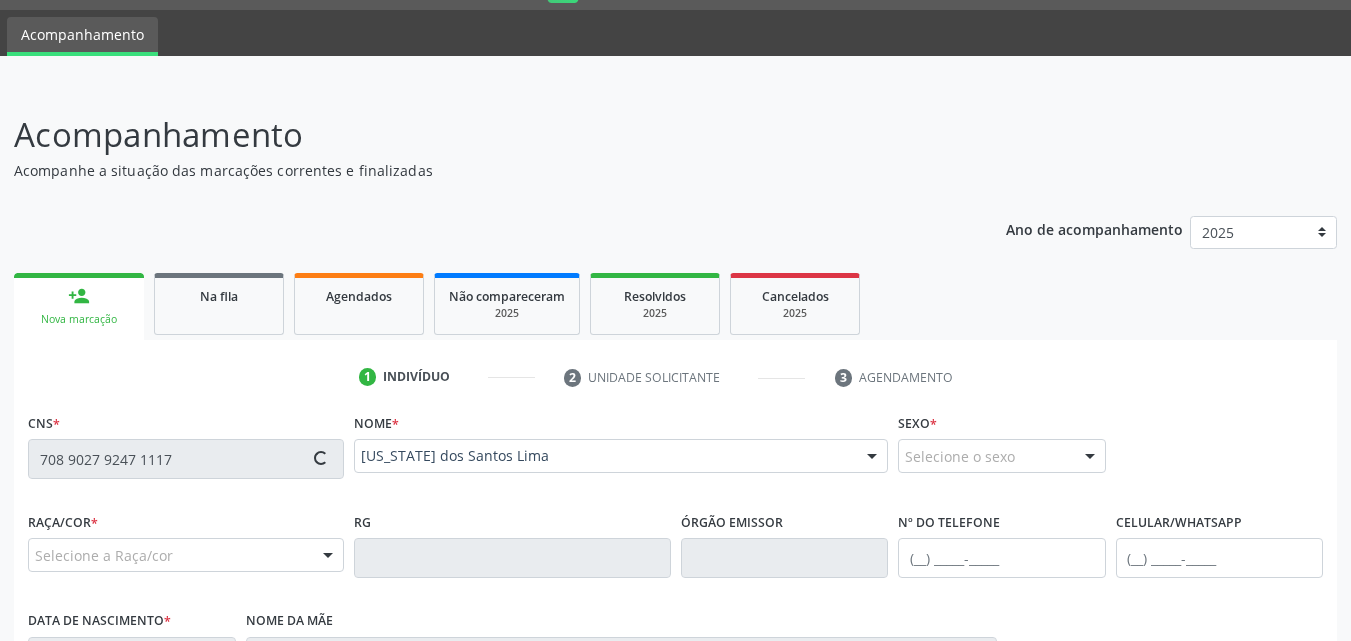 type on "[PHONE_NUMBER]" 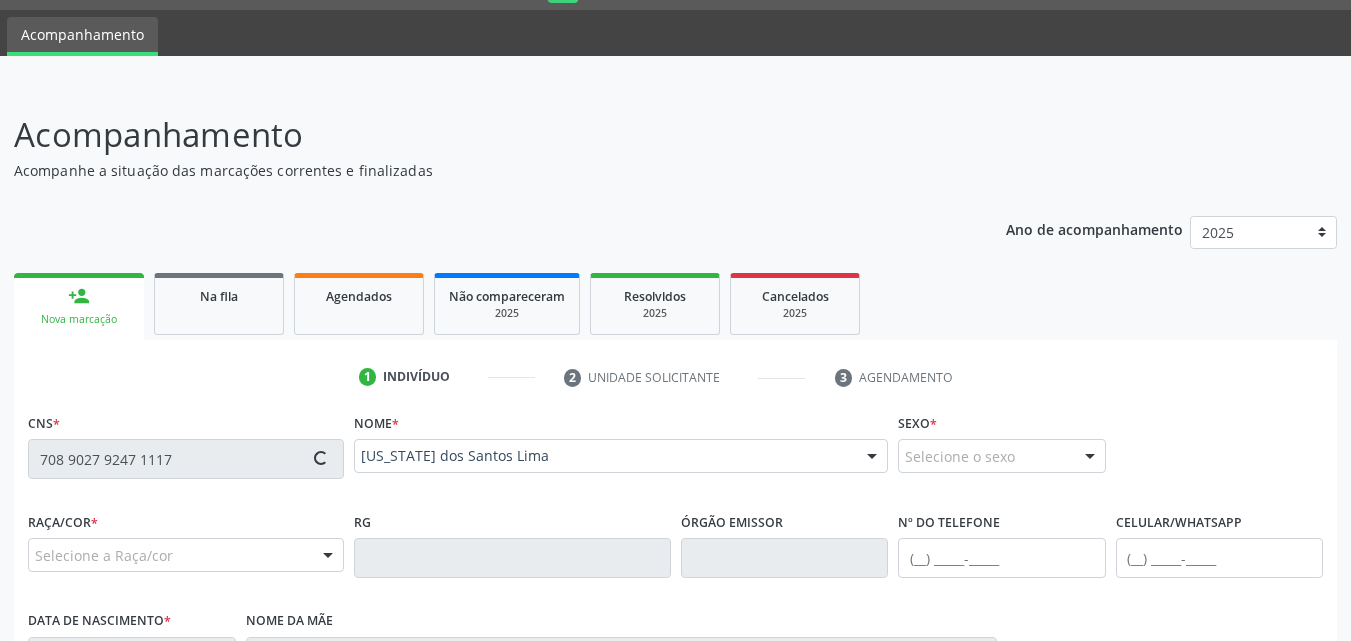 type on "19[DATE]" 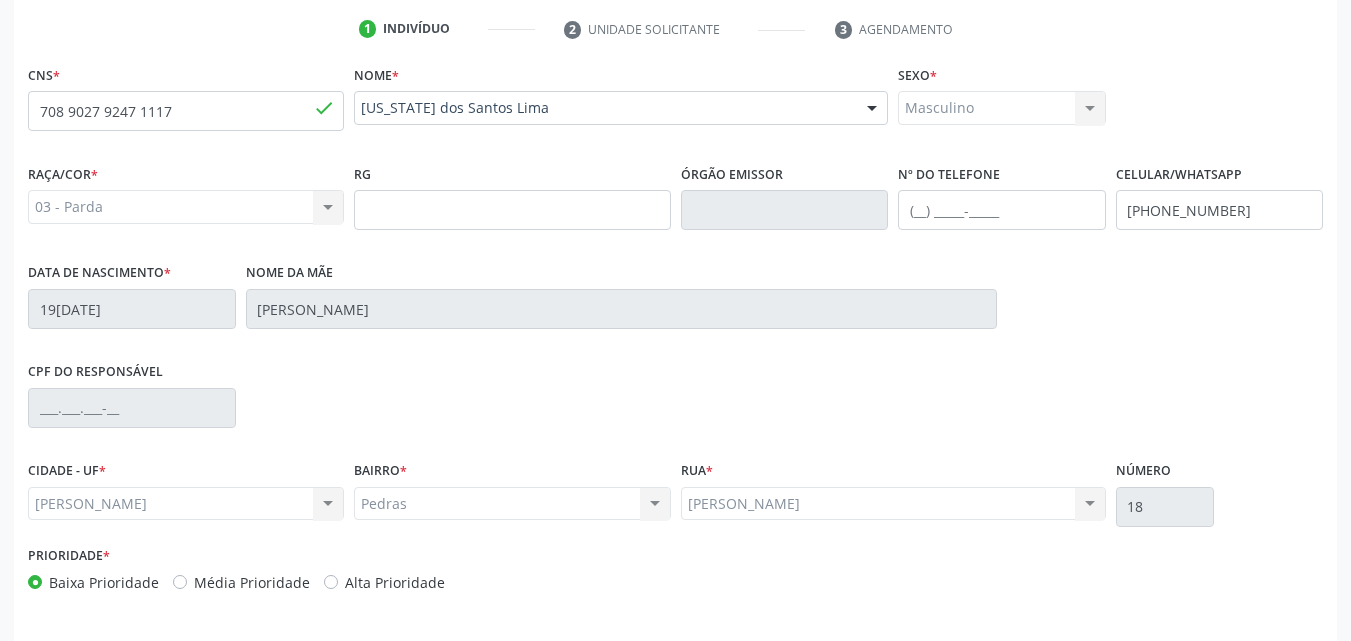 scroll, scrollTop: 471, scrollLeft: 0, axis: vertical 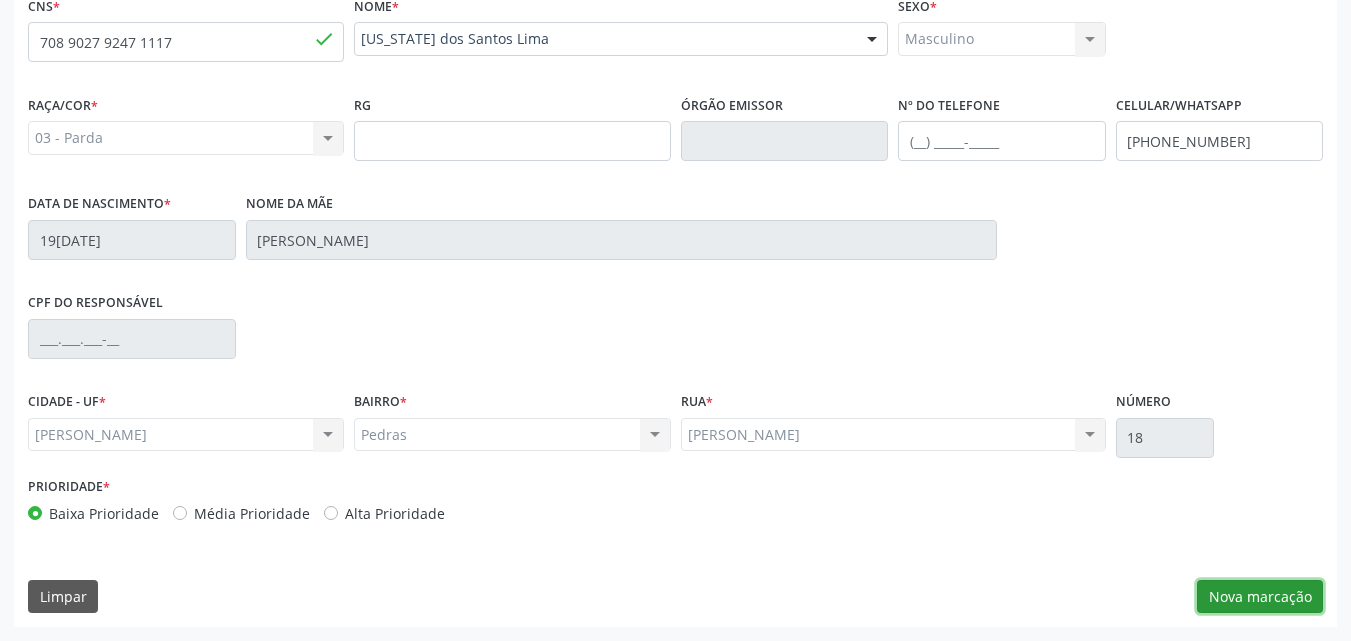 click on "Nova marcação" at bounding box center (1260, 597) 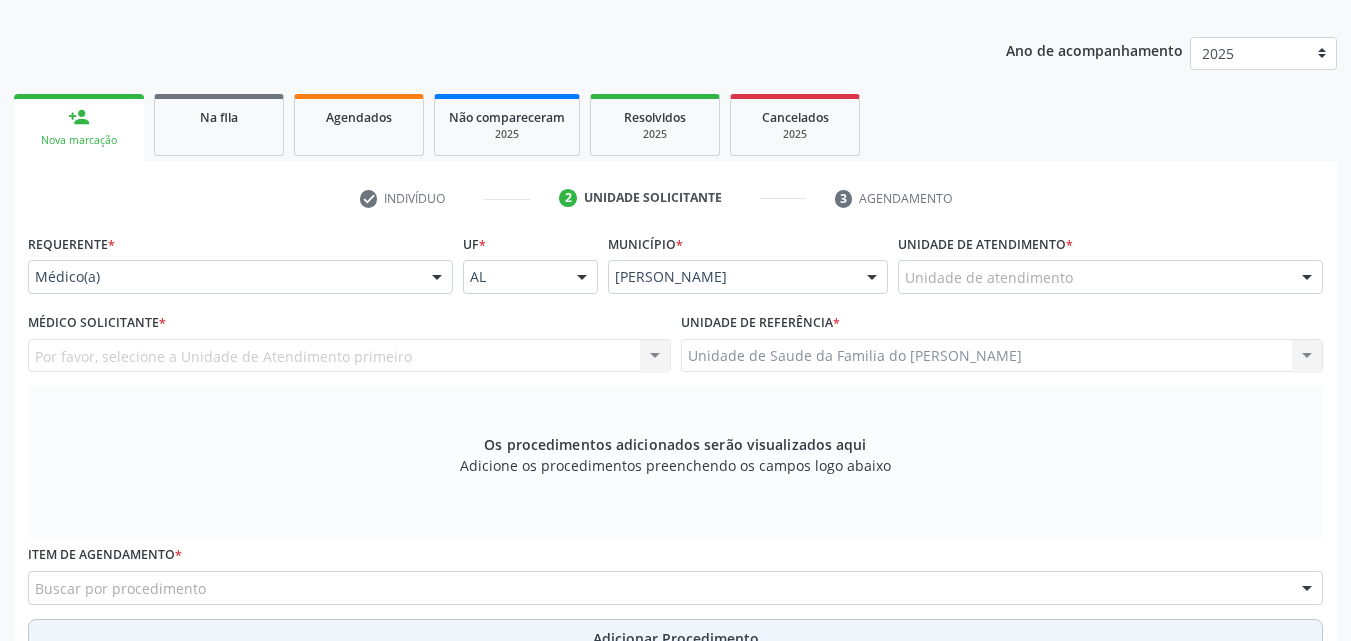 scroll, scrollTop: 171, scrollLeft: 0, axis: vertical 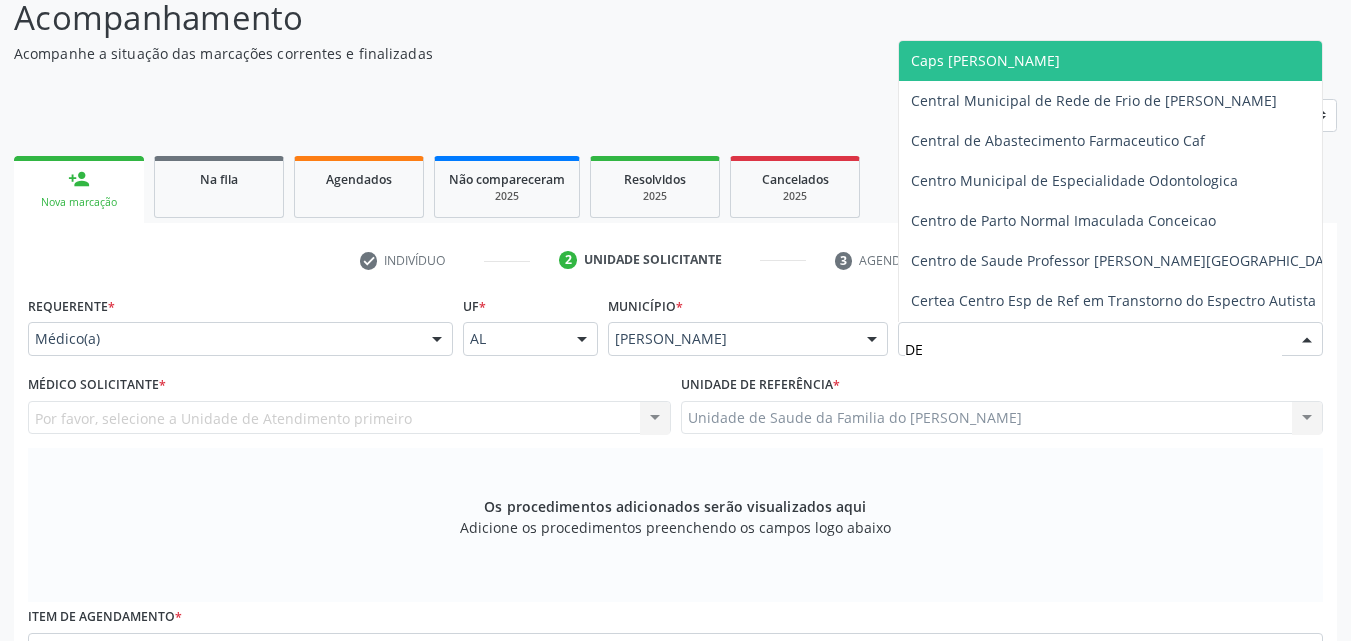 type on "DEN" 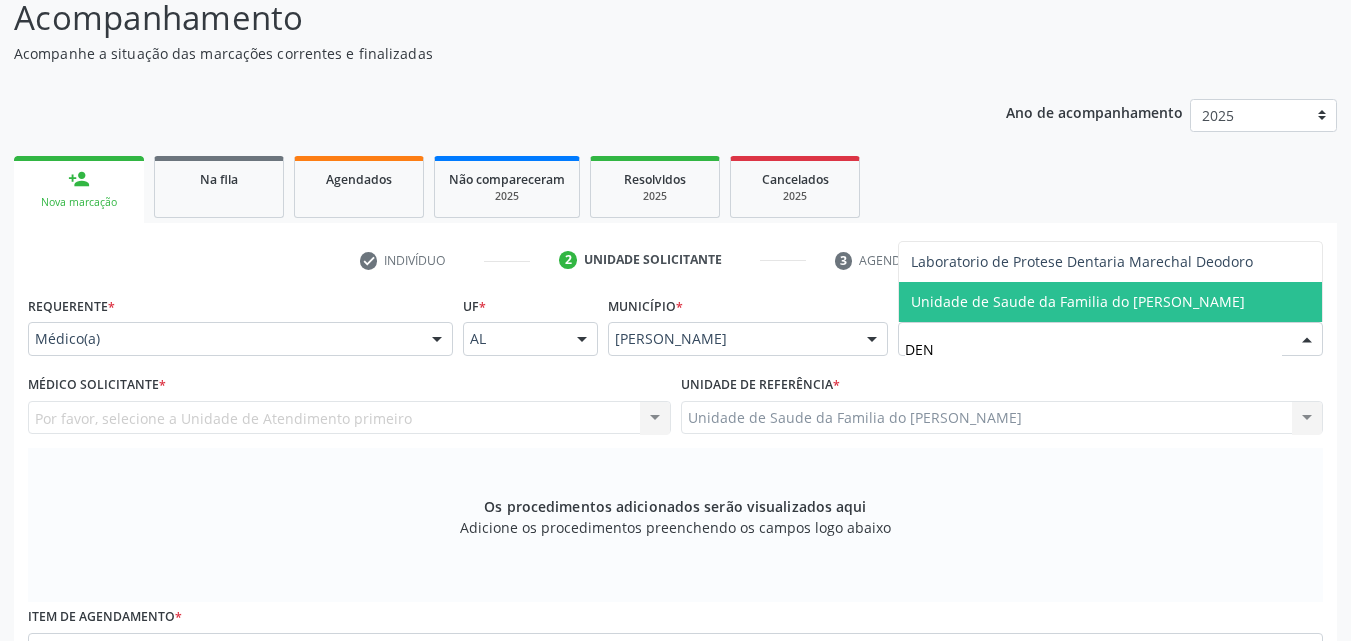 click on "Unidade de Saude da Familia do [PERSON_NAME]" at bounding box center [1078, 301] 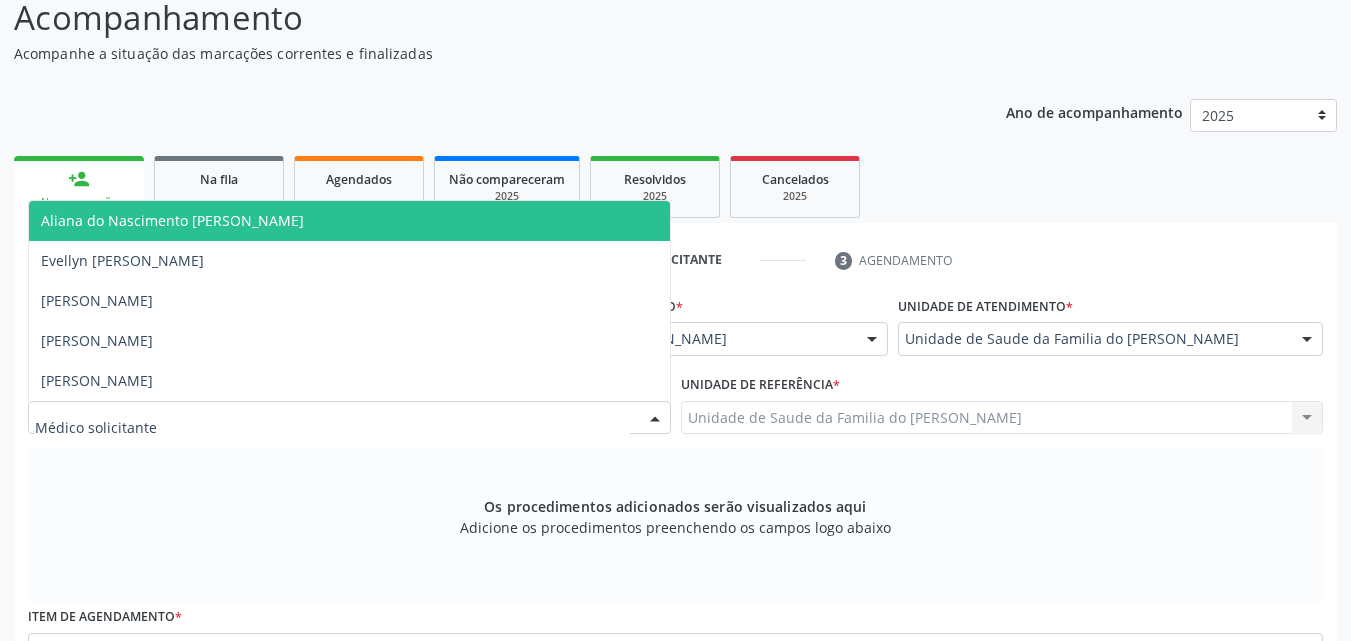 click at bounding box center [349, 418] 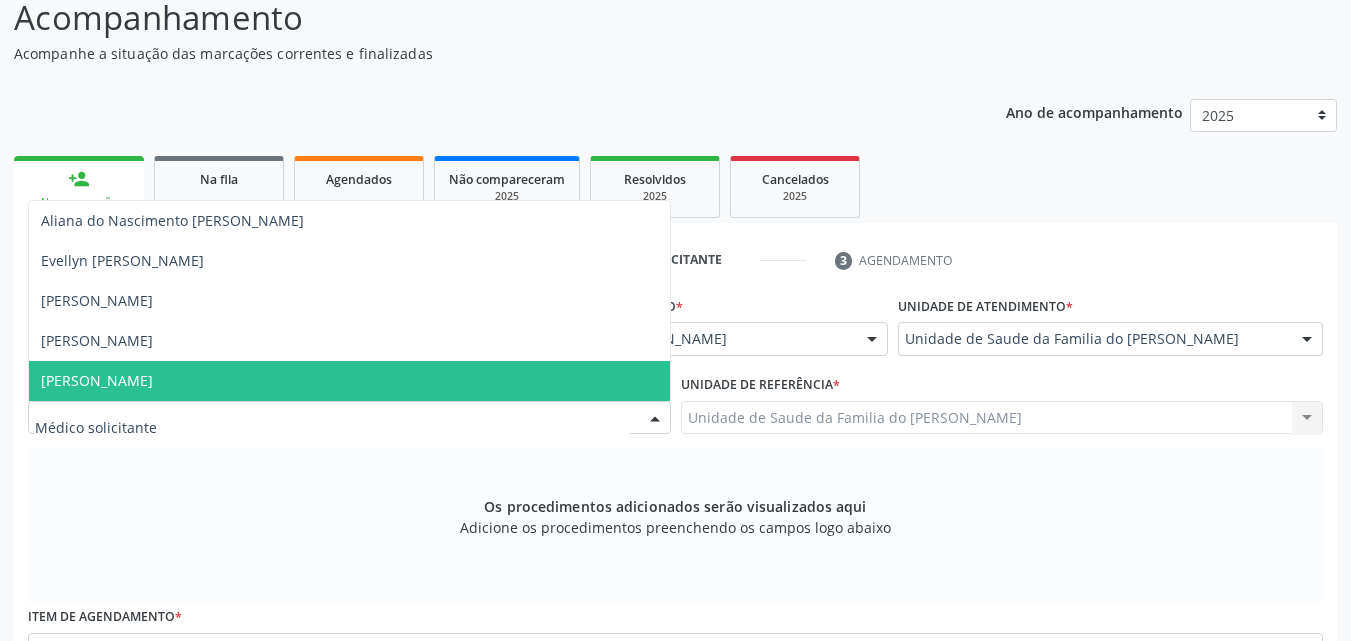 click on "[PERSON_NAME]" at bounding box center (349, 381) 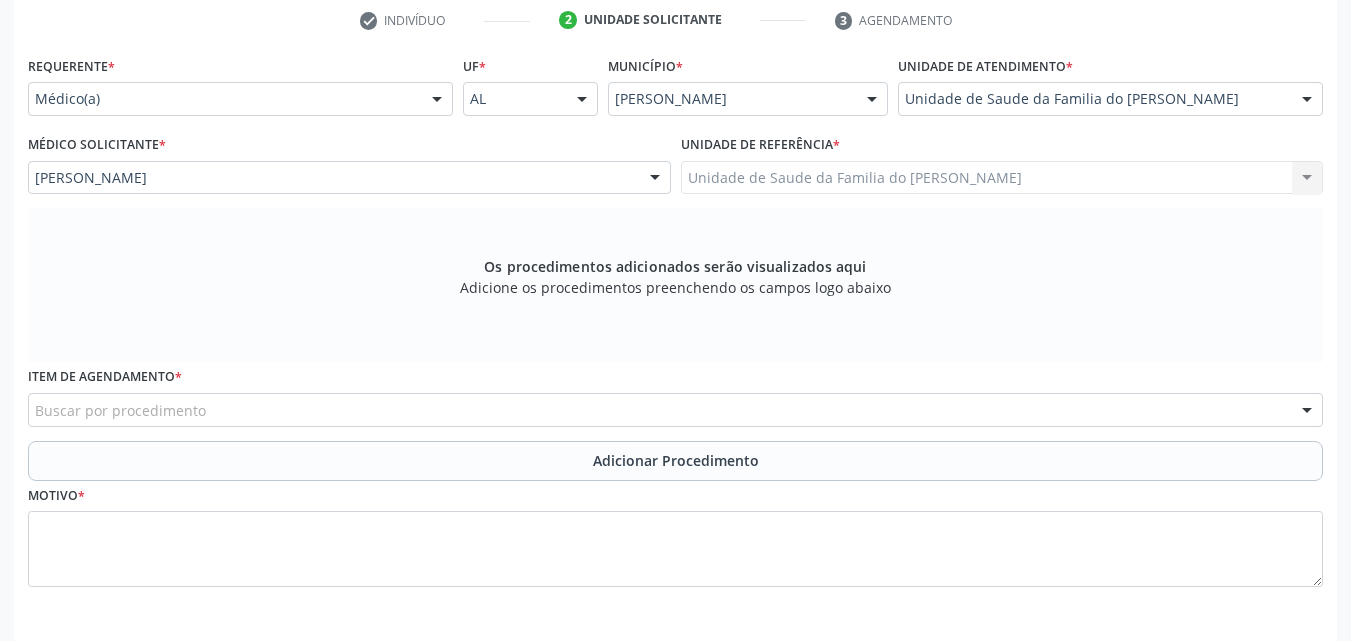 scroll, scrollTop: 488, scrollLeft: 0, axis: vertical 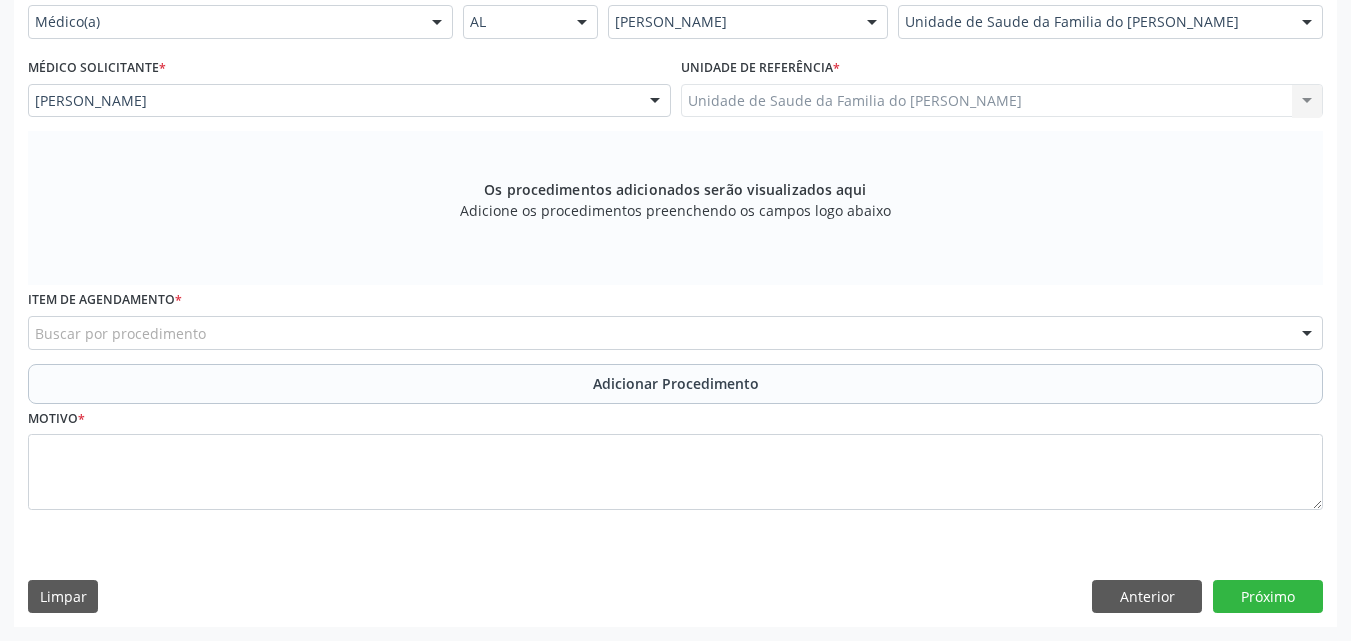 click on "Buscar por procedimento" at bounding box center [675, 333] 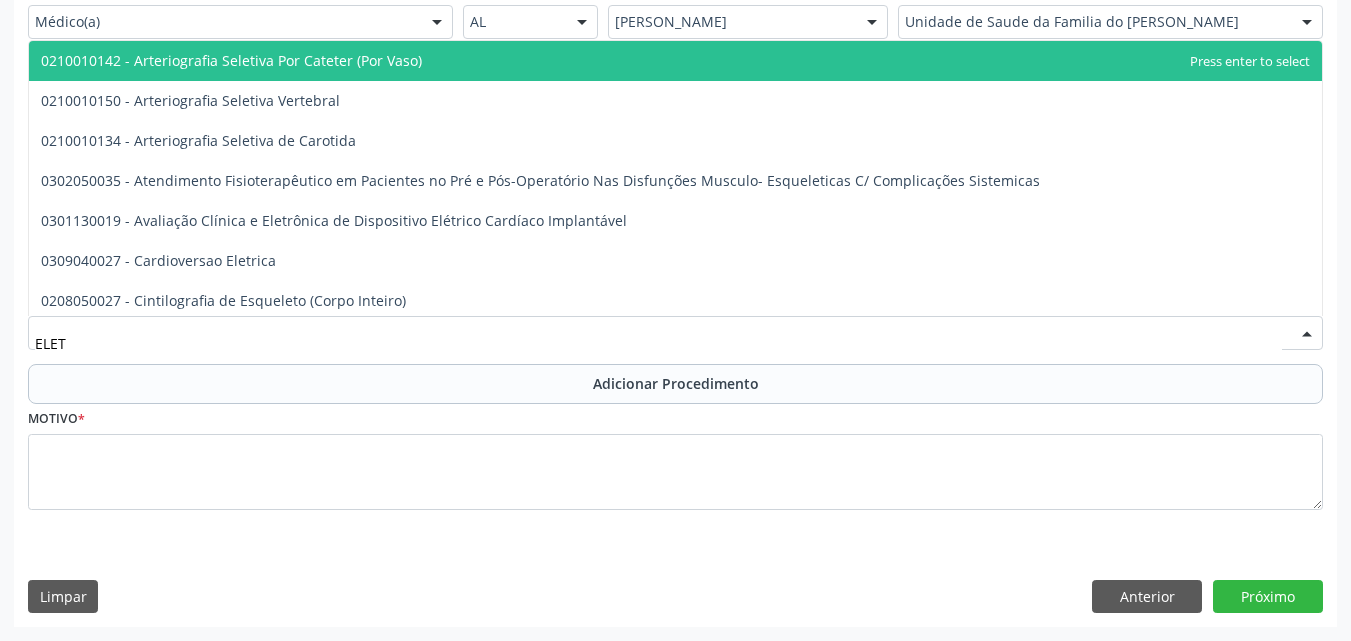 type on "ELETR" 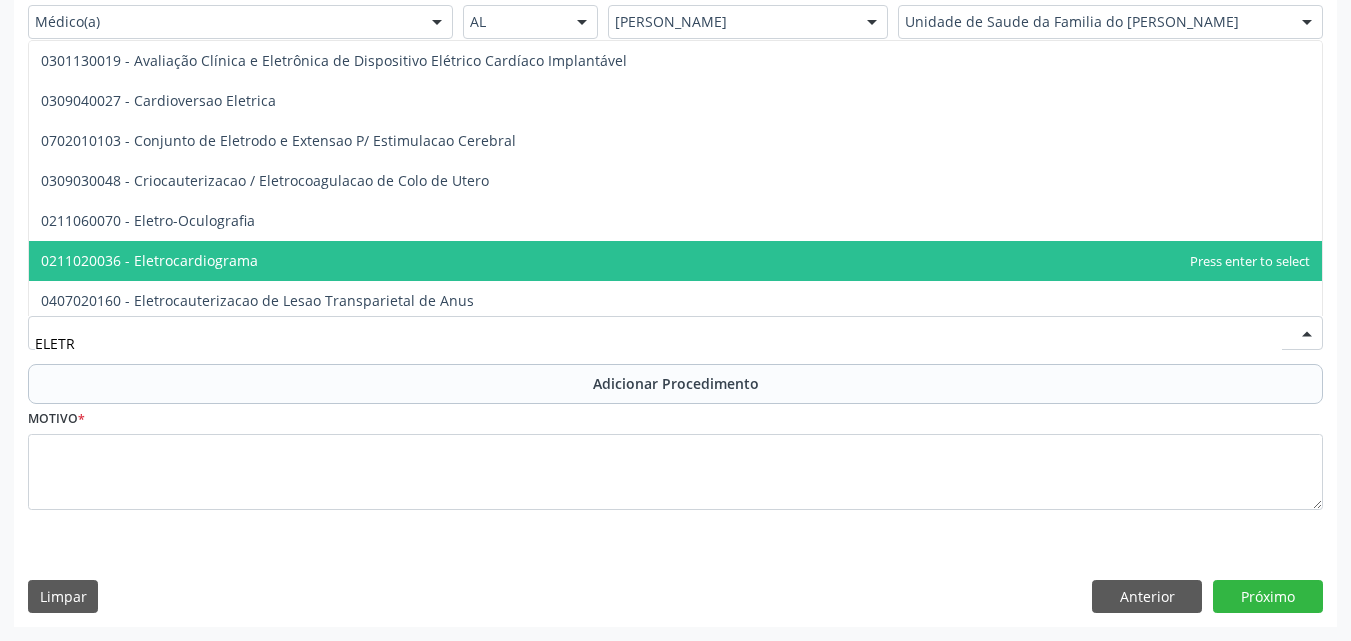 click on "0211020036 - Eletrocardiograma" at bounding box center [675, 261] 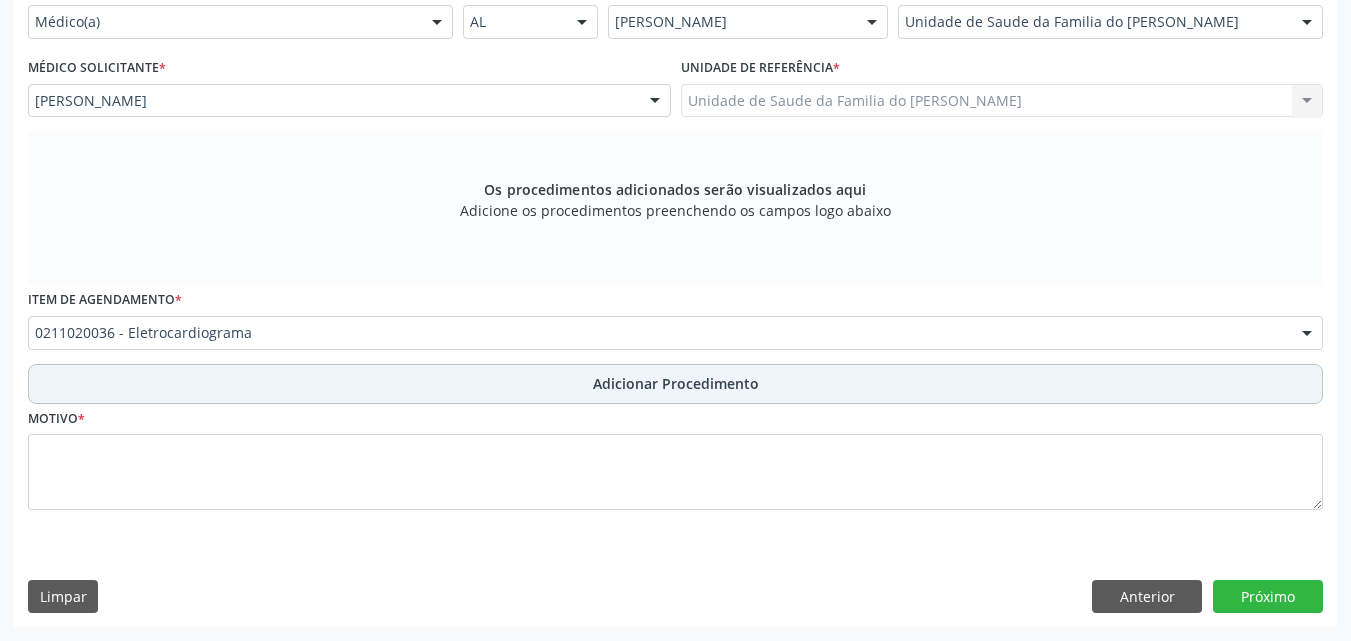 click on "Adicionar Procedimento" at bounding box center (675, 384) 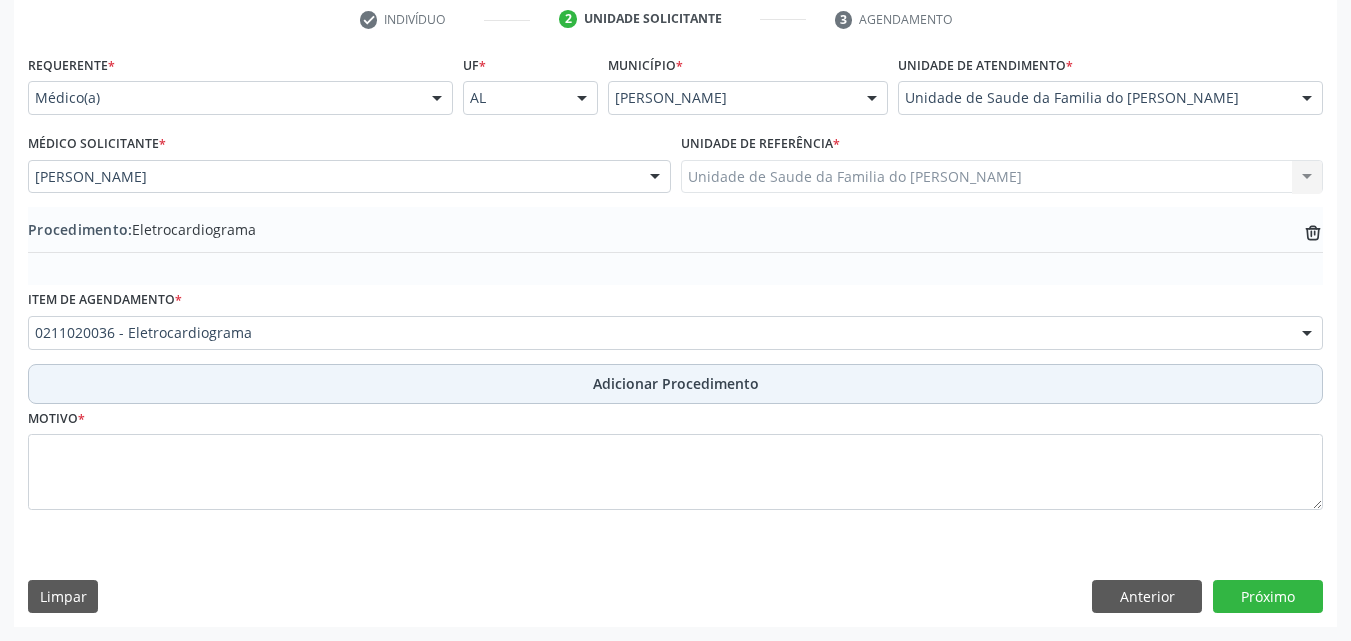 scroll, scrollTop: 412, scrollLeft: 0, axis: vertical 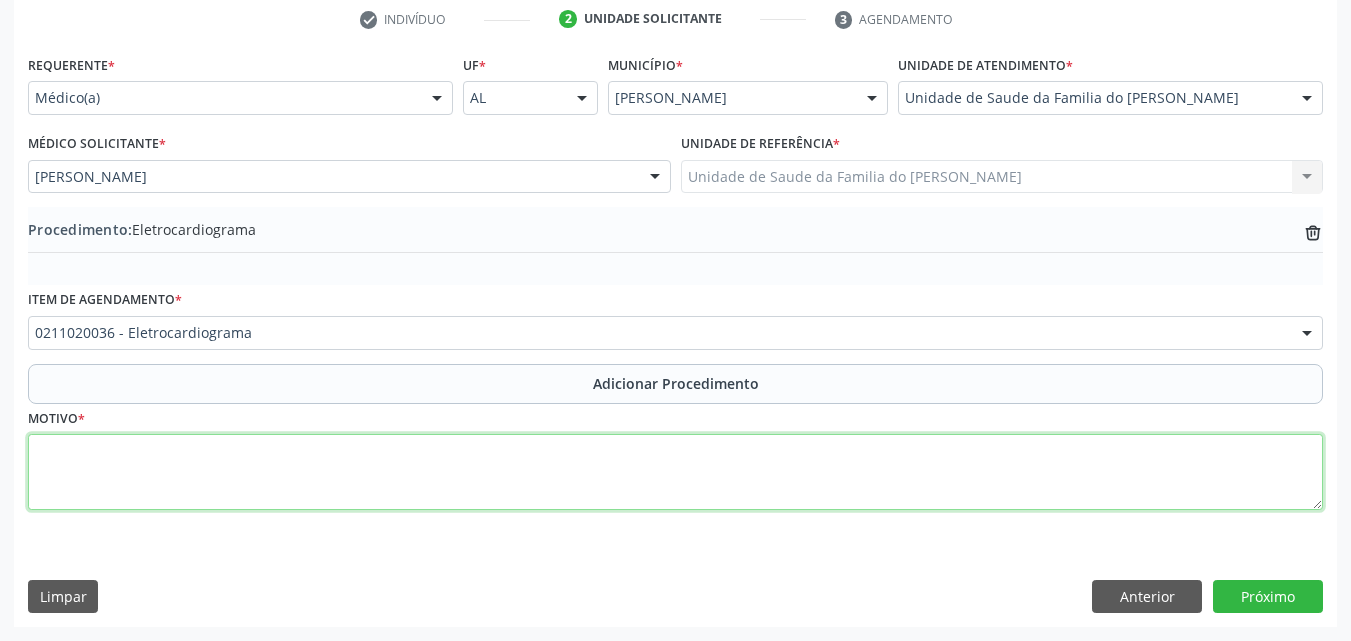 click at bounding box center (675, 472) 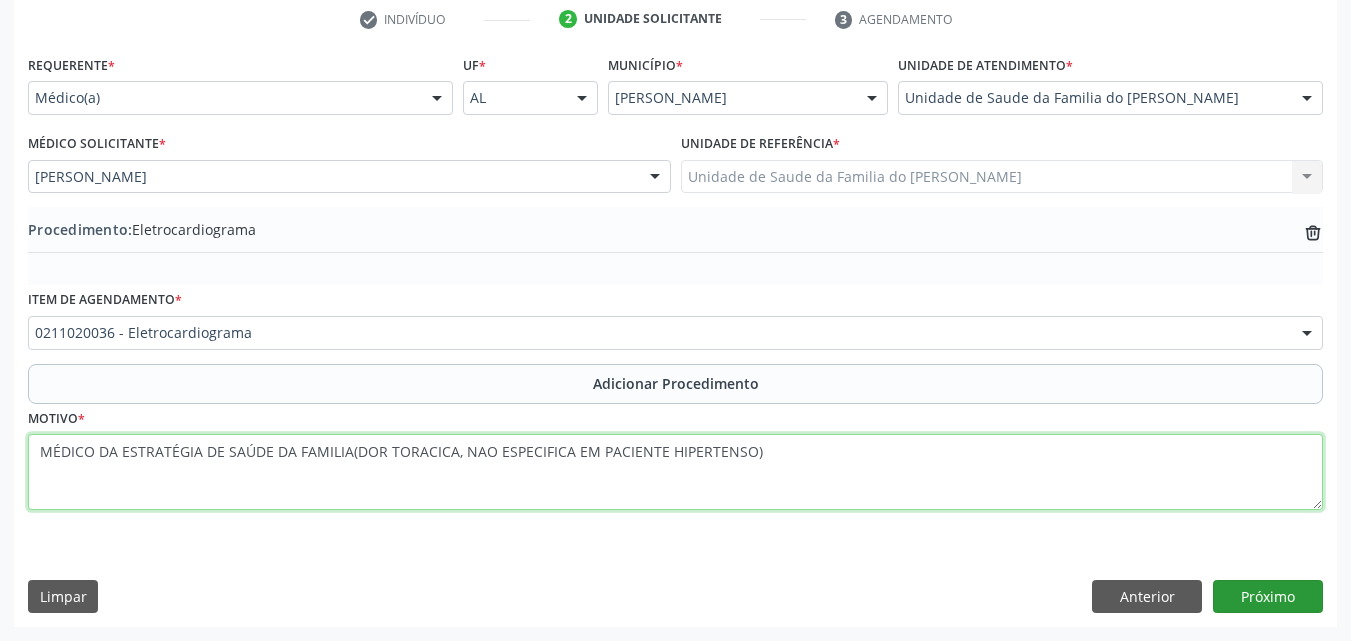 type on "MÉDICO DA ESTRATÉGIA DE SAÚDE DA FAMILIA(DOR TORACICA, NAO ESPECIFICA EM PACIENTE HIPERTENSO)" 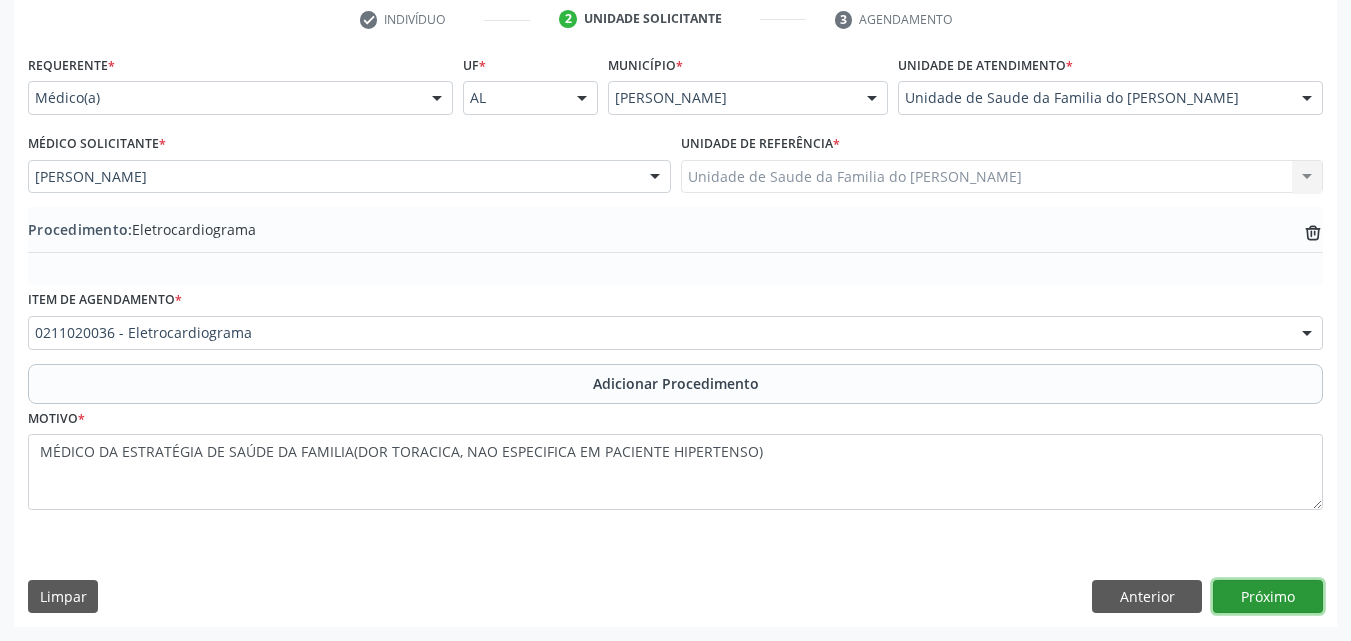 click on "Próximo" at bounding box center [1268, 597] 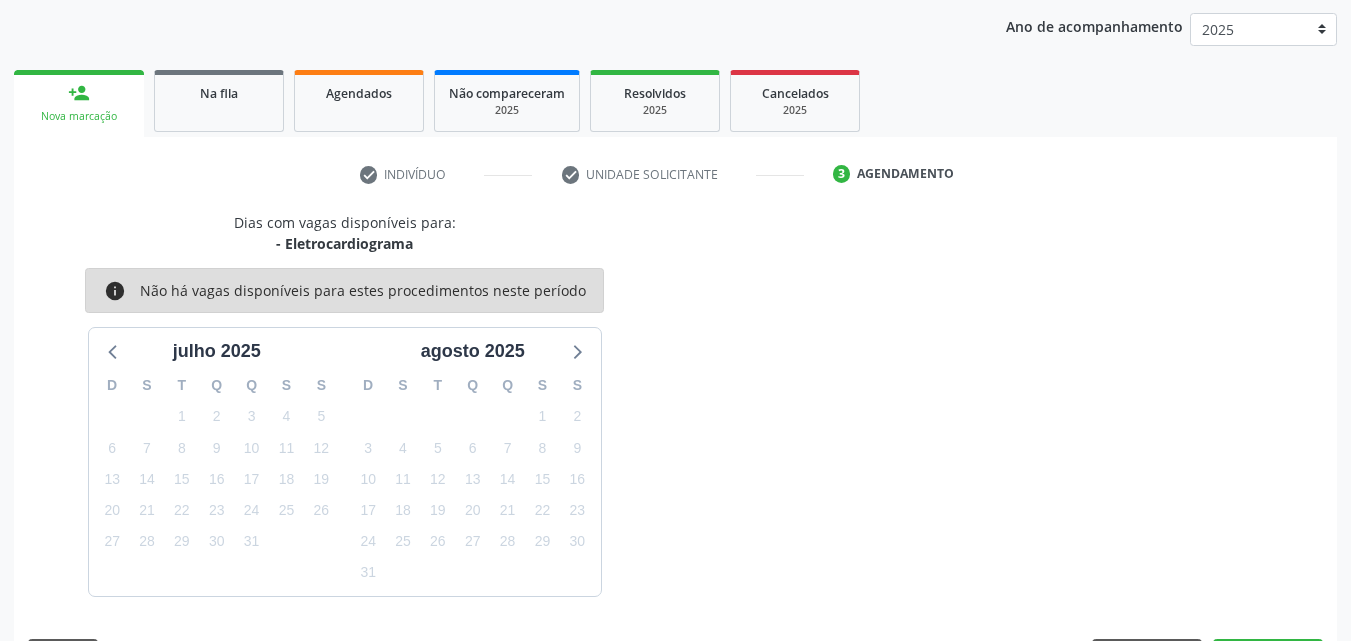 scroll, scrollTop: 316, scrollLeft: 0, axis: vertical 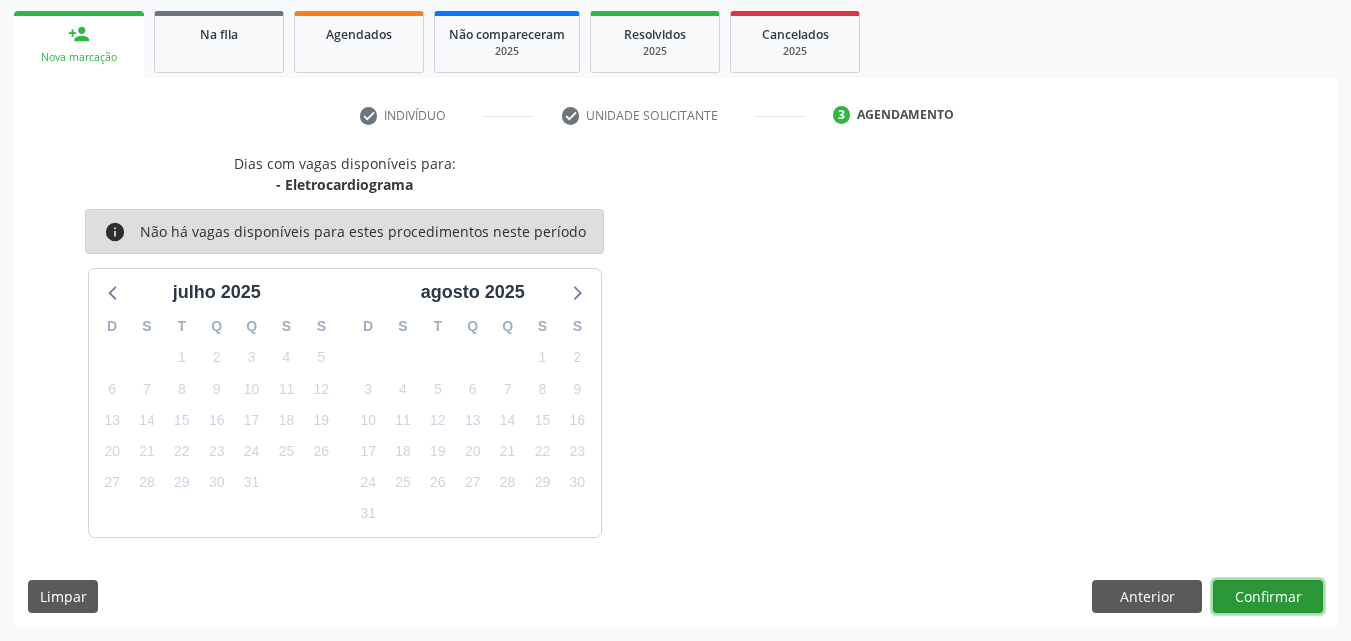 click on "Confirmar" at bounding box center [1268, 597] 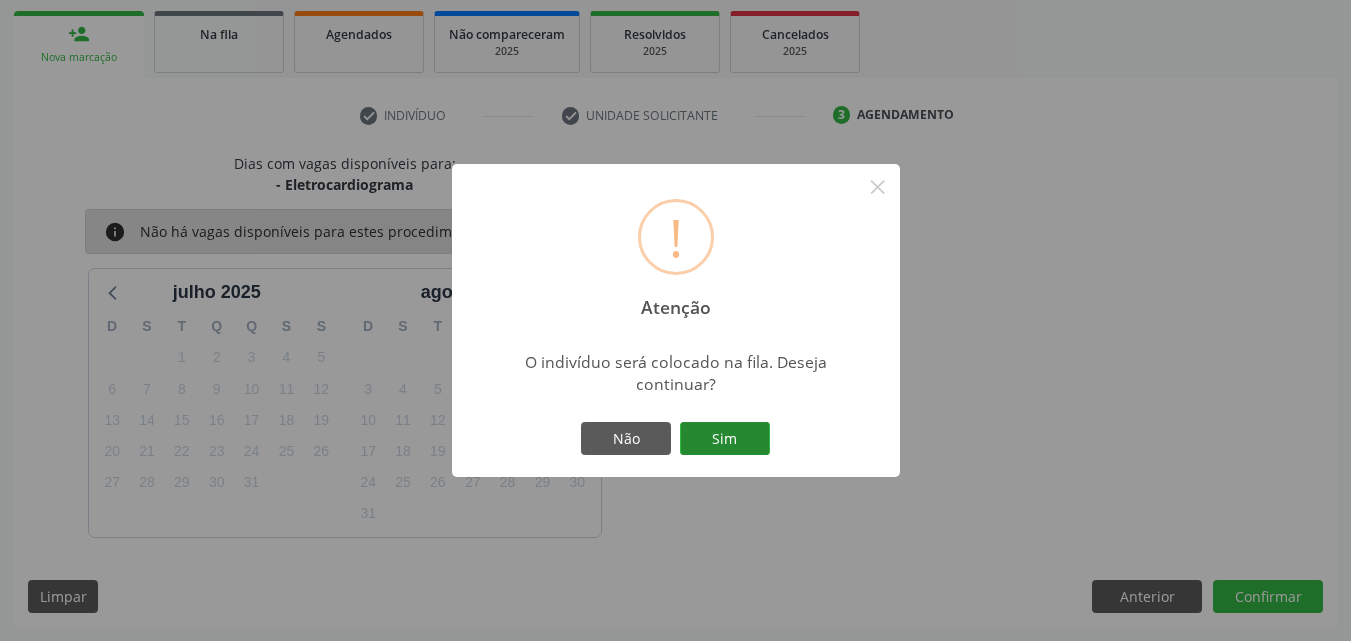 click on "Sim" at bounding box center (725, 439) 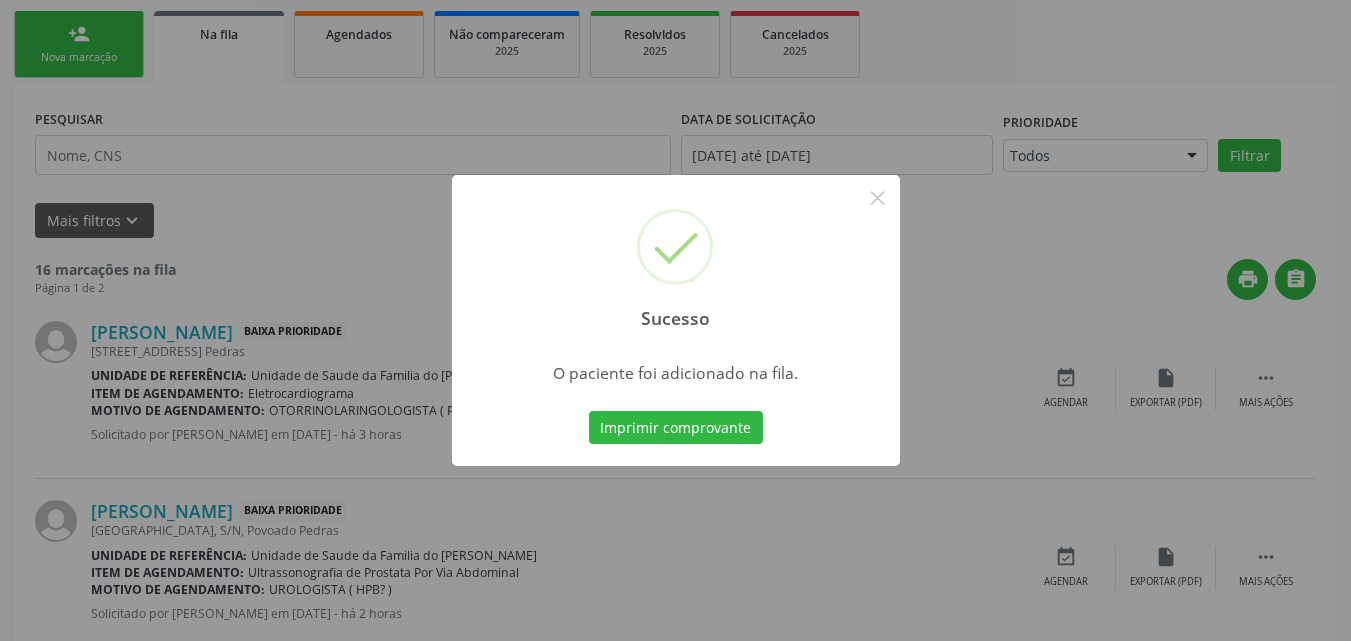 scroll, scrollTop: 54, scrollLeft: 0, axis: vertical 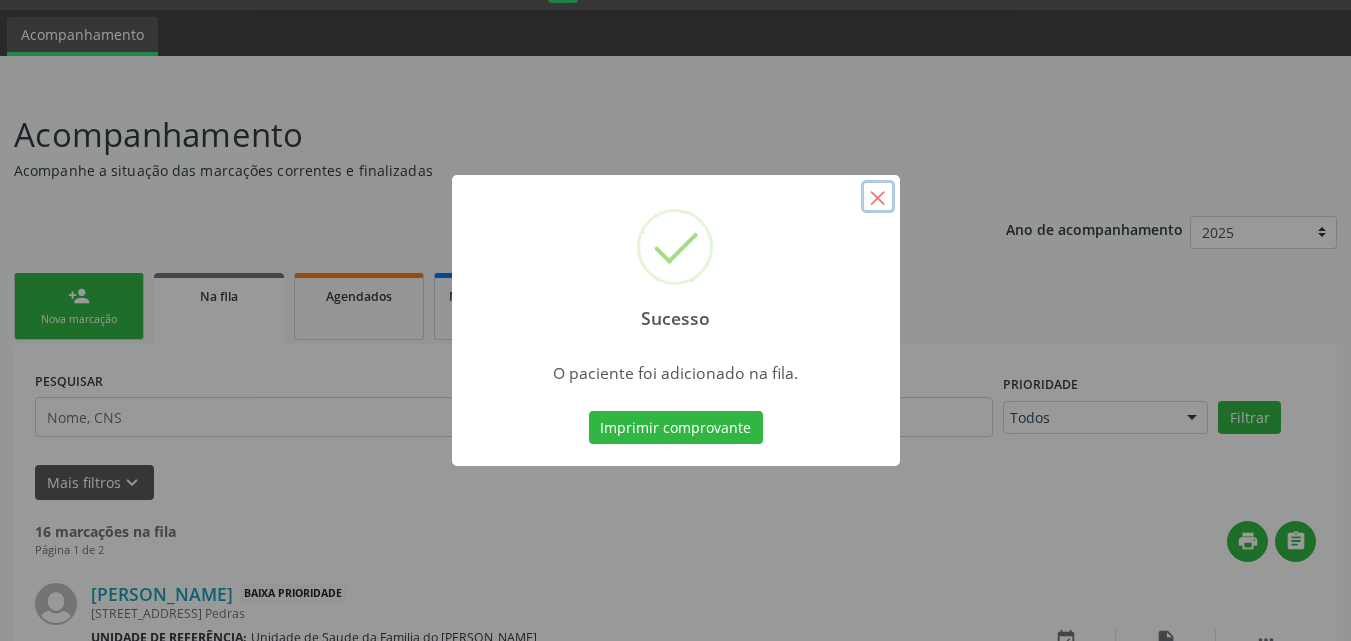click on "×" at bounding box center (878, 197) 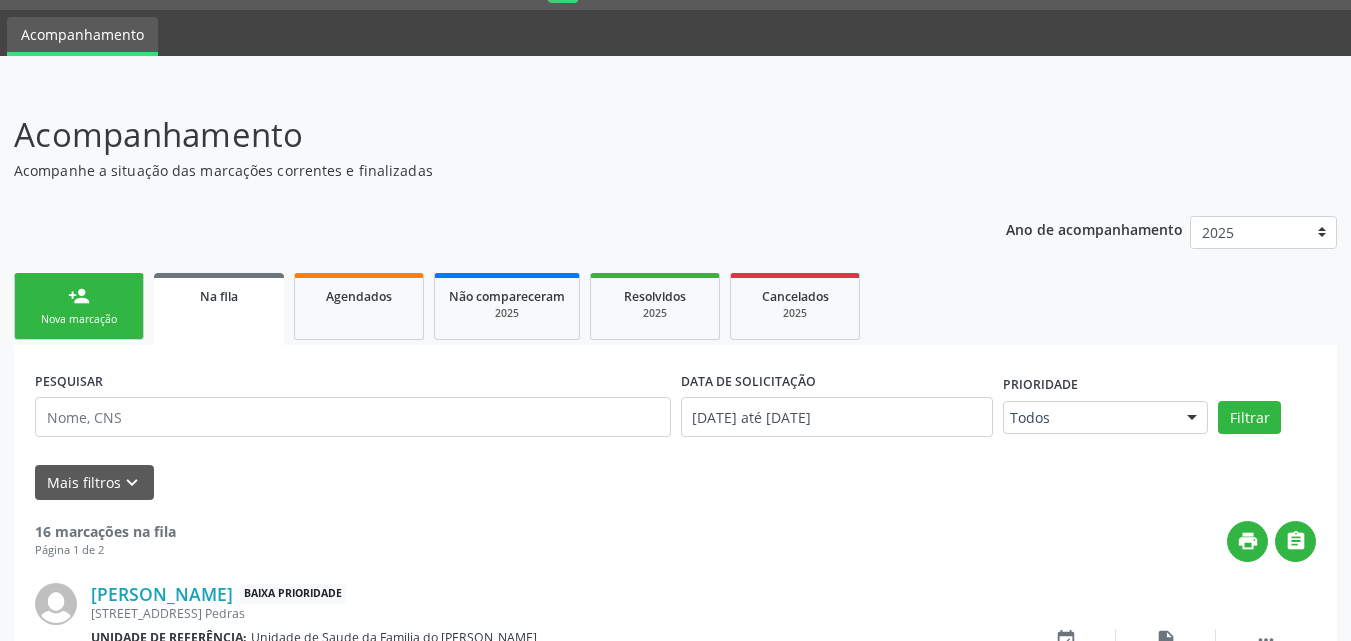 click on "Nova marcação" at bounding box center [79, 319] 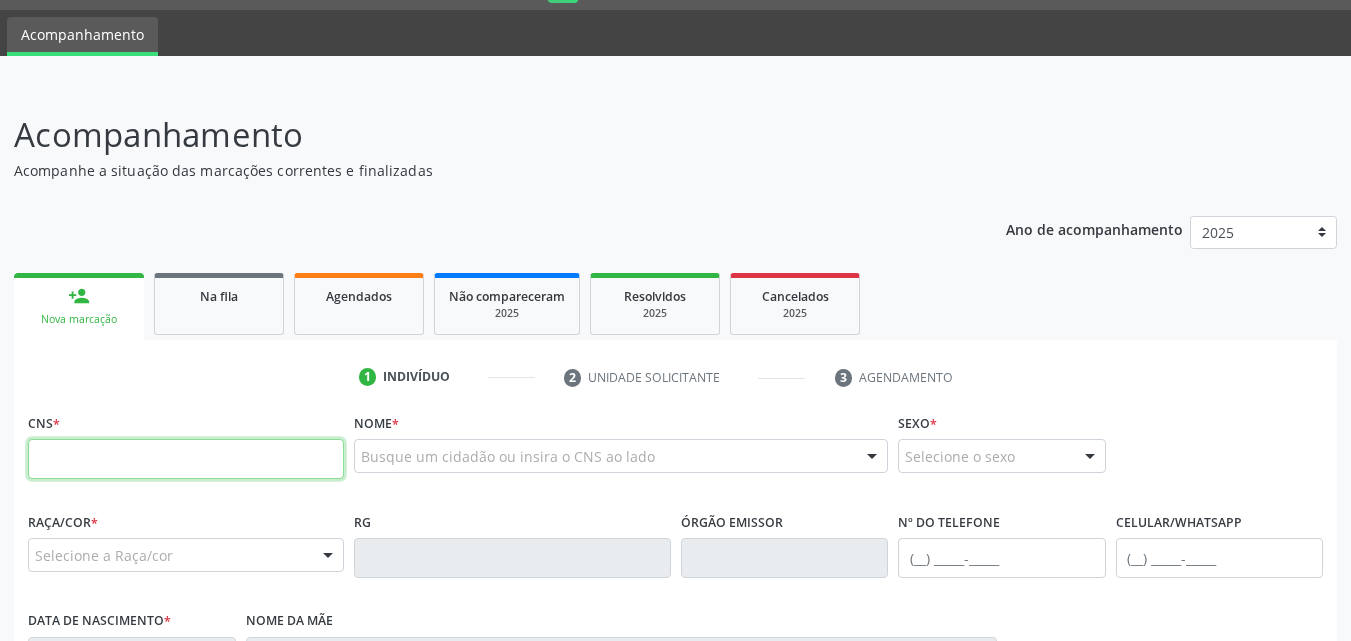 click at bounding box center (186, 459) 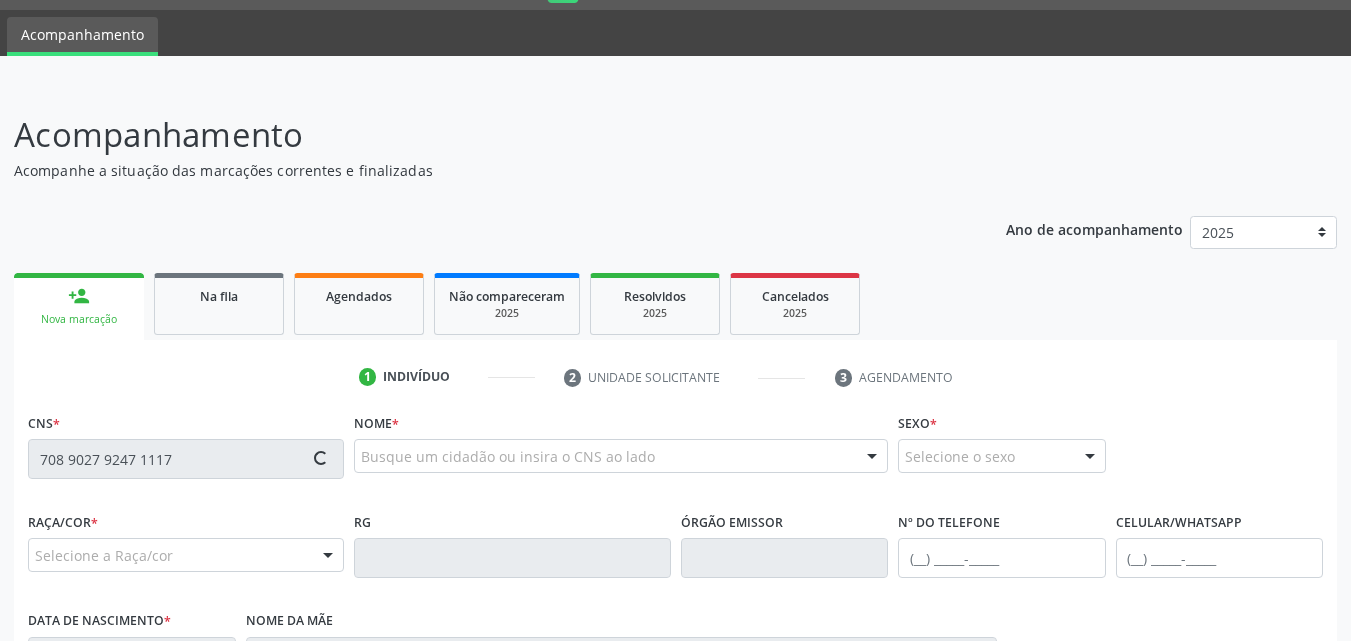 type on "708 9027 9247 1117" 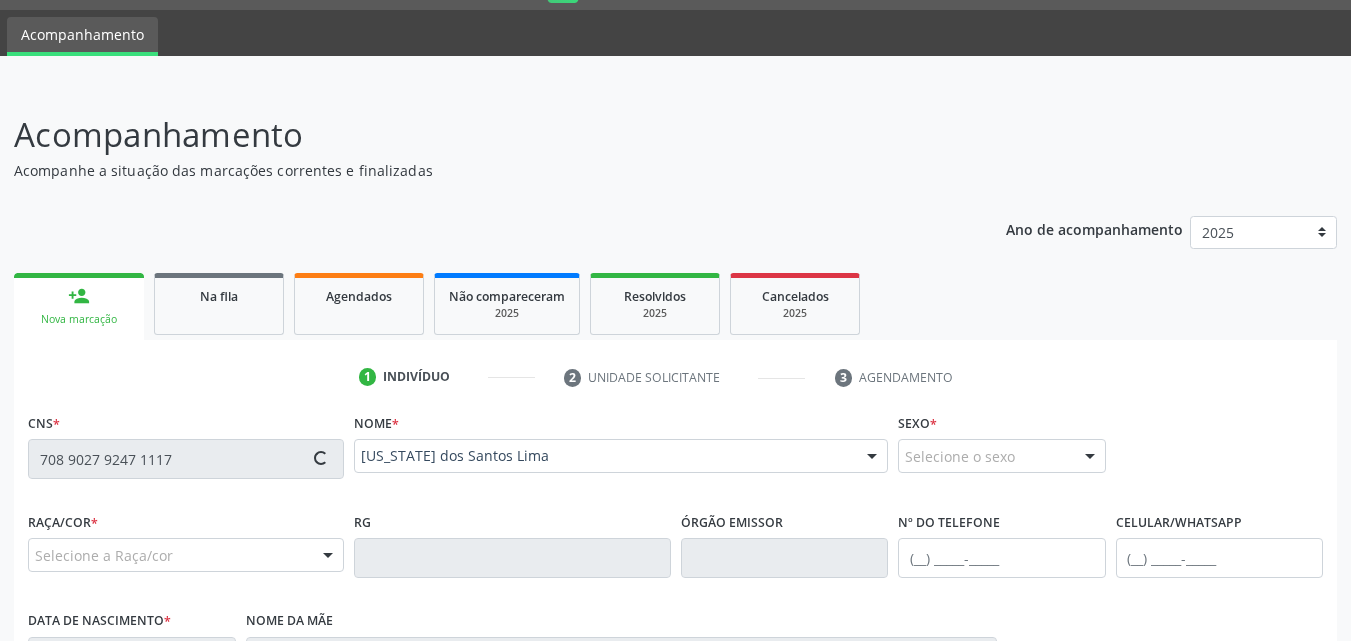 type on "[PHONE_NUMBER]" 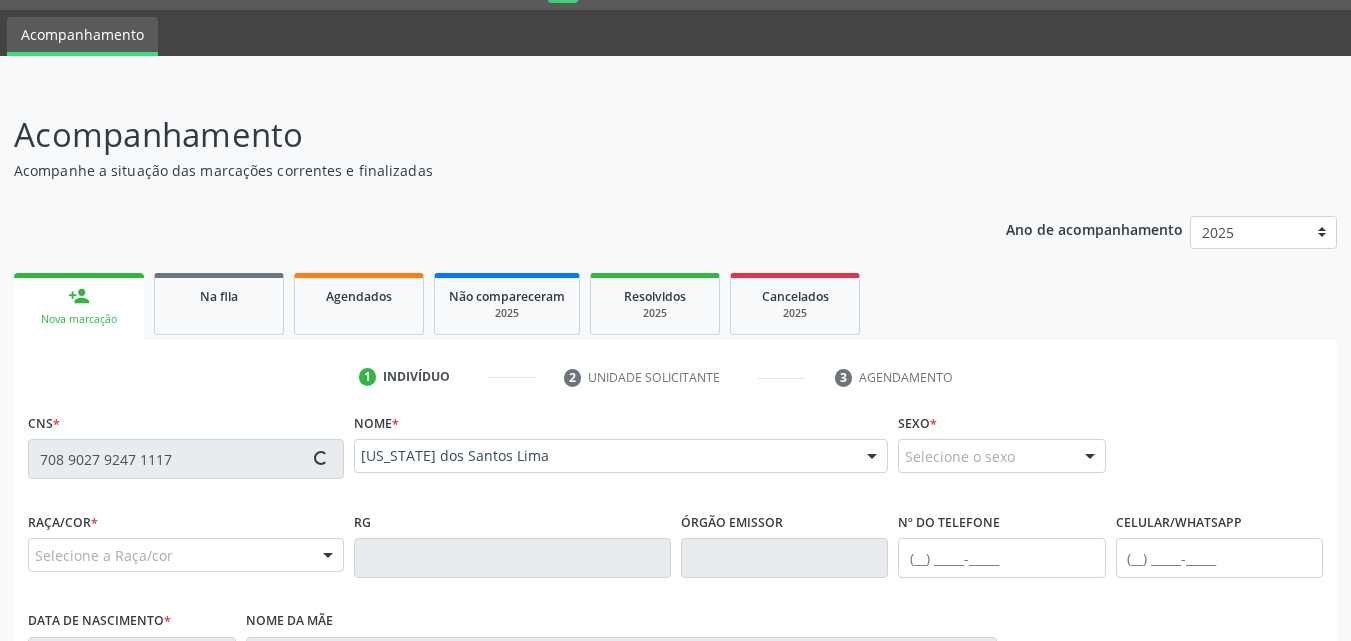 type on "19[DATE]" 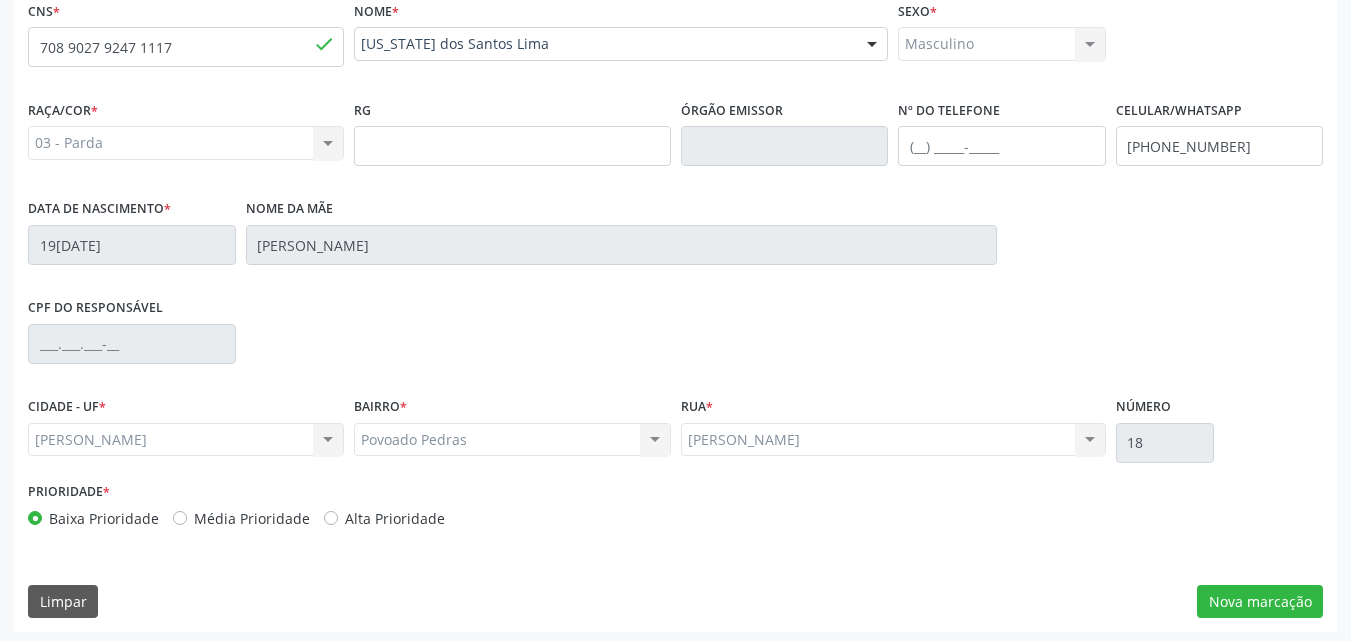 scroll, scrollTop: 471, scrollLeft: 0, axis: vertical 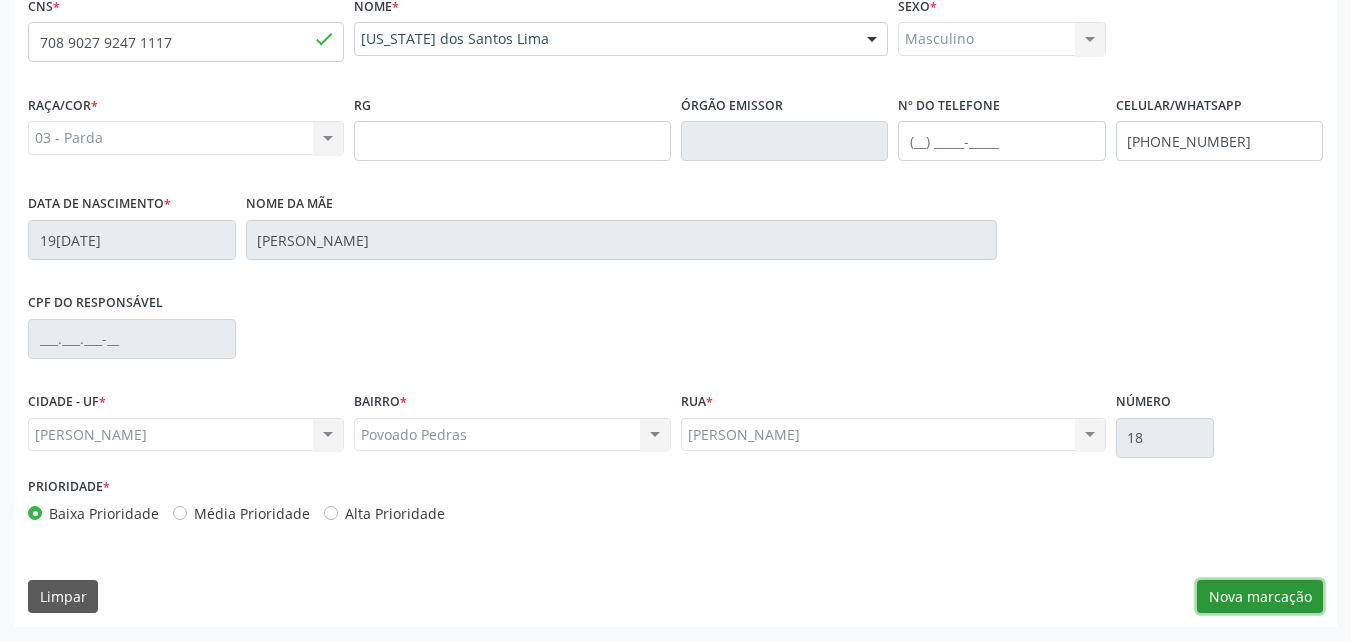 click on "Nova marcação" at bounding box center (1260, 597) 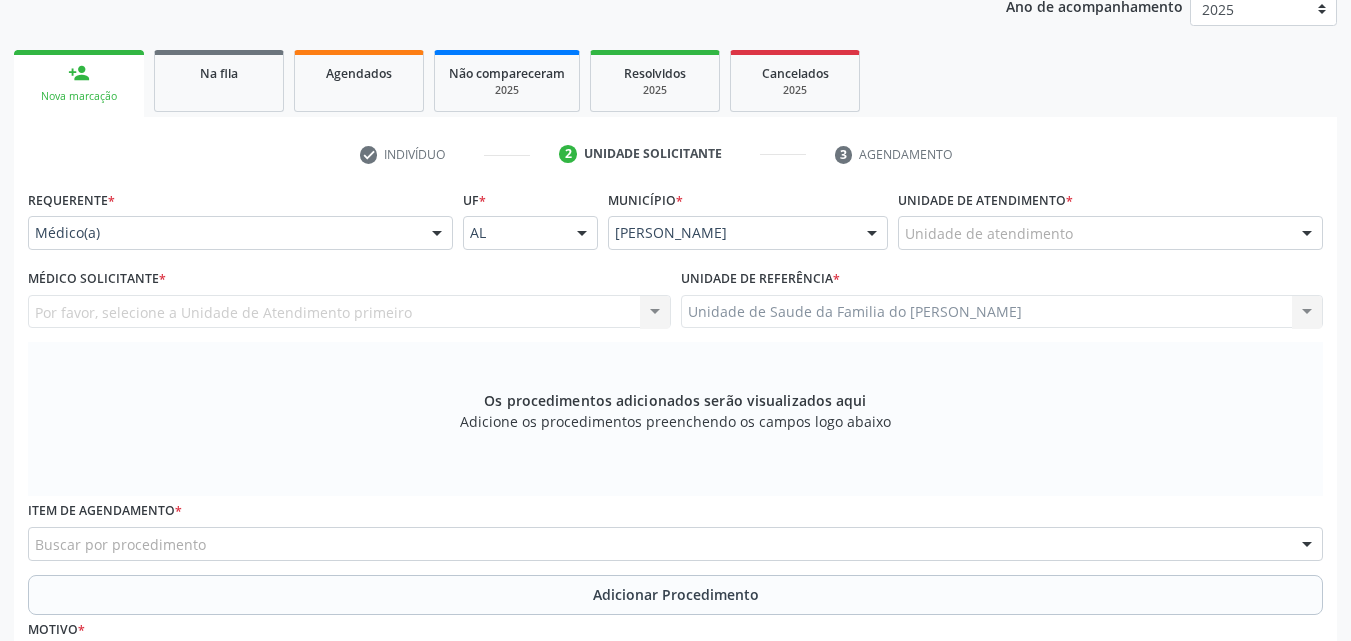 scroll, scrollTop: 271, scrollLeft: 0, axis: vertical 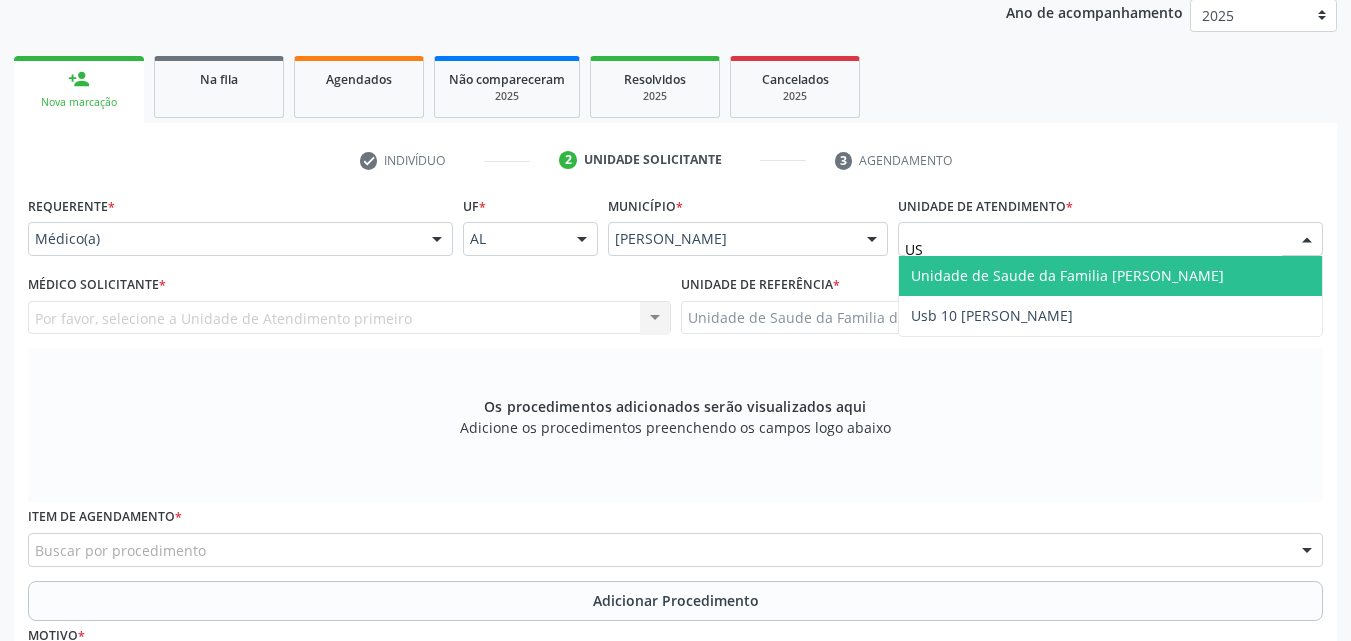 type on "U" 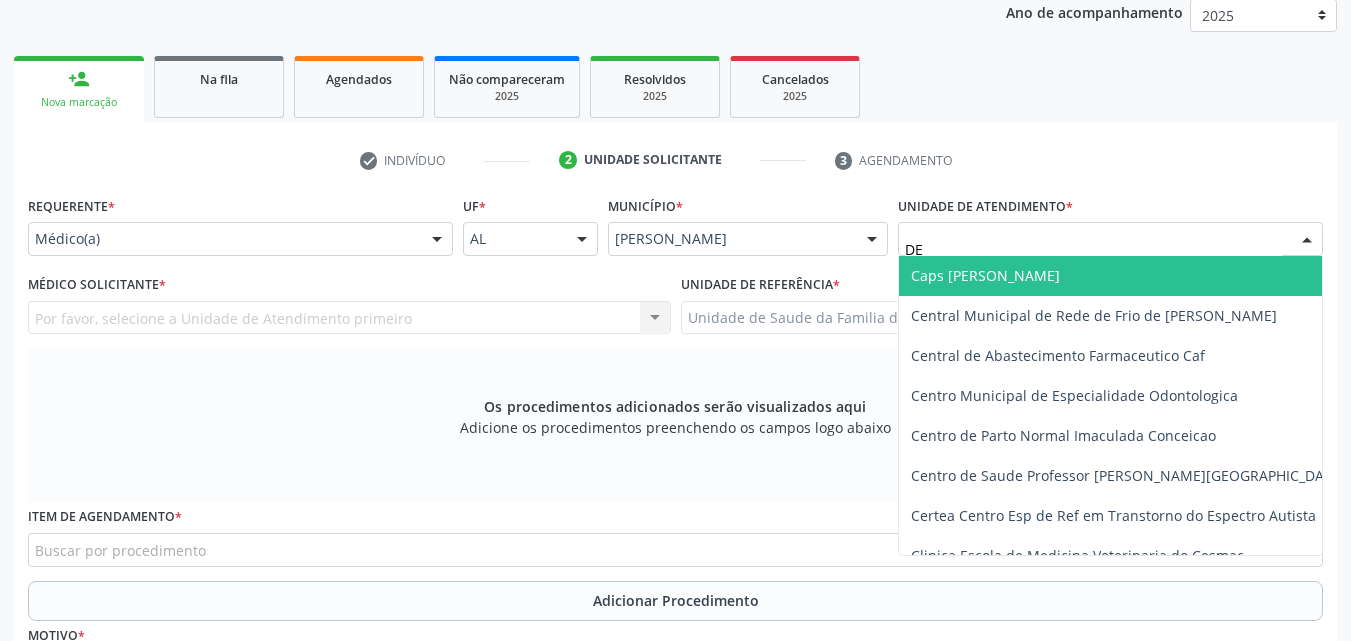 type on "DEN" 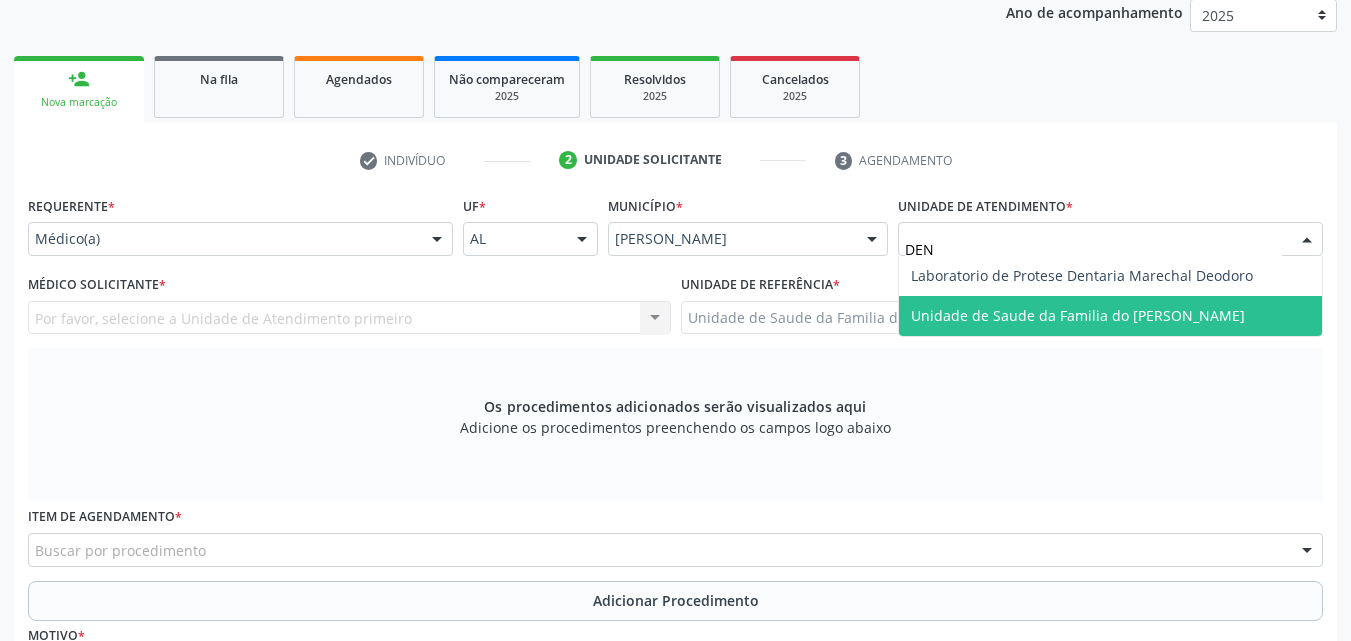 click on "Unidade de Saude da Familia do [PERSON_NAME]" at bounding box center (1078, 315) 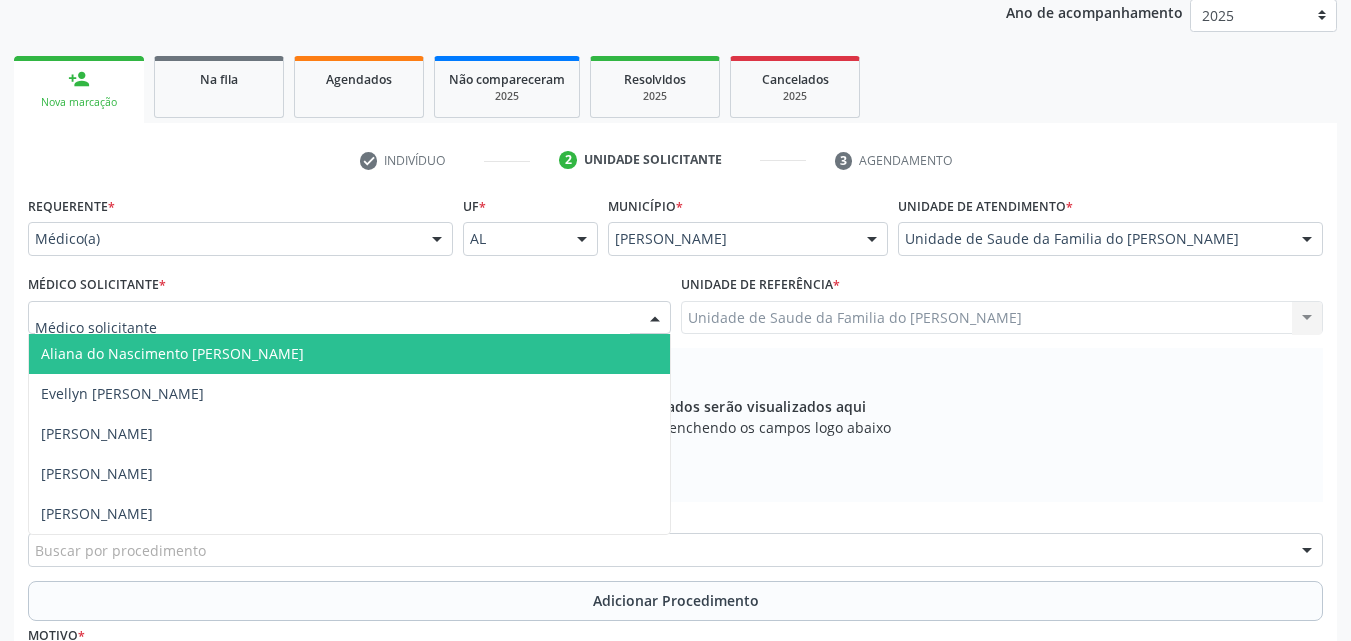 click at bounding box center (349, 318) 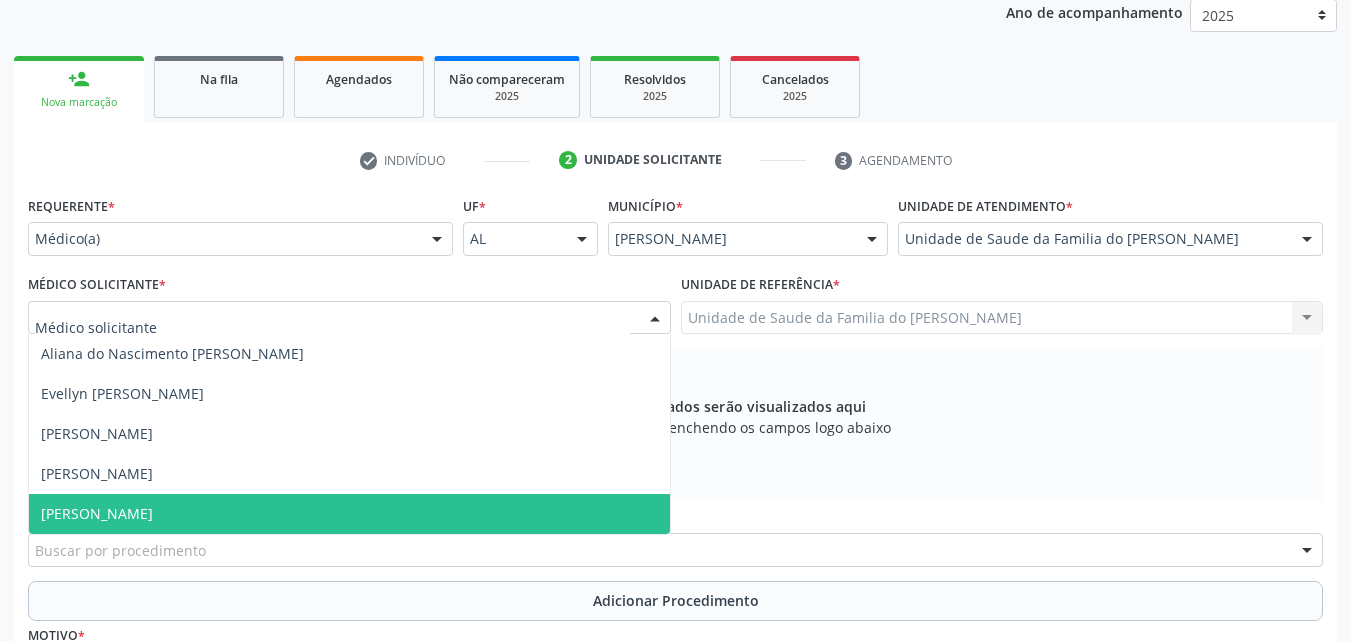 click on "[PERSON_NAME]" at bounding box center [349, 514] 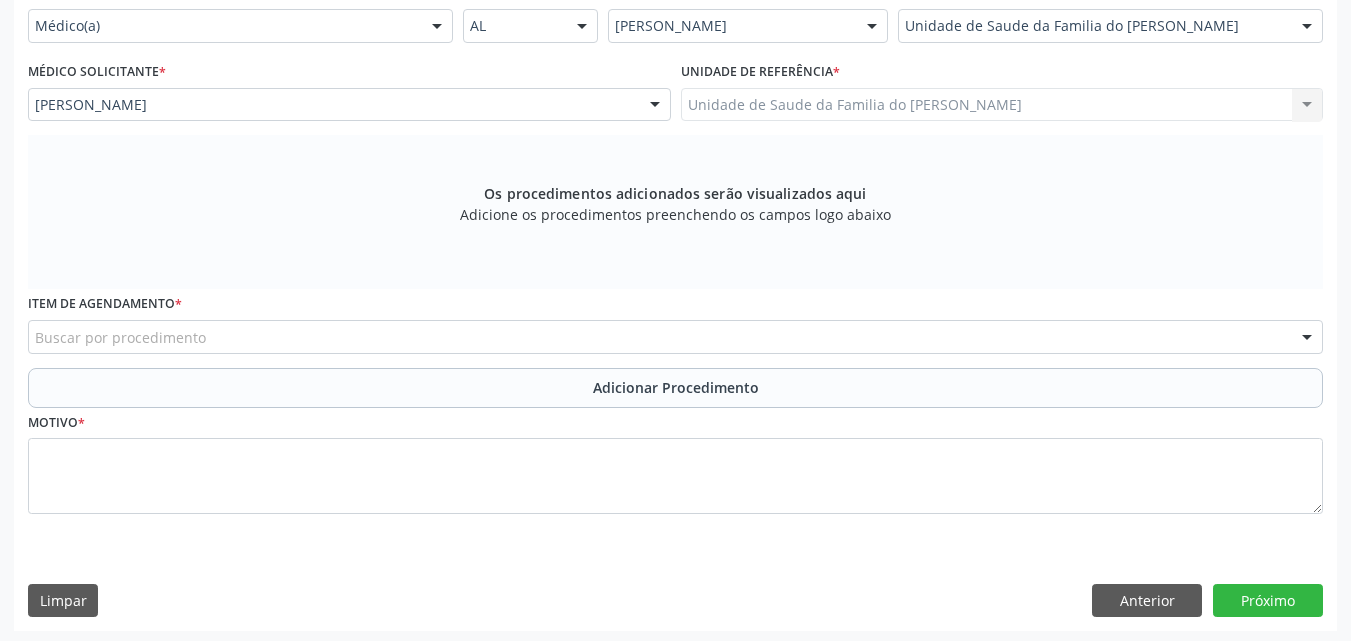 scroll, scrollTop: 488, scrollLeft: 0, axis: vertical 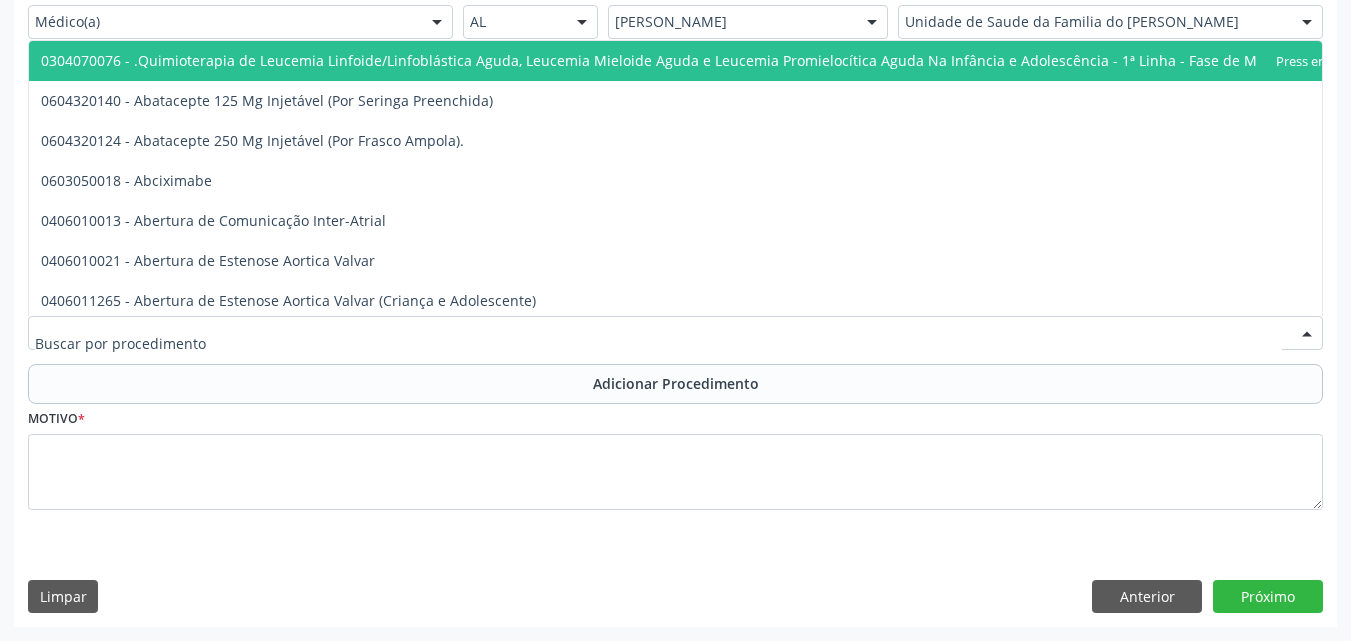 click at bounding box center [675, 333] 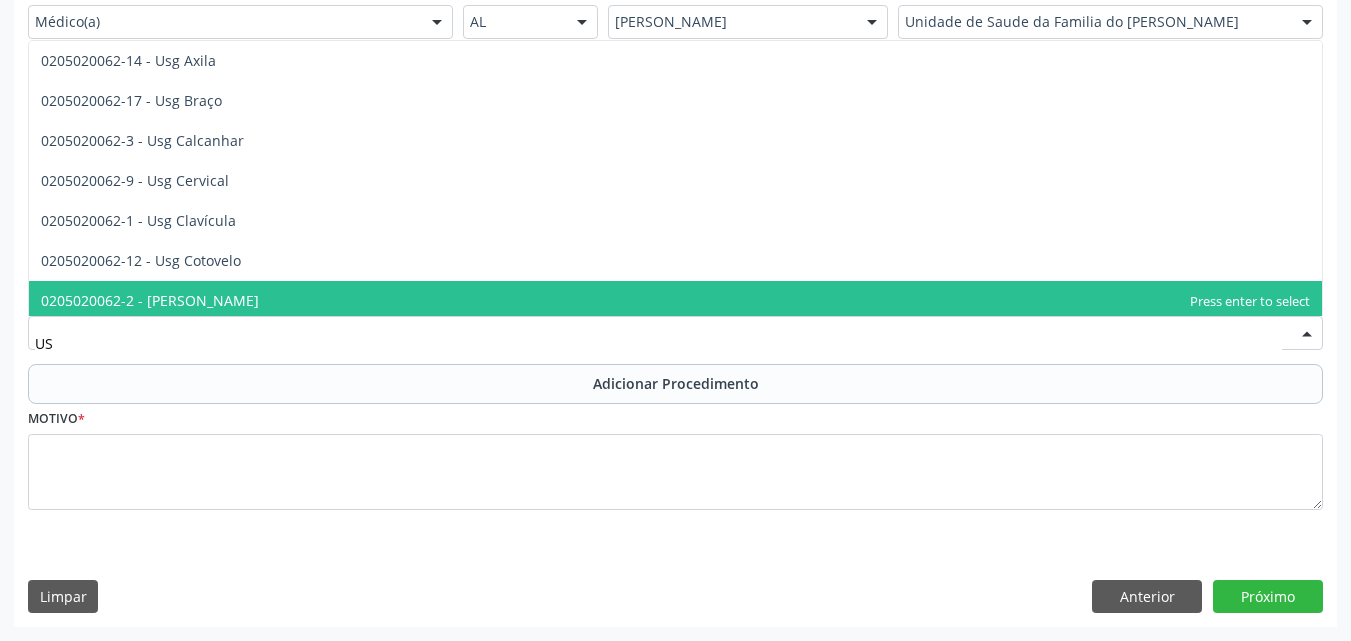 type on "U" 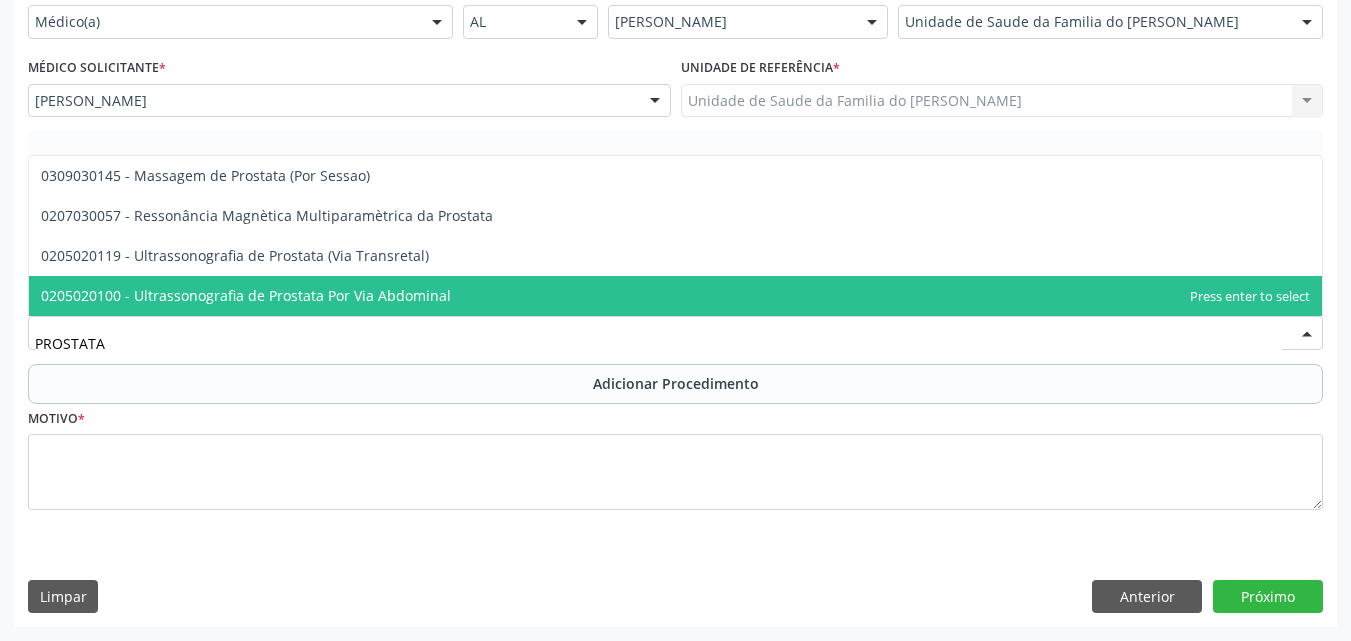 type on "PROSTATA" 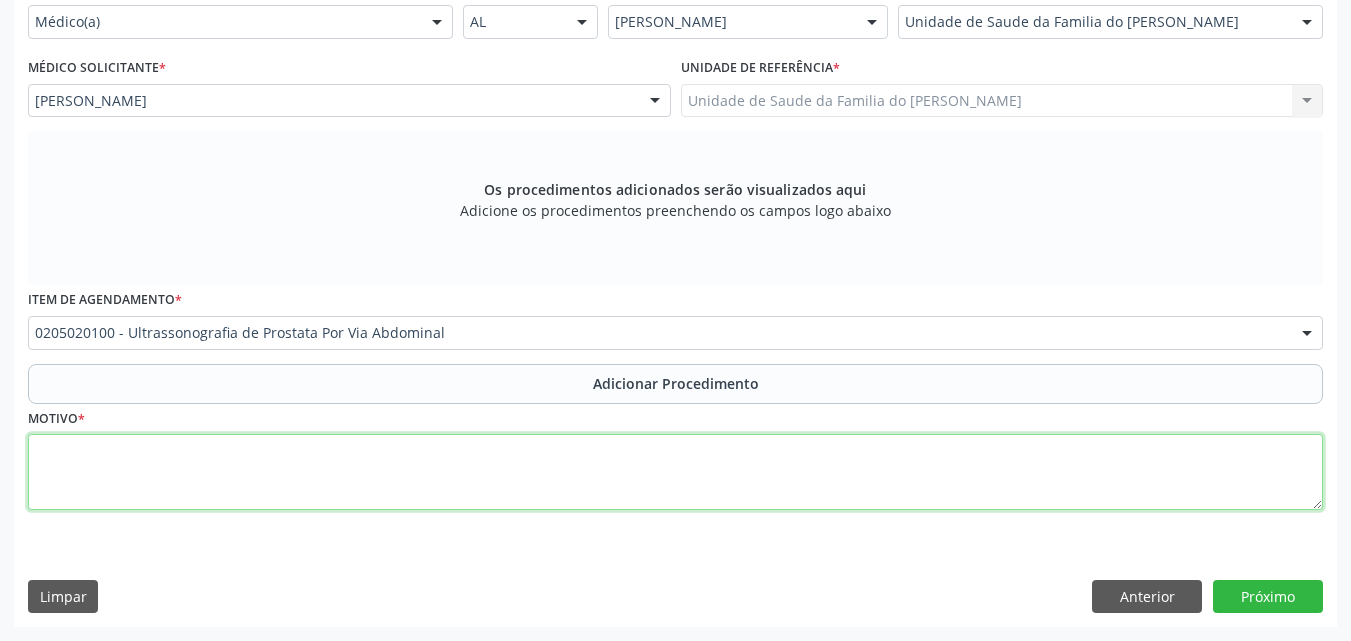 click at bounding box center [675, 472] 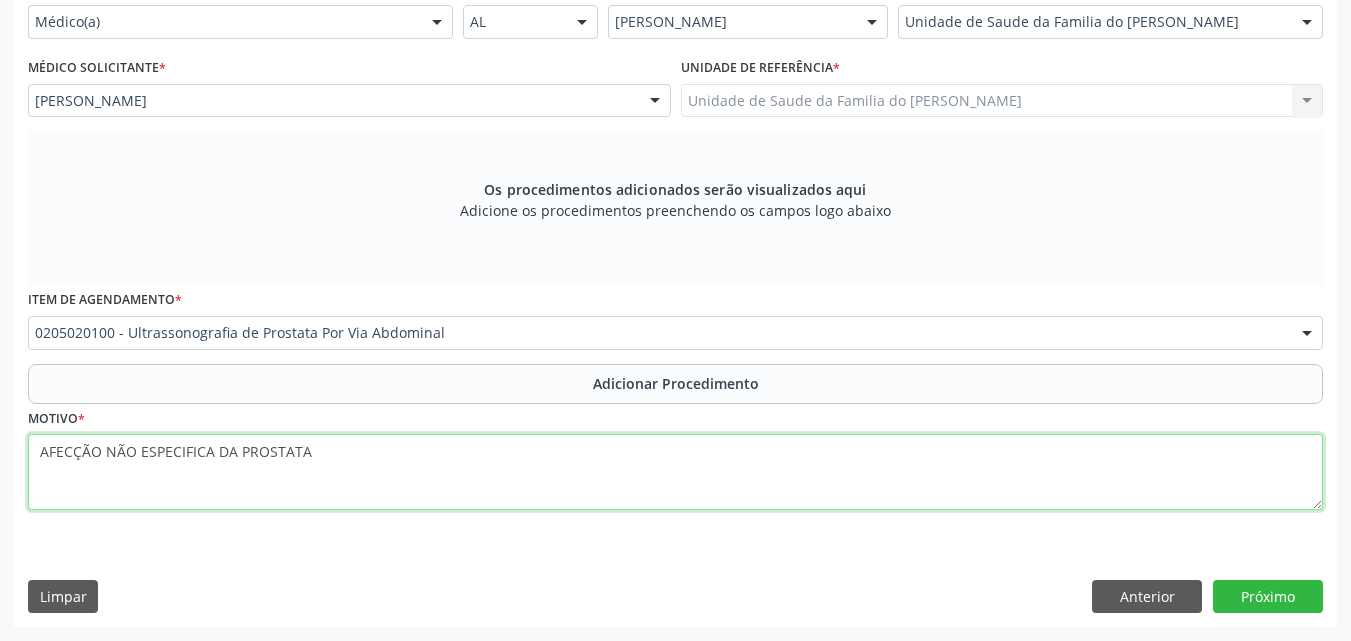 click on "AFECÇÃO NÃO ESPECIFICA DA PROSTATA" at bounding box center (675, 472) 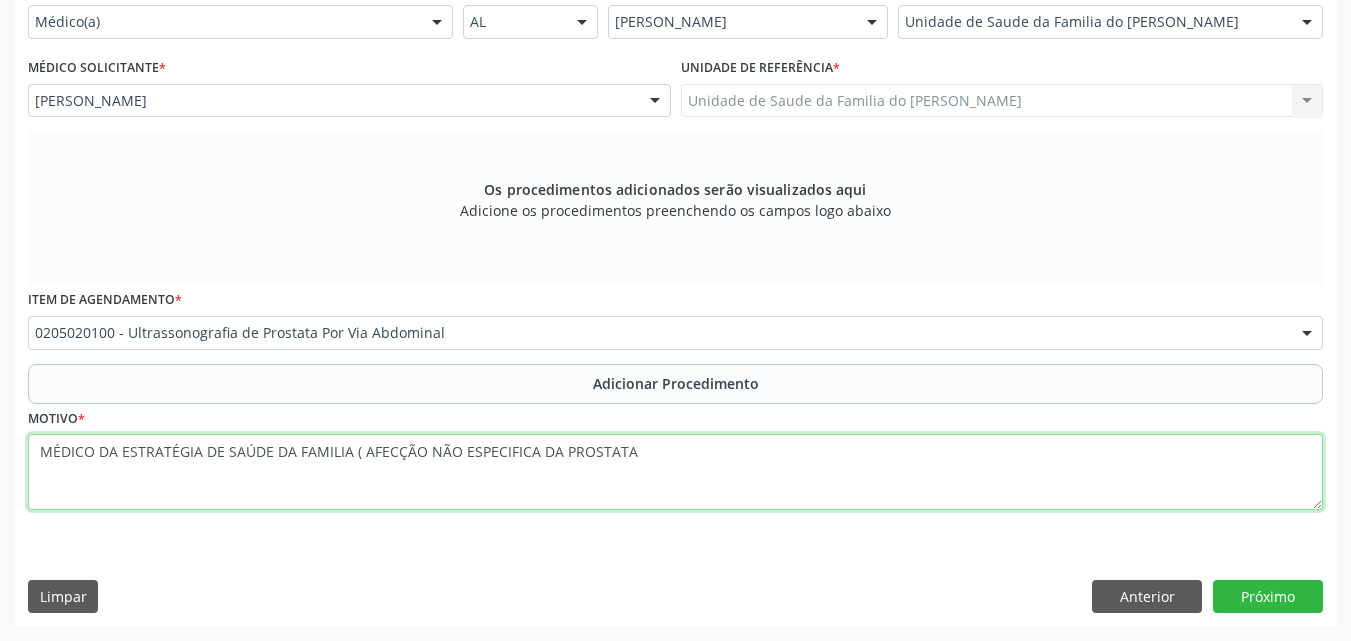 click on "MÉDICO DA ESTRATÉGIA DE SAÚDE DA FAMILIA ( AFECÇÃO NÃO ESPECIFICA DA PROSTATA" at bounding box center [675, 472] 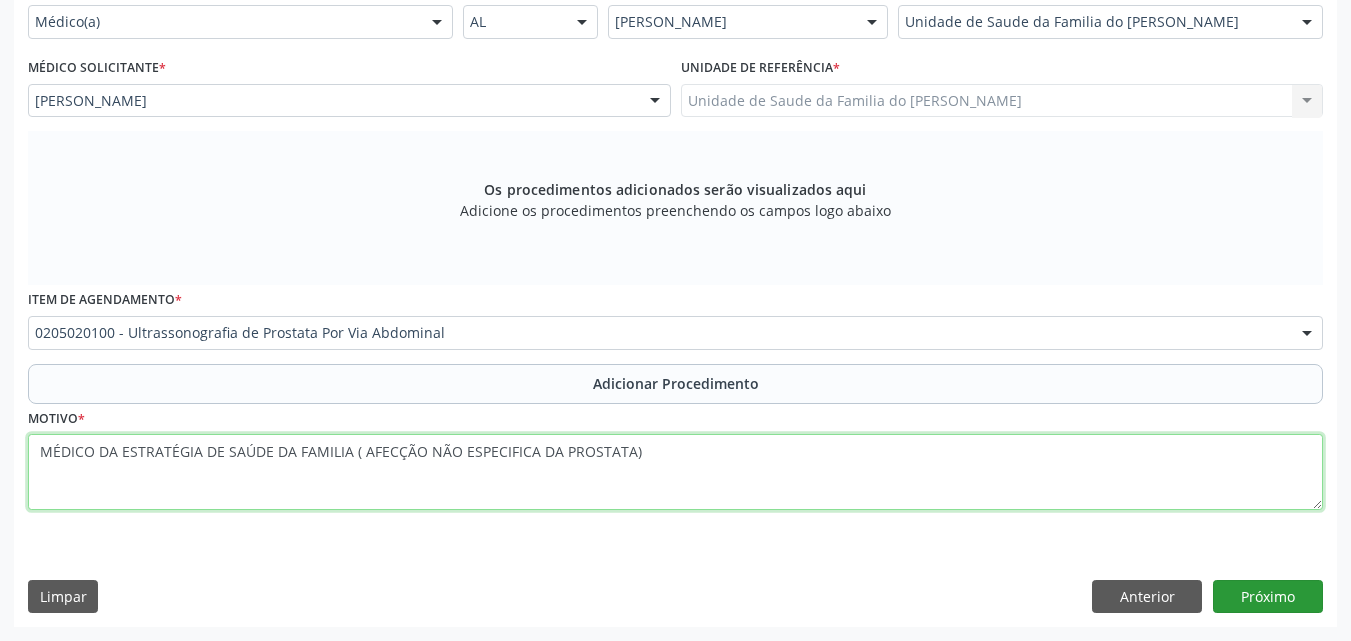 type on "MÉDICO DA ESTRATÉGIA DE SAÚDE DA FAMILIA ( AFECÇÃO NÃO ESPECIFICA DA PROSTATA)" 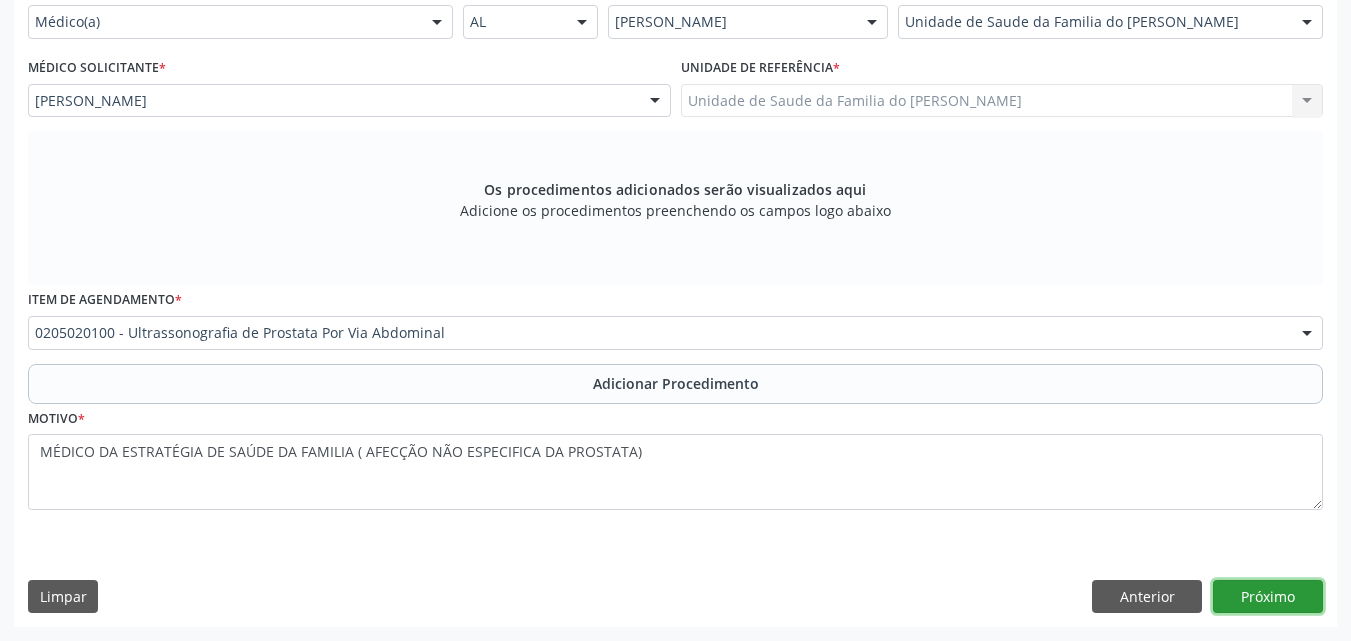 click on "Próximo" at bounding box center (1268, 597) 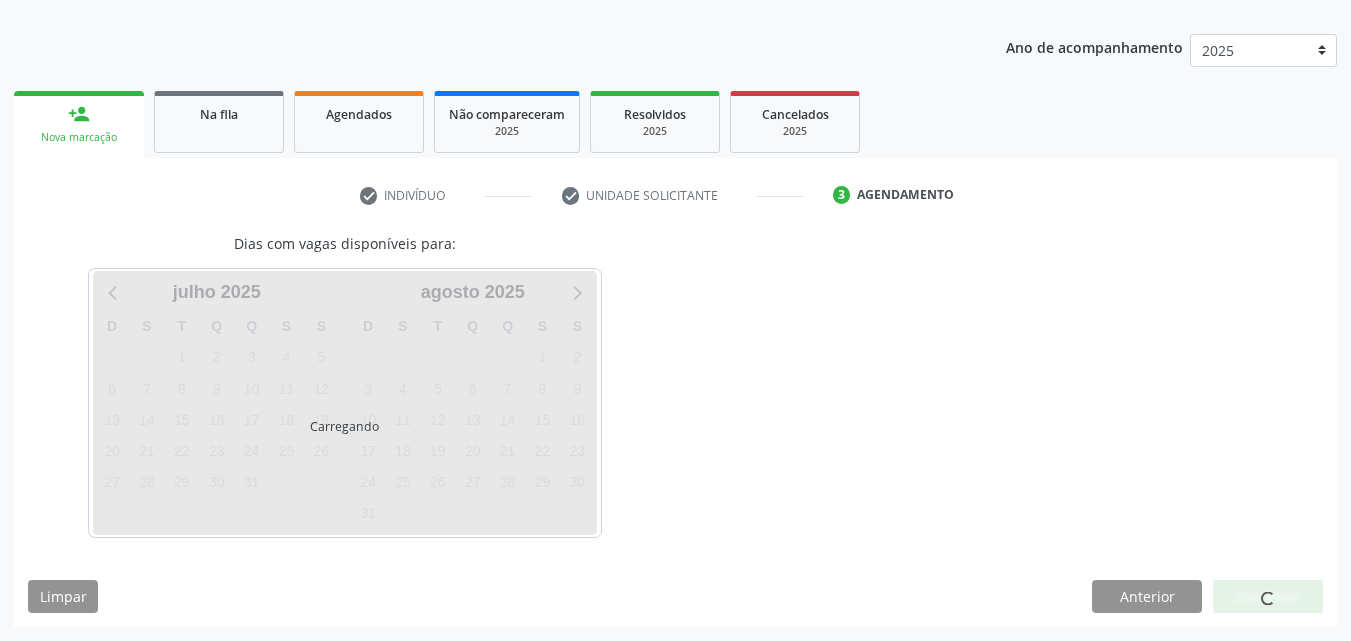 scroll, scrollTop: 295, scrollLeft: 0, axis: vertical 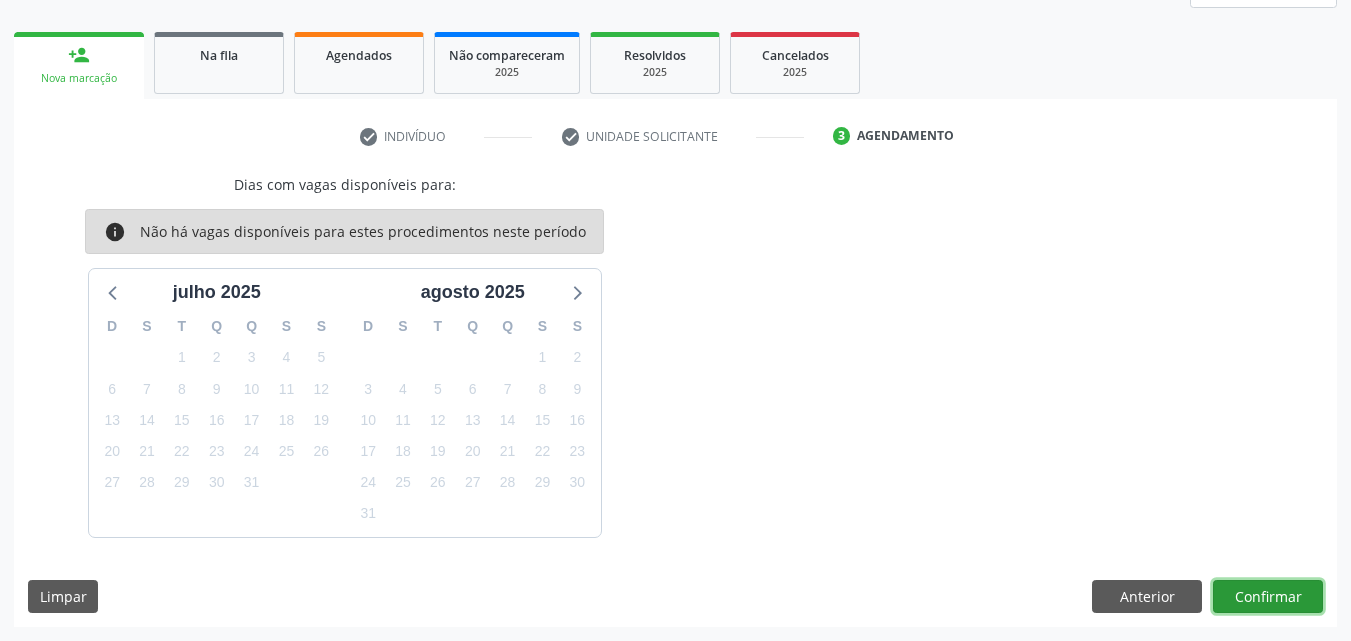 click on "Confirmar" at bounding box center (1268, 597) 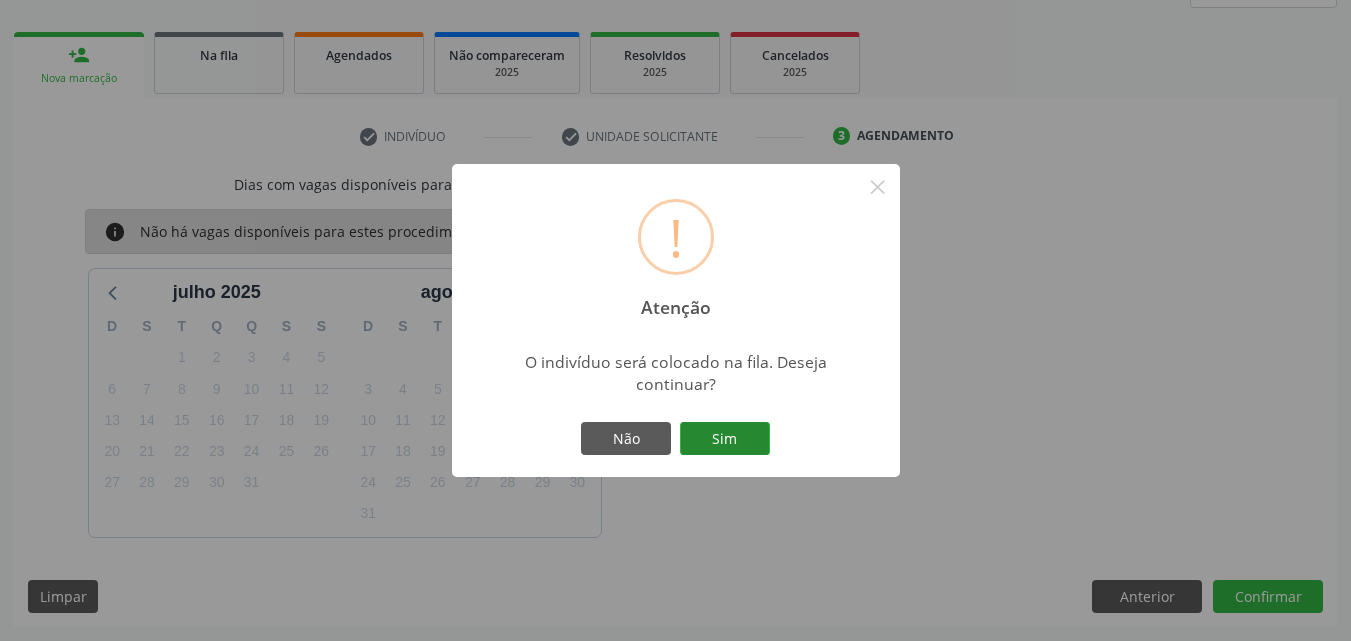 click on "Sim" at bounding box center [725, 439] 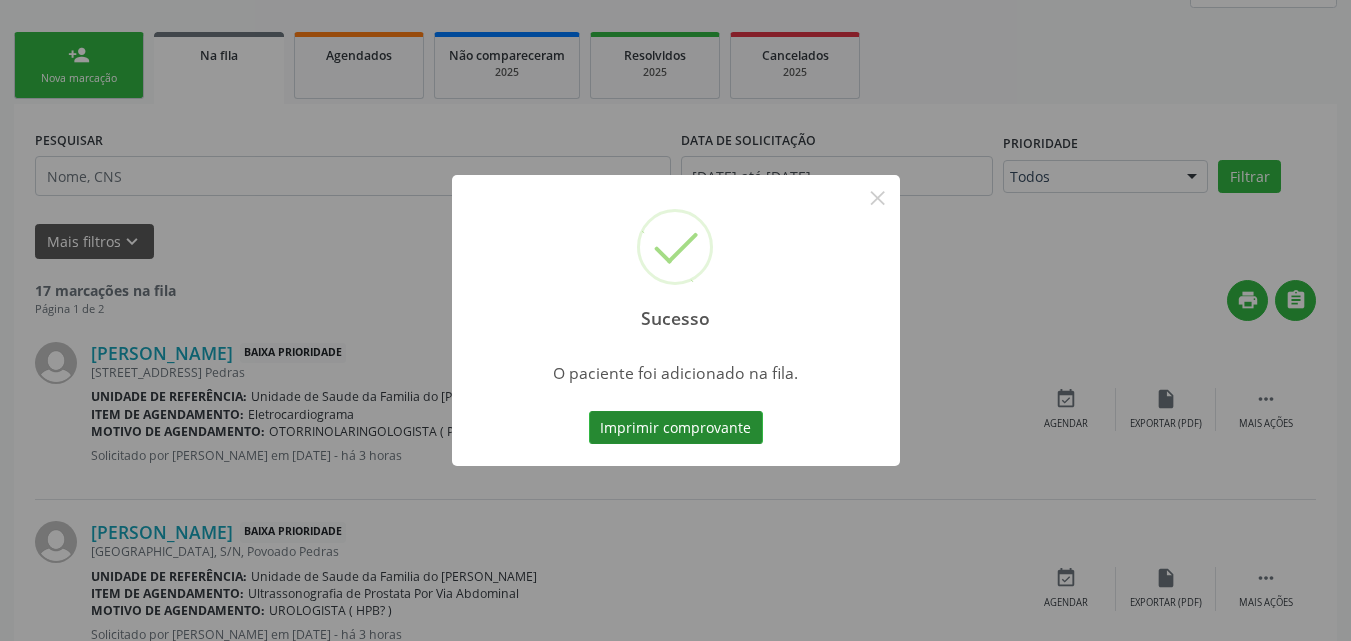 scroll, scrollTop: 54, scrollLeft: 0, axis: vertical 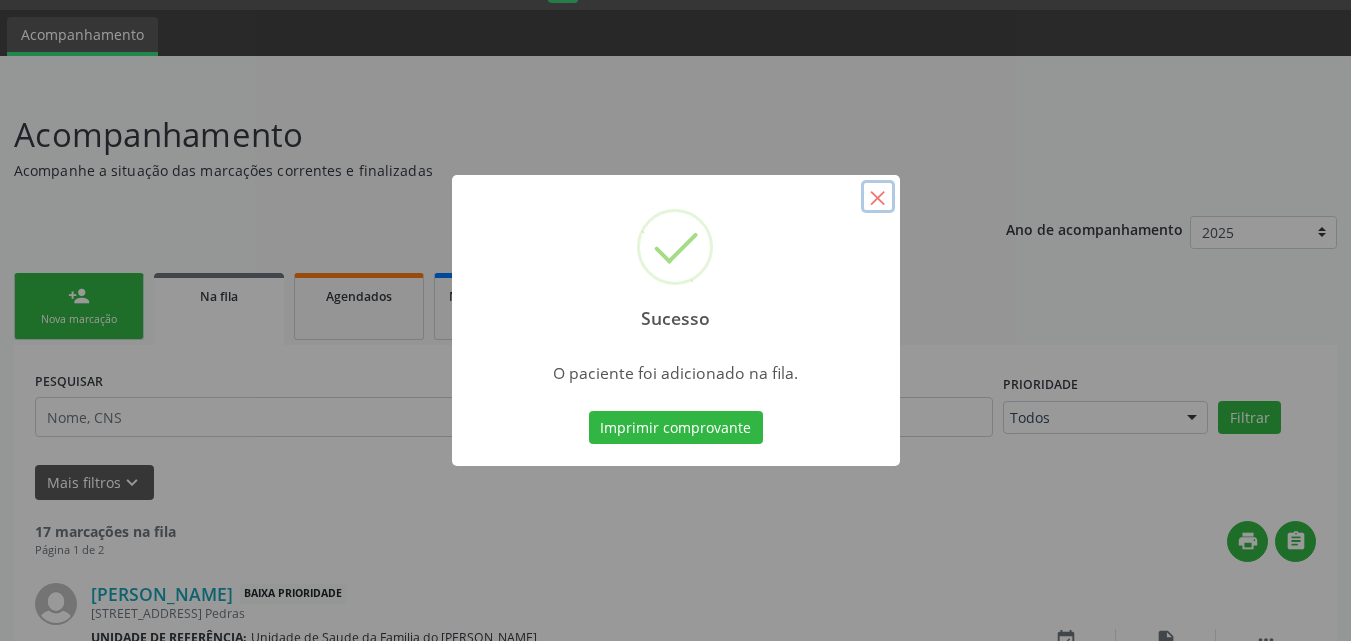 click on "×" at bounding box center (878, 197) 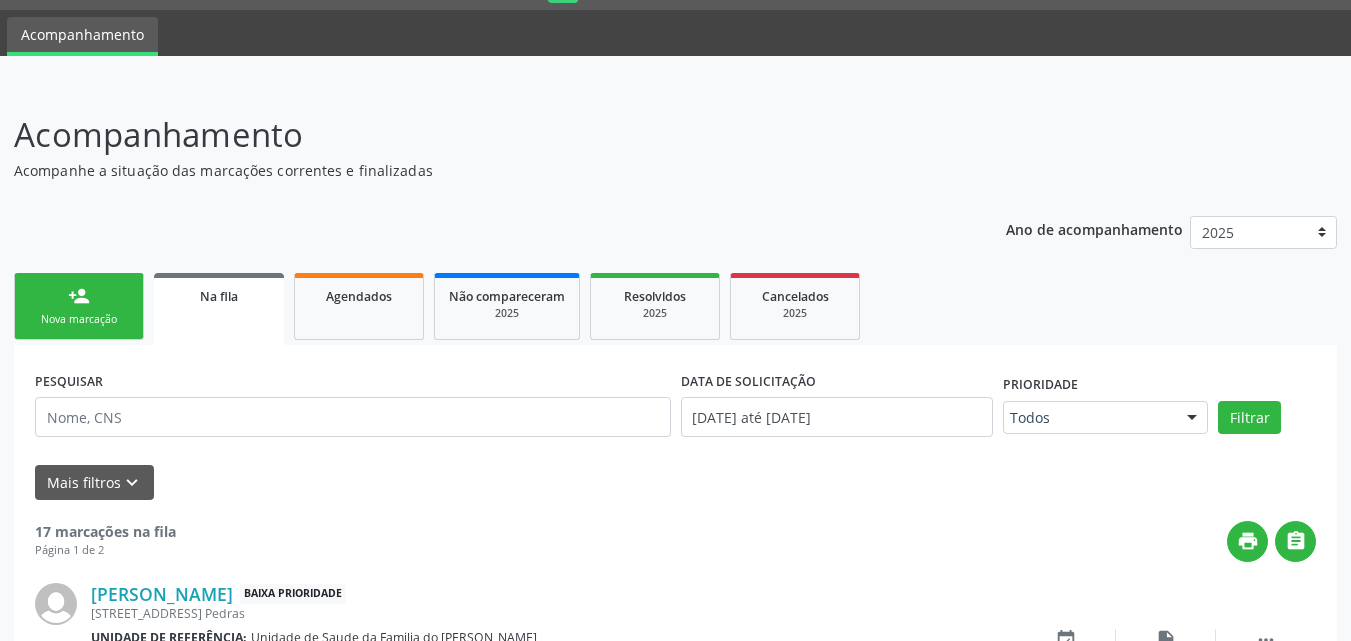 click on "person_add
Nova marcação" at bounding box center (79, 306) 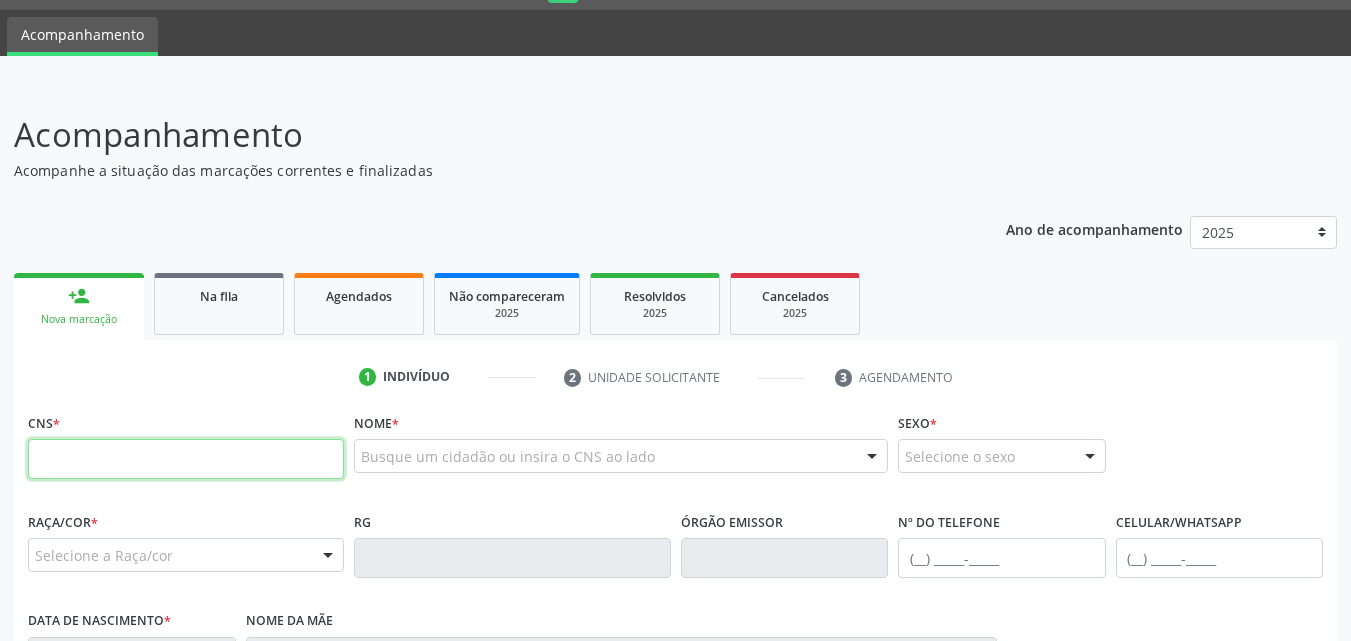 click at bounding box center (186, 459) 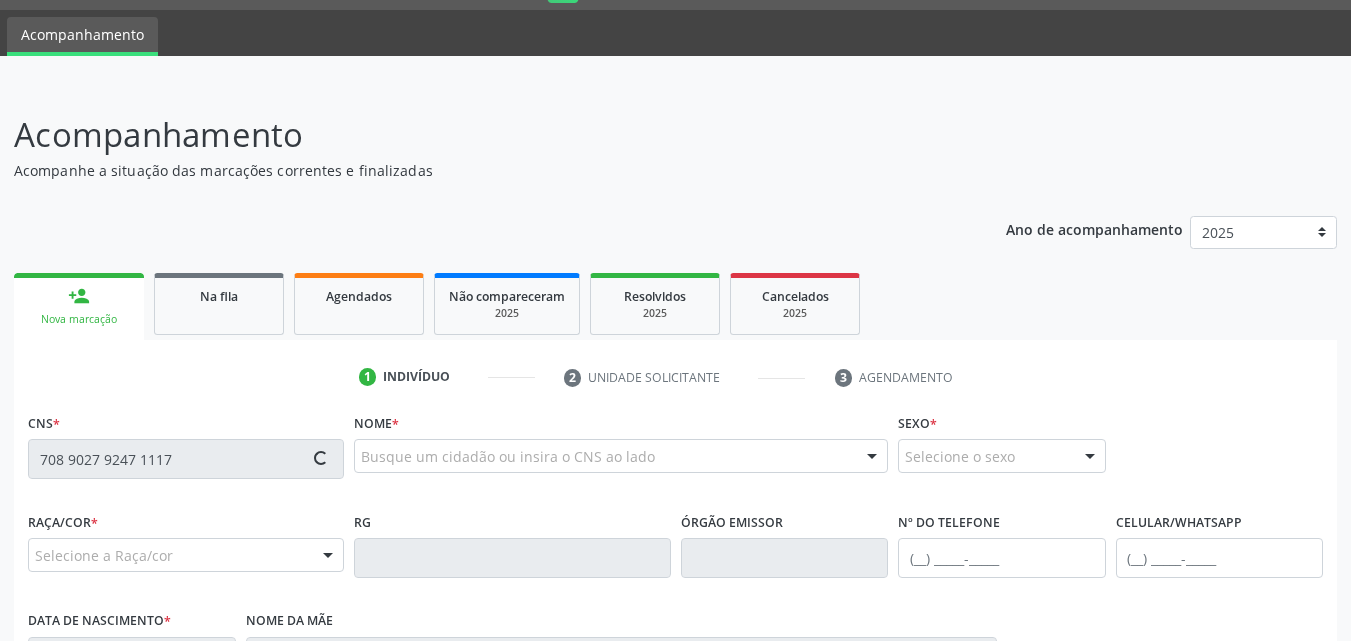 type on "708 9027 9247 1117" 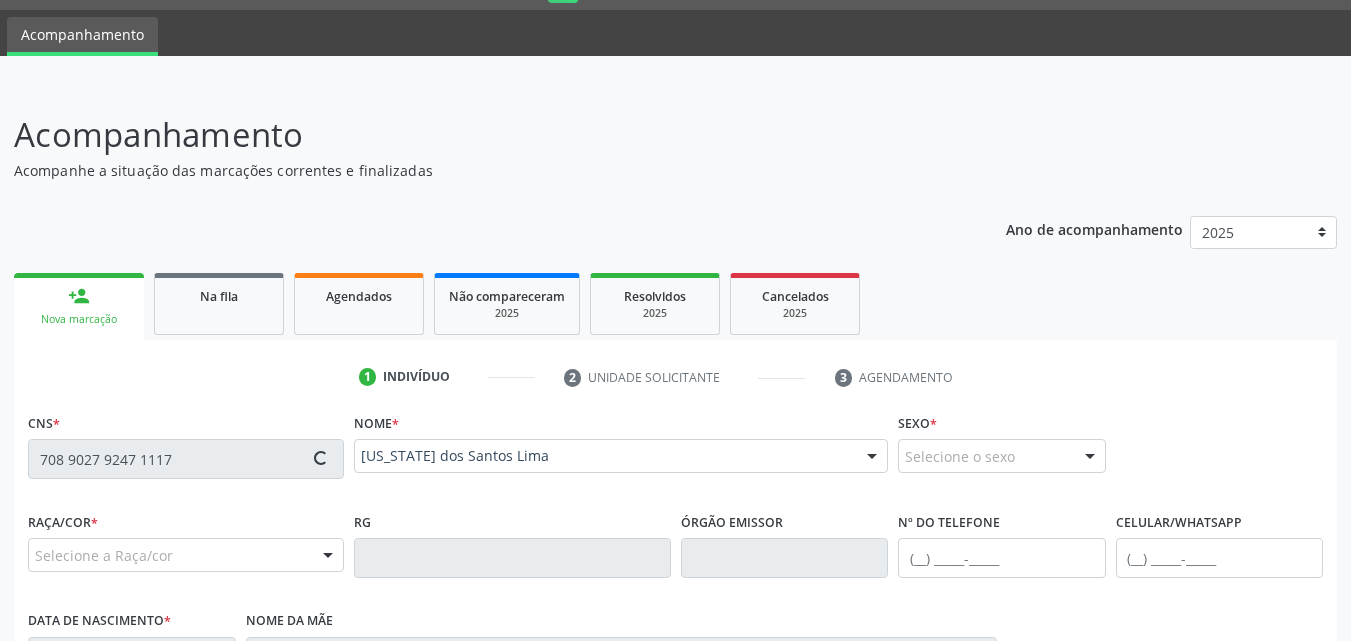 type on "[PHONE_NUMBER]" 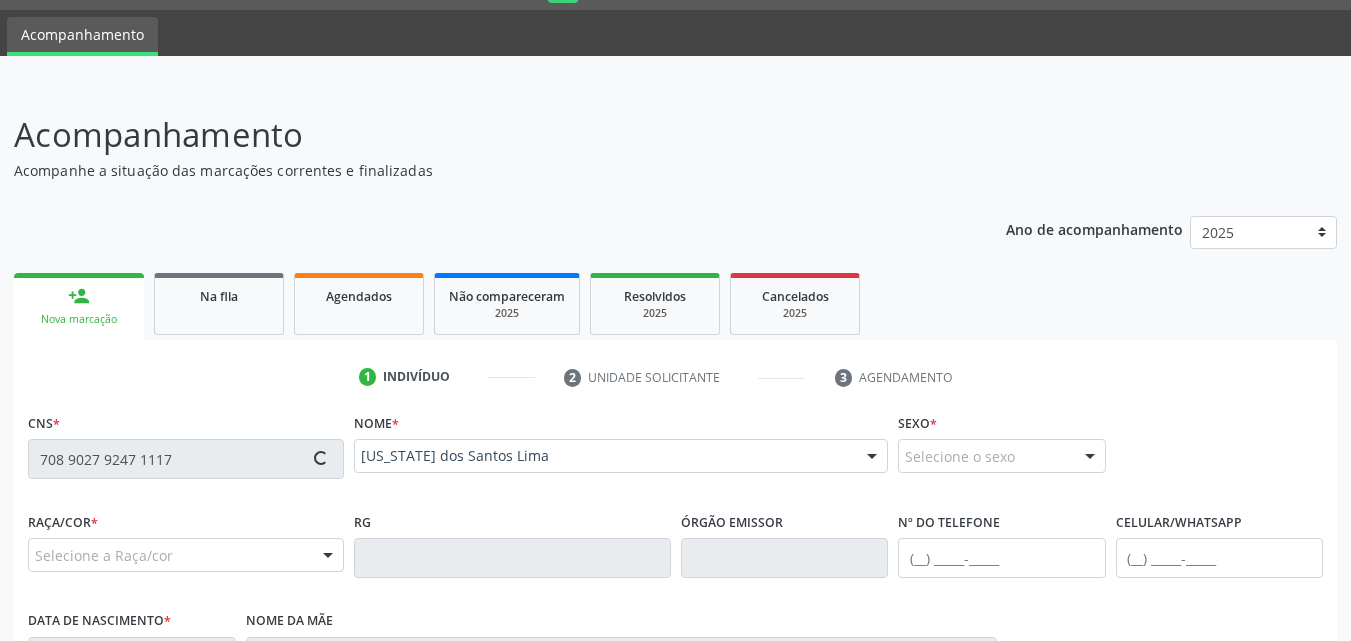 type on "19[DATE]" 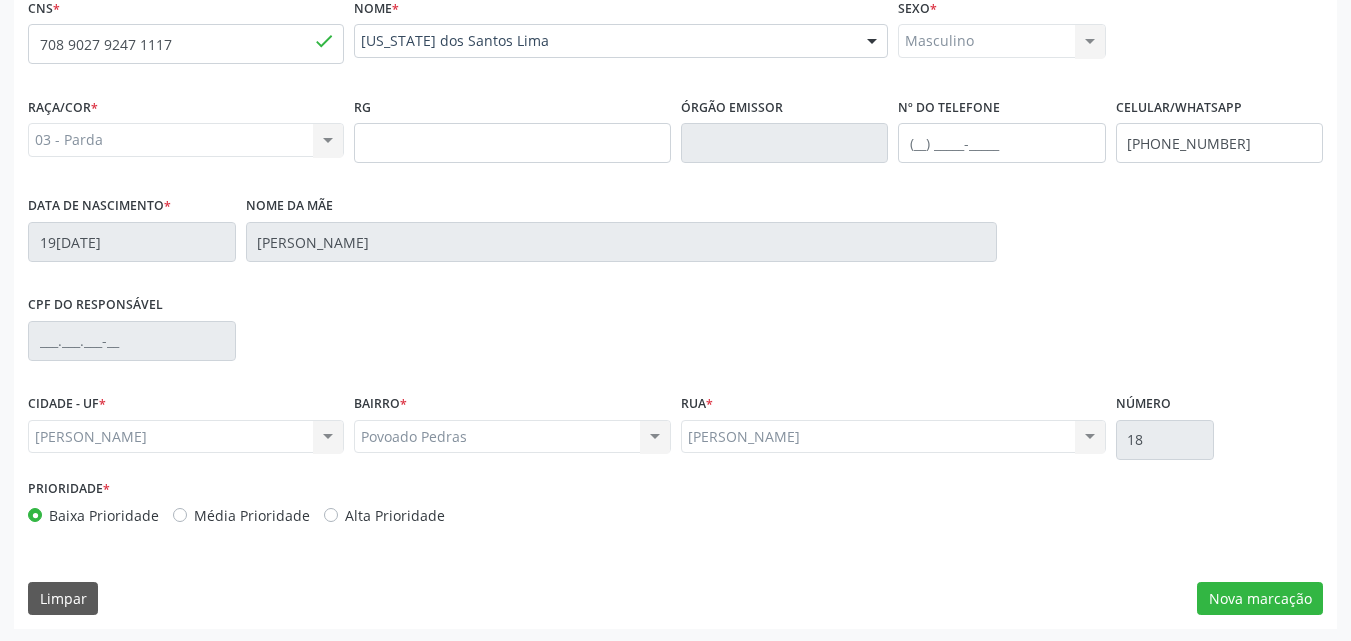 scroll, scrollTop: 471, scrollLeft: 0, axis: vertical 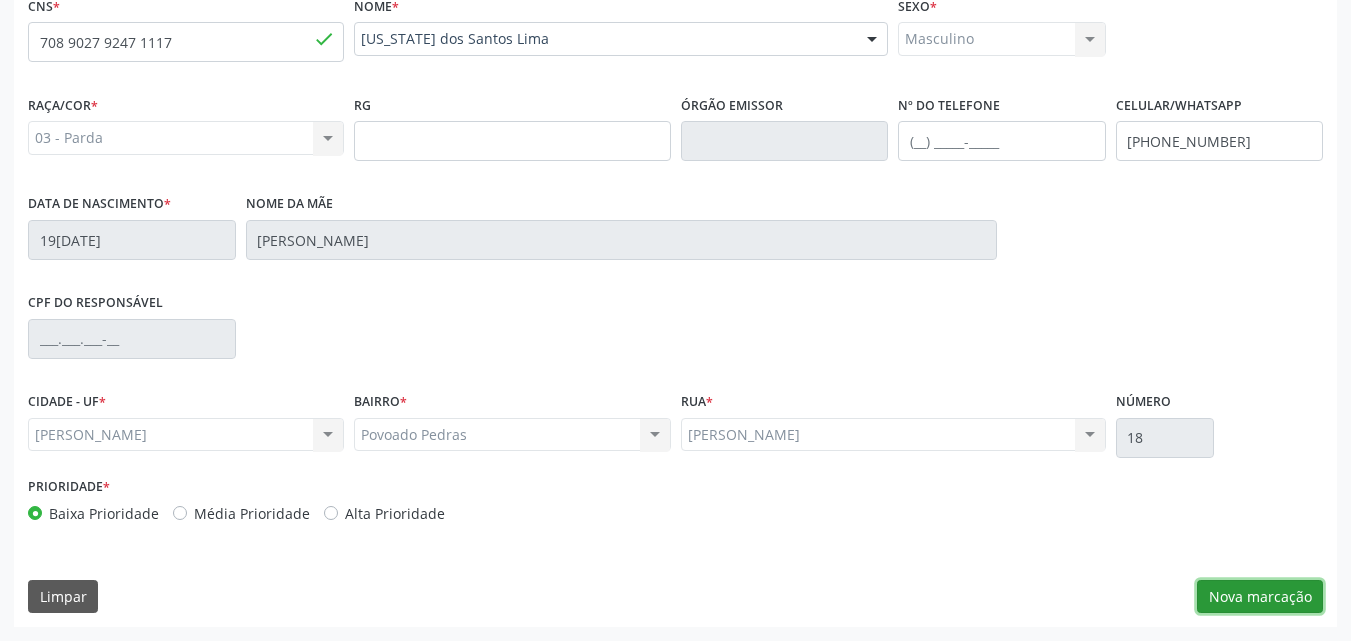 click on "Nova marcação" at bounding box center [1260, 597] 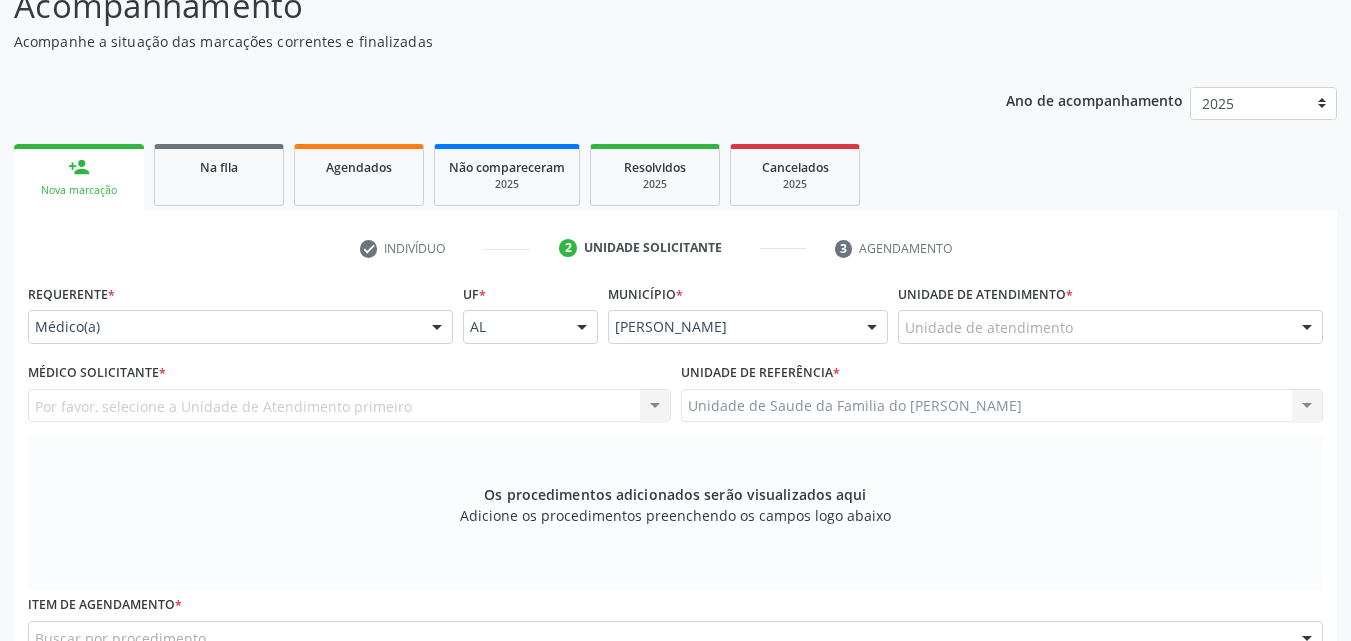 scroll, scrollTop: 171, scrollLeft: 0, axis: vertical 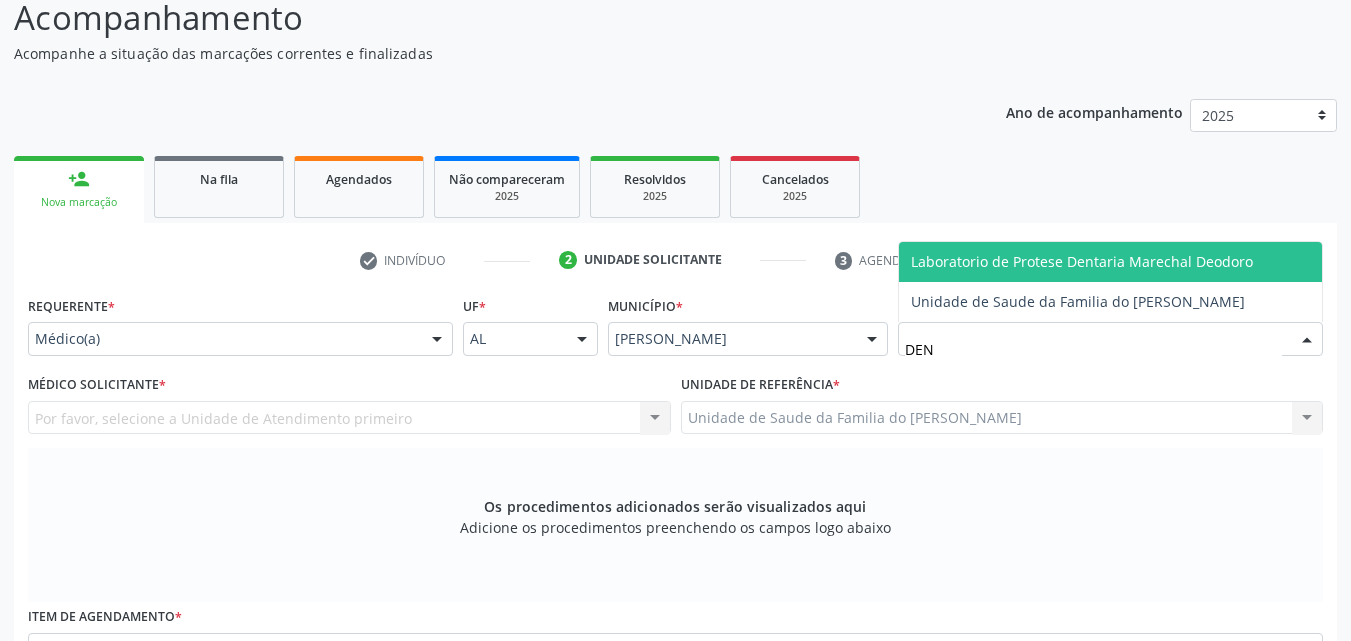 type on "DENI" 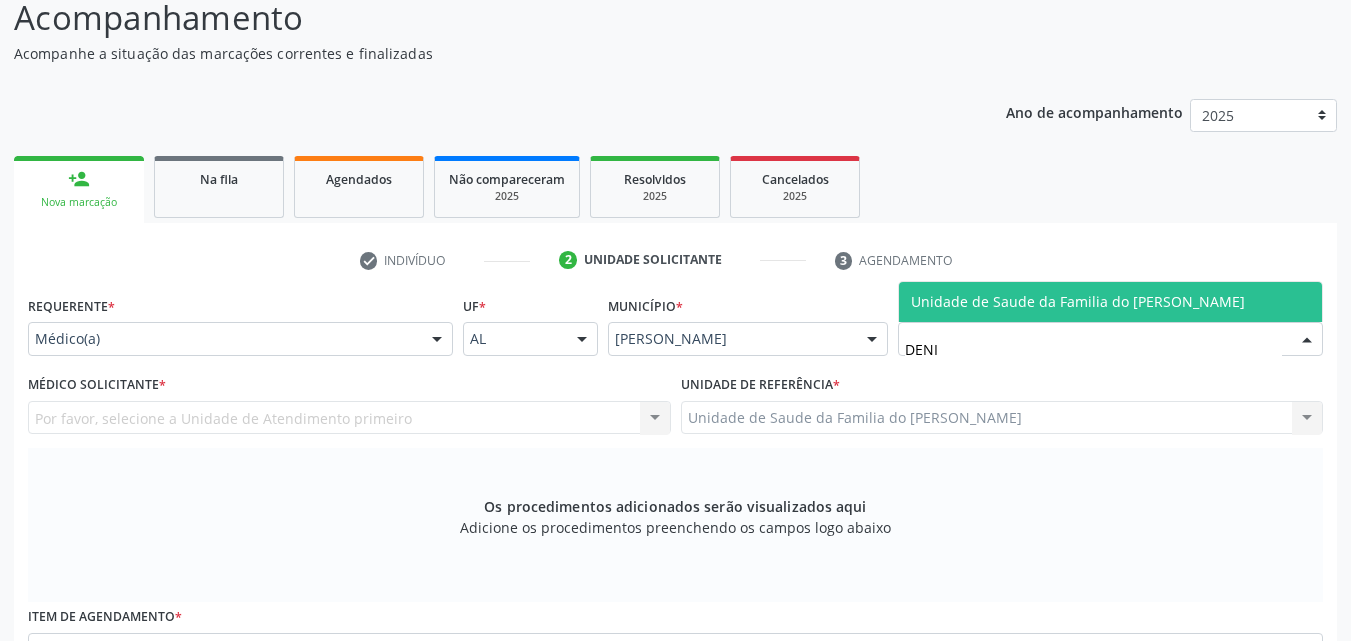 click on "Unidade de Saude da Familia do [PERSON_NAME]" at bounding box center [1078, 301] 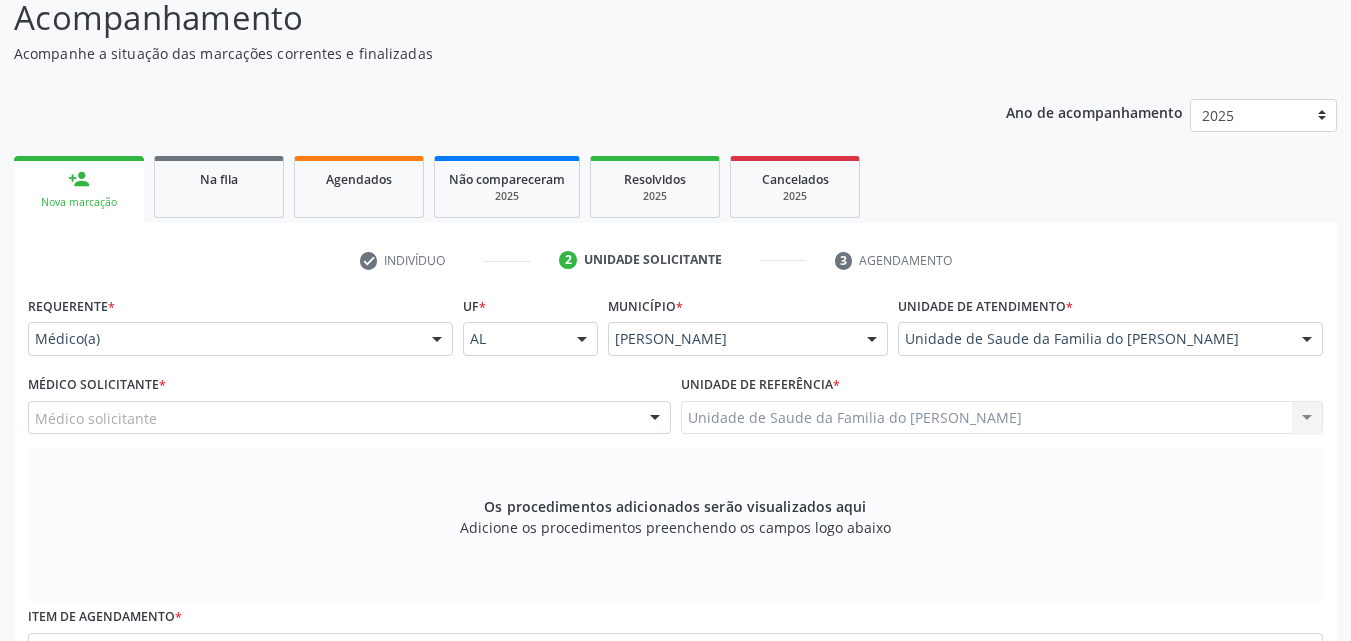 click on "Médico solicitante" at bounding box center (349, 418) 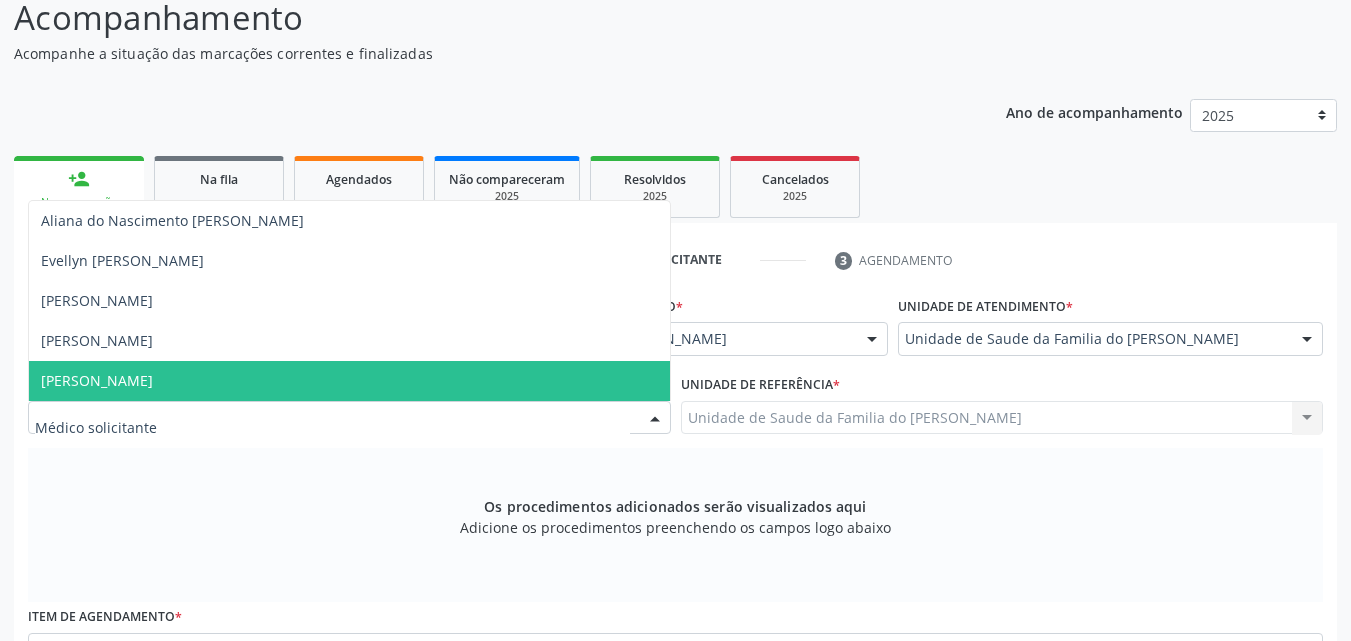 click on "[PERSON_NAME]" at bounding box center [349, 381] 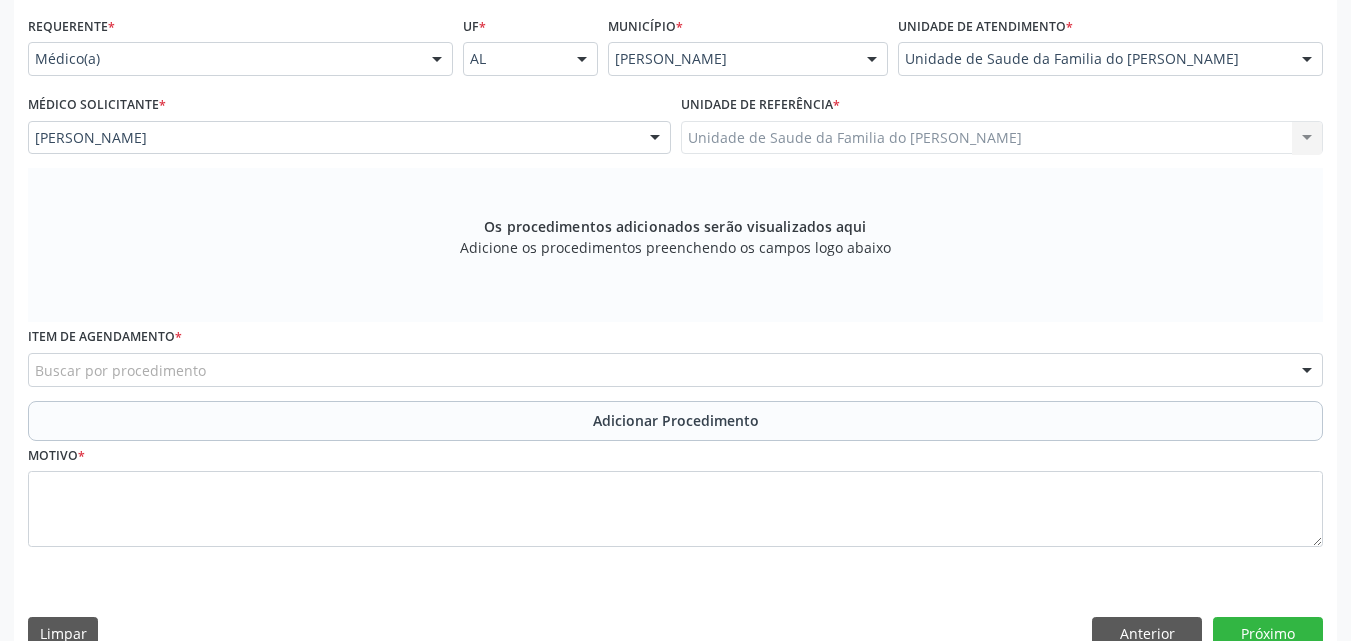 scroll, scrollTop: 488, scrollLeft: 0, axis: vertical 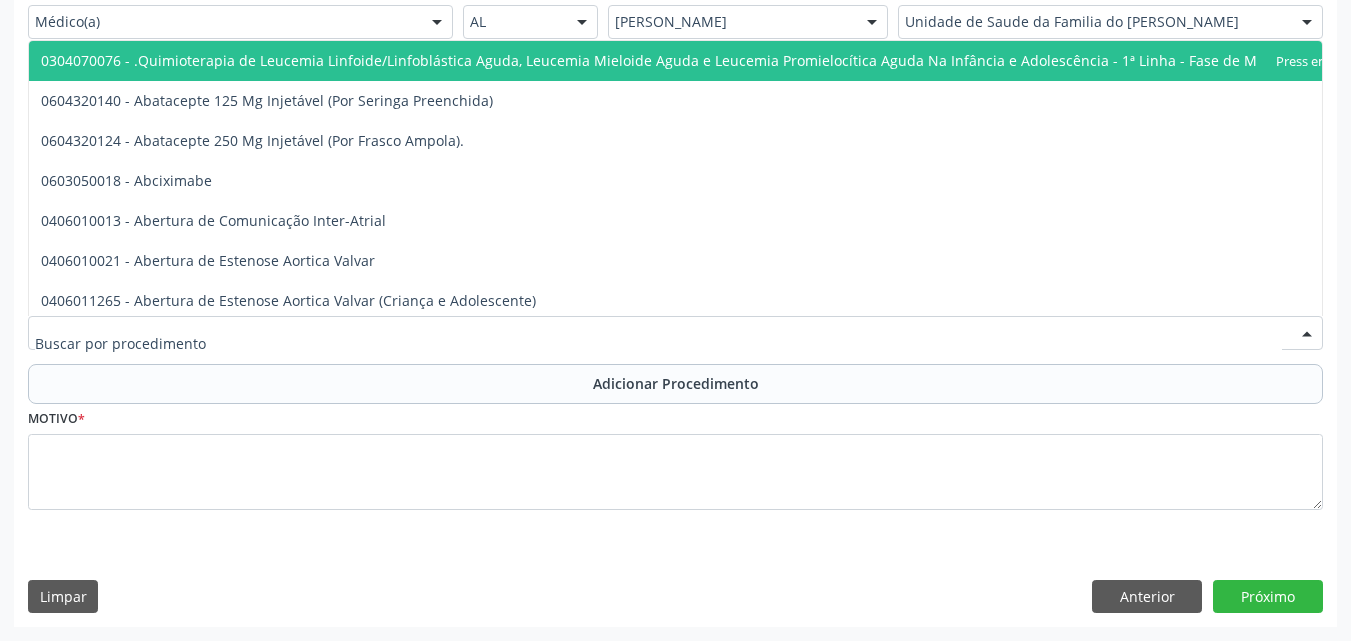 click at bounding box center (675, 333) 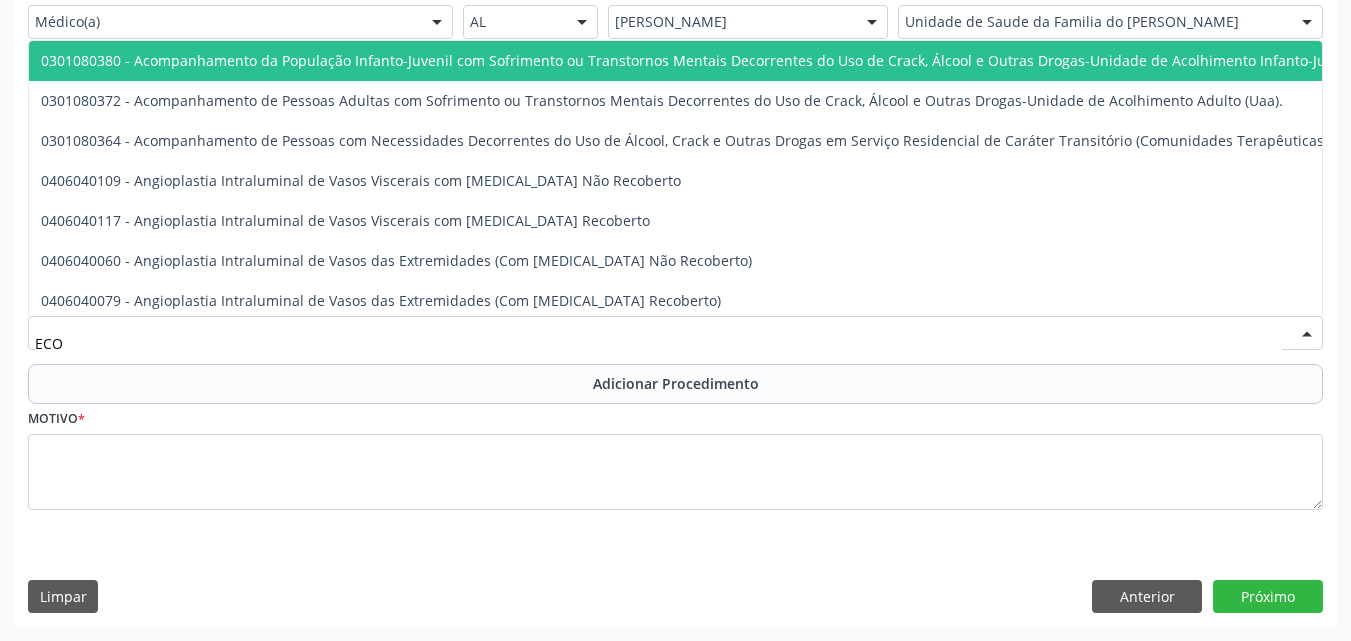 type on "ECOC" 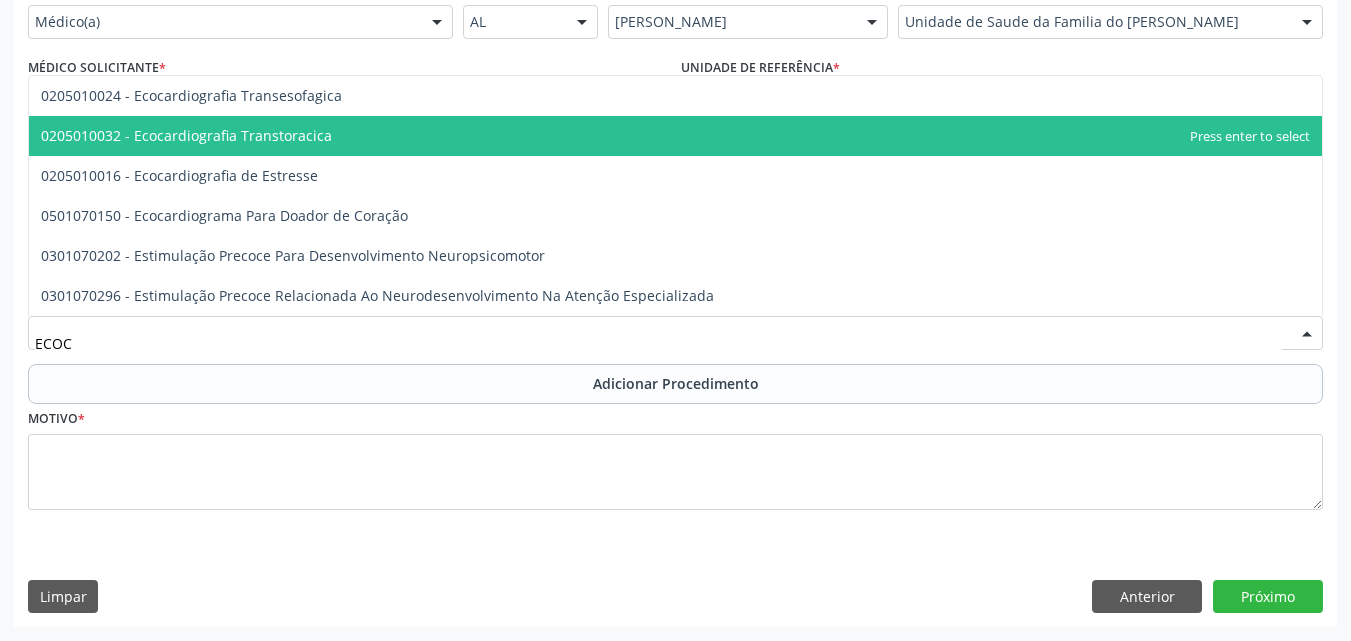 click on "0205010032 - Ecocardiografia Transtoracica" at bounding box center (675, 136) 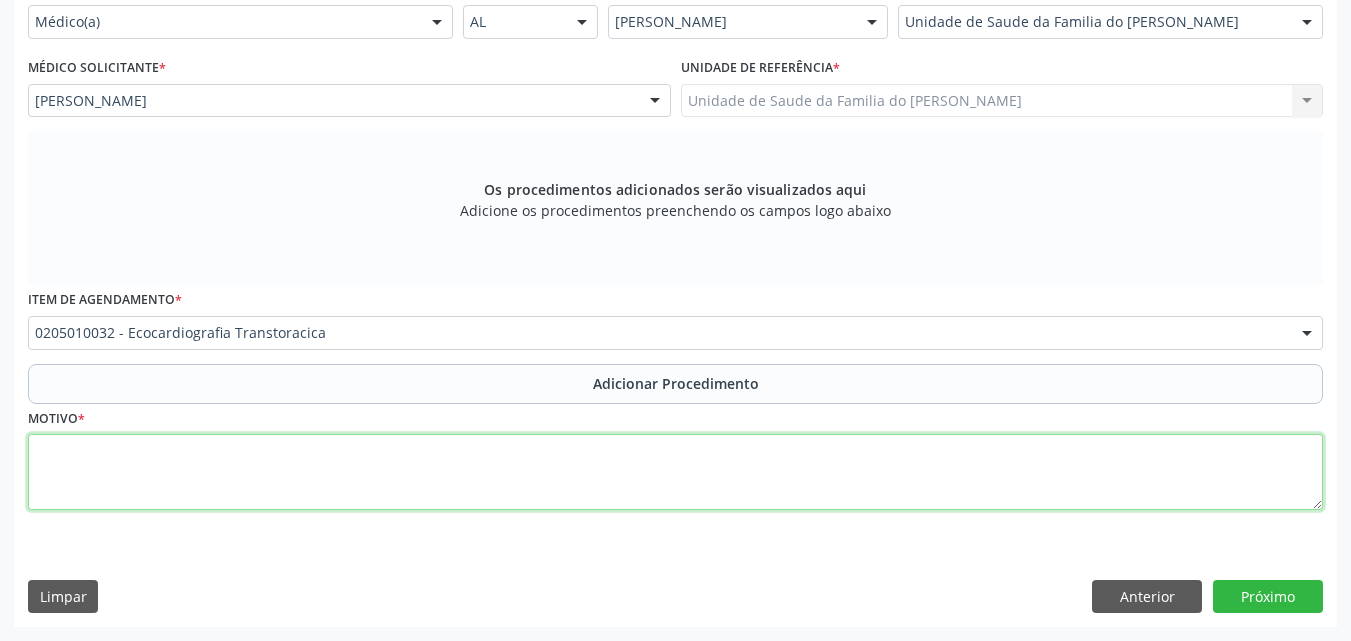 click at bounding box center [675, 472] 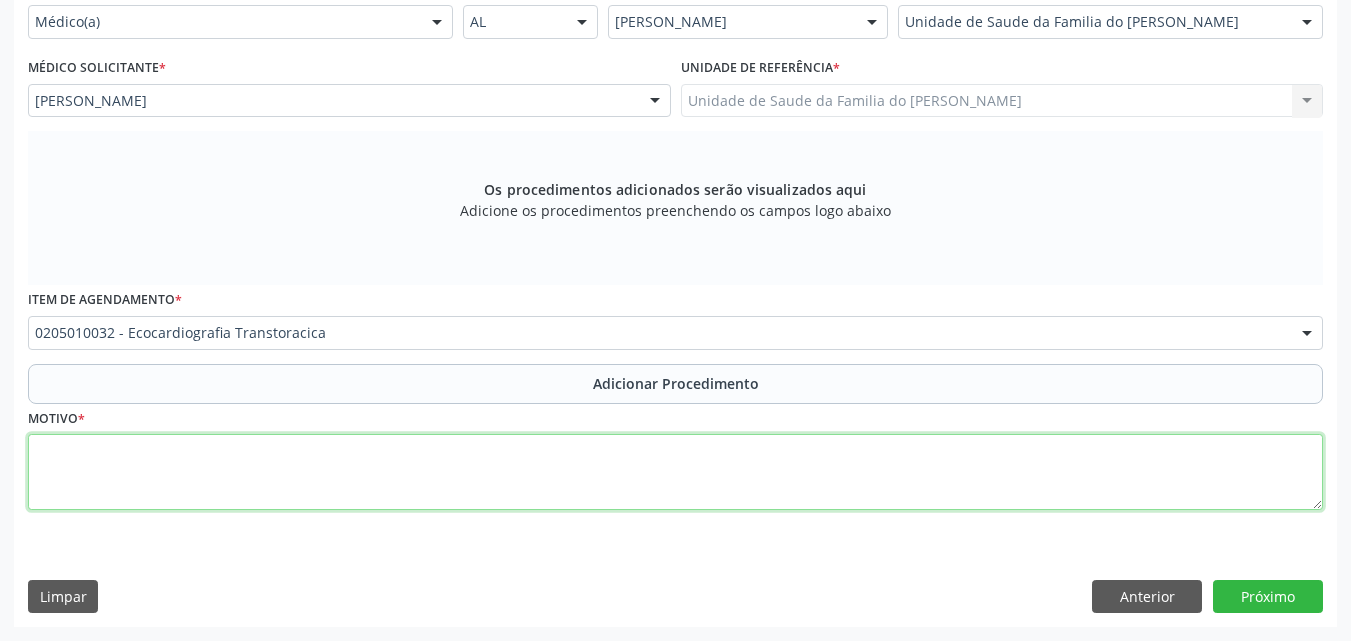 paste on "MÉDICO DA ESTRATÉGIA DE SAÚDE DA FAMILIA" 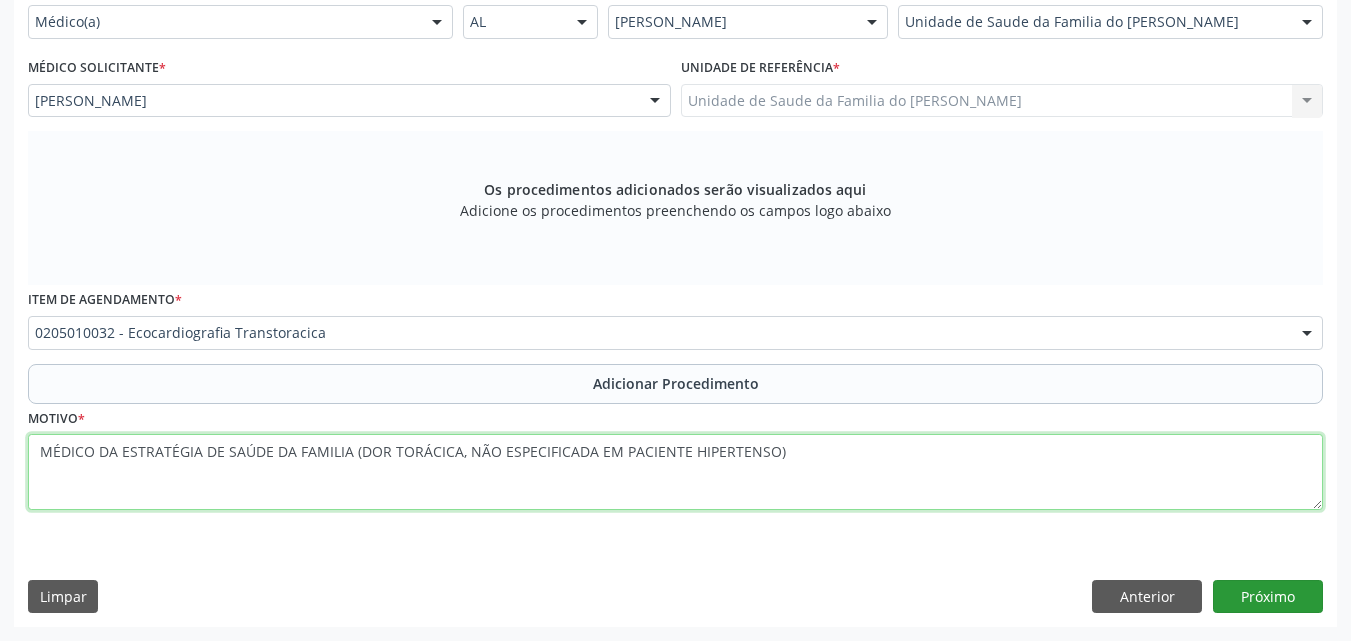 type on "MÉDICO DA ESTRATÉGIA DE SAÚDE DA FAMILIA (DOR TORÁCICA, NÃO ESPECIFICADA EM PACIENTE HIPERTENSO)" 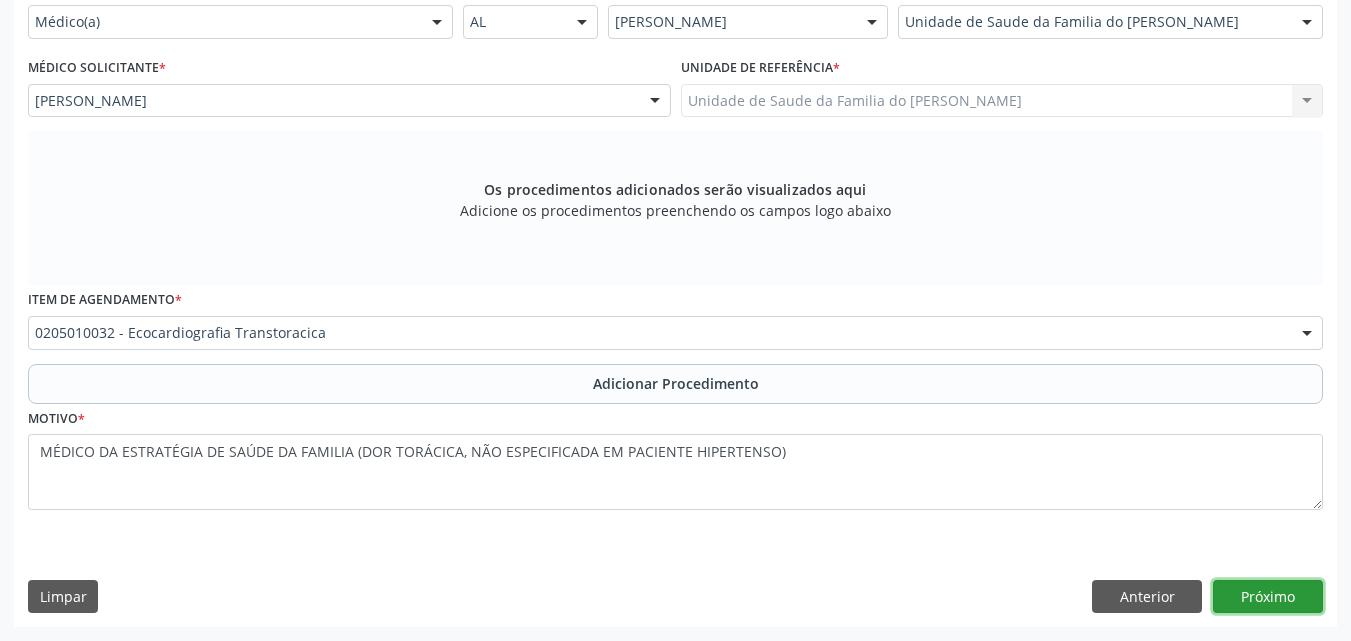 click on "Próximo" at bounding box center (1268, 597) 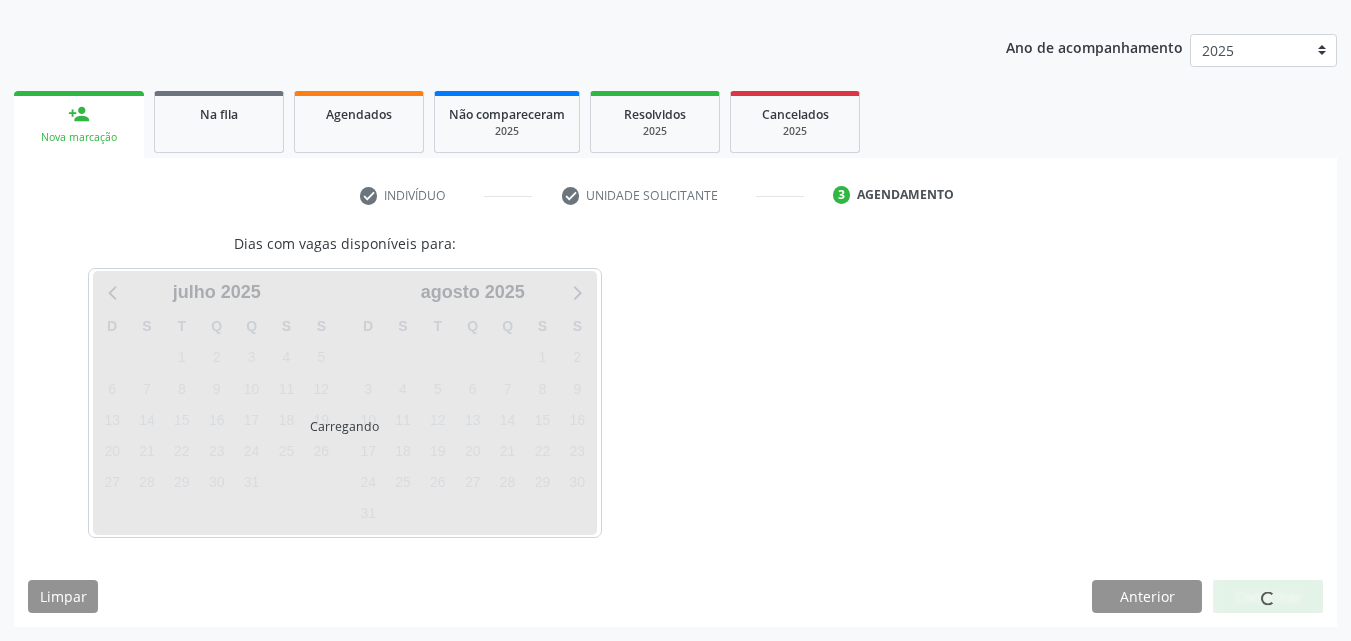 scroll, scrollTop: 295, scrollLeft: 0, axis: vertical 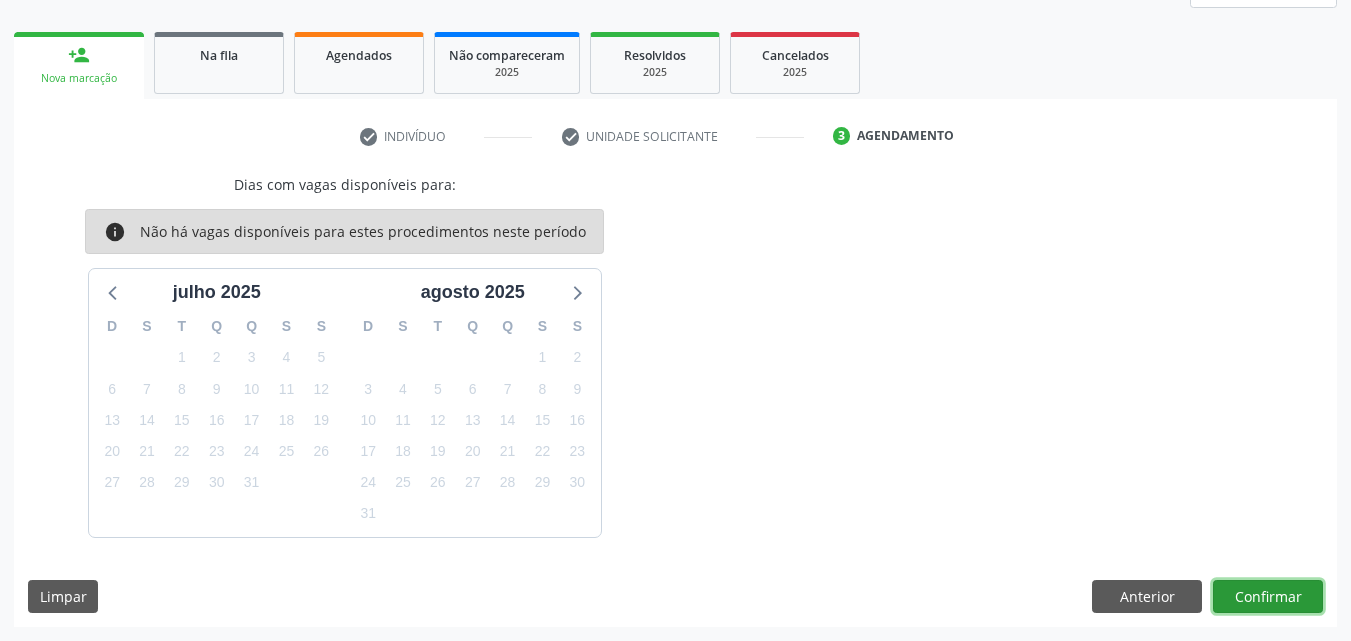 click on "Confirmar" at bounding box center [1268, 597] 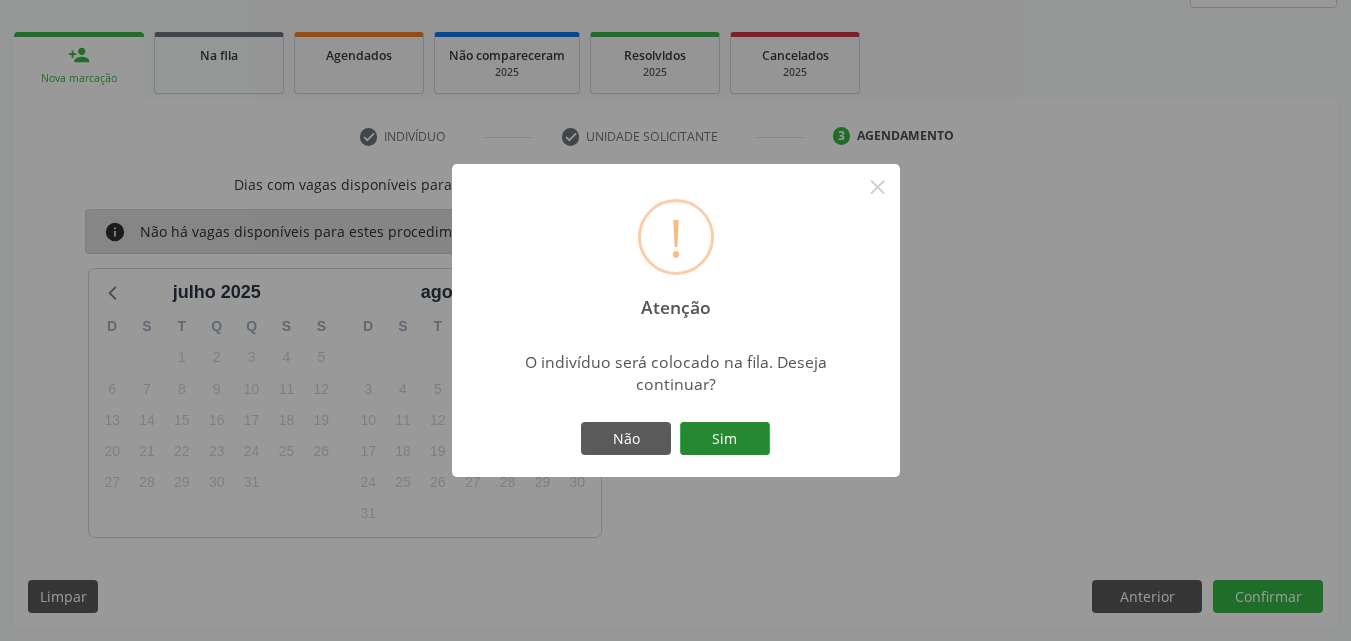 click on "Sim" at bounding box center (725, 439) 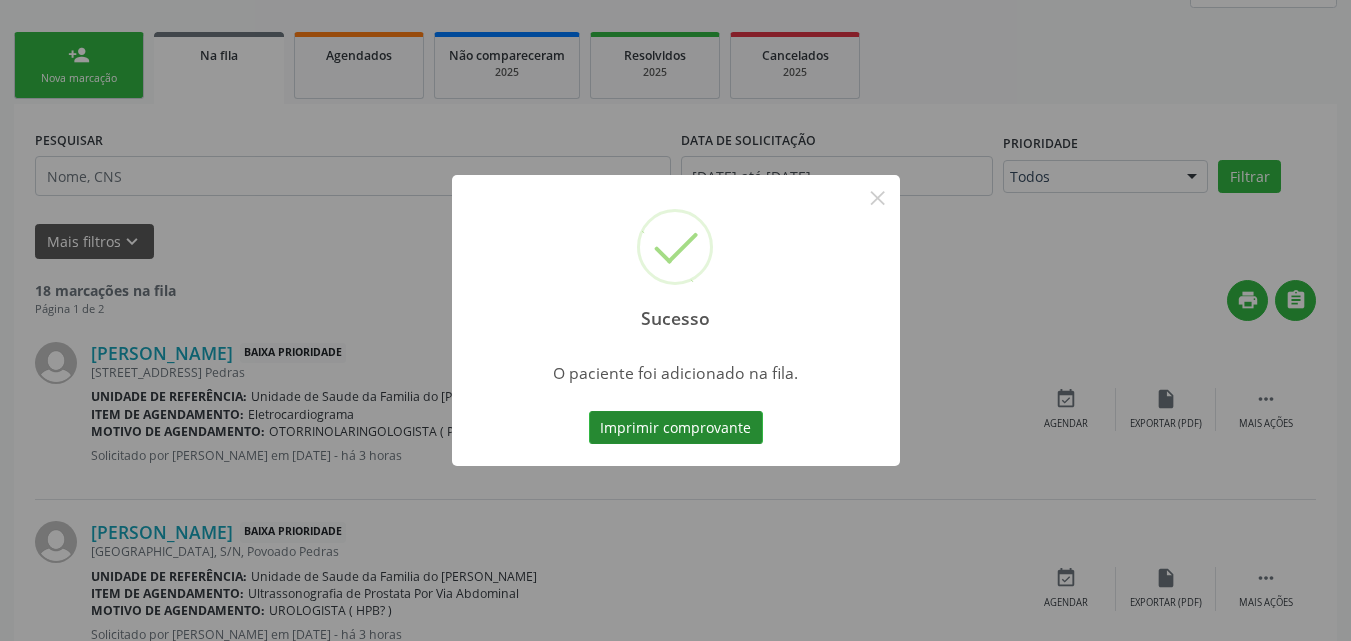 scroll, scrollTop: 54, scrollLeft: 0, axis: vertical 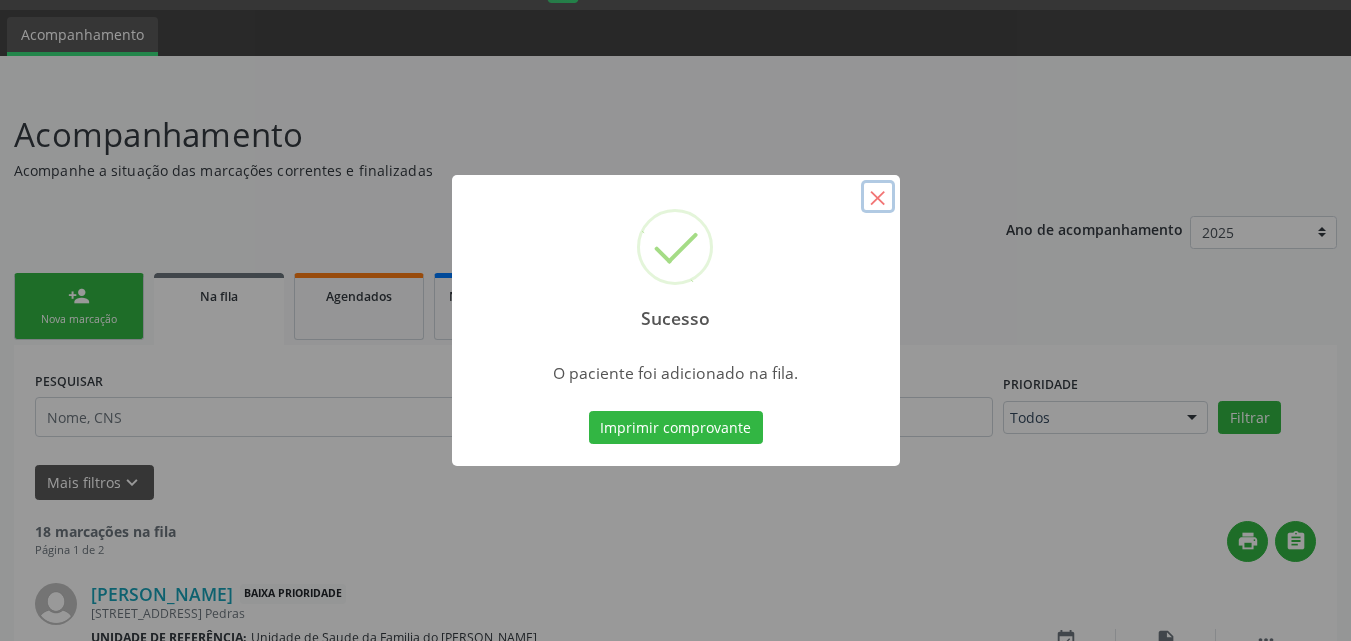click on "×" at bounding box center (878, 197) 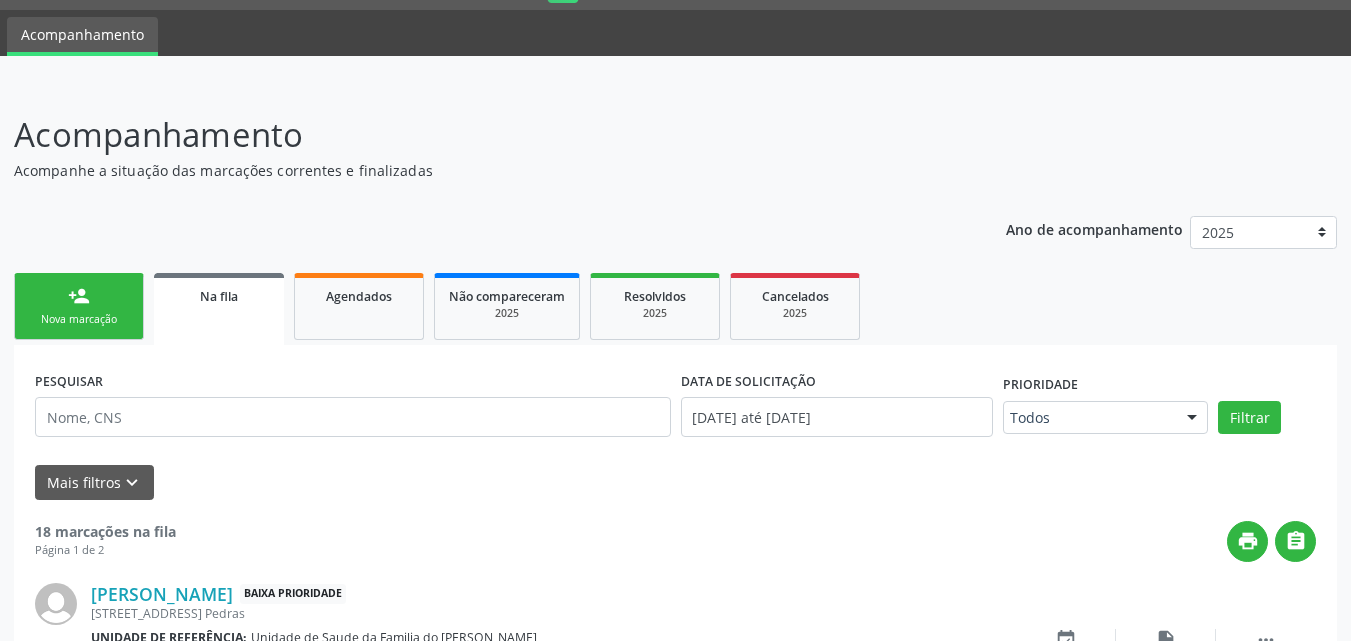 click on "person_add
Nova marcação" at bounding box center [79, 306] 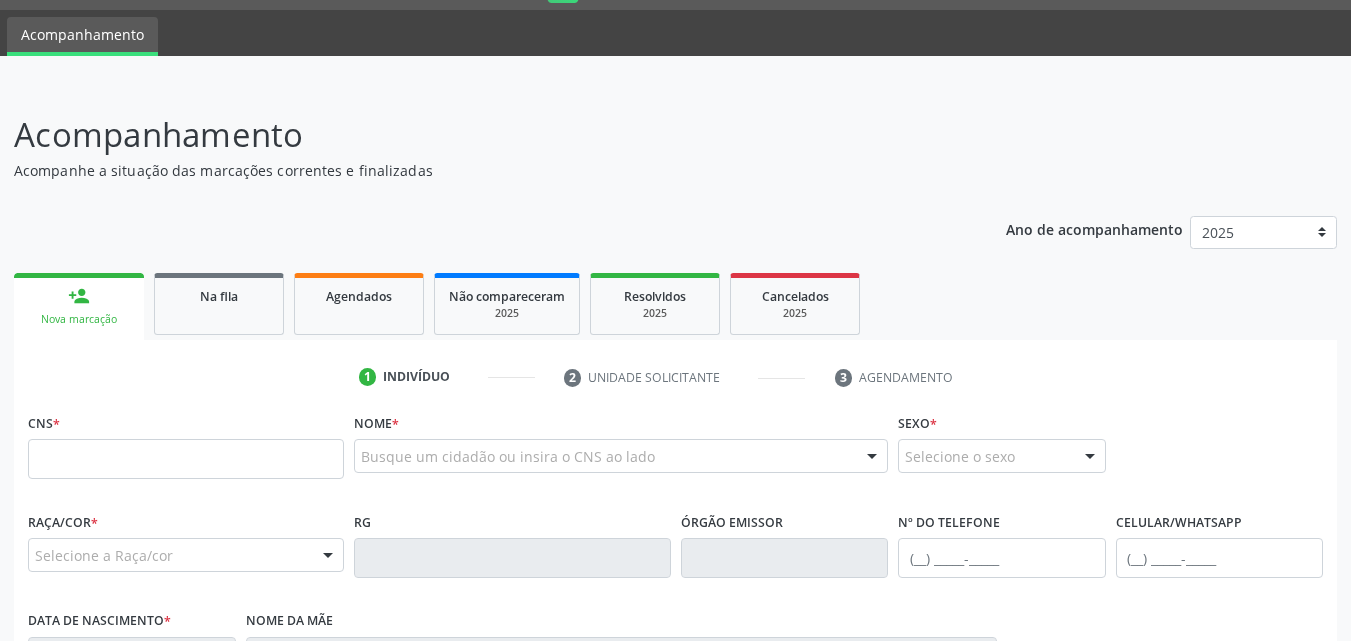 click on "CNS
*" at bounding box center (186, 450) 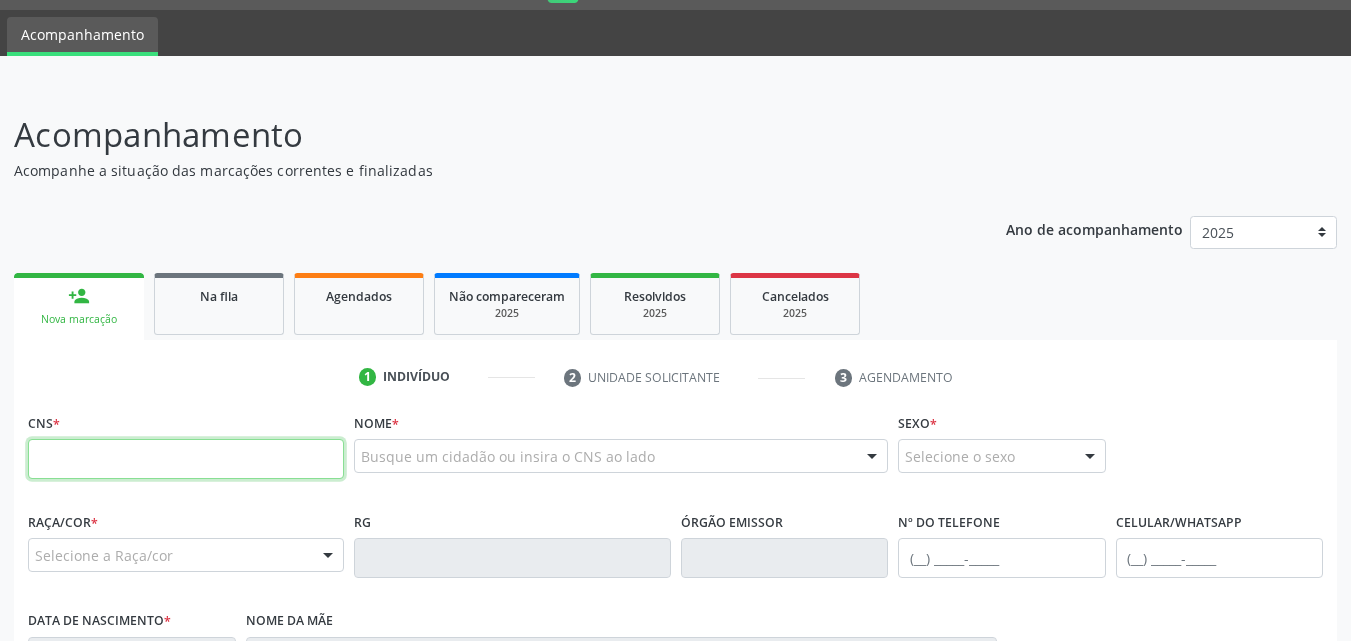 click at bounding box center [186, 459] 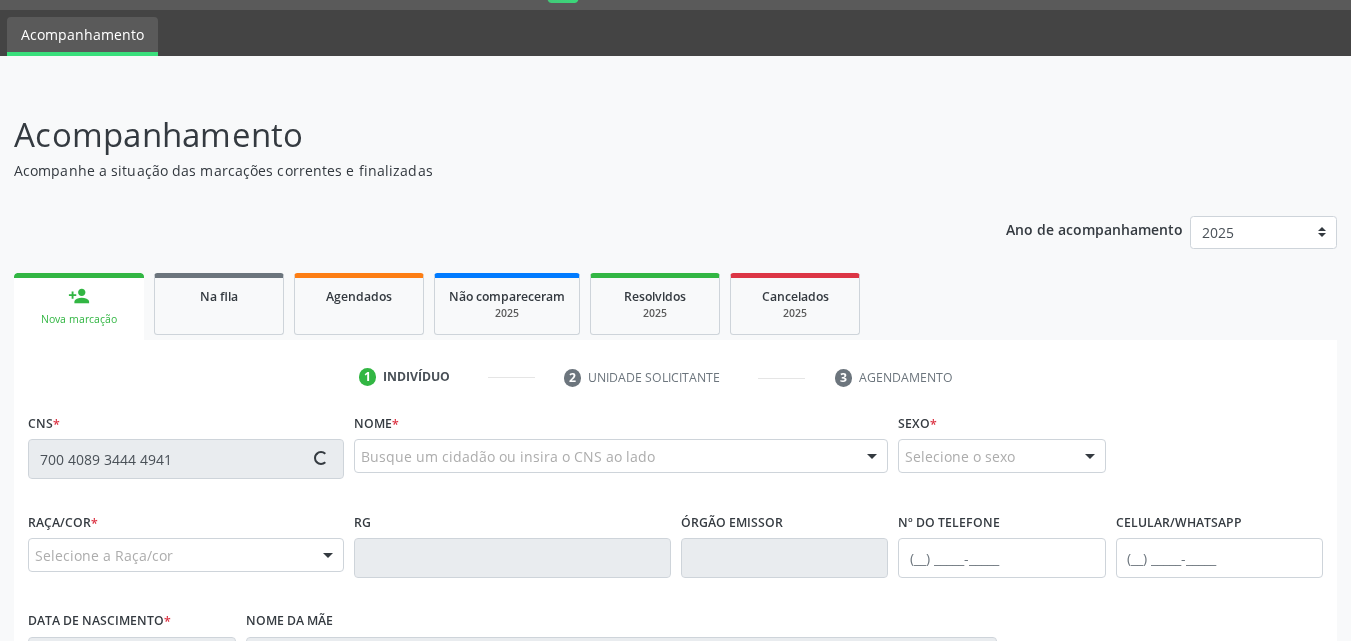 type on "700 4089 3444 4941" 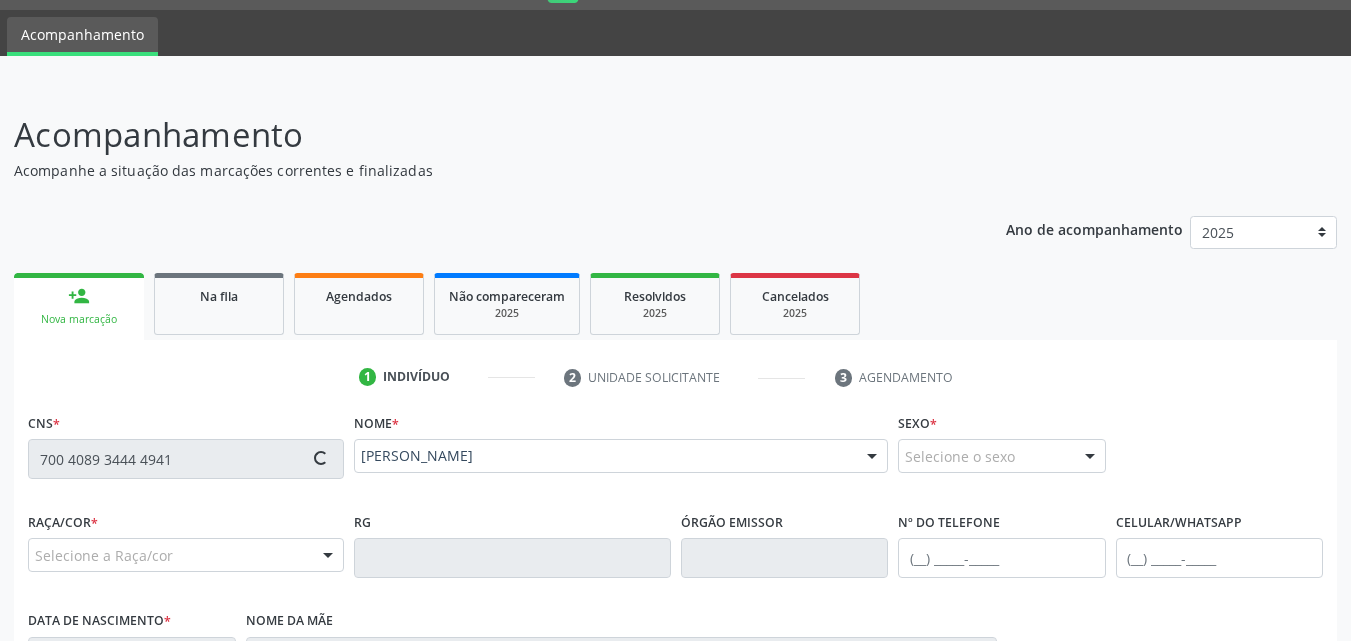 type on "[PHONE_NUMBER]" 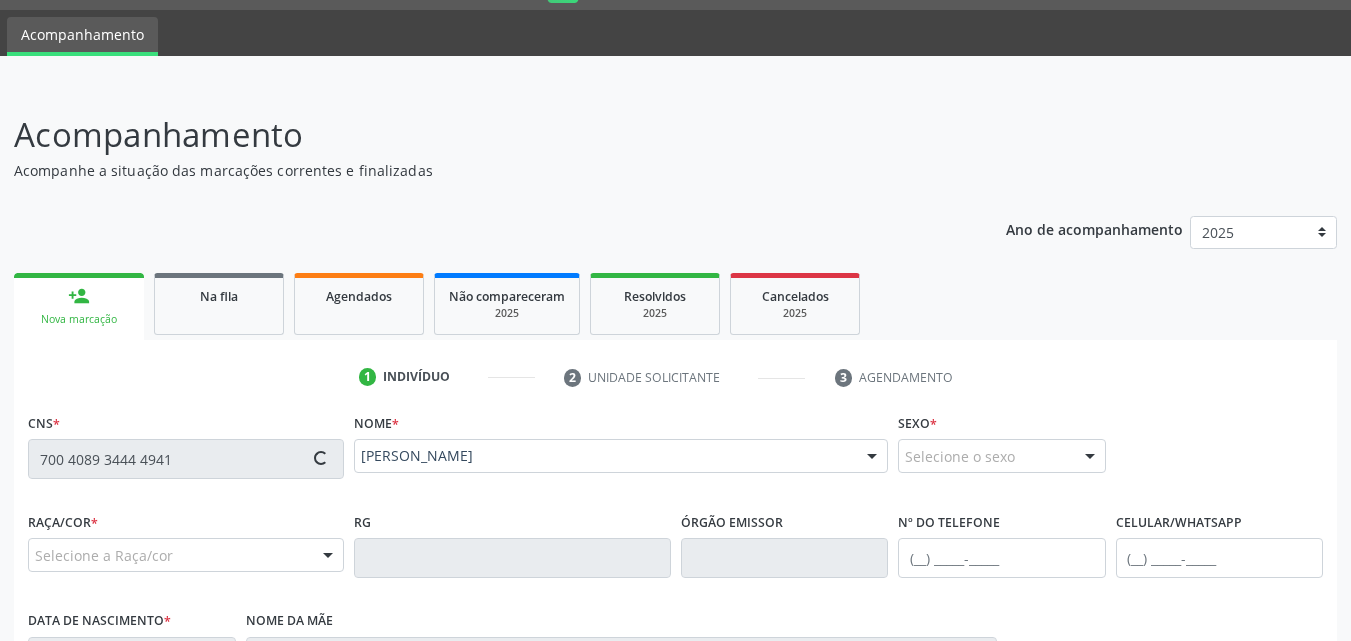 type on "[DATE]" 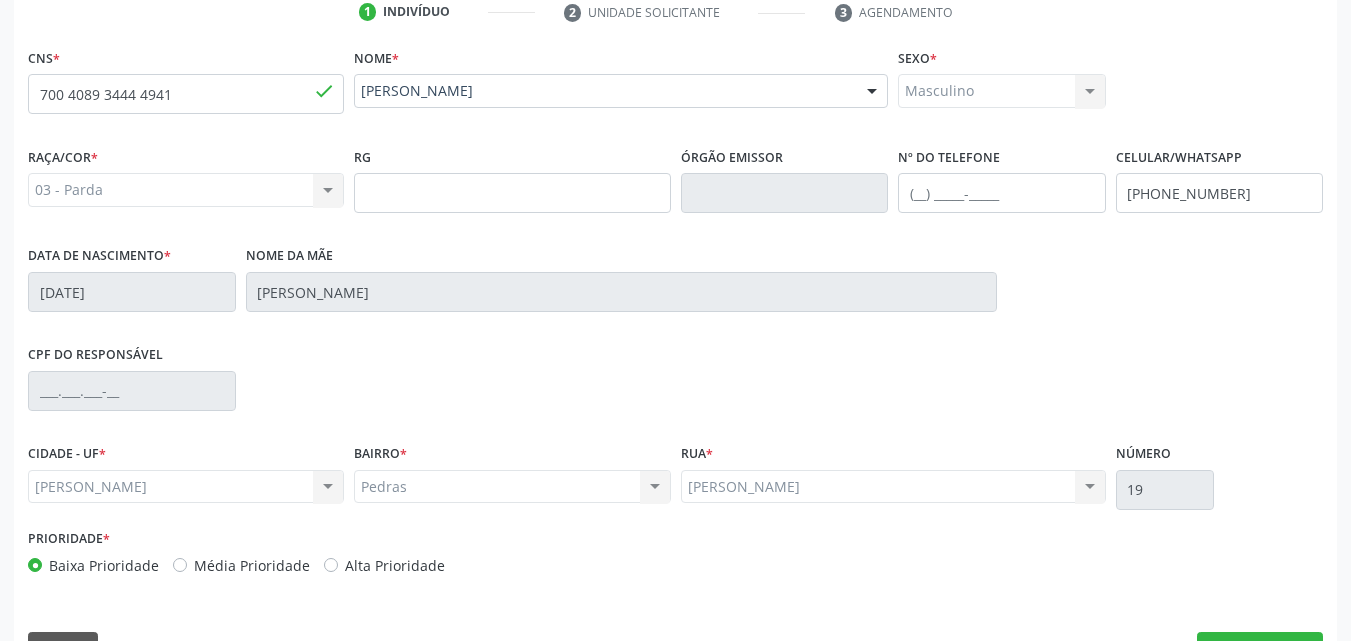 scroll, scrollTop: 471, scrollLeft: 0, axis: vertical 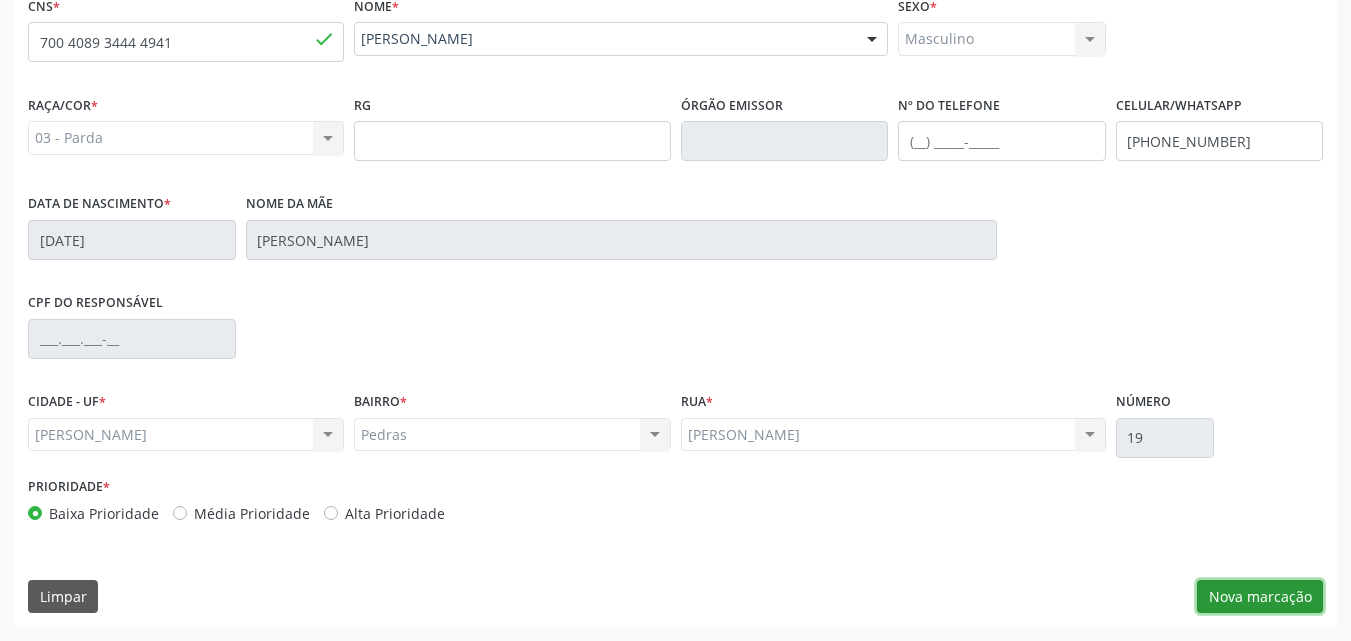 click on "Nova marcação" at bounding box center (1260, 597) 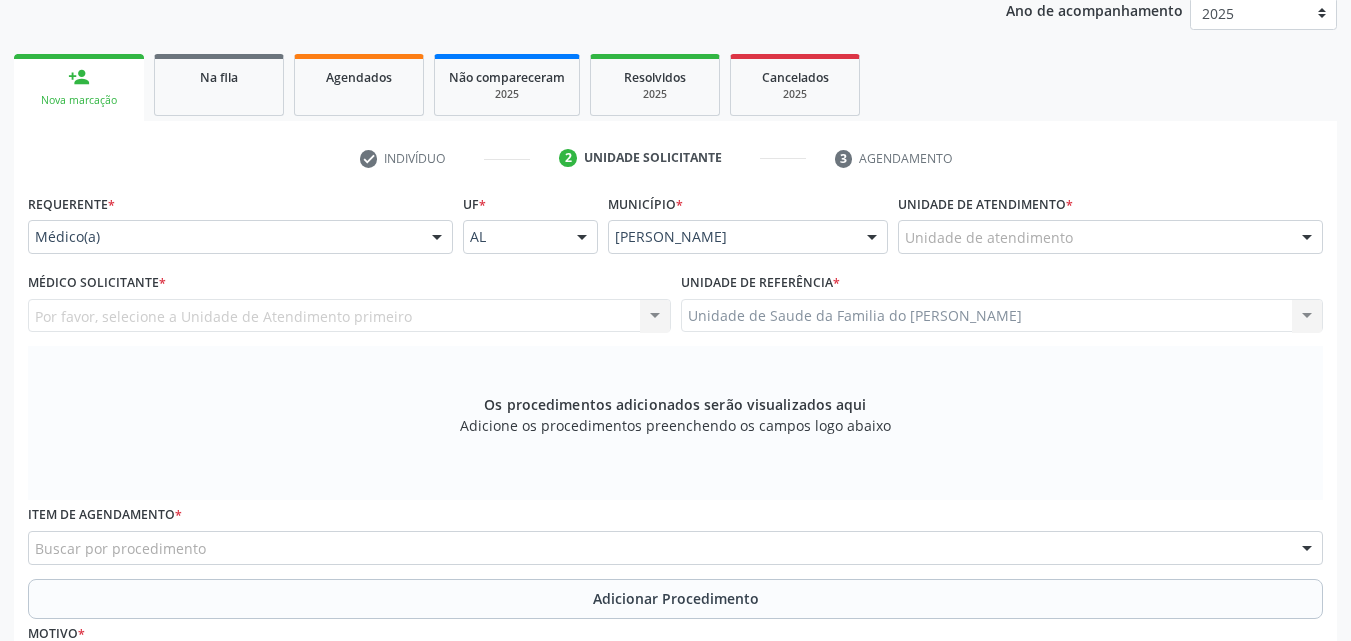 scroll, scrollTop: 271, scrollLeft: 0, axis: vertical 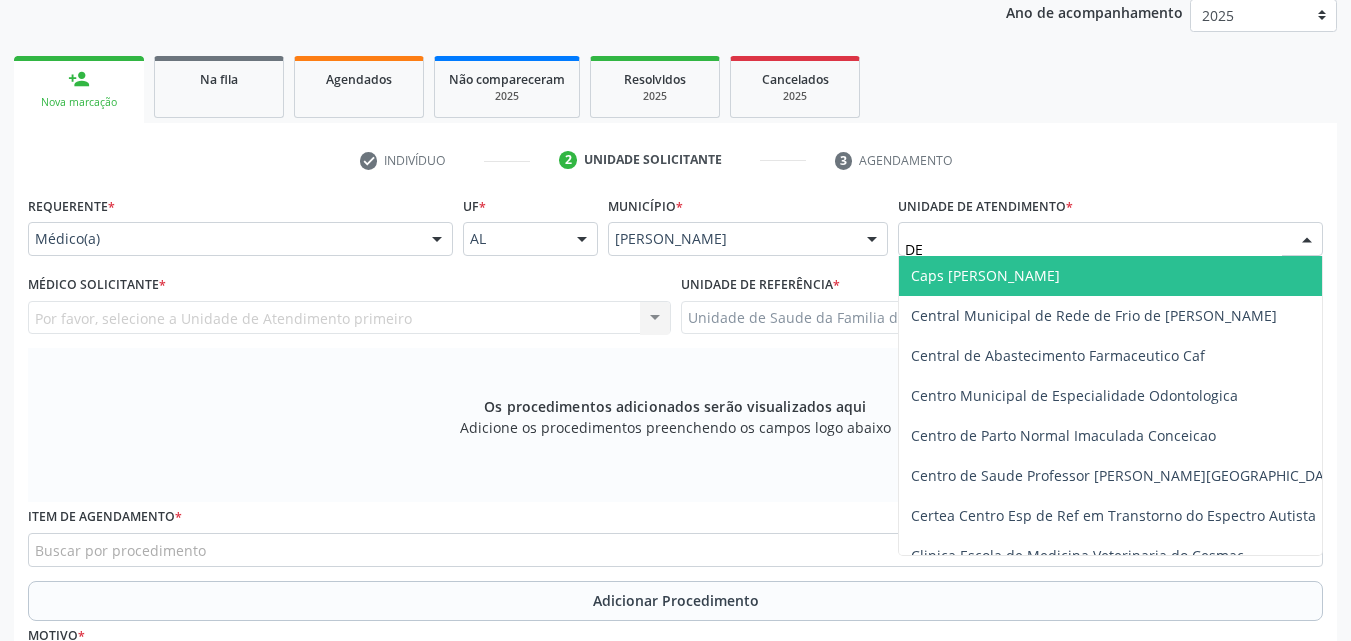 type on "DEN" 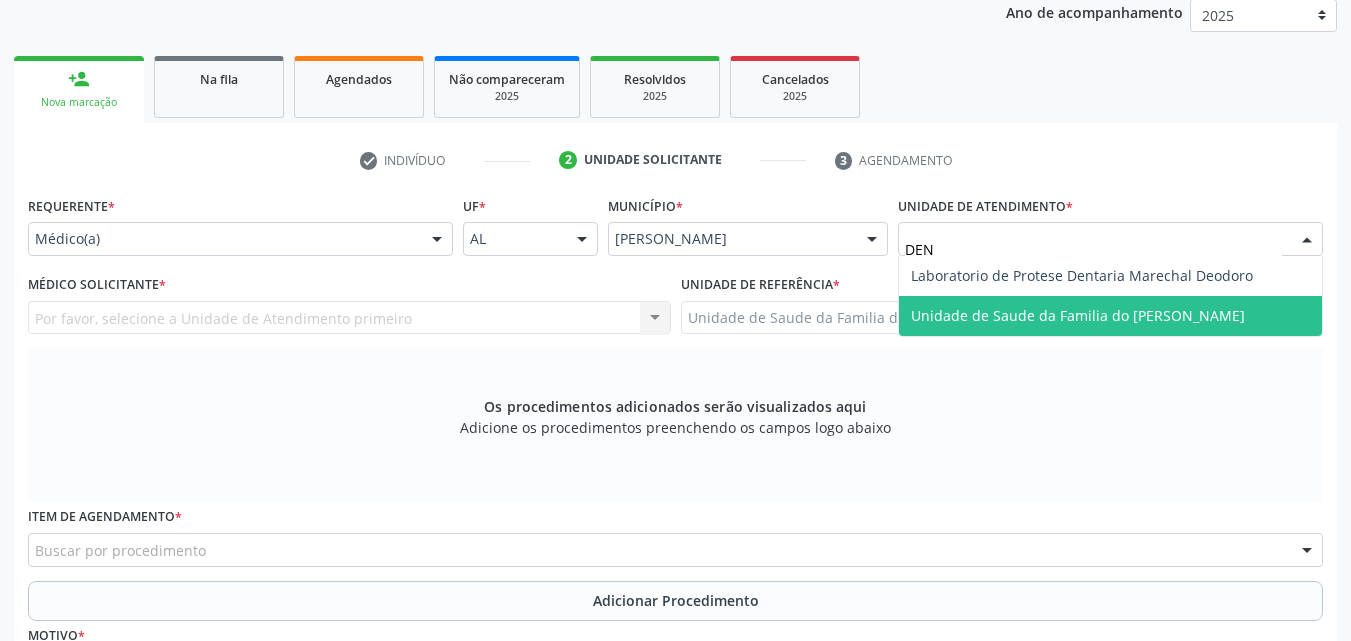 click on "Unidade de Saude da Familia do [PERSON_NAME]" at bounding box center (1078, 315) 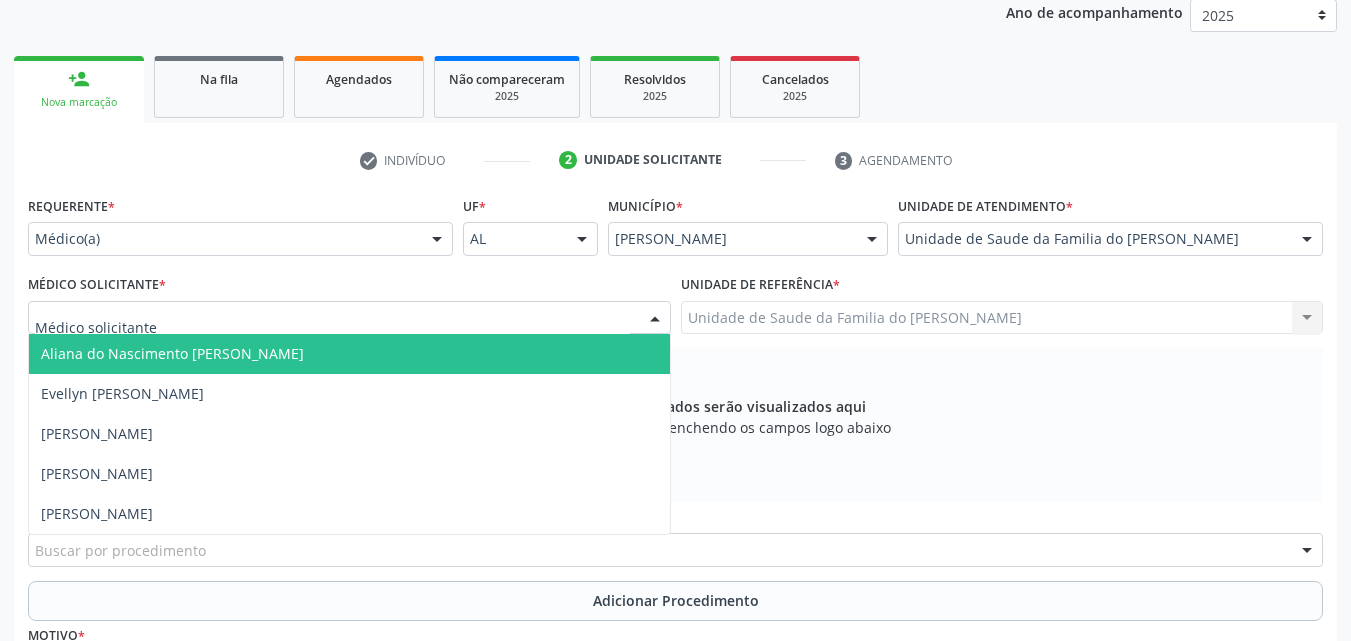 click at bounding box center (349, 318) 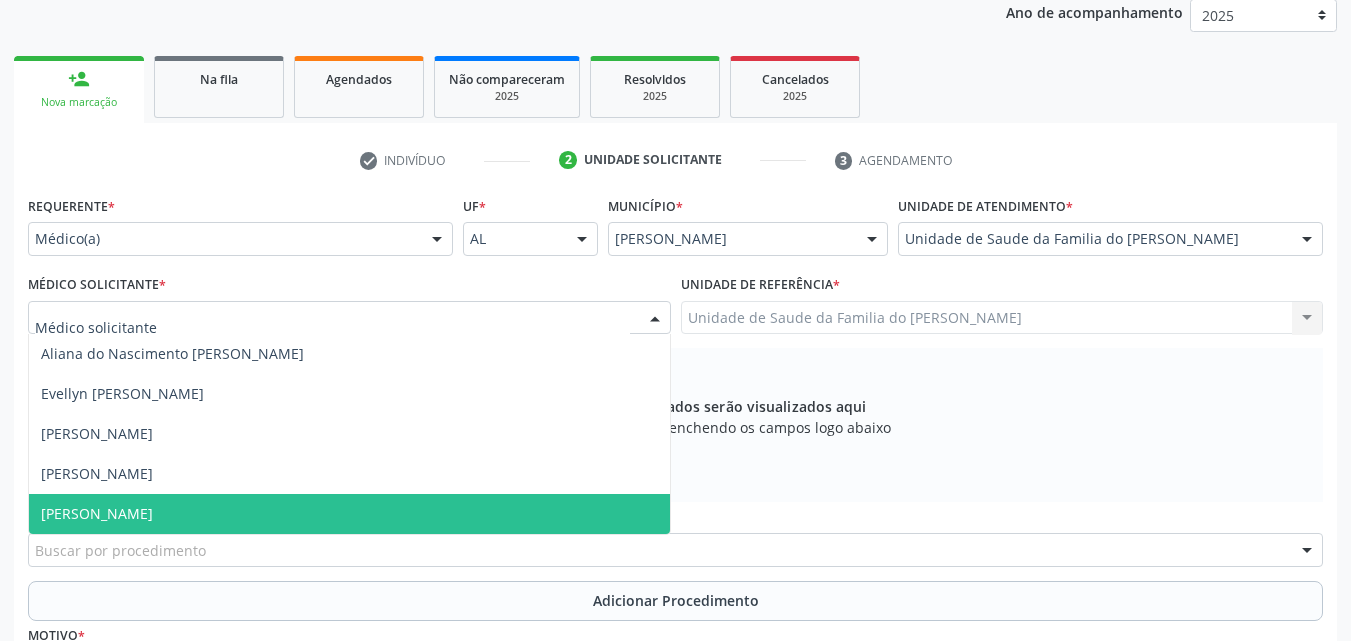 click on "[PERSON_NAME]" at bounding box center [349, 514] 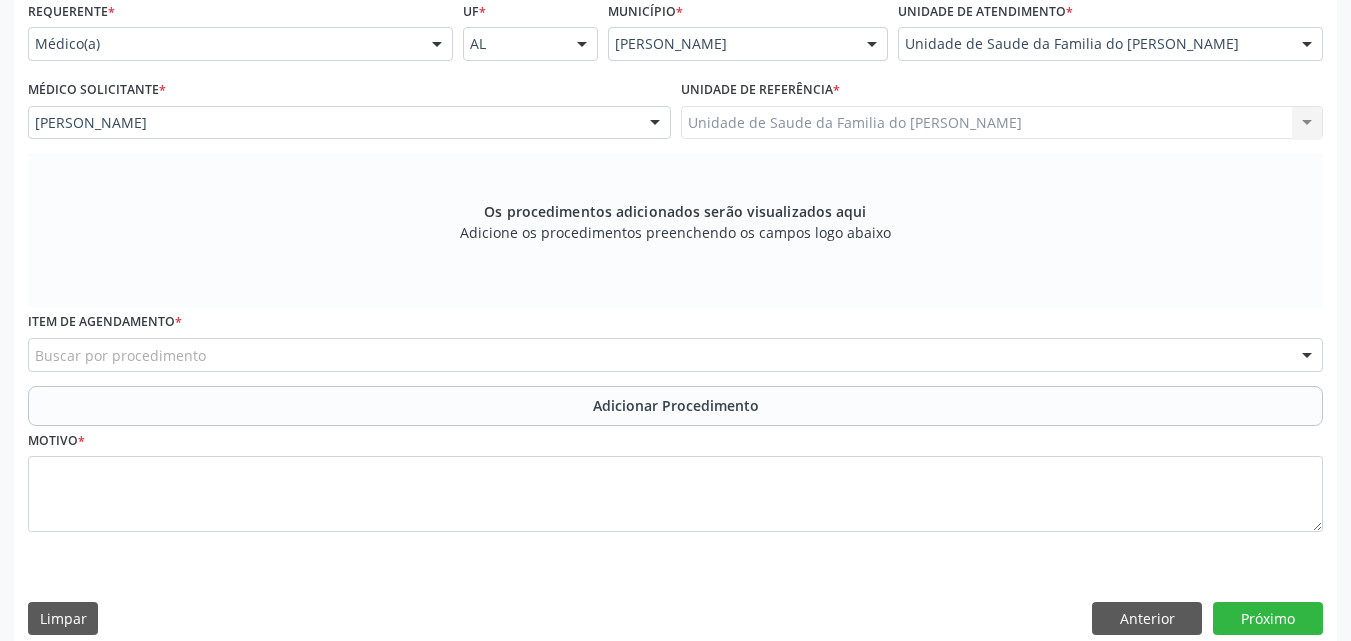 scroll, scrollTop: 488, scrollLeft: 0, axis: vertical 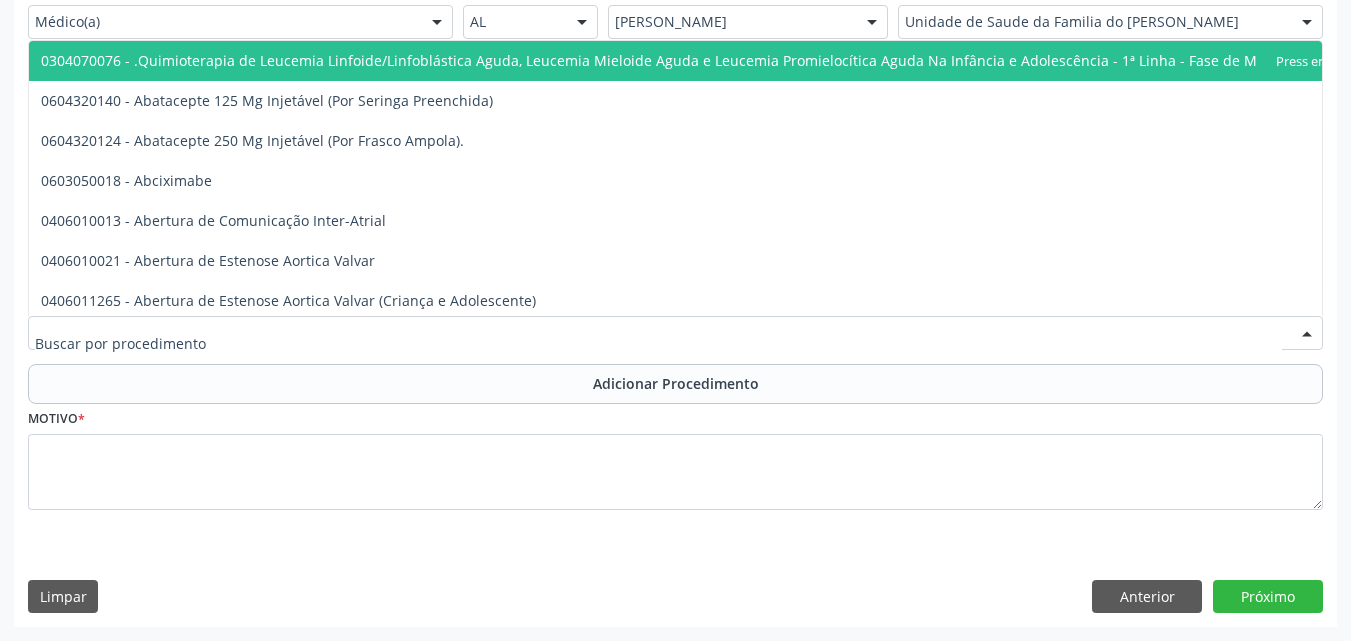 click at bounding box center (675, 333) 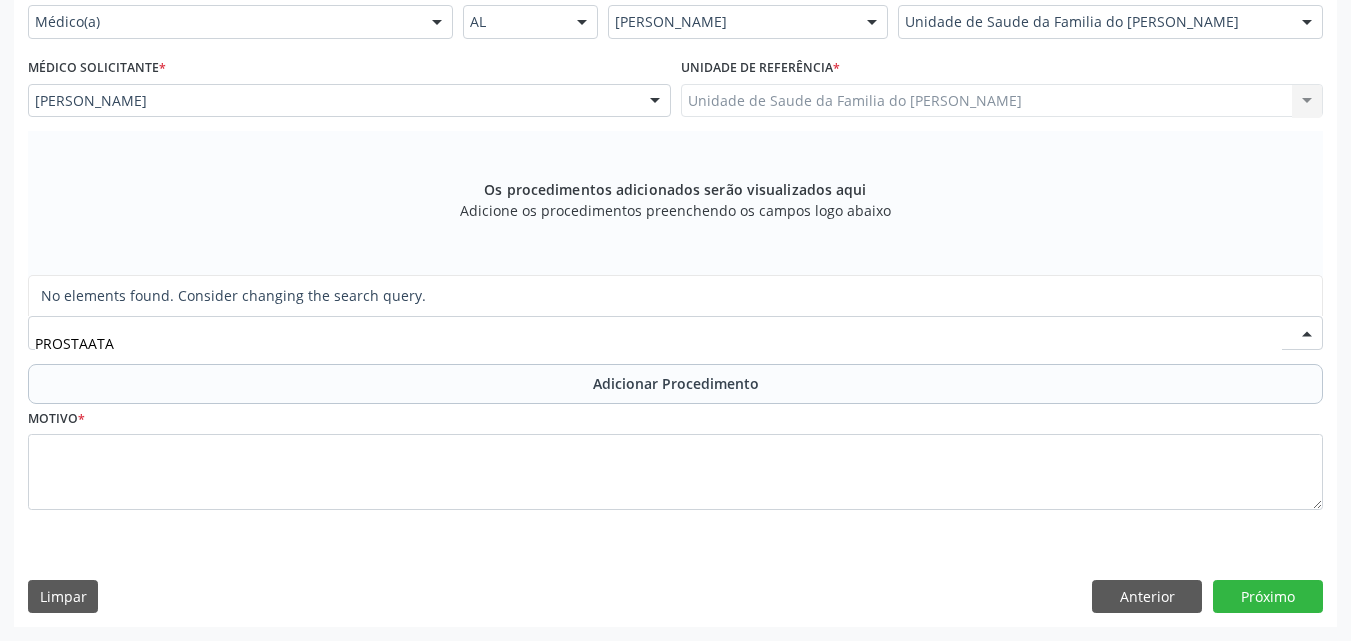 type on "PROSTATA" 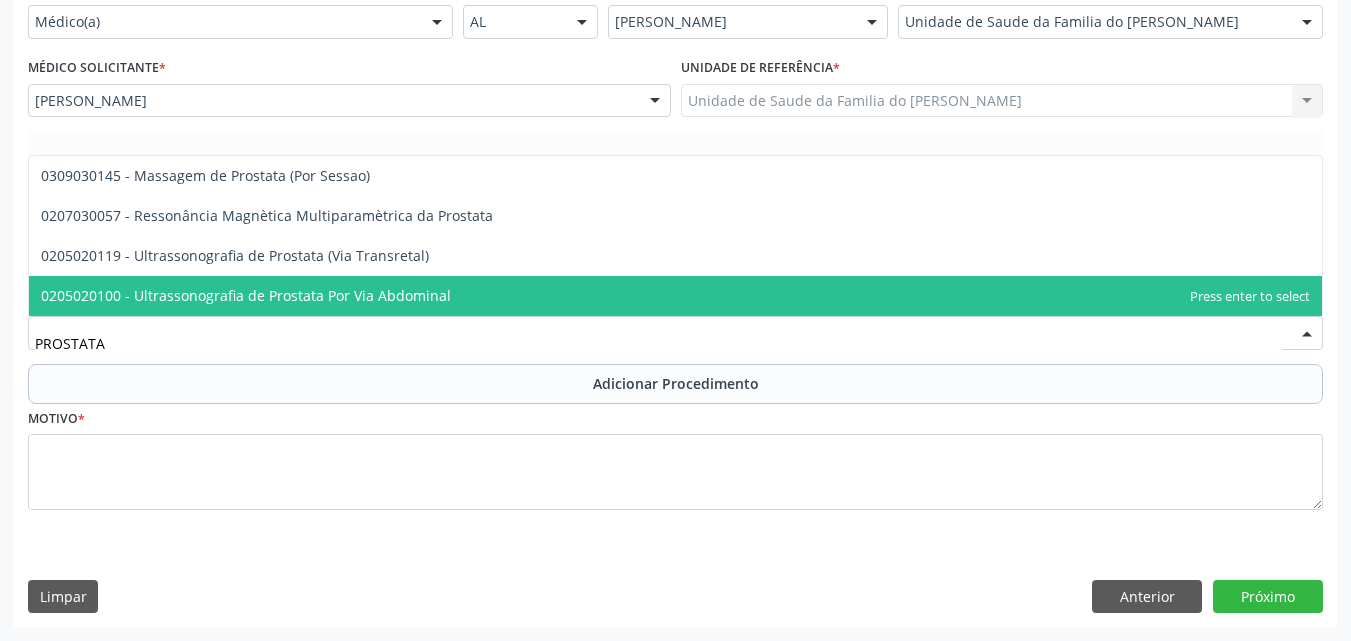 click on "0205020100 - Ultrassonografia de Prostata Por Via Abdominal" at bounding box center (675, 296) 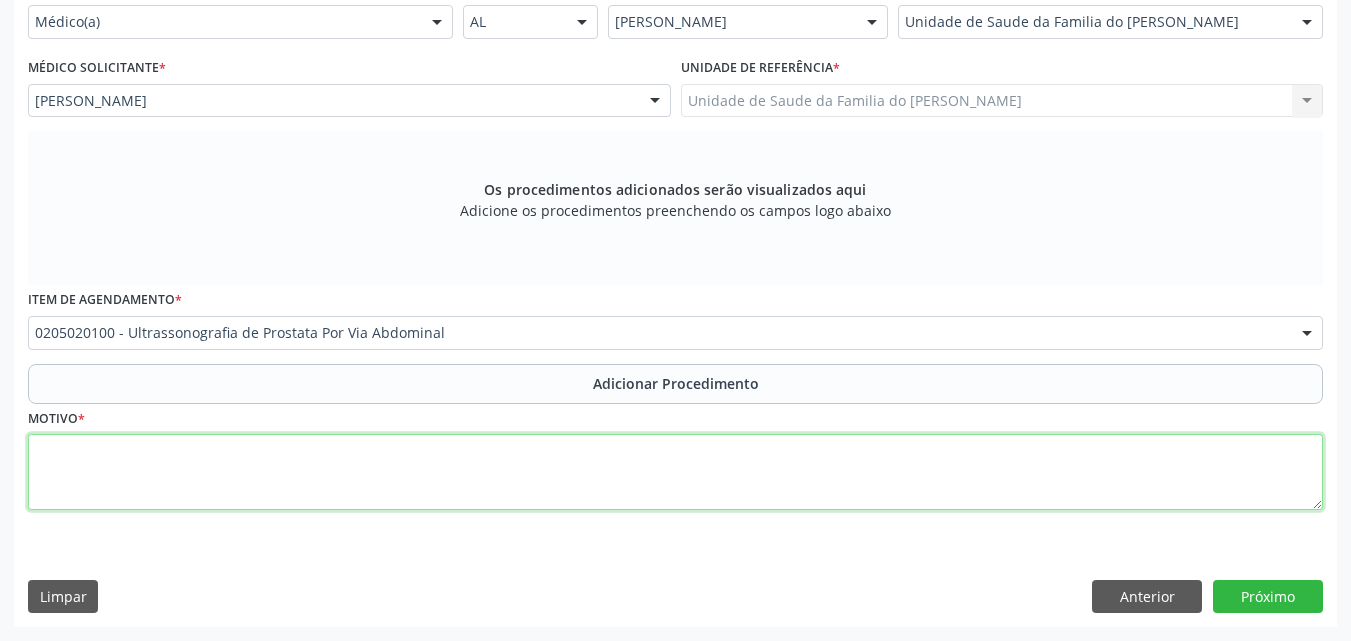 click at bounding box center [675, 472] 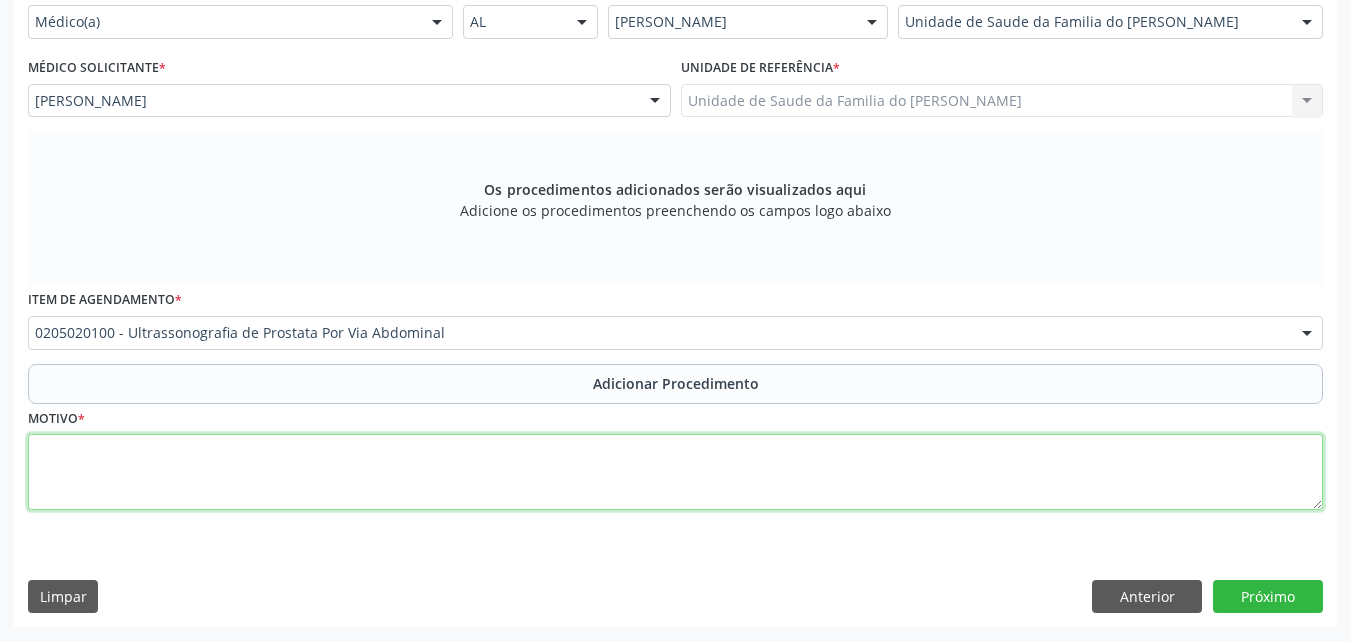 paste on "MÉDICO DA ESTRATÉGIA DE SAÚDE DA FAMILIA" 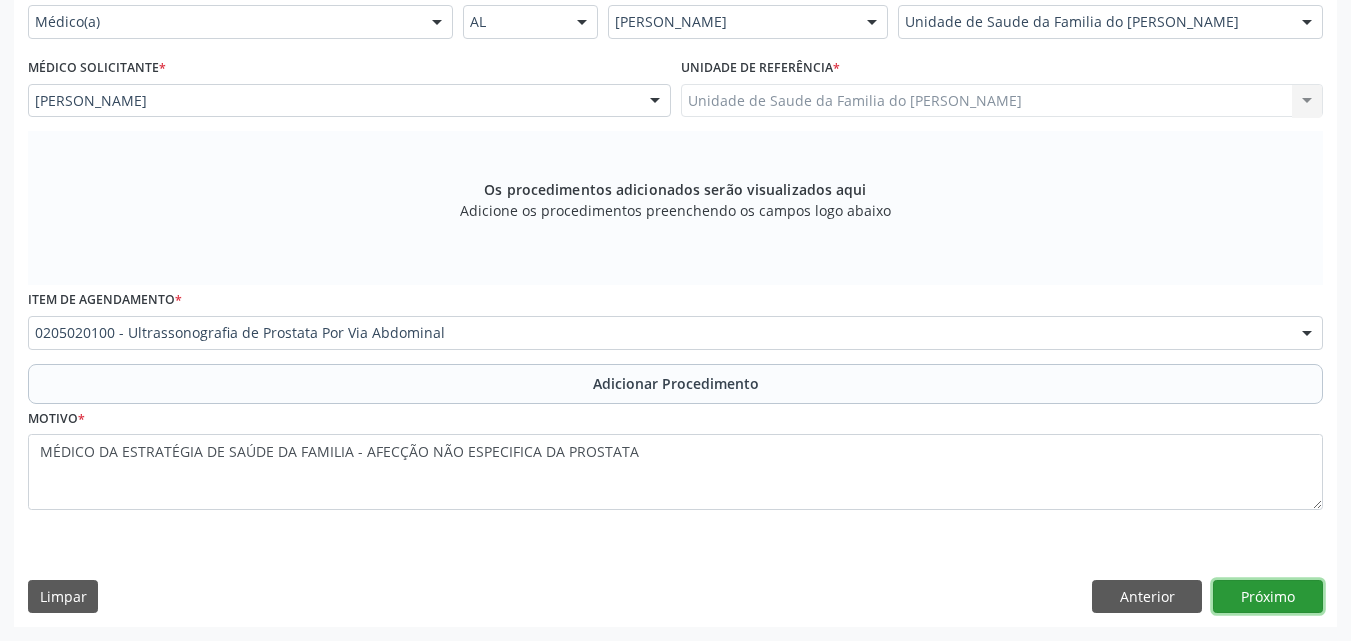 click on "Próximo" at bounding box center [1268, 597] 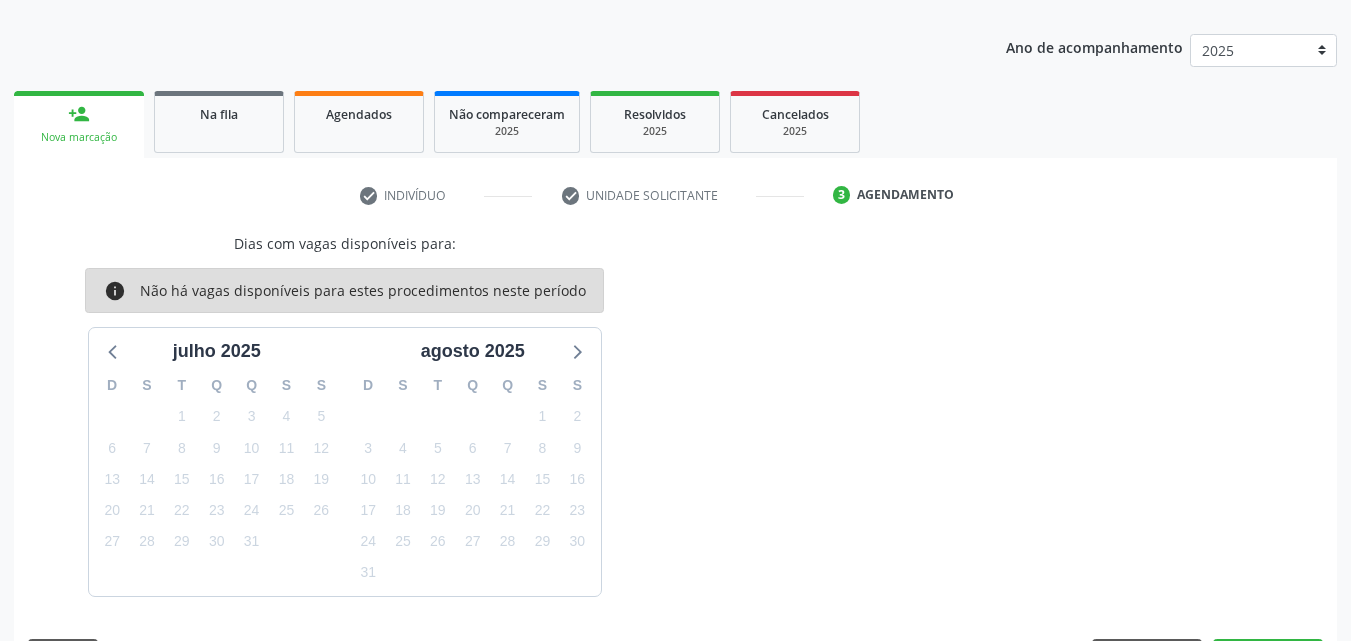 scroll, scrollTop: 295, scrollLeft: 0, axis: vertical 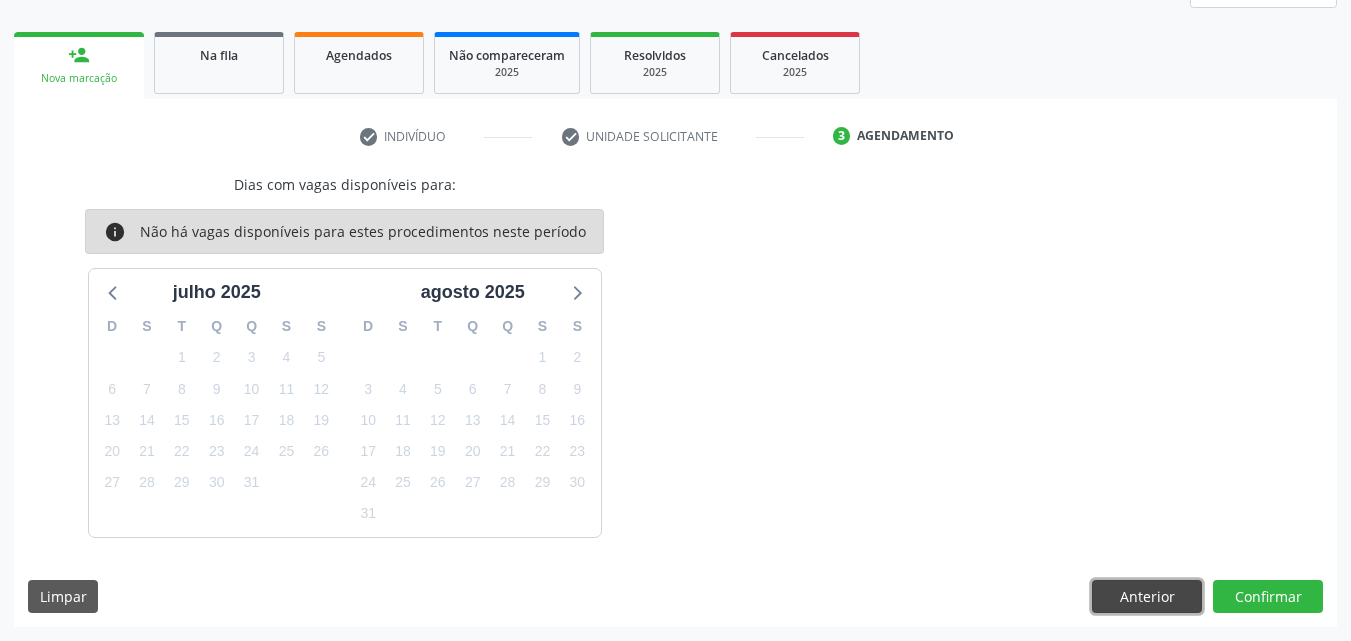 click on "Anterior" at bounding box center (1147, 597) 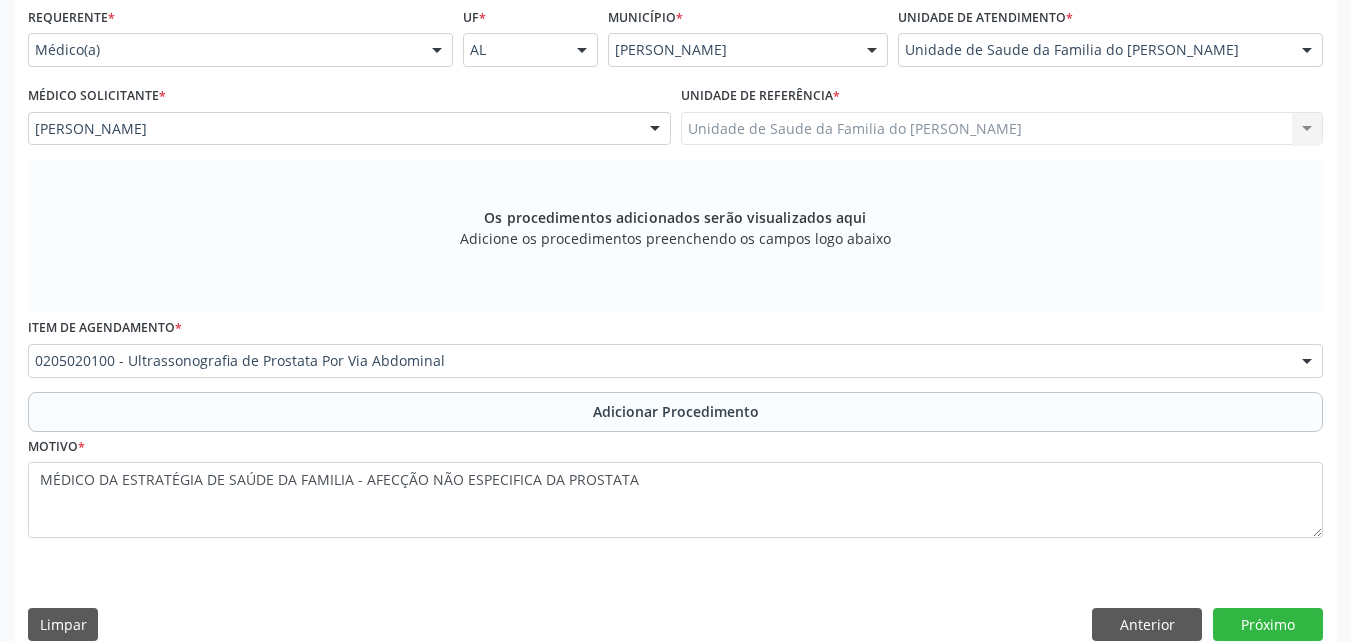 scroll, scrollTop: 488, scrollLeft: 0, axis: vertical 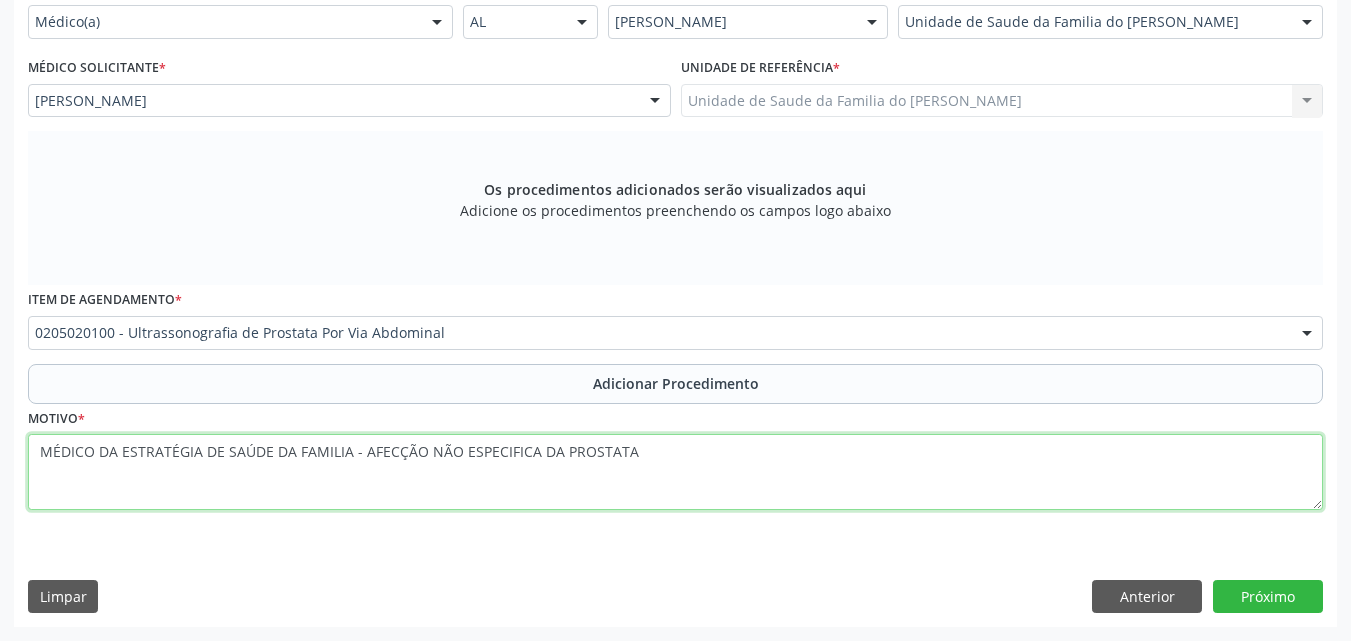 click on "MÉDICO DA ESTRATÉGIA DE SAÚDE DA FAMILIA - AFECÇÃO NÃO ESPECIFICA DA PROSTATA" at bounding box center (675, 472) 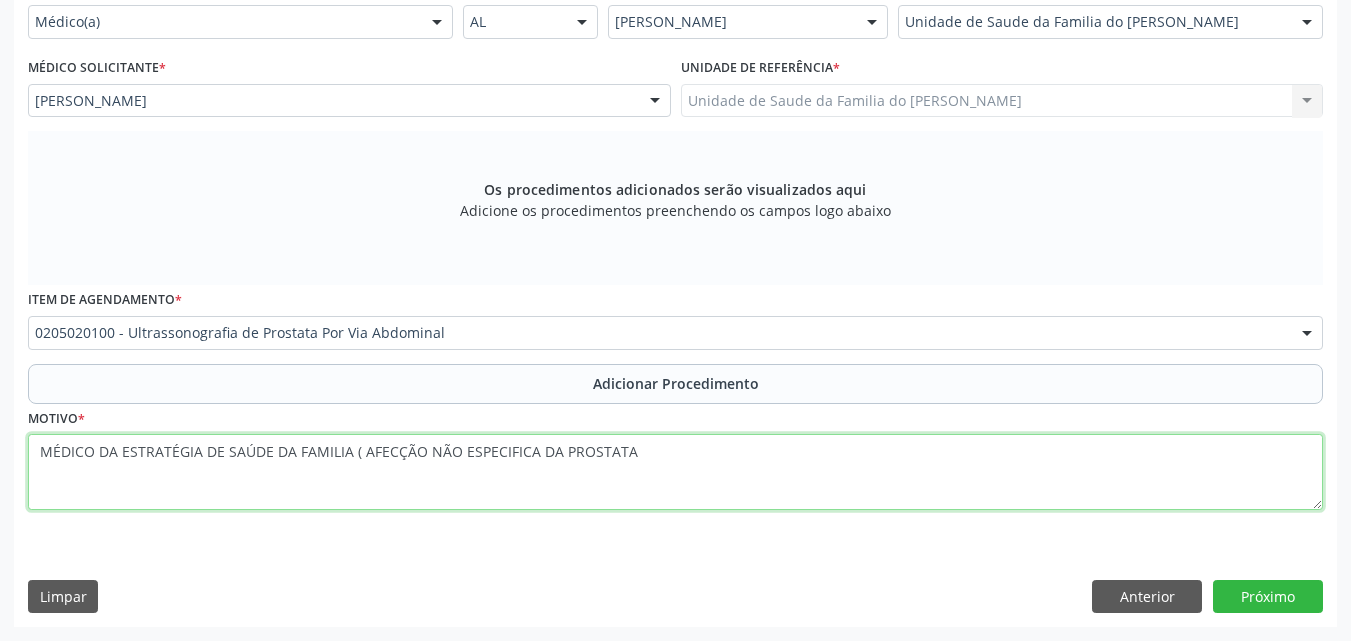 click on "MÉDICO DA ESTRATÉGIA DE SAÚDE DA FAMILIA ( AFECÇÃO NÃO ESPECIFICA DA PROSTATA" at bounding box center [675, 472] 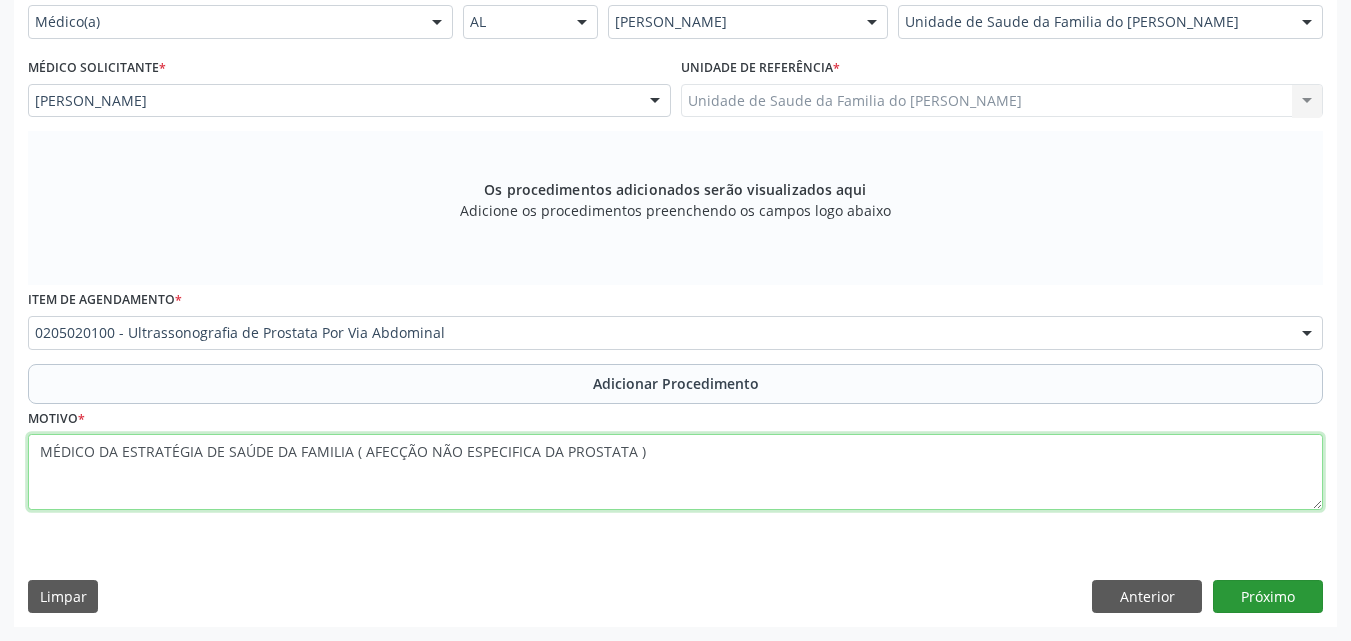 type on "MÉDICO DA ESTRATÉGIA DE SAÚDE DA FAMILIA ( AFECÇÃO NÃO ESPECIFICA DA PROSTATA )" 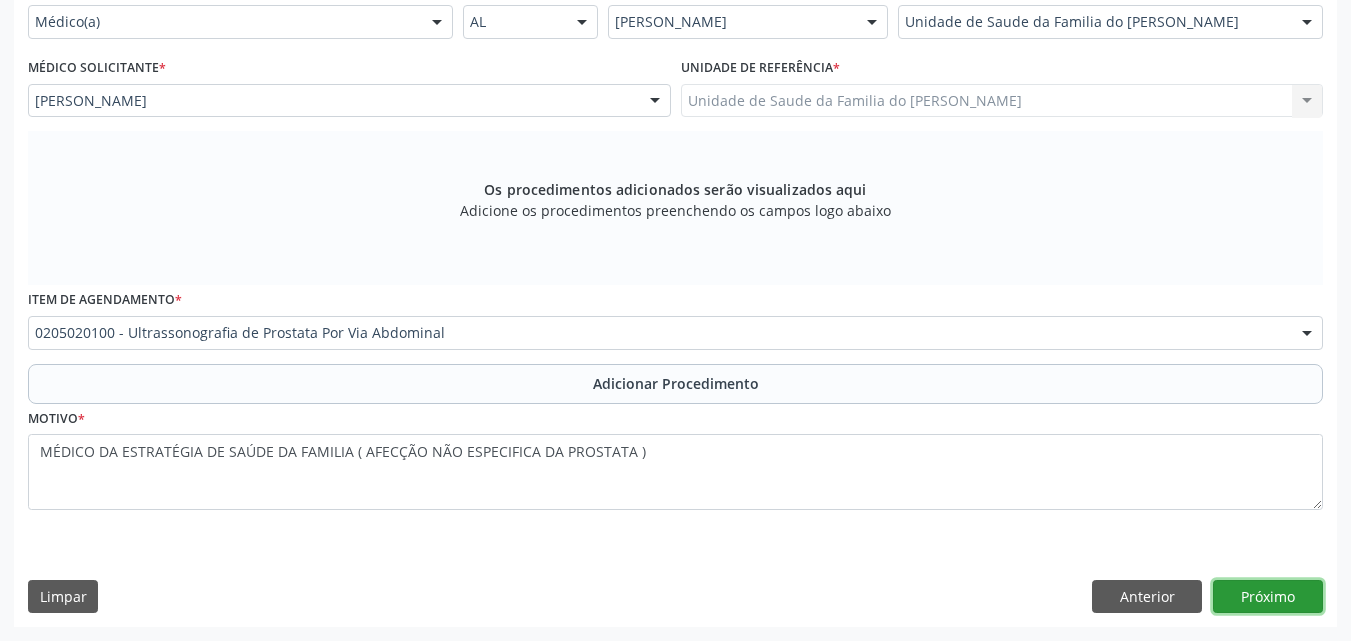 click on "Próximo" at bounding box center (1268, 597) 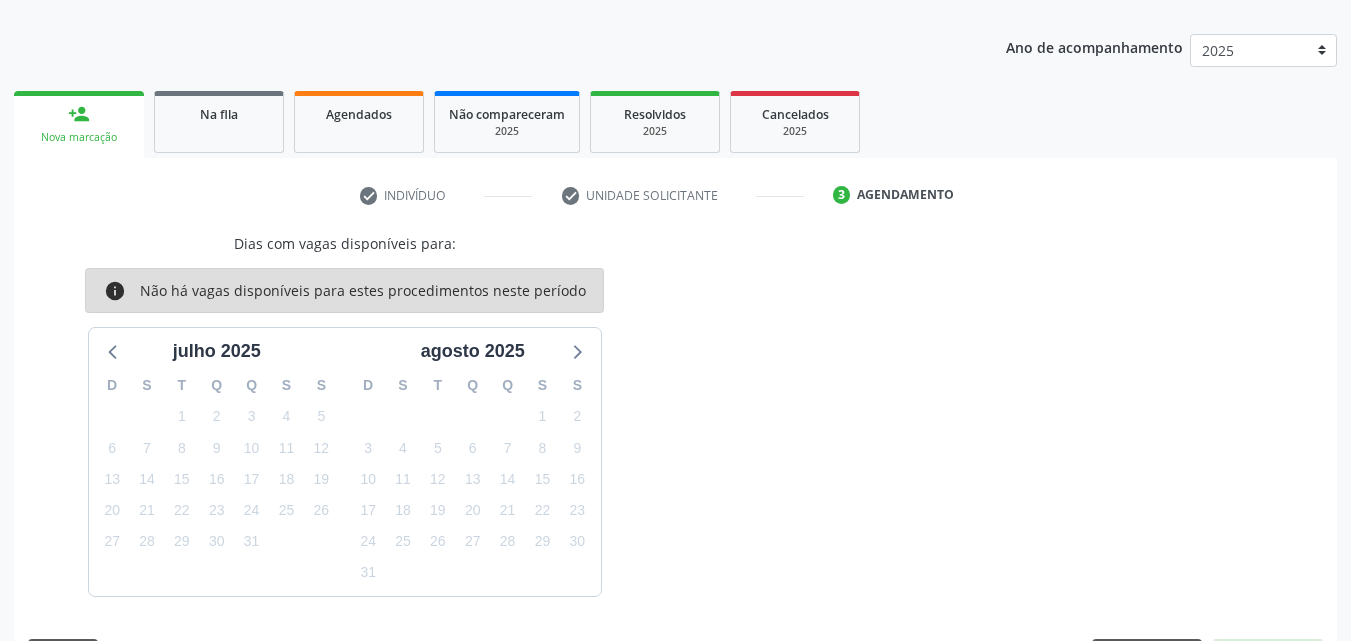 scroll, scrollTop: 295, scrollLeft: 0, axis: vertical 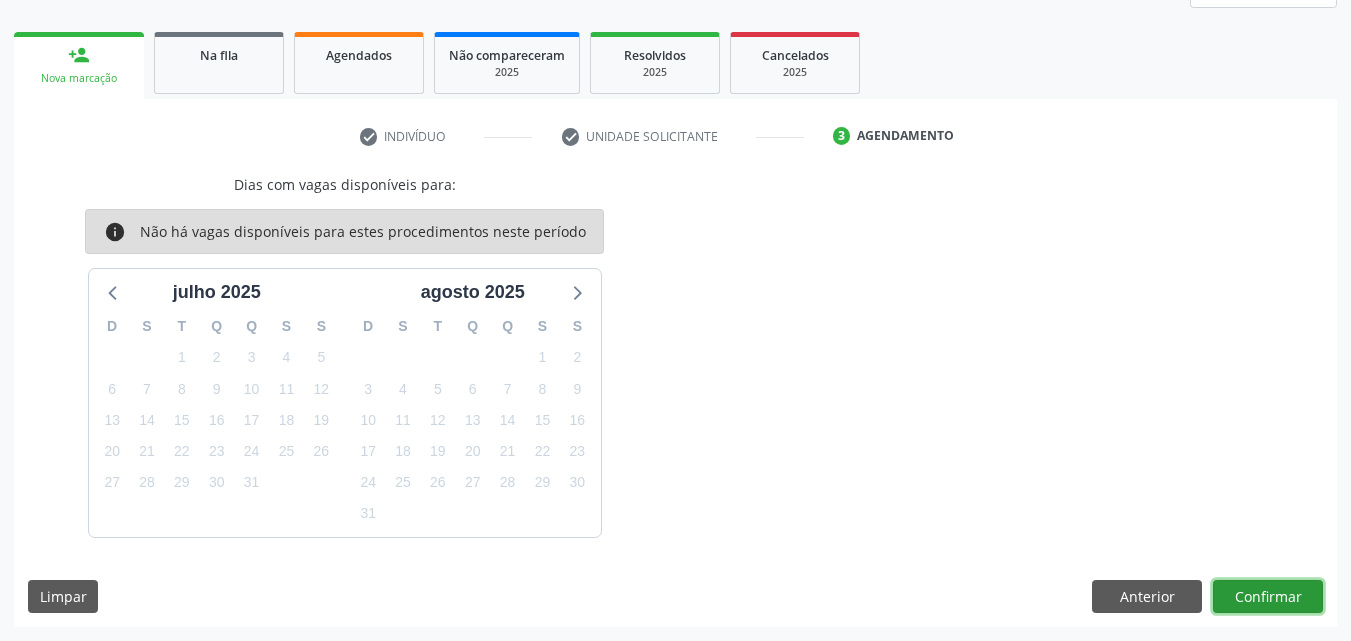click on "Confirmar" at bounding box center (1268, 597) 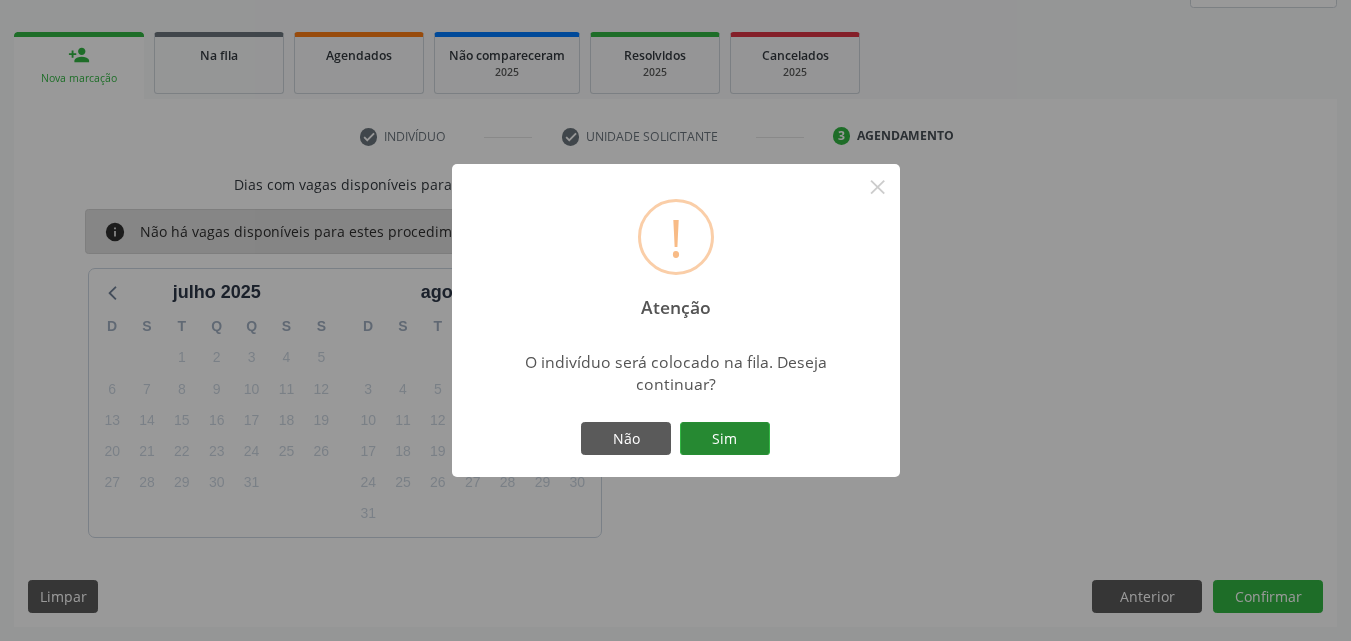 click on "Sim" at bounding box center [725, 439] 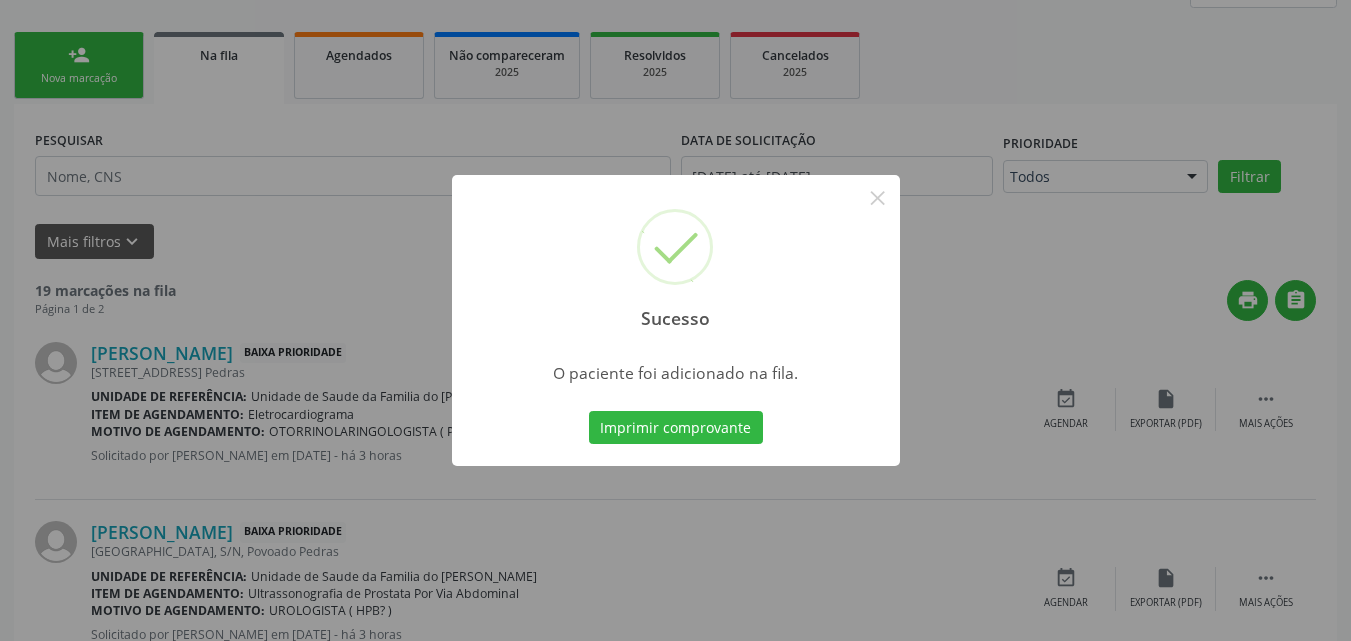 scroll, scrollTop: 54, scrollLeft: 0, axis: vertical 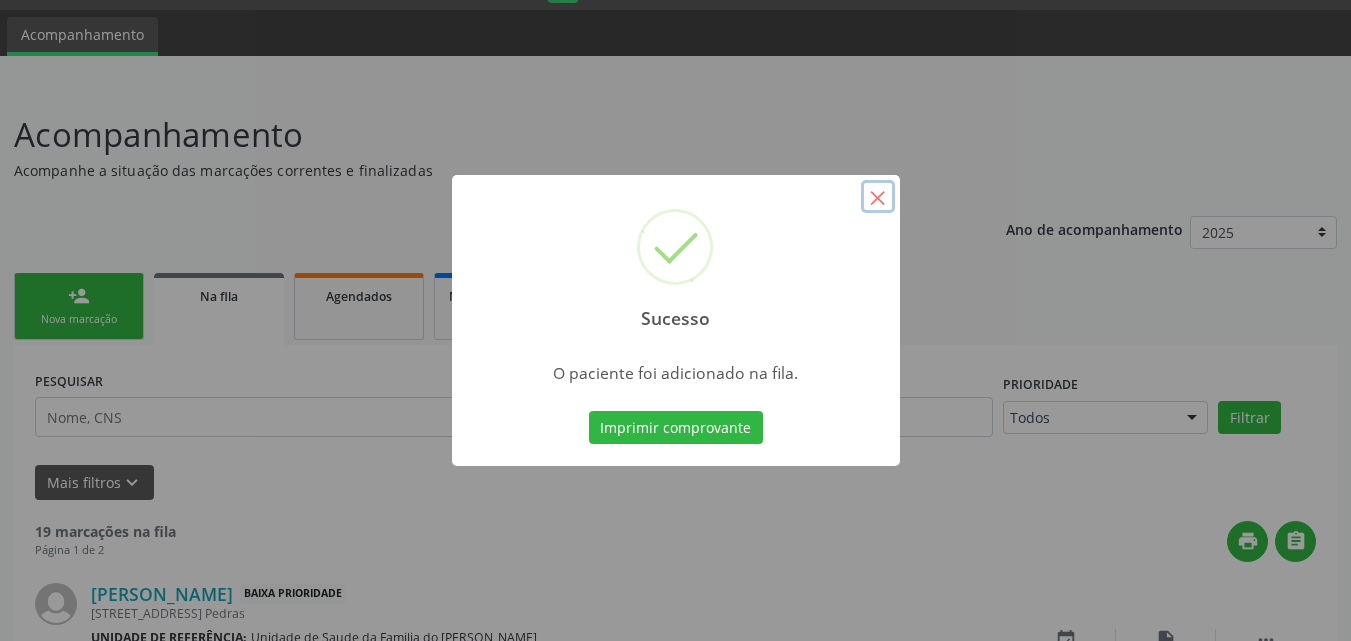 click on "×" at bounding box center (878, 197) 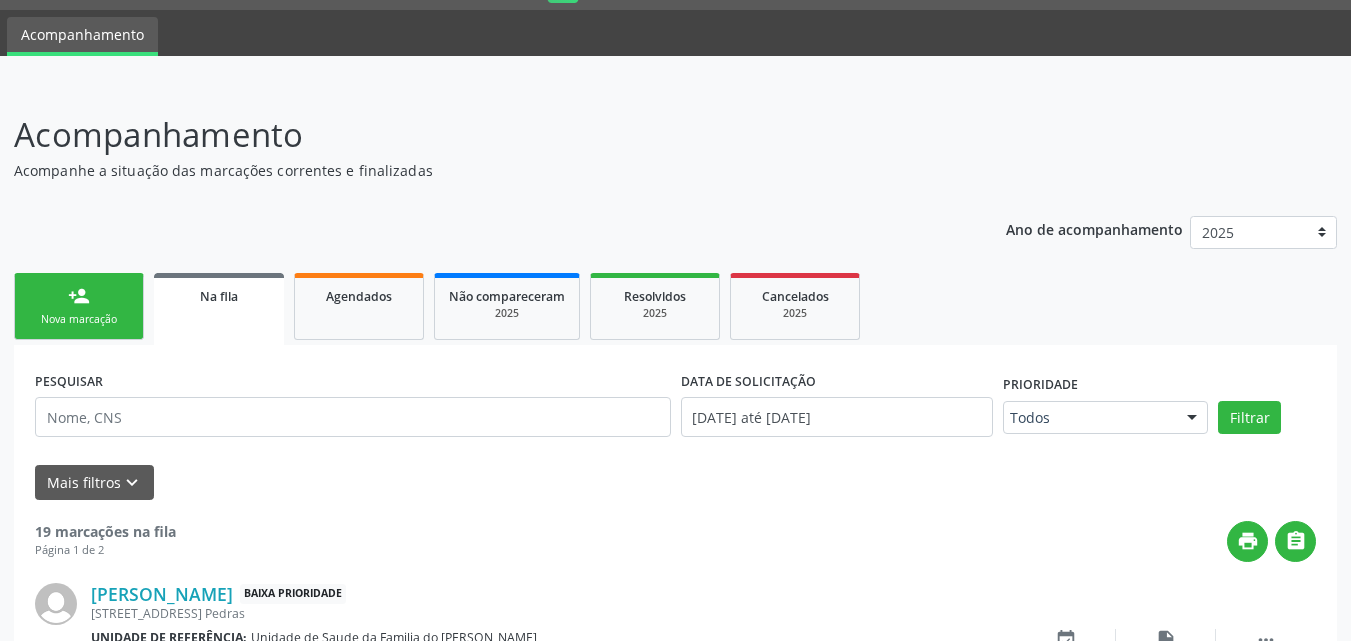click on "Nova marcação" at bounding box center (79, 319) 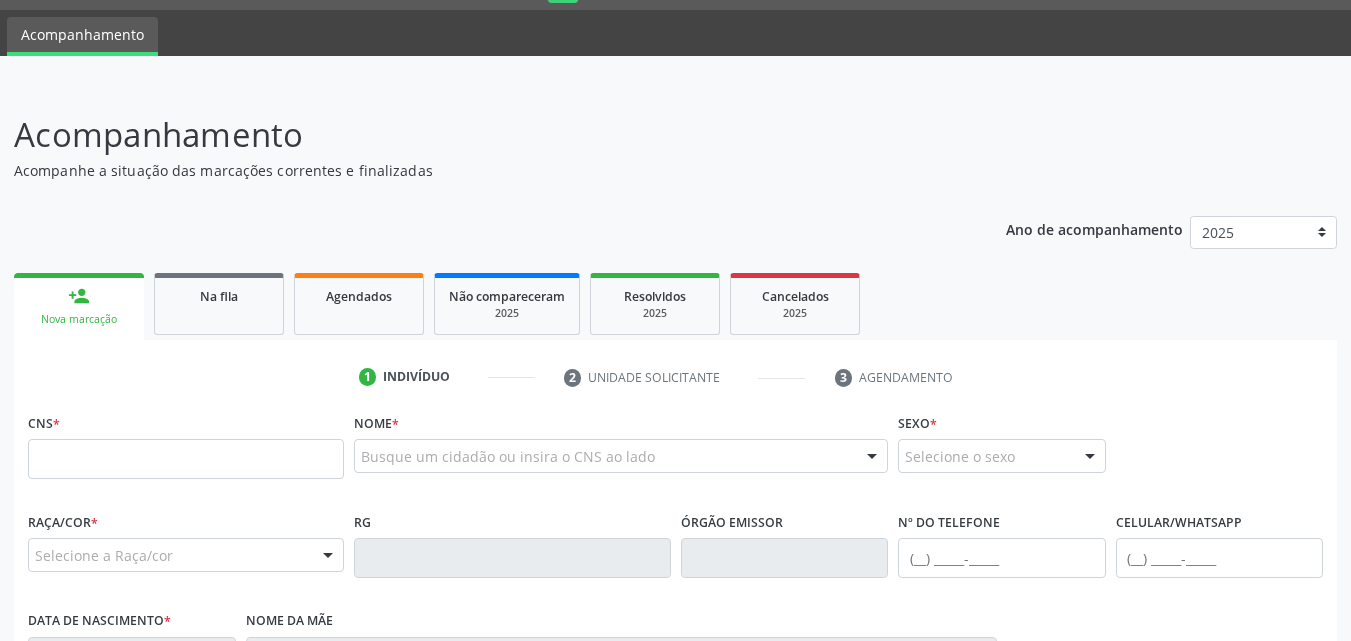click on "CNS
*" at bounding box center (186, 443) 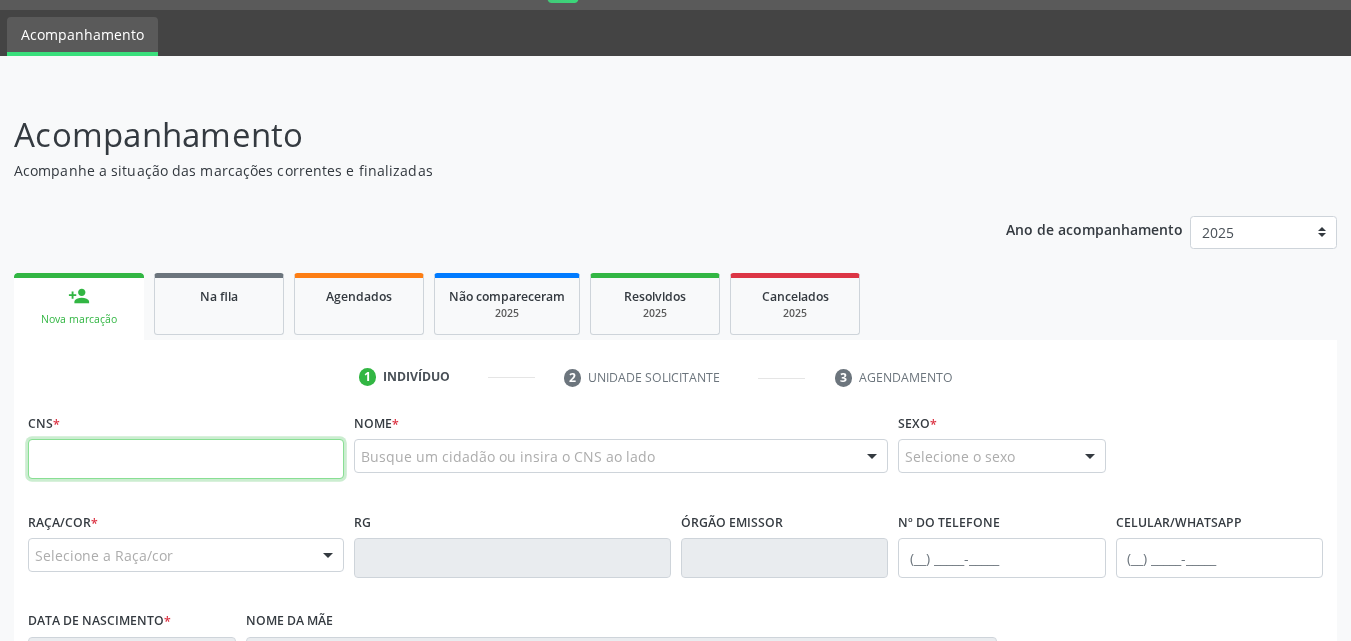 click at bounding box center [186, 459] 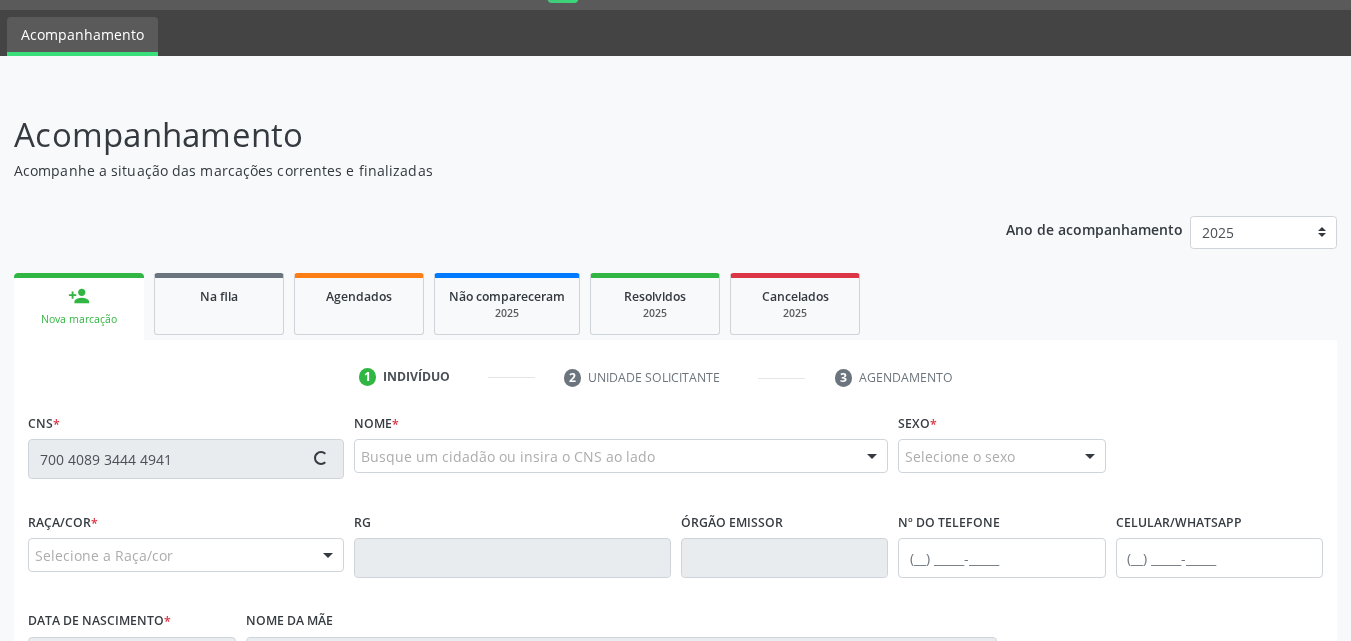 type on "700 4089 3444 4941" 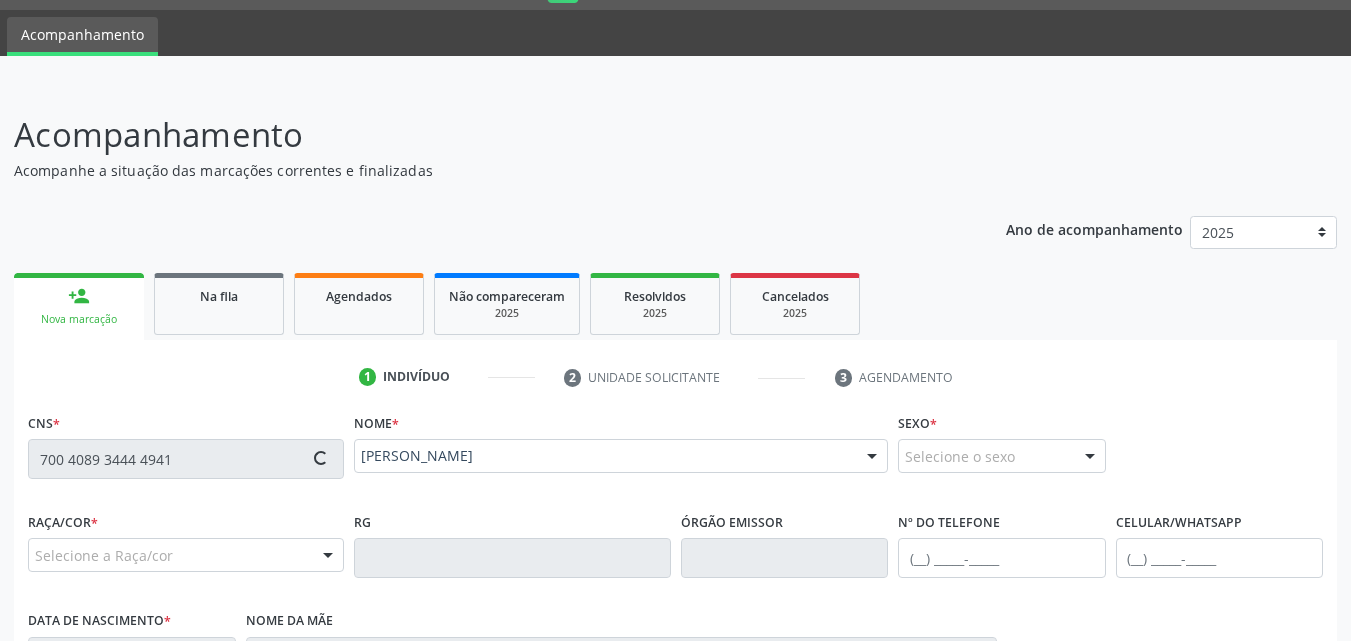 type on "[PHONE_NUMBER]" 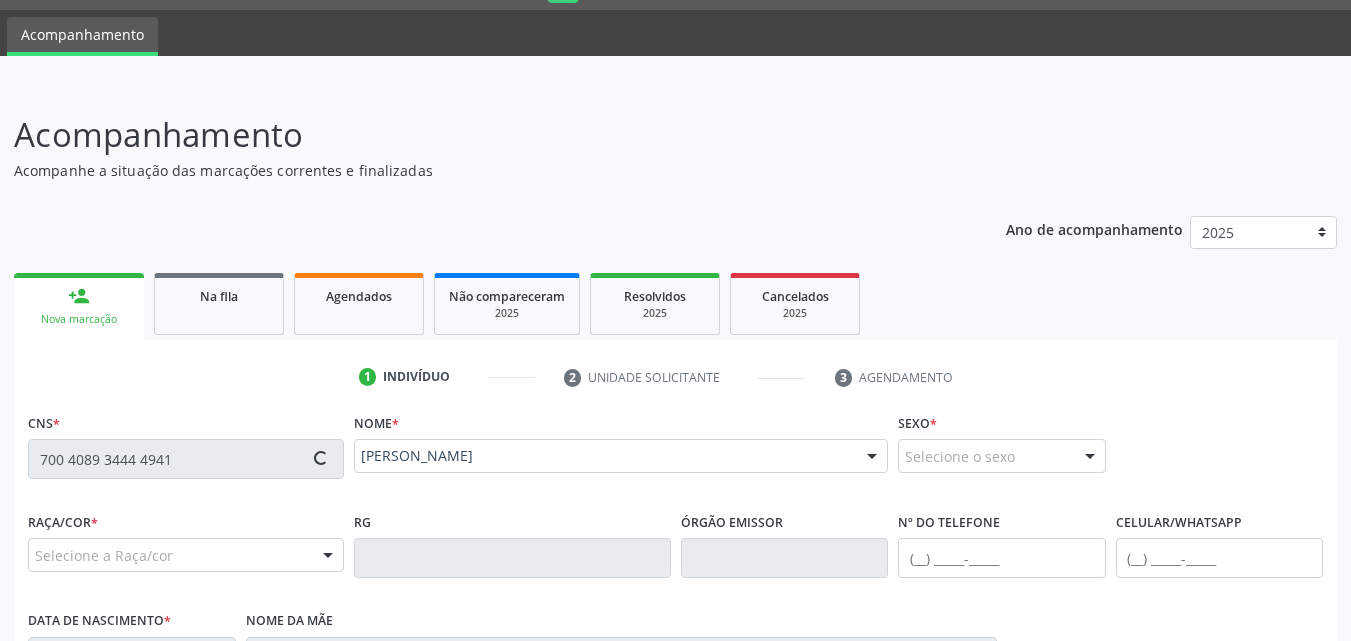 type on "[DATE]" 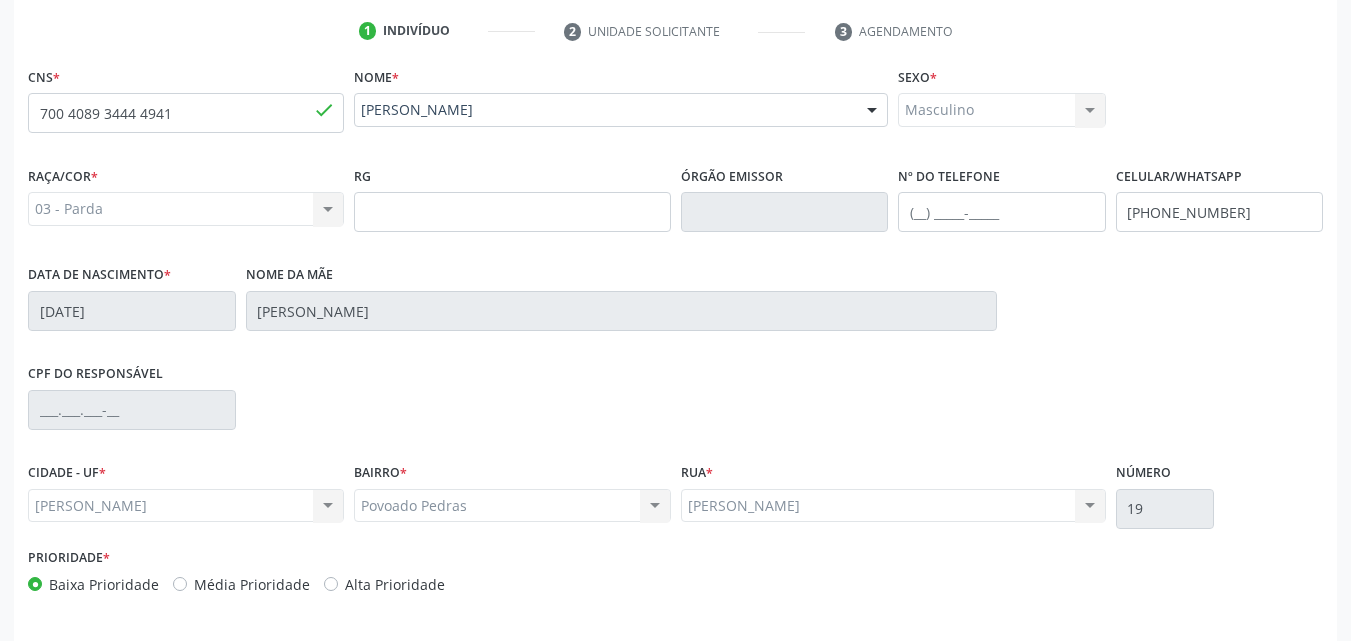 scroll, scrollTop: 471, scrollLeft: 0, axis: vertical 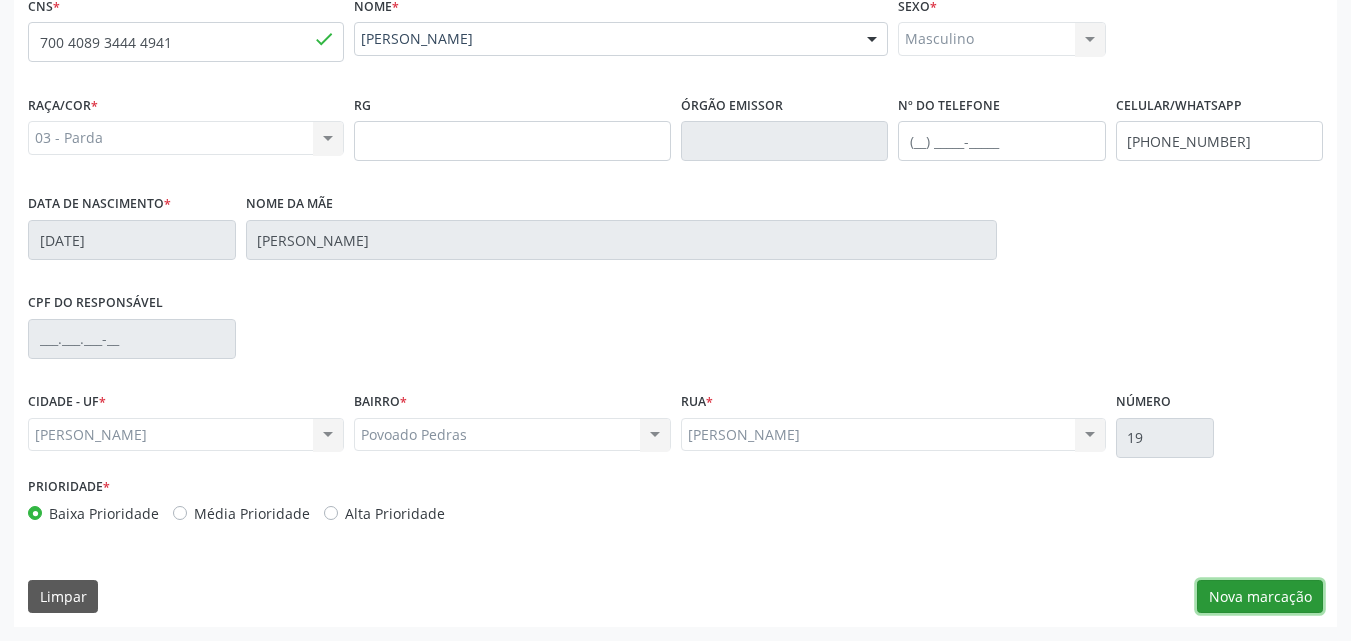 click on "Nova marcação" at bounding box center (1260, 597) 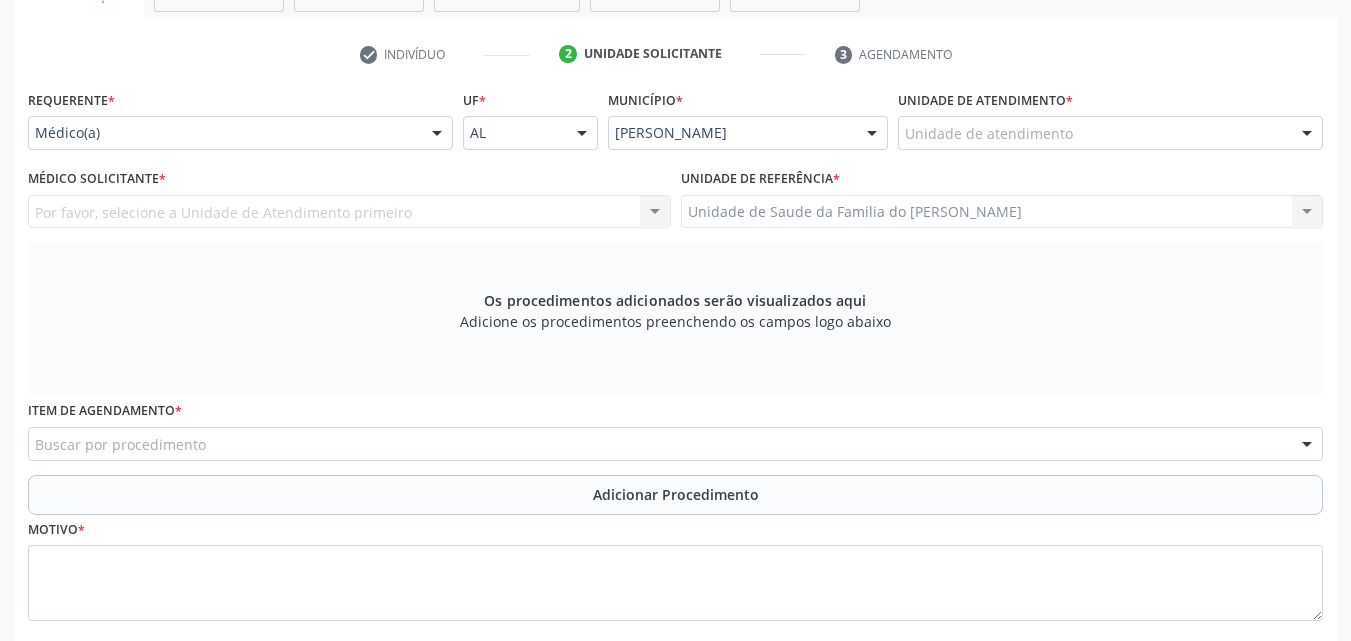 scroll, scrollTop: 371, scrollLeft: 0, axis: vertical 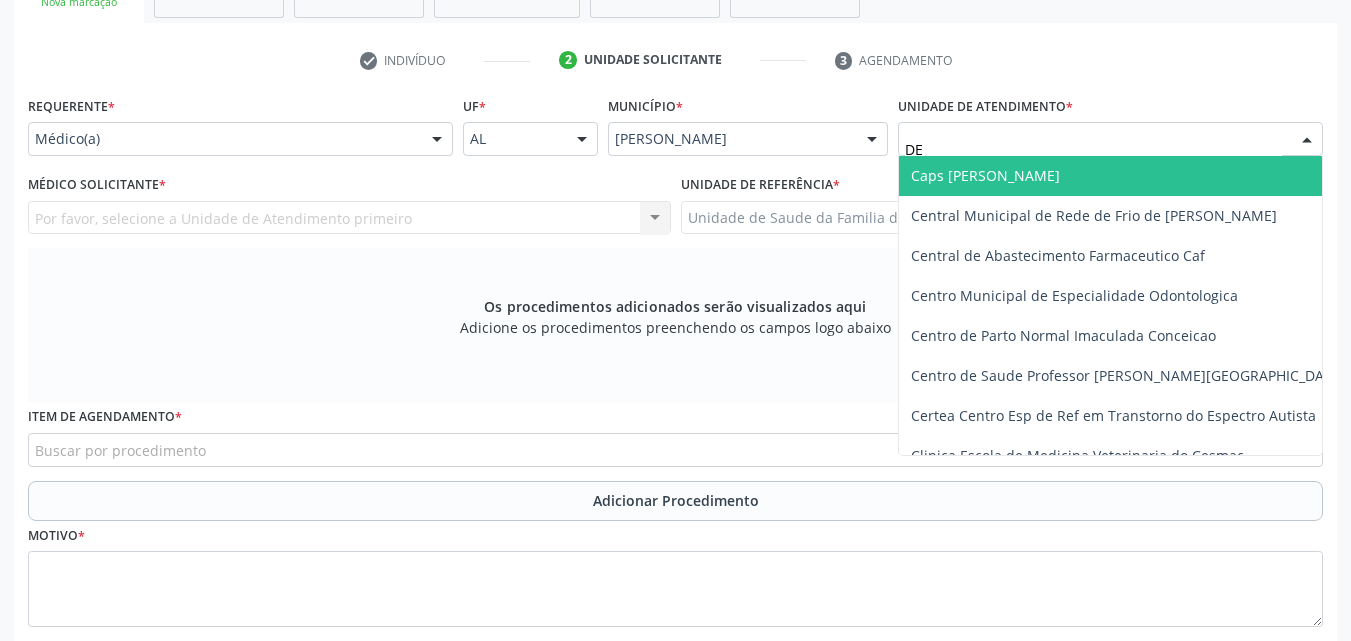type on "DEN" 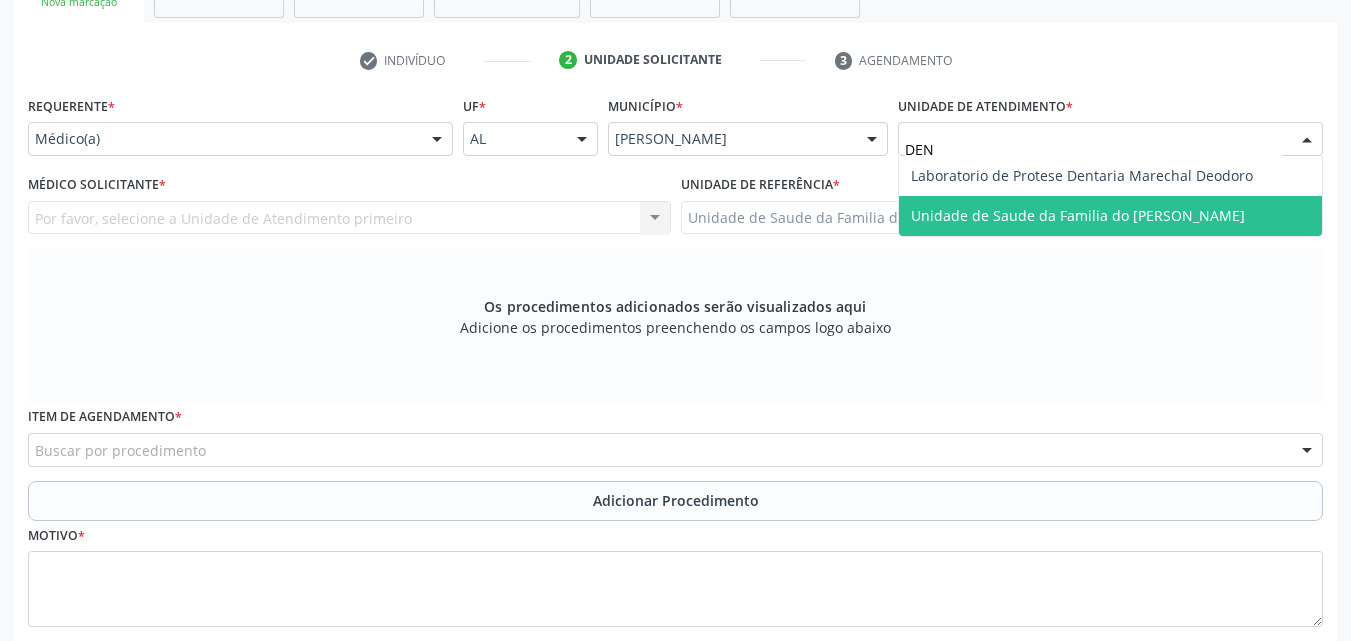click on "Unidade de Saude da Familia do [PERSON_NAME]" at bounding box center [1110, 216] 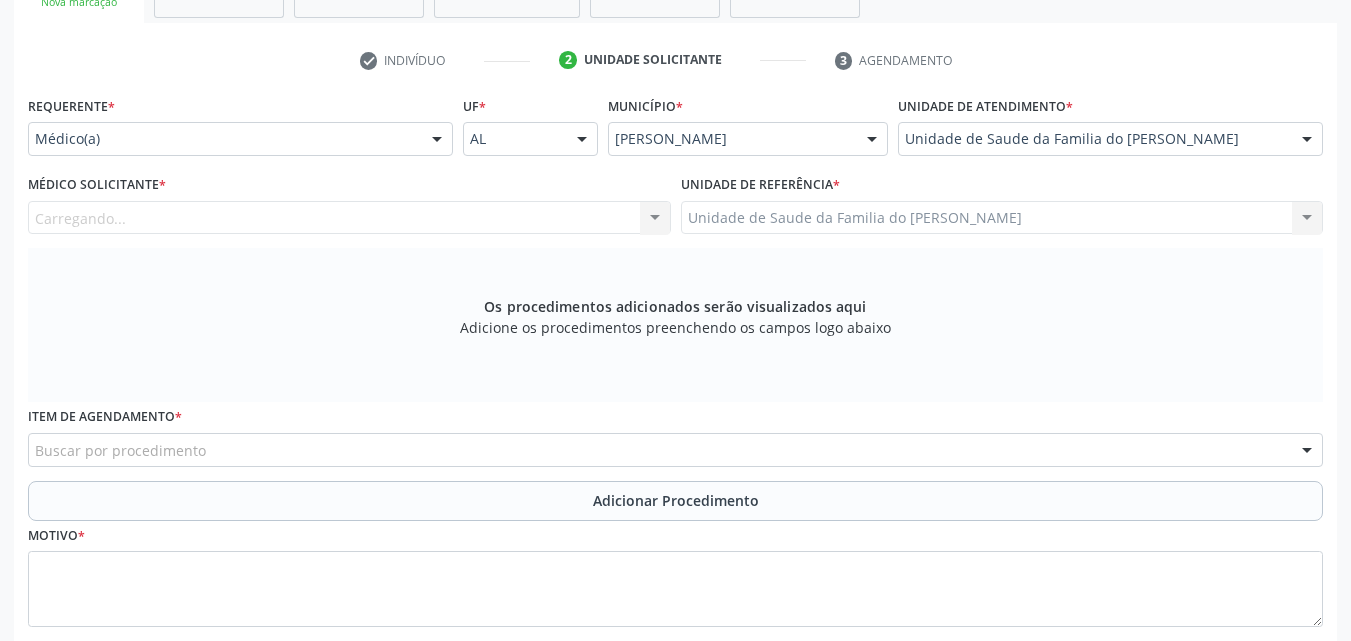 click on "Carregando...
Nenhum resultado encontrado para: "   "
Não há nenhuma opção para ser exibida." at bounding box center (349, 218) 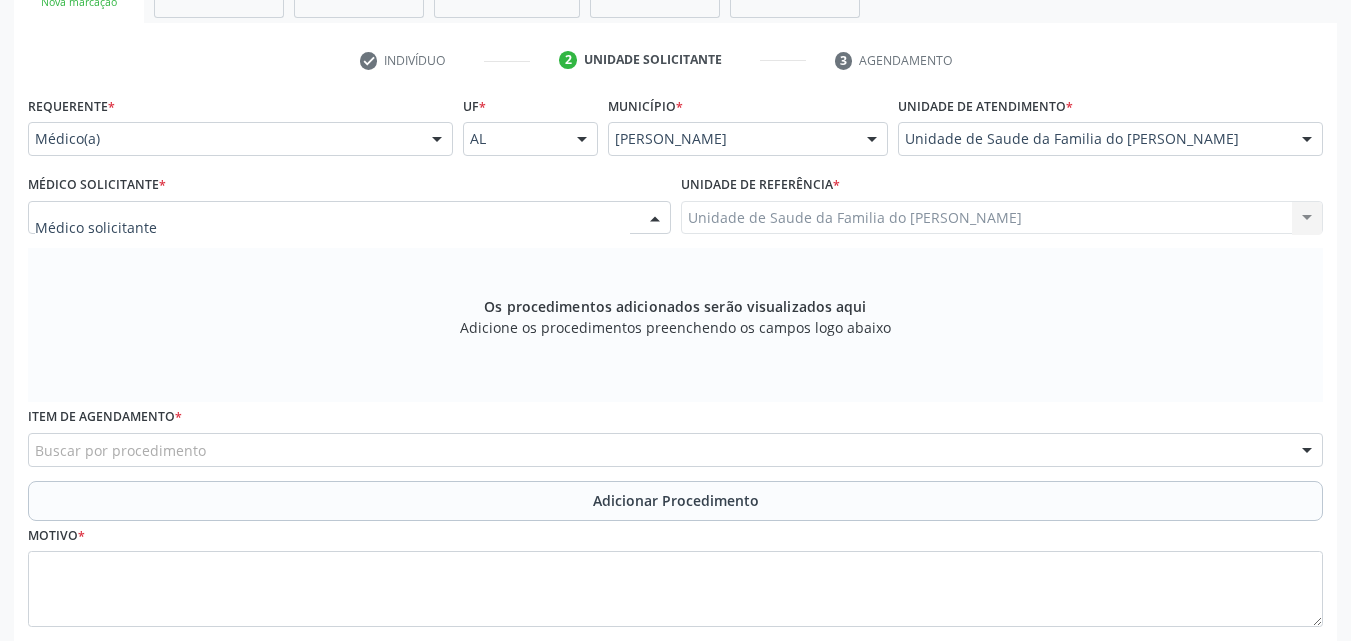 click at bounding box center [349, 218] 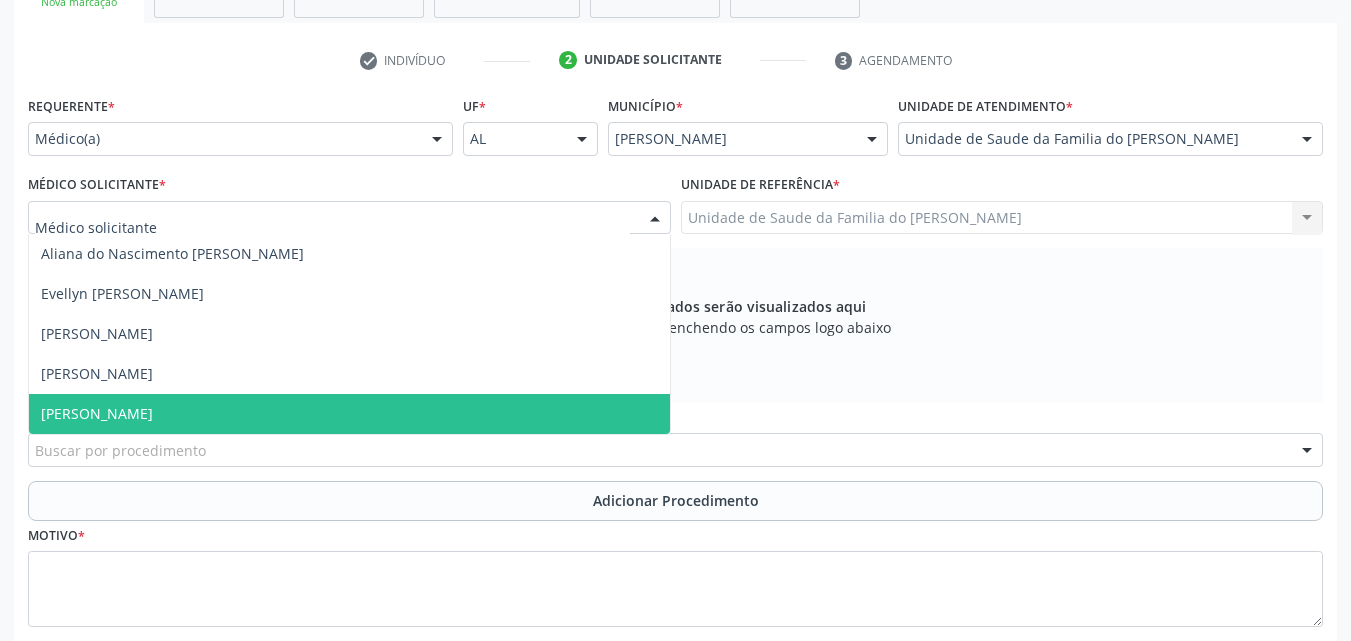 click on "[PERSON_NAME]" at bounding box center [349, 414] 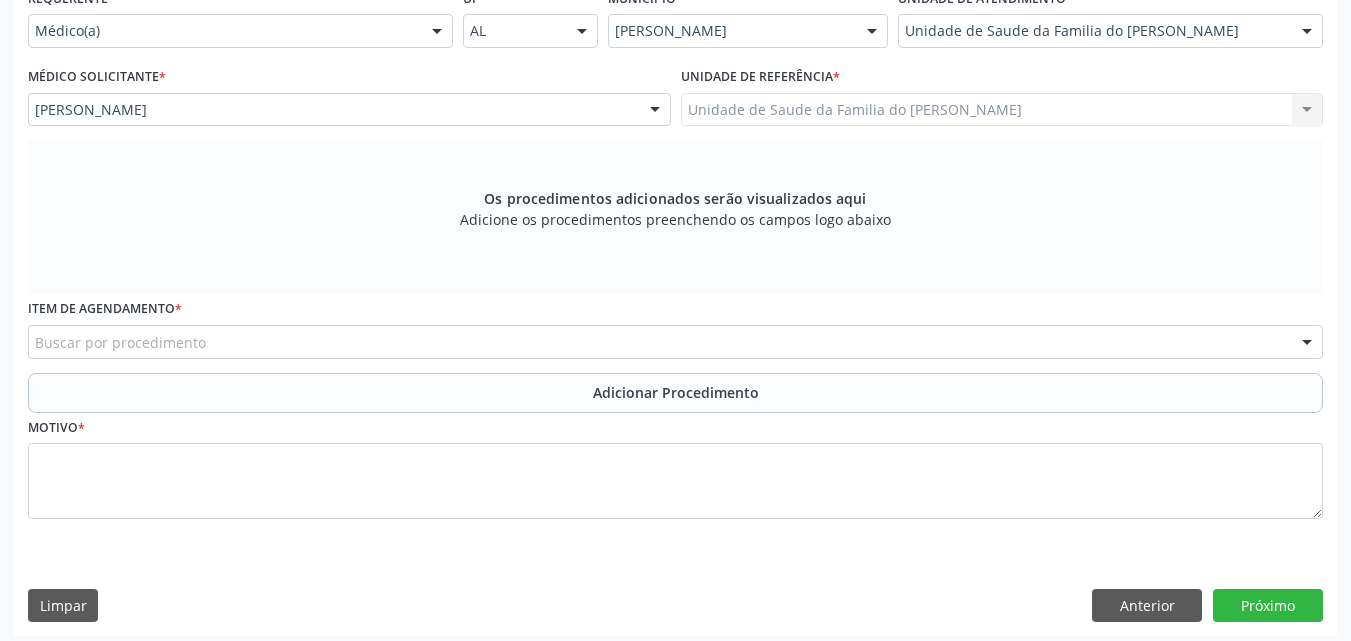 scroll, scrollTop: 488, scrollLeft: 0, axis: vertical 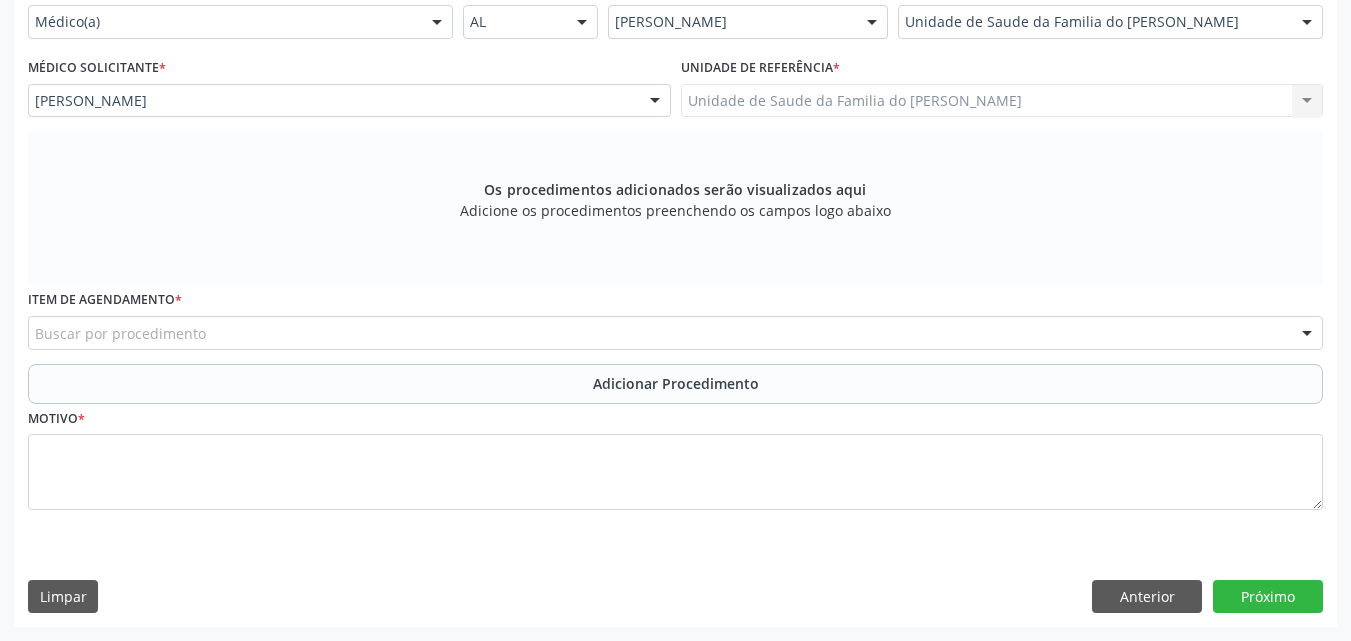 click on "Buscar por procedimento" at bounding box center (675, 333) 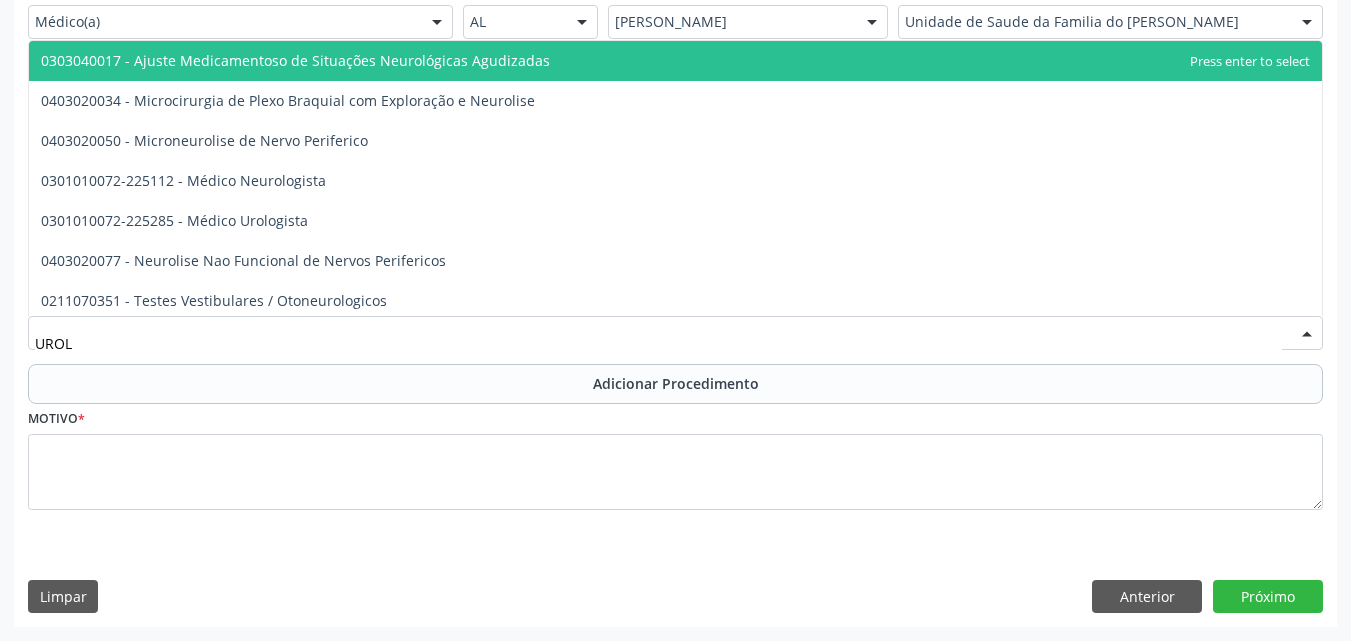 type on "UROLO" 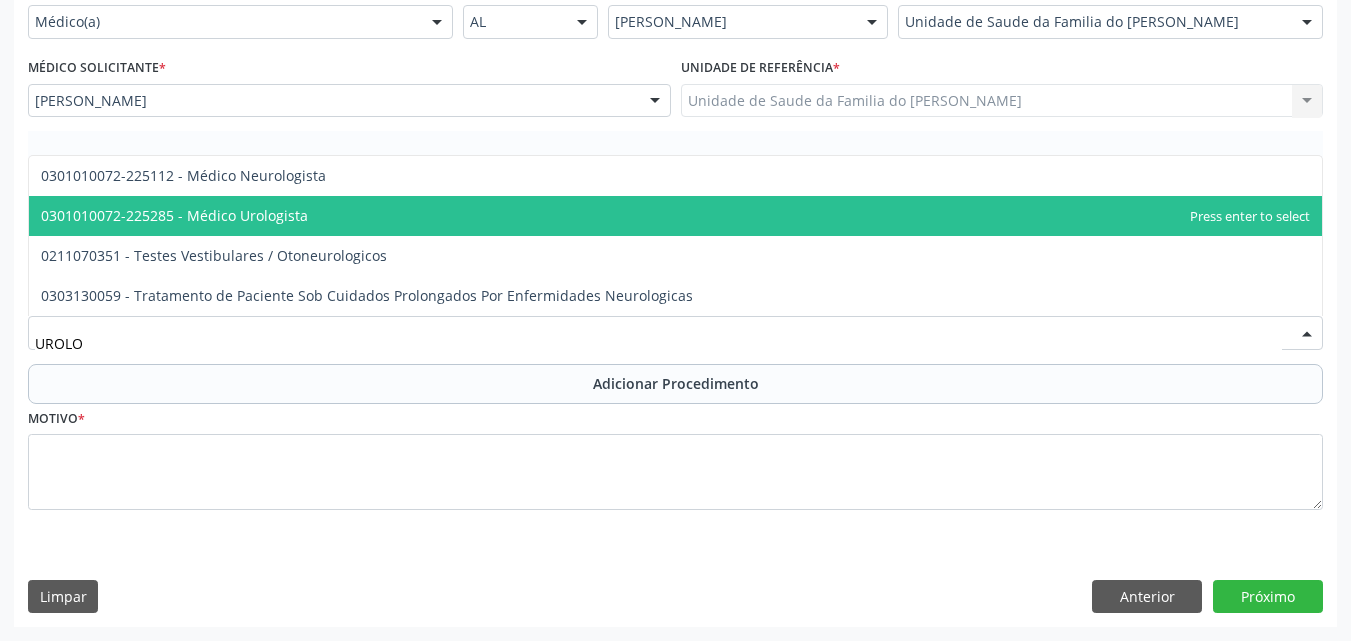 click on "0301010072-225285 - Médico Urologista" at bounding box center [174, 215] 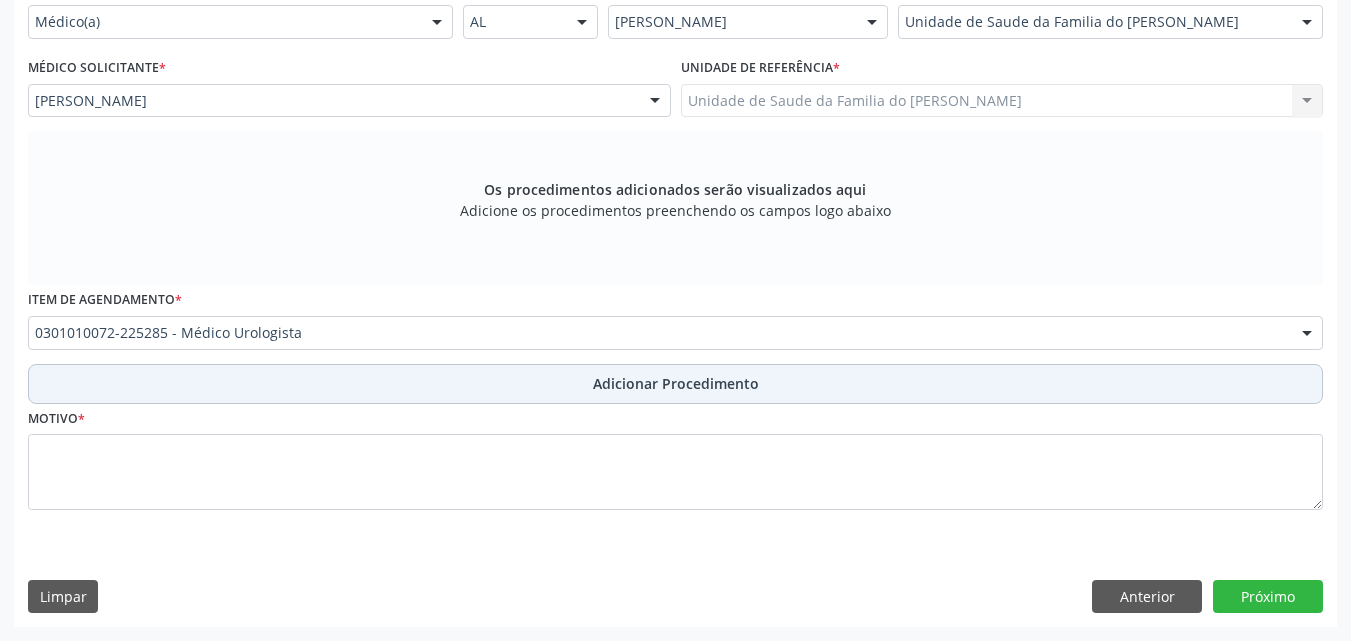 click on "Adicionar Procedimento" at bounding box center [675, 384] 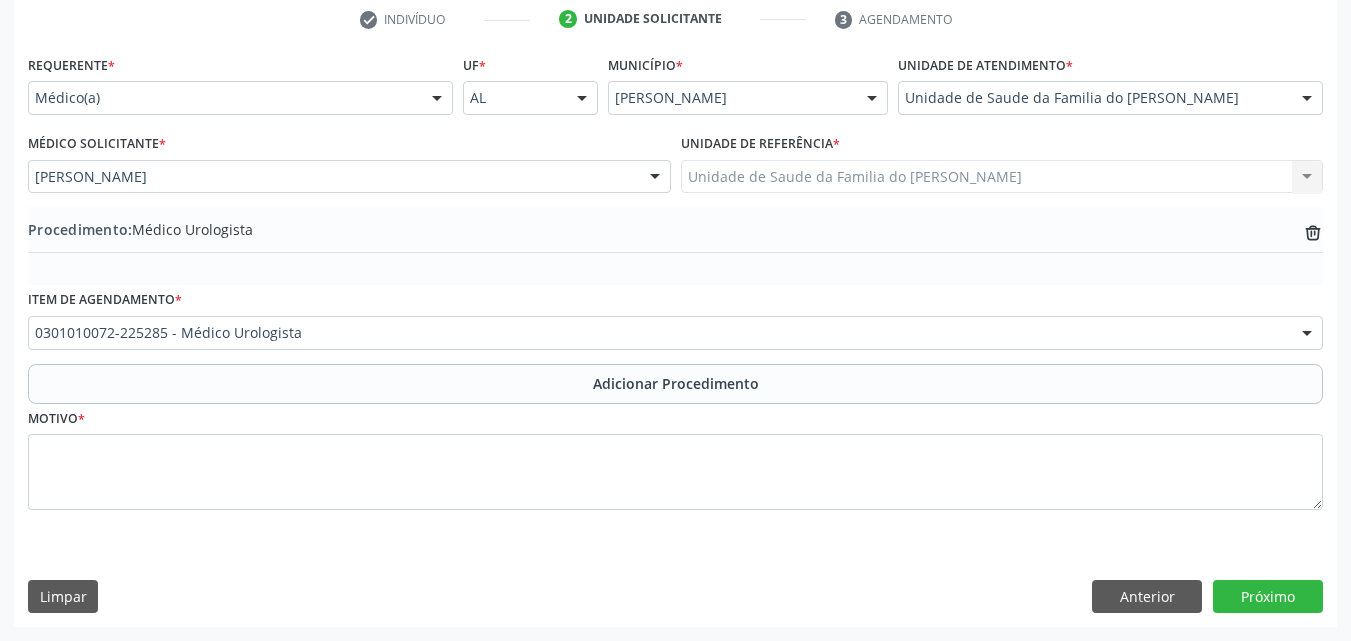 scroll, scrollTop: 412, scrollLeft: 0, axis: vertical 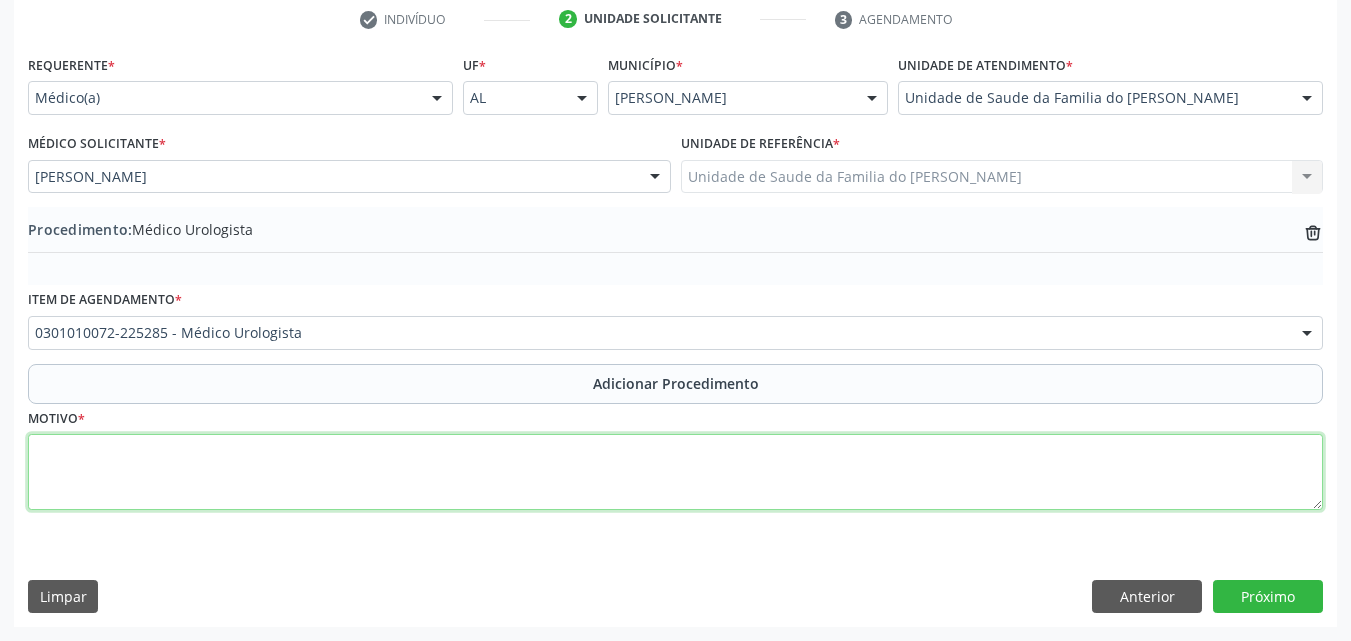 click at bounding box center (675, 472) 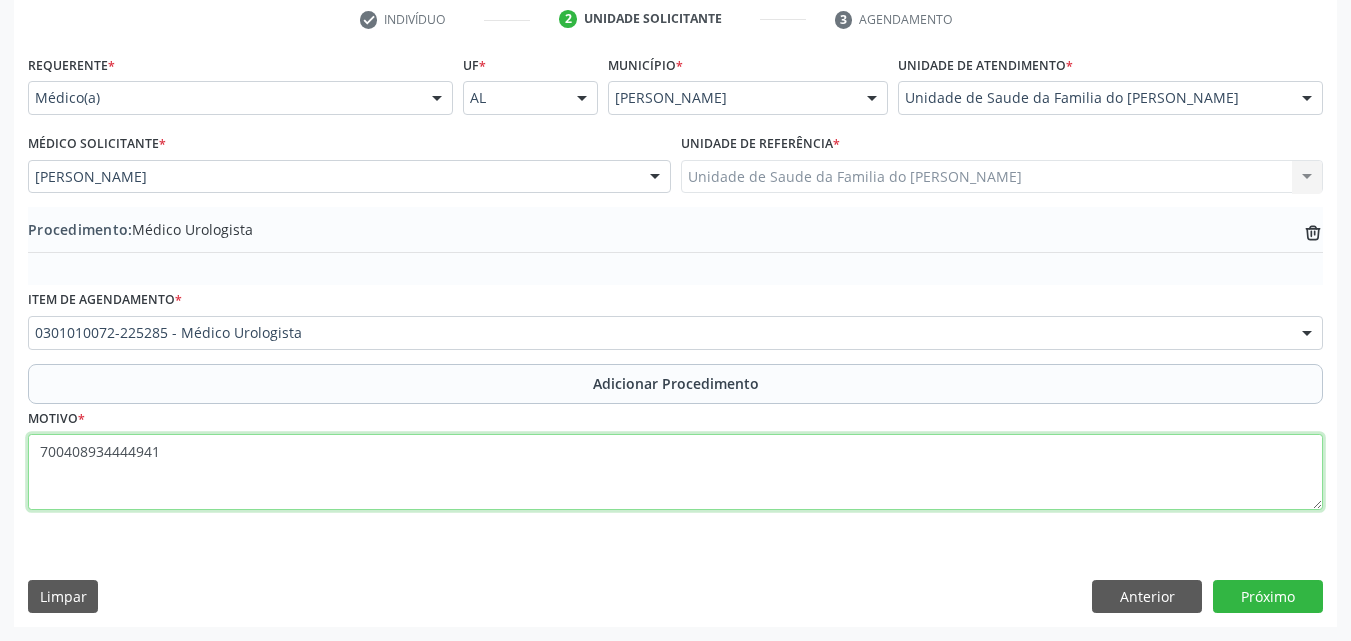 click on "700408934444941" at bounding box center [675, 472] 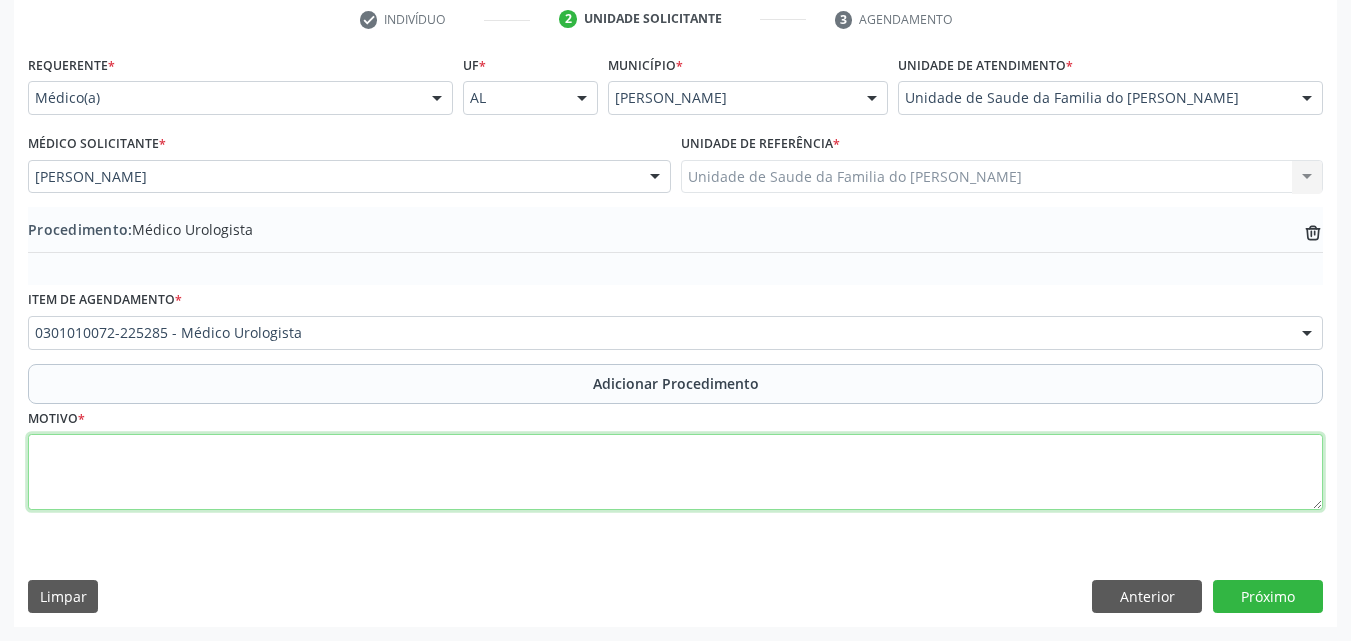 paste on "MÉDICO DA ESTRATÉGIA DE SAÚDE DA FAMILIA" 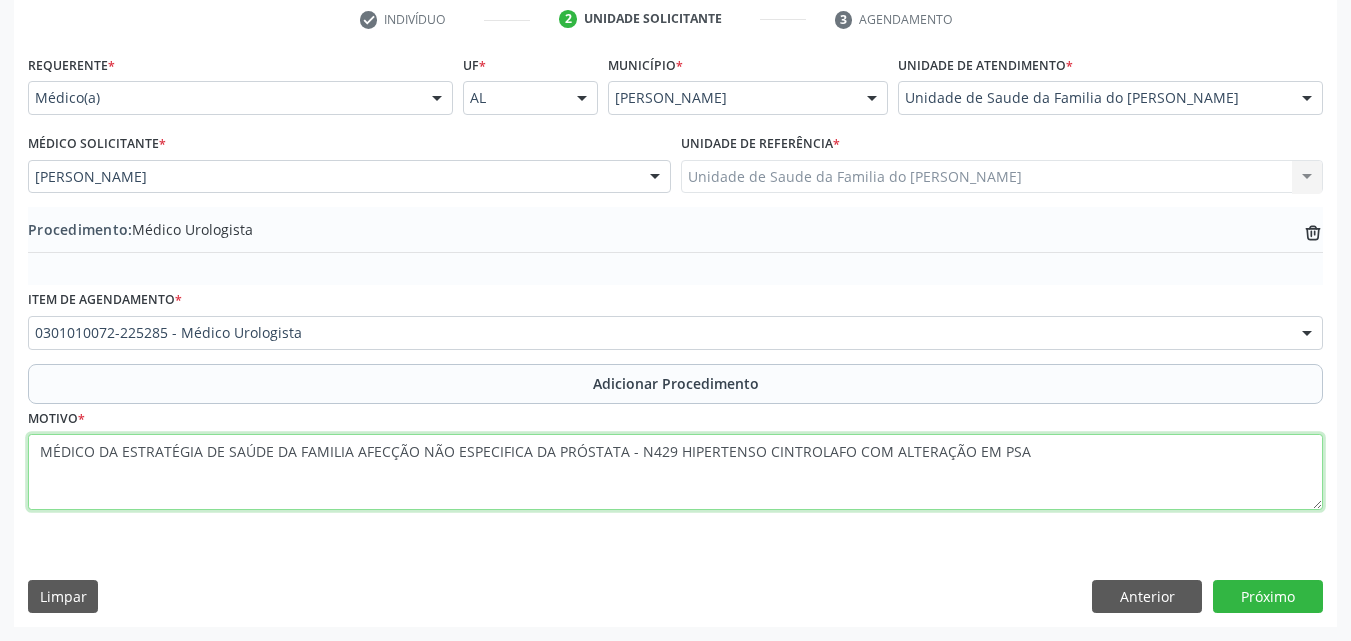 drag, startPoint x: 1085, startPoint y: 461, endPoint x: 23, endPoint y: 464, distance: 1062.0043 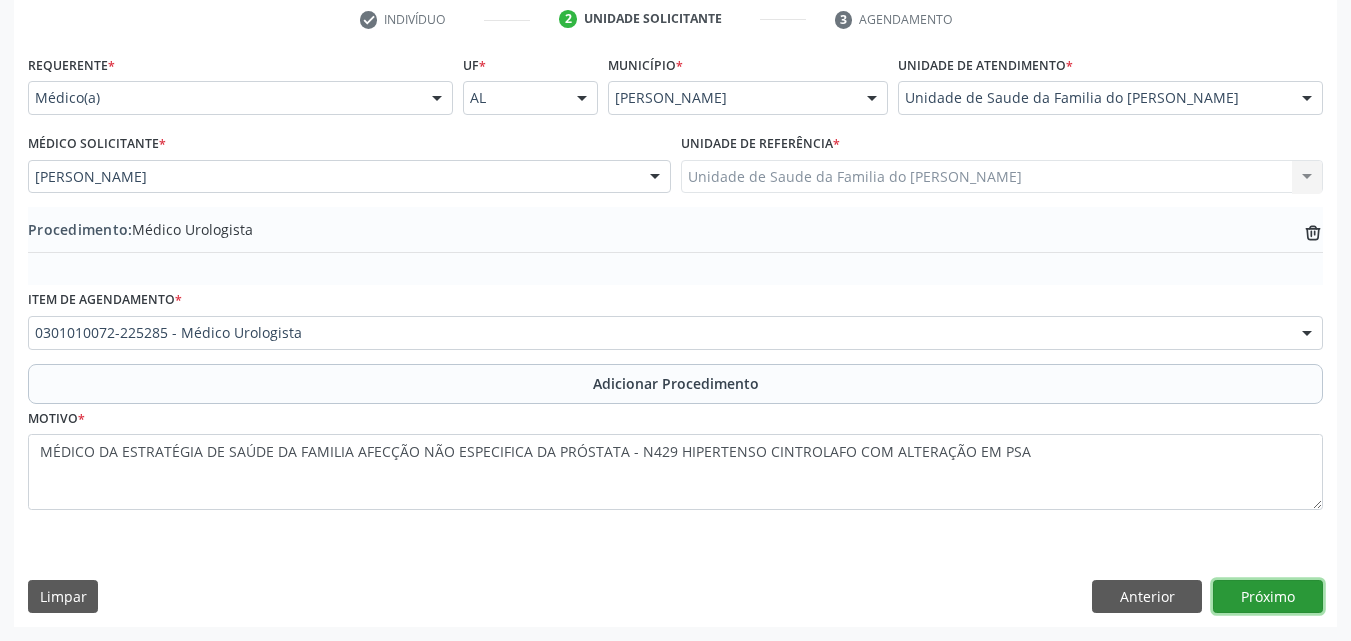 click on "Próximo" at bounding box center (1268, 597) 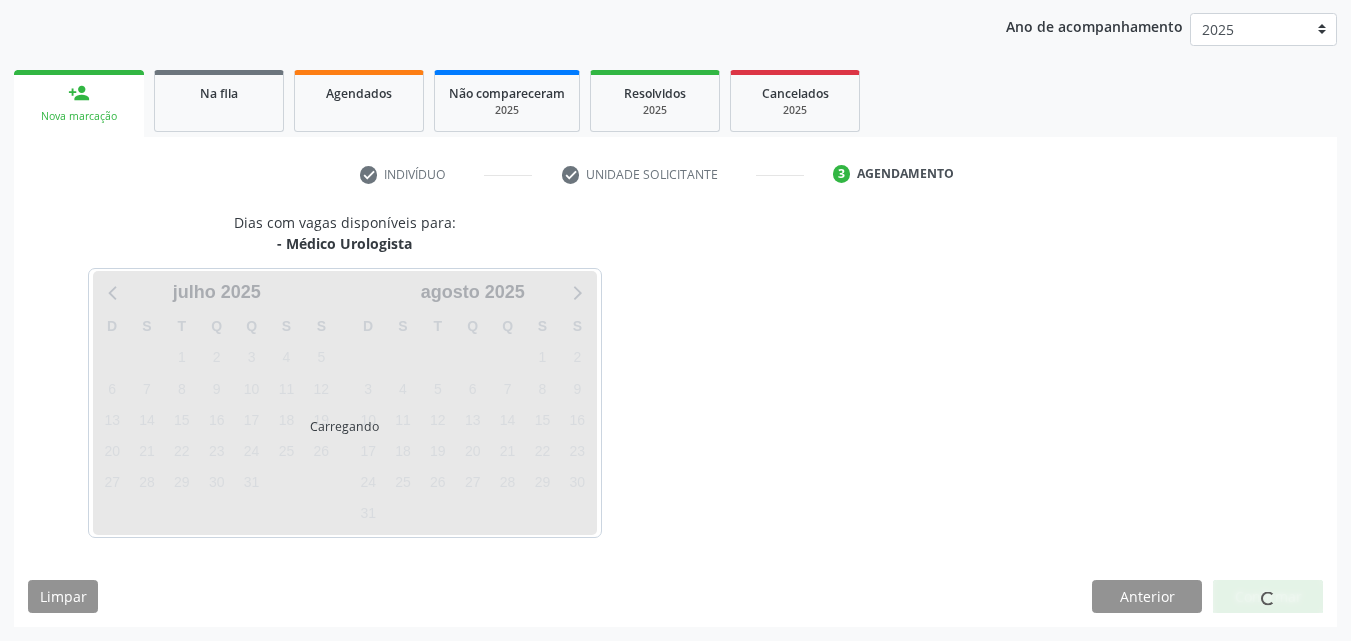 scroll, scrollTop: 316, scrollLeft: 0, axis: vertical 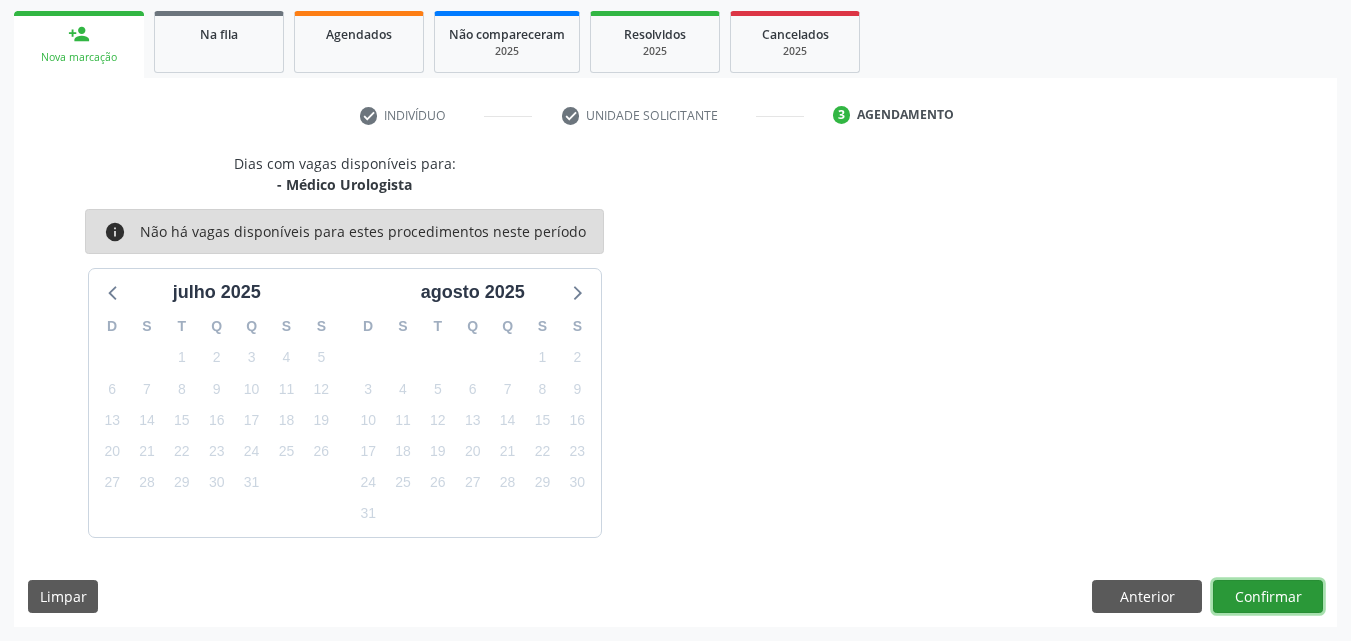 click on "Confirmar" at bounding box center [1268, 597] 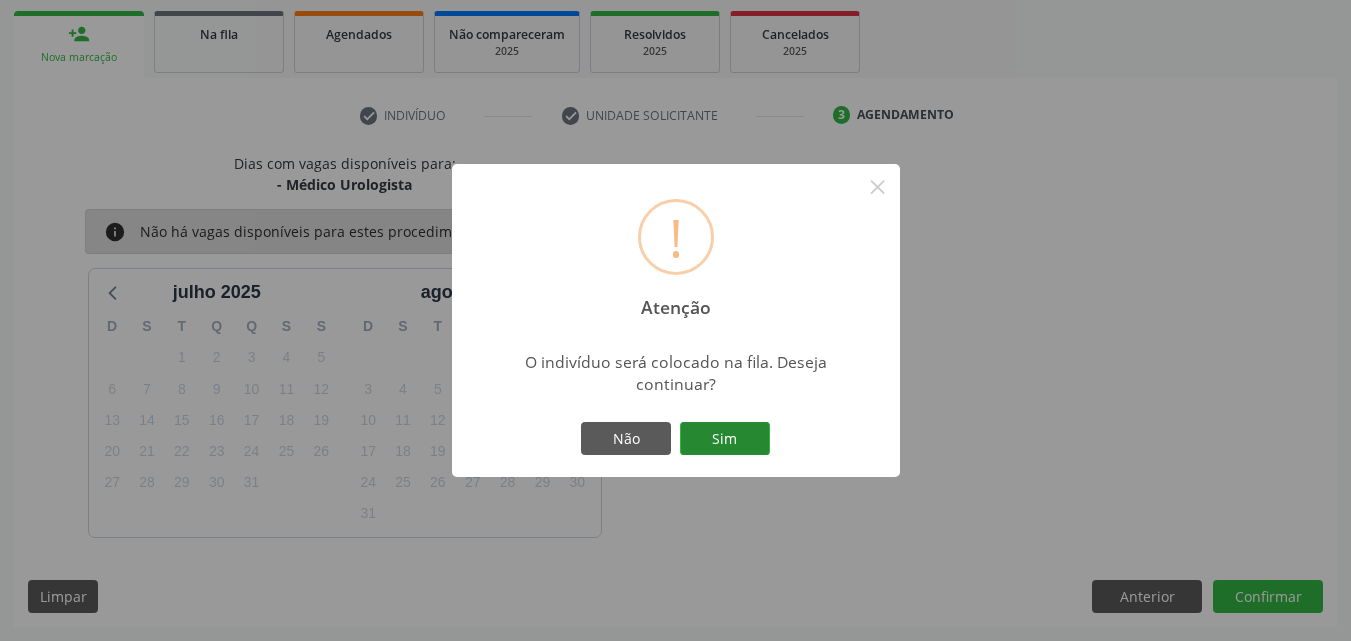 click on "Sim" at bounding box center (725, 439) 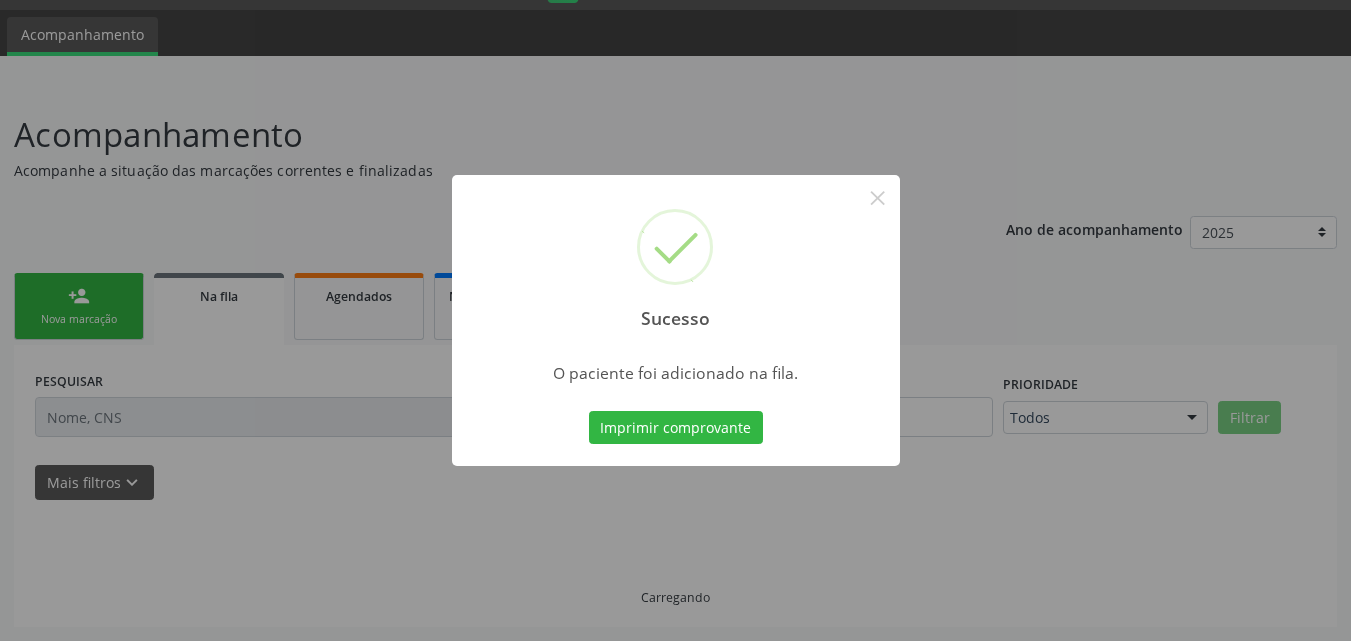 scroll, scrollTop: 54, scrollLeft: 0, axis: vertical 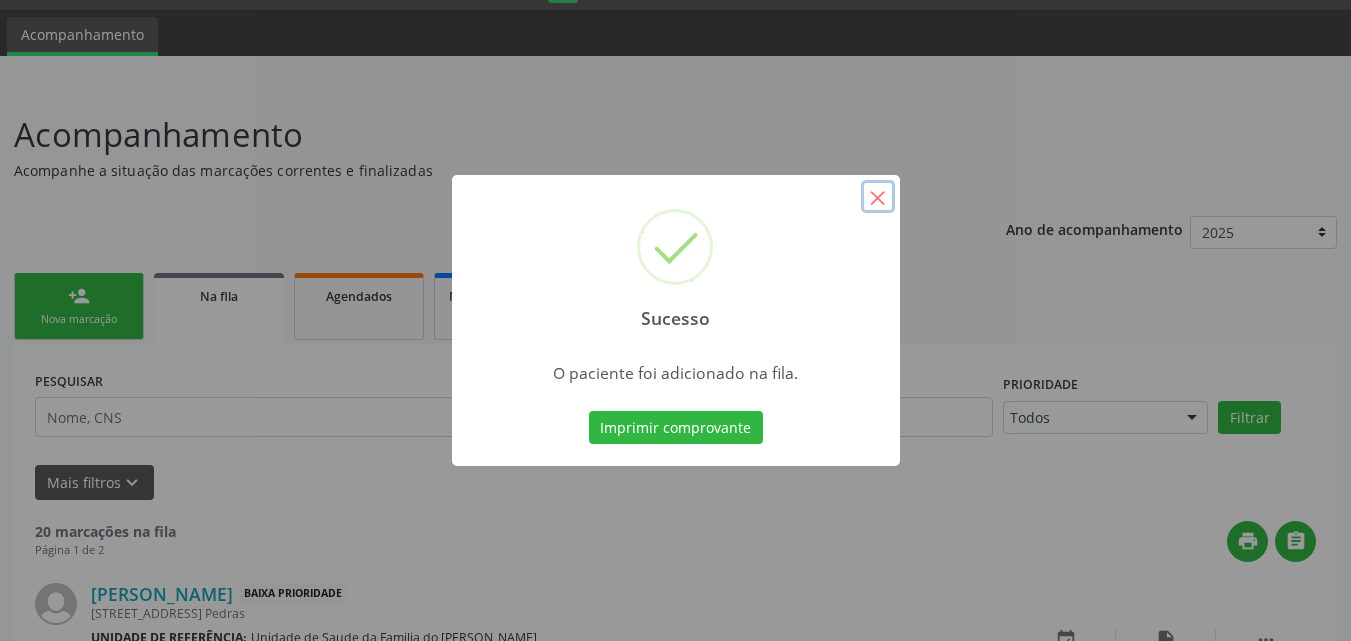 click on "×" at bounding box center (878, 197) 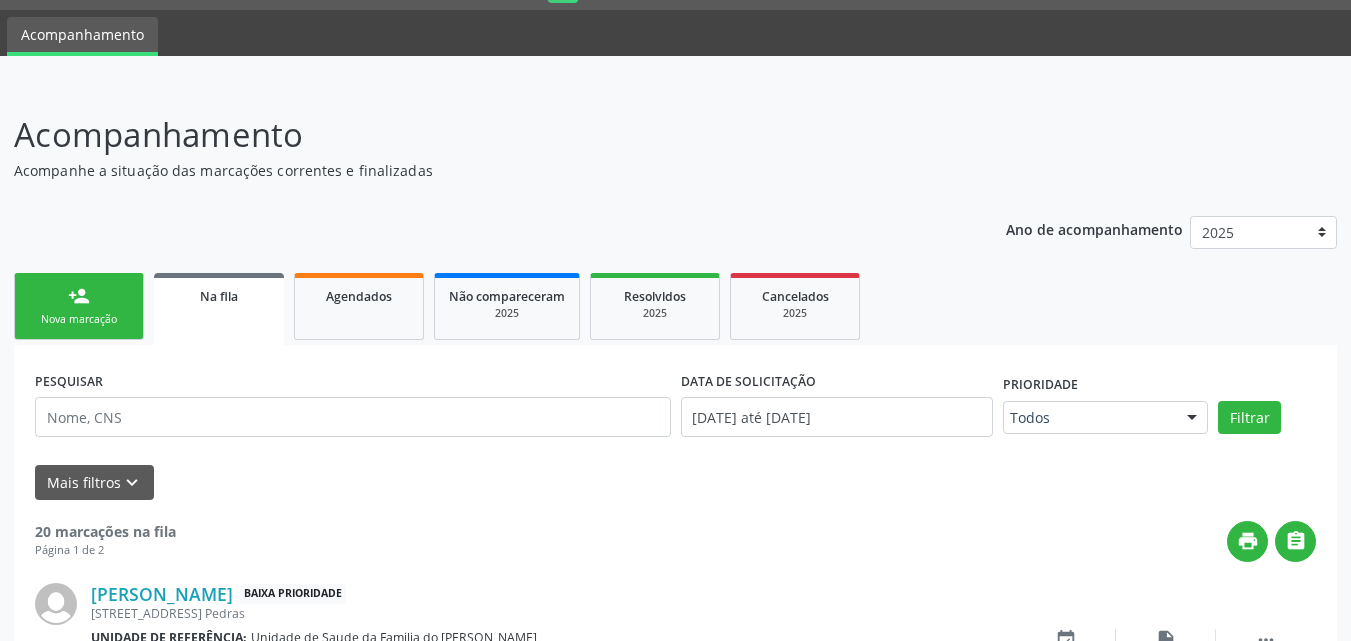 click on "person_add
Nova marcação" at bounding box center (79, 306) 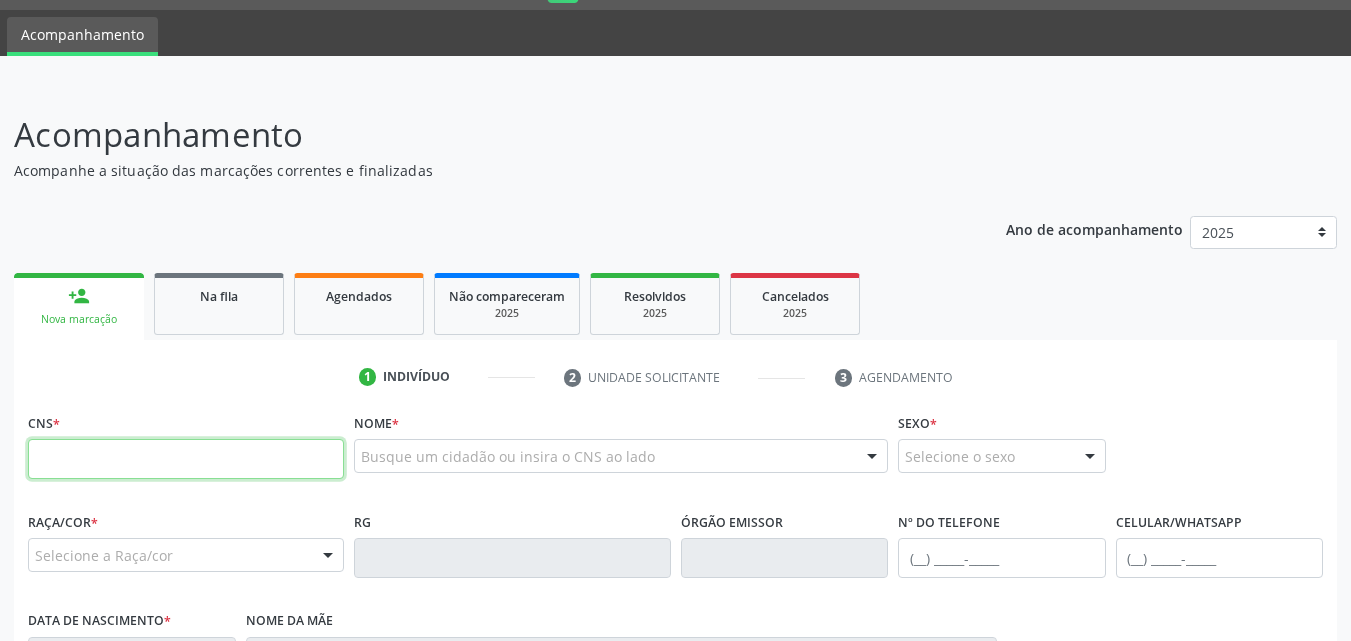 click at bounding box center (186, 459) 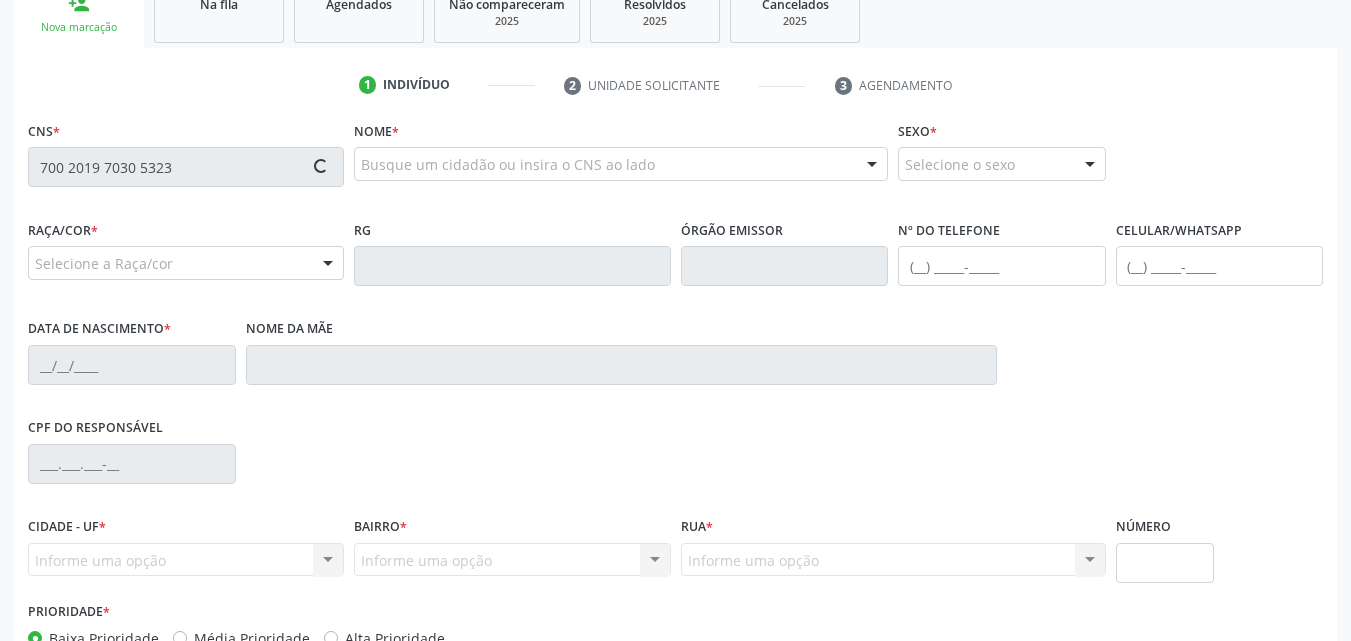 scroll, scrollTop: 354, scrollLeft: 0, axis: vertical 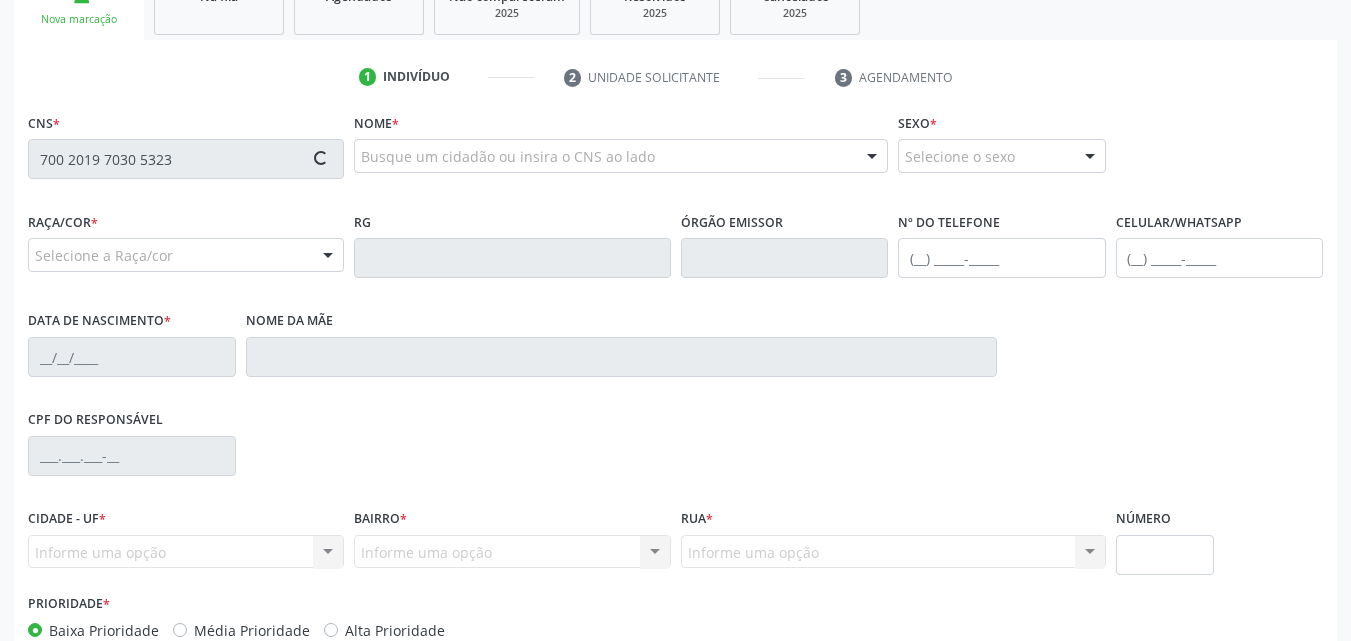 type on "700 2019 7030 5323" 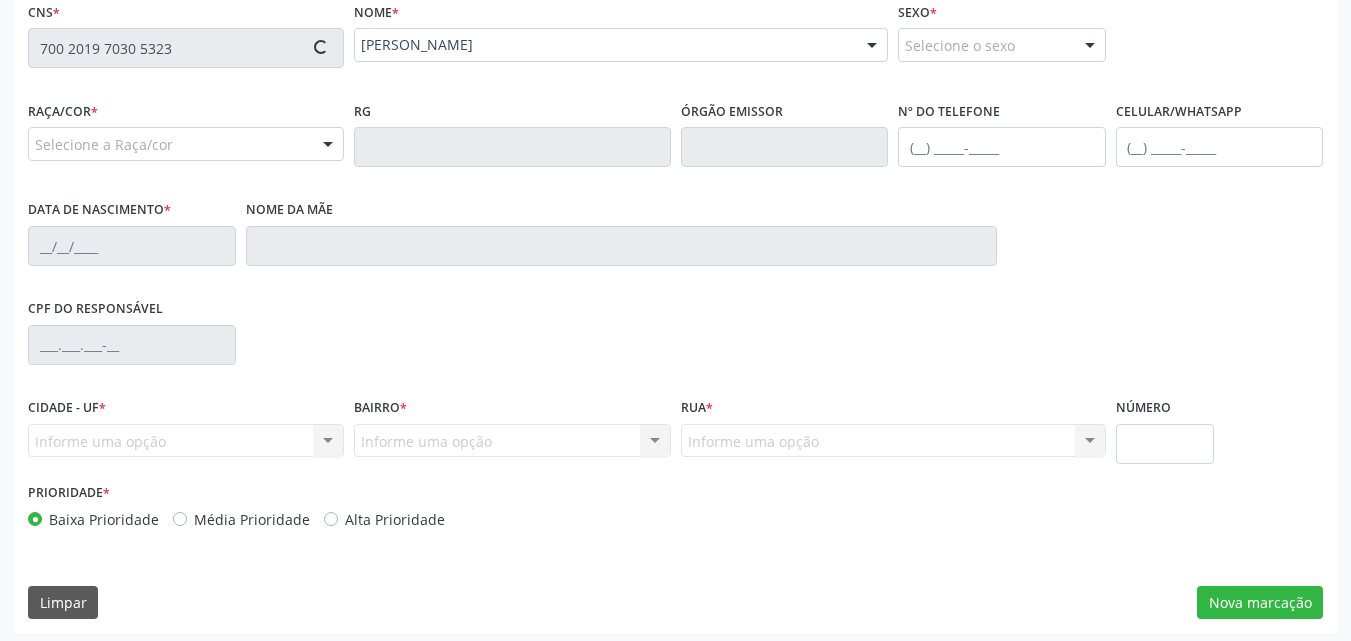 scroll, scrollTop: 471, scrollLeft: 0, axis: vertical 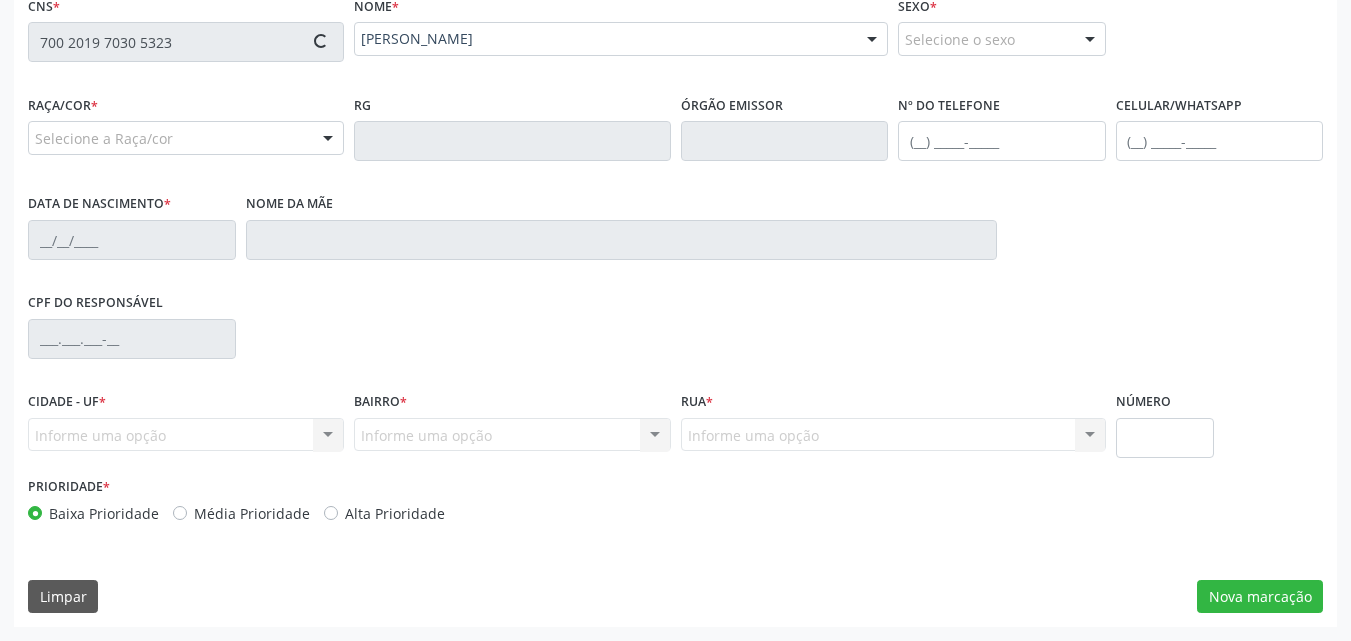 type on "[PHONE_NUMBER]" 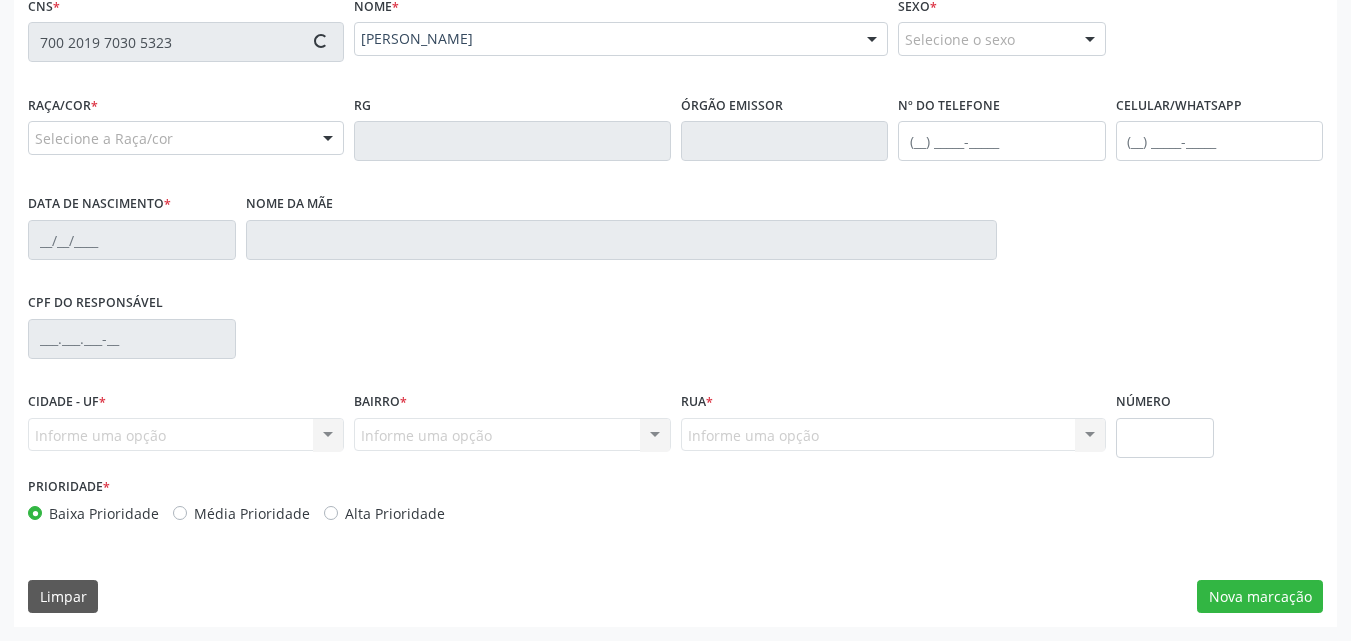 type on "[DATE]" 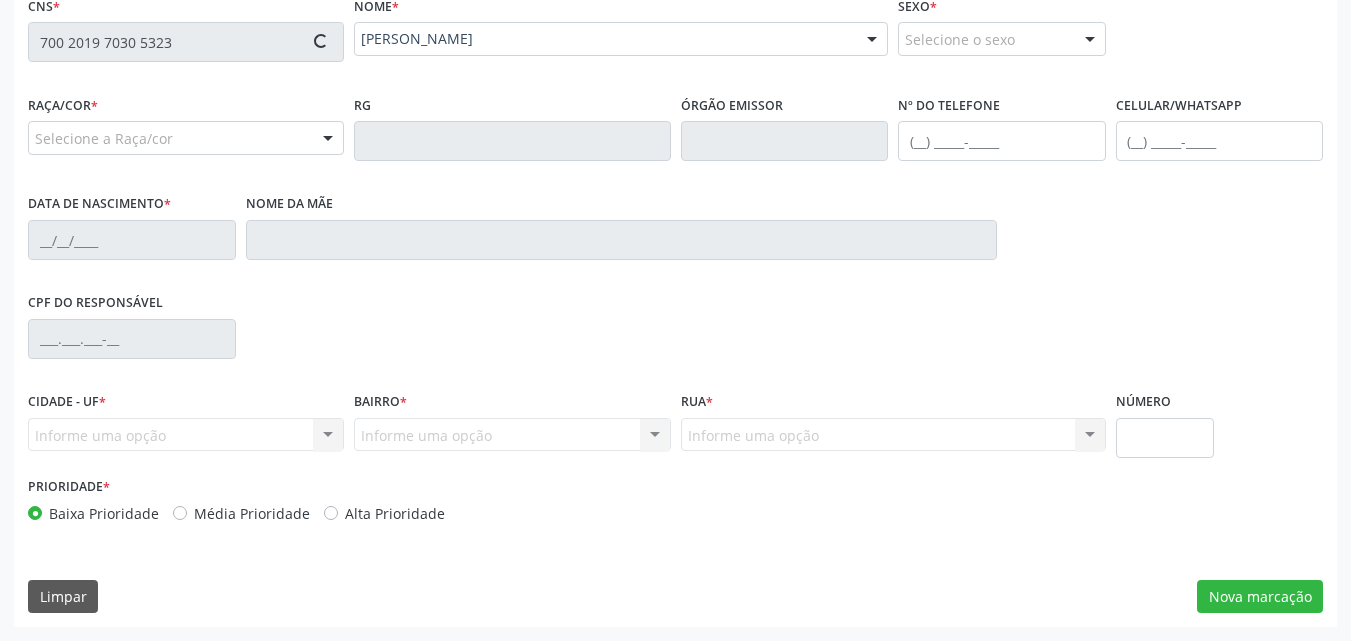 type on "[PERSON_NAME]" 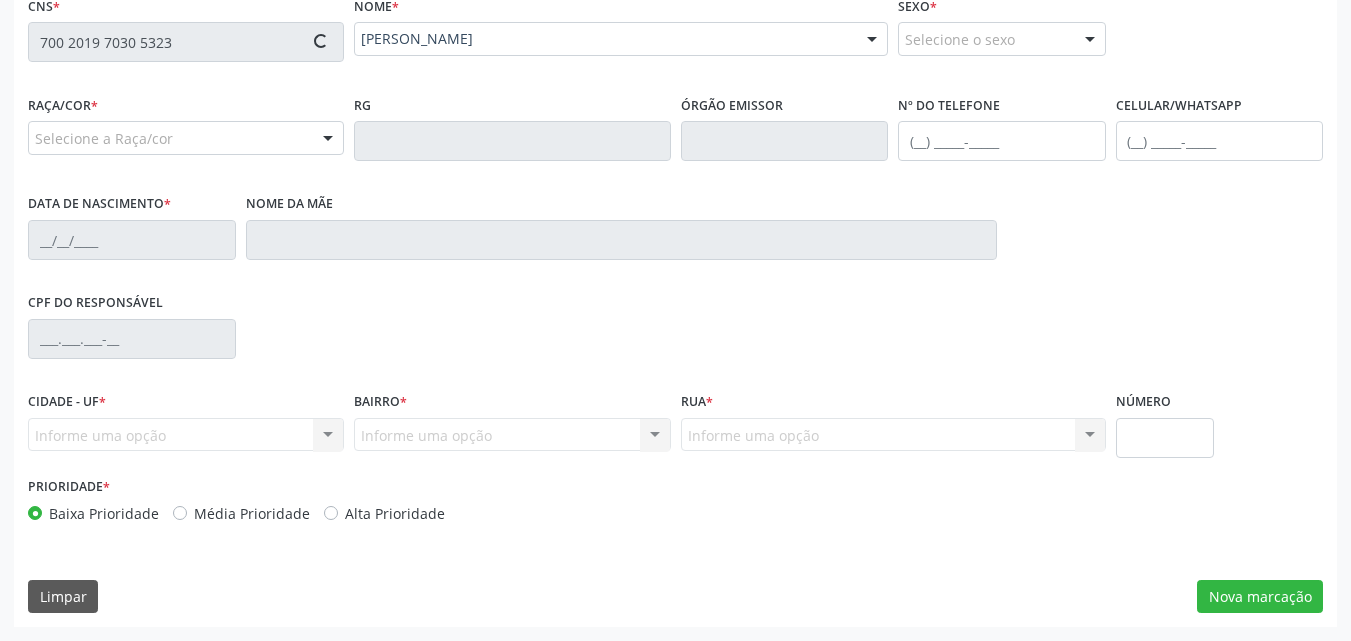 type on "92" 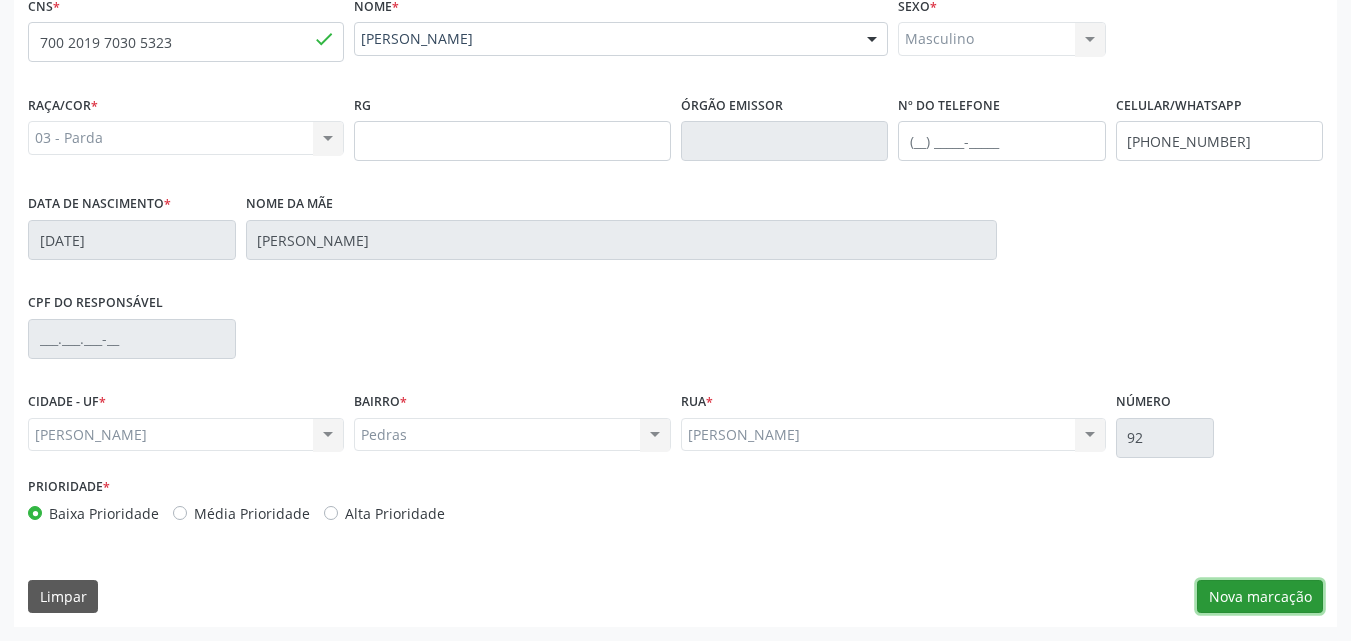click on "Nova marcação" at bounding box center (1260, 597) 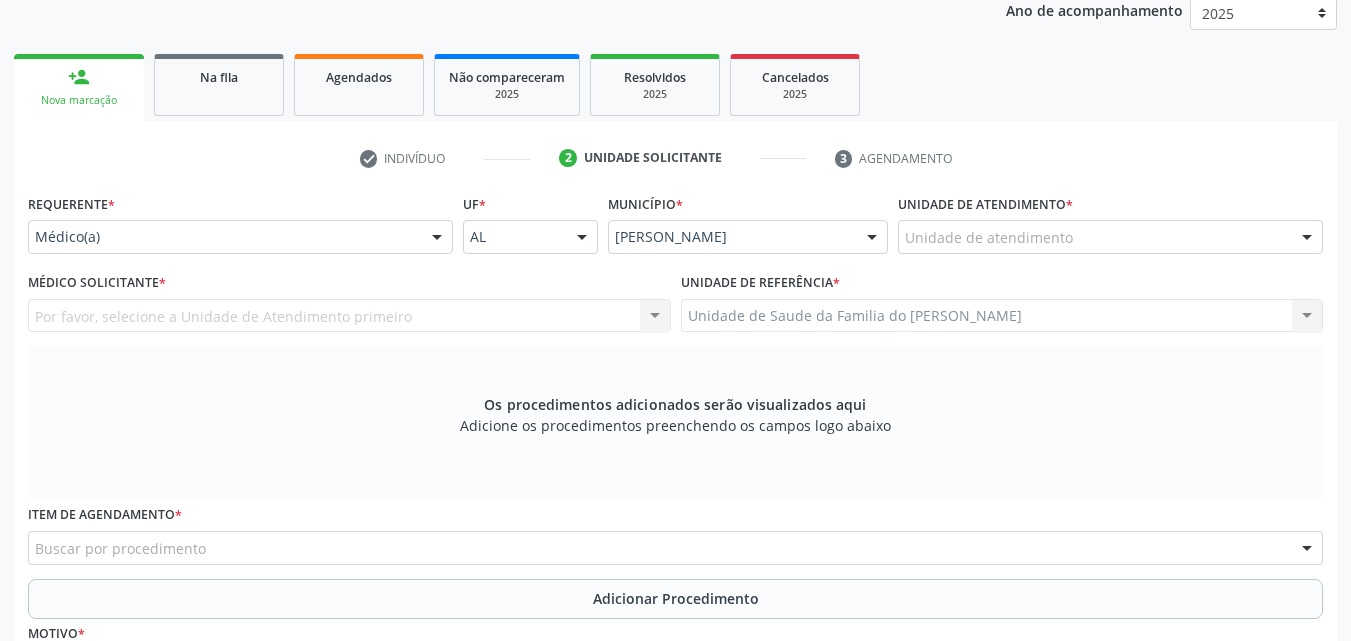 scroll, scrollTop: 271, scrollLeft: 0, axis: vertical 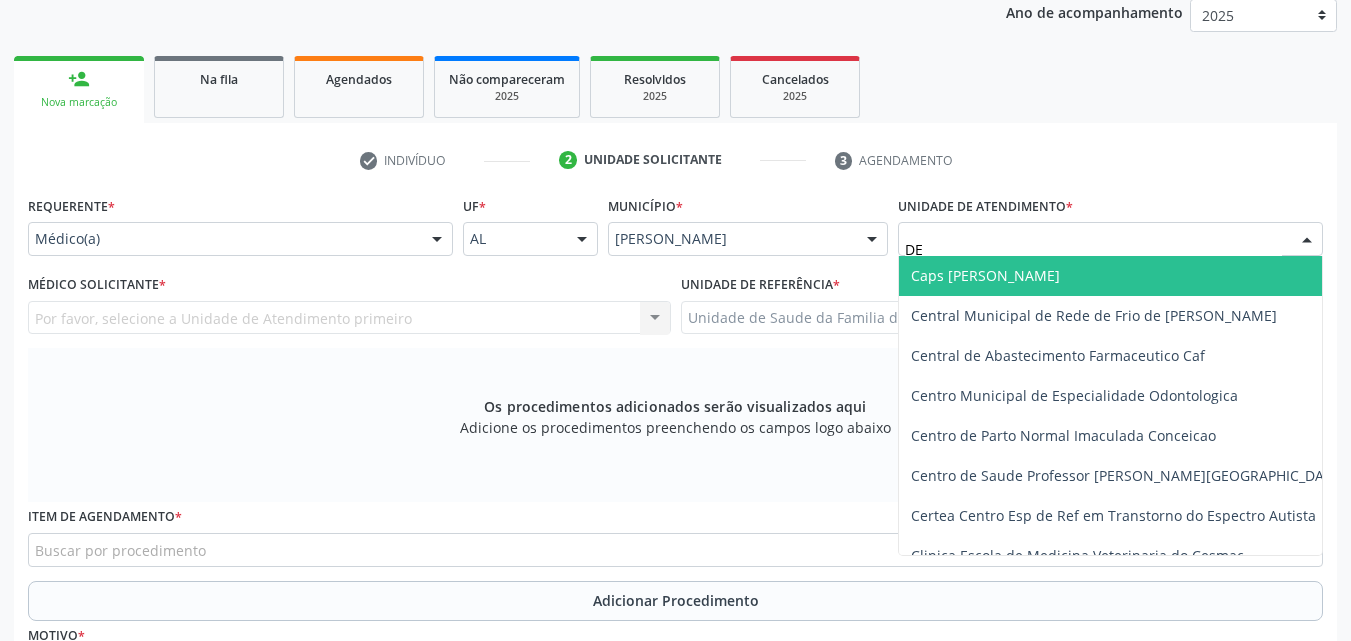type on "DEN" 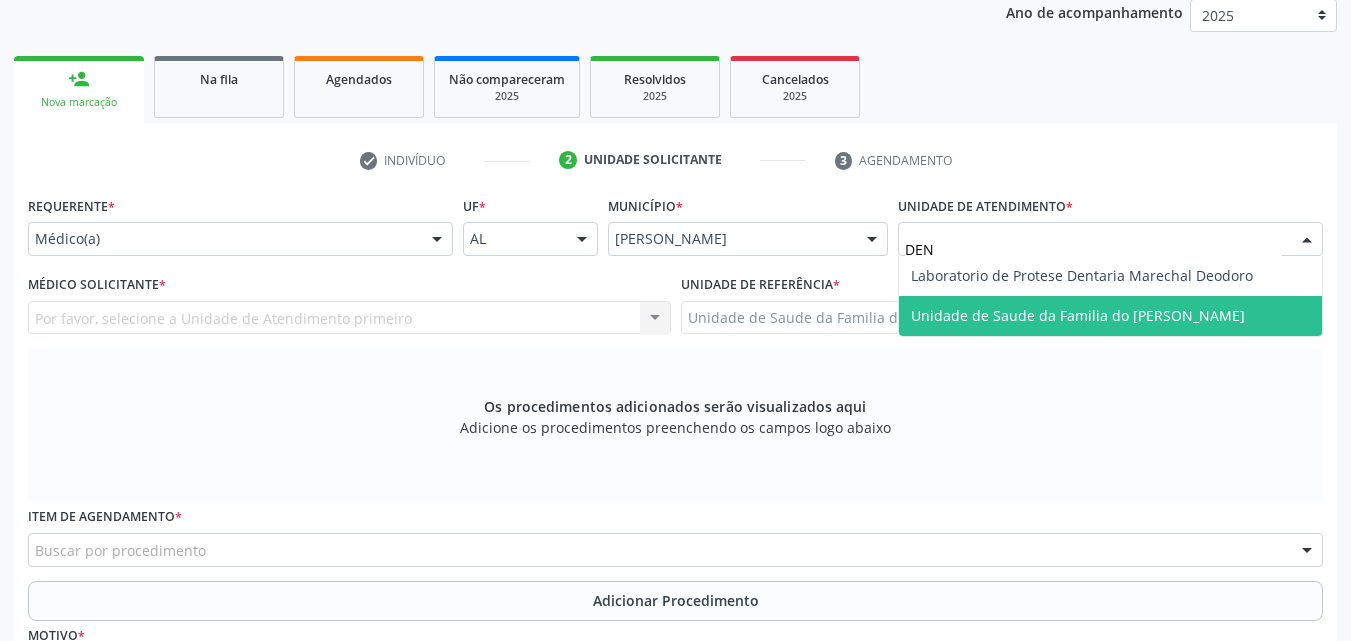 click on "Unidade de Saude da Familia do [PERSON_NAME]" at bounding box center [1110, 316] 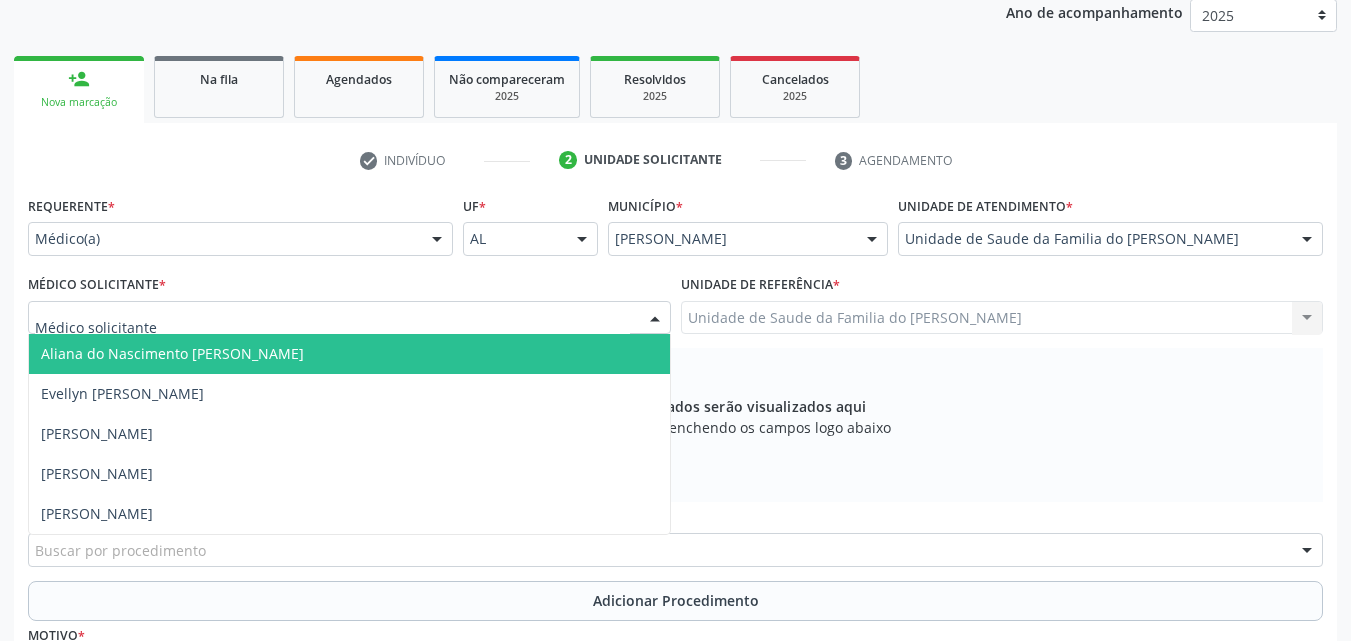 click at bounding box center [349, 318] 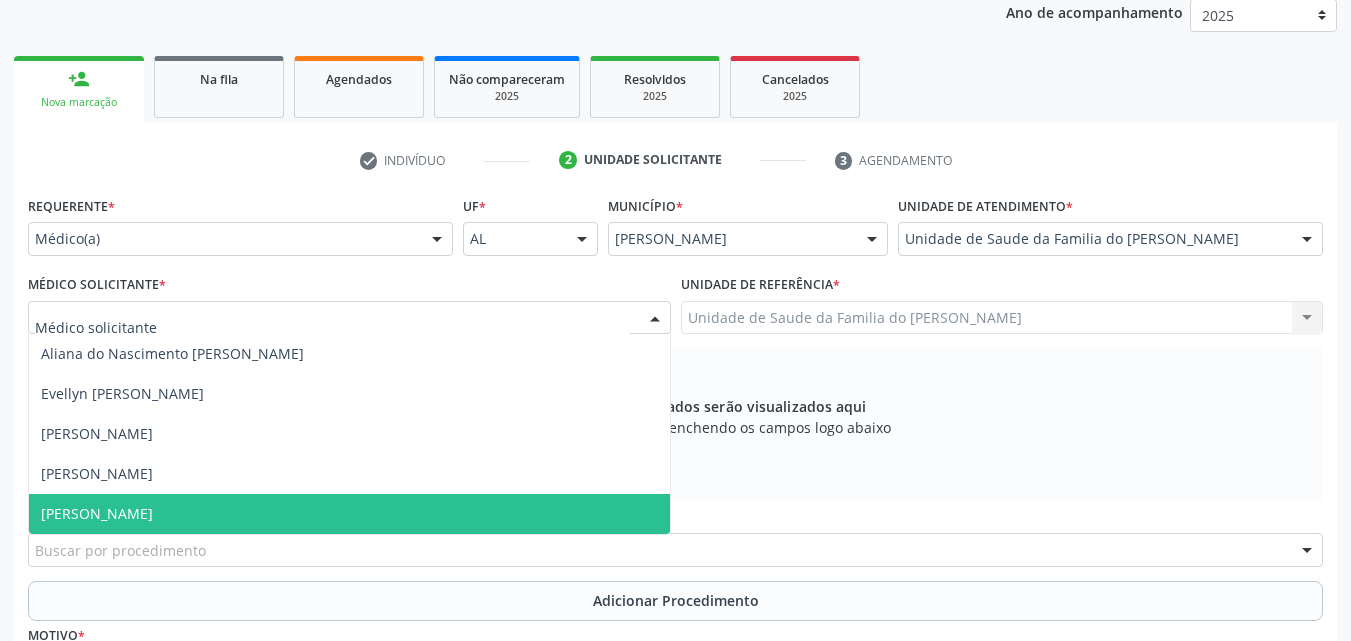 click on "[PERSON_NAME]" at bounding box center (349, 514) 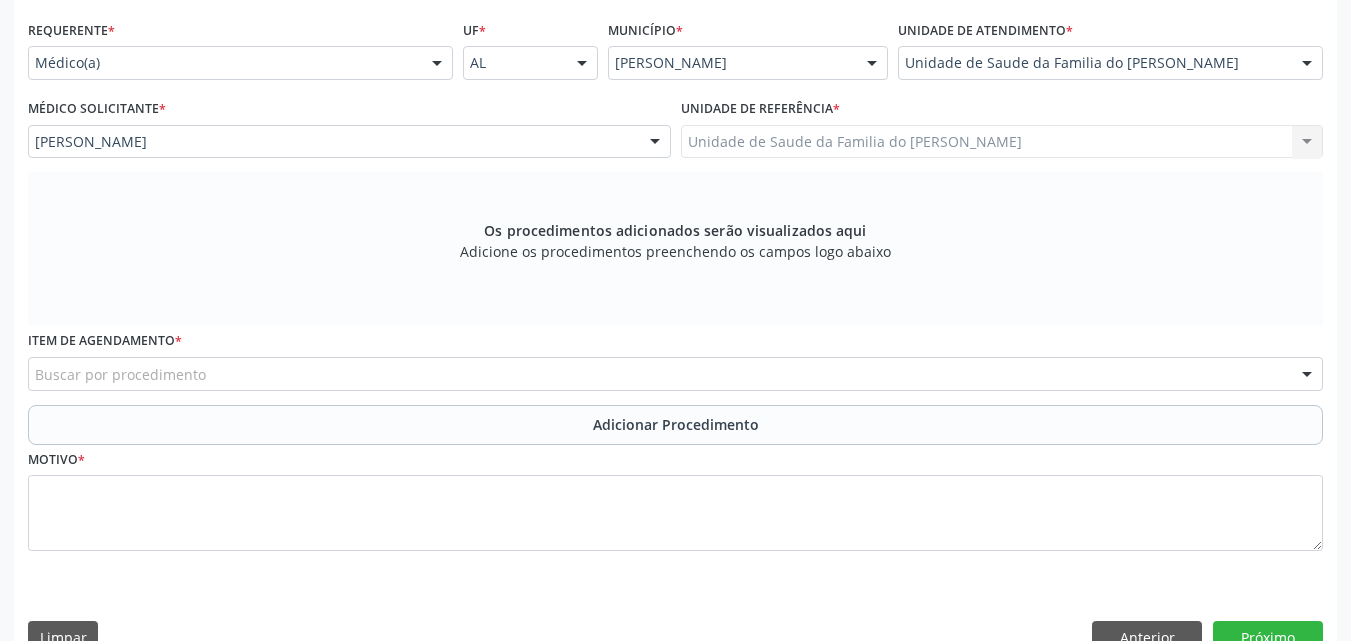 scroll, scrollTop: 488, scrollLeft: 0, axis: vertical 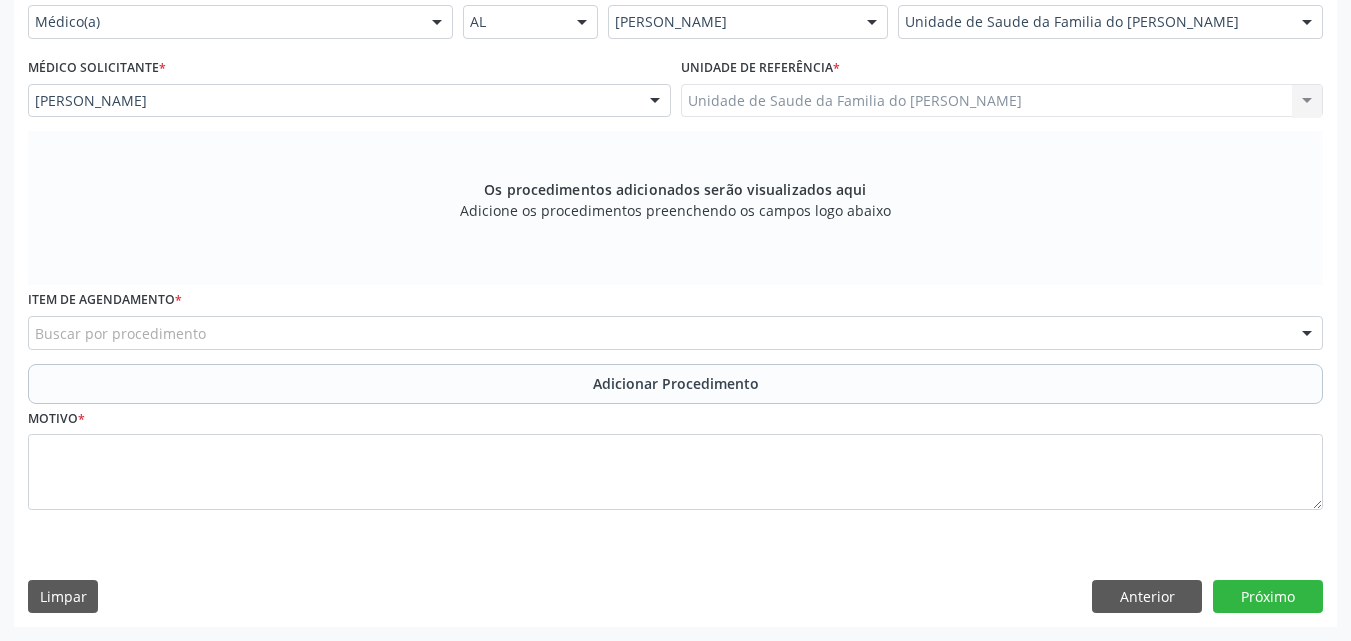 click on "Buscar por procedimento" at bounding box center (675, 333) 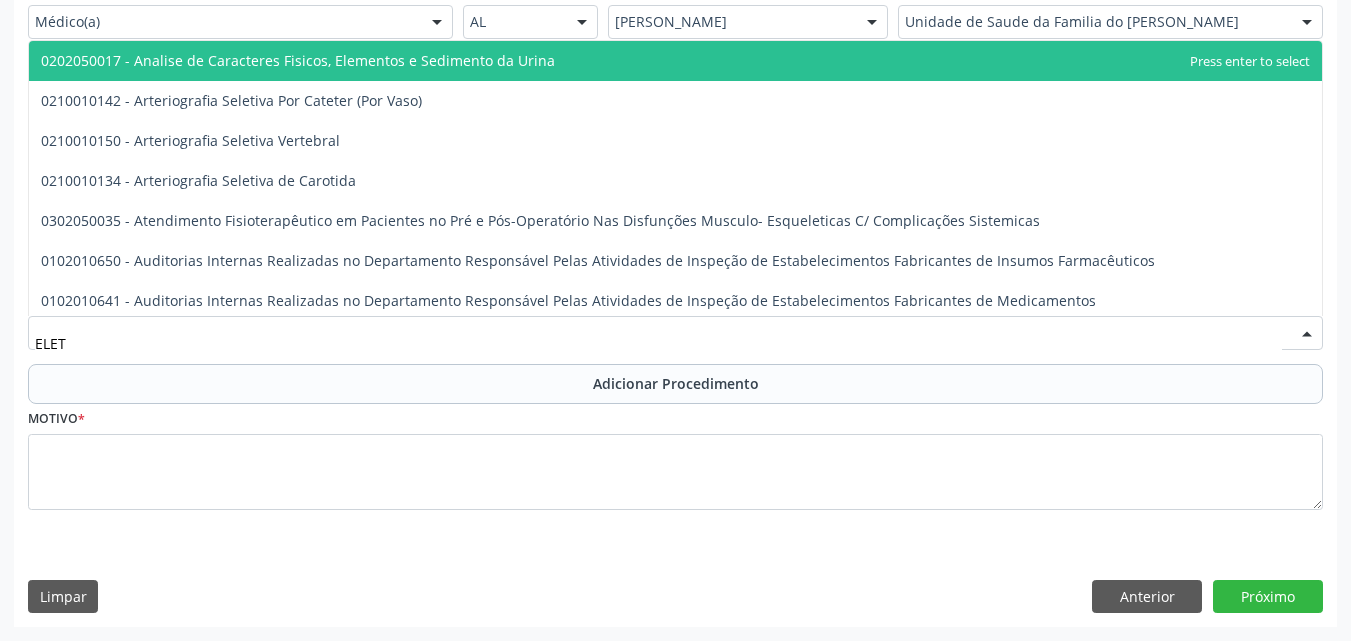 type on "ELETR" 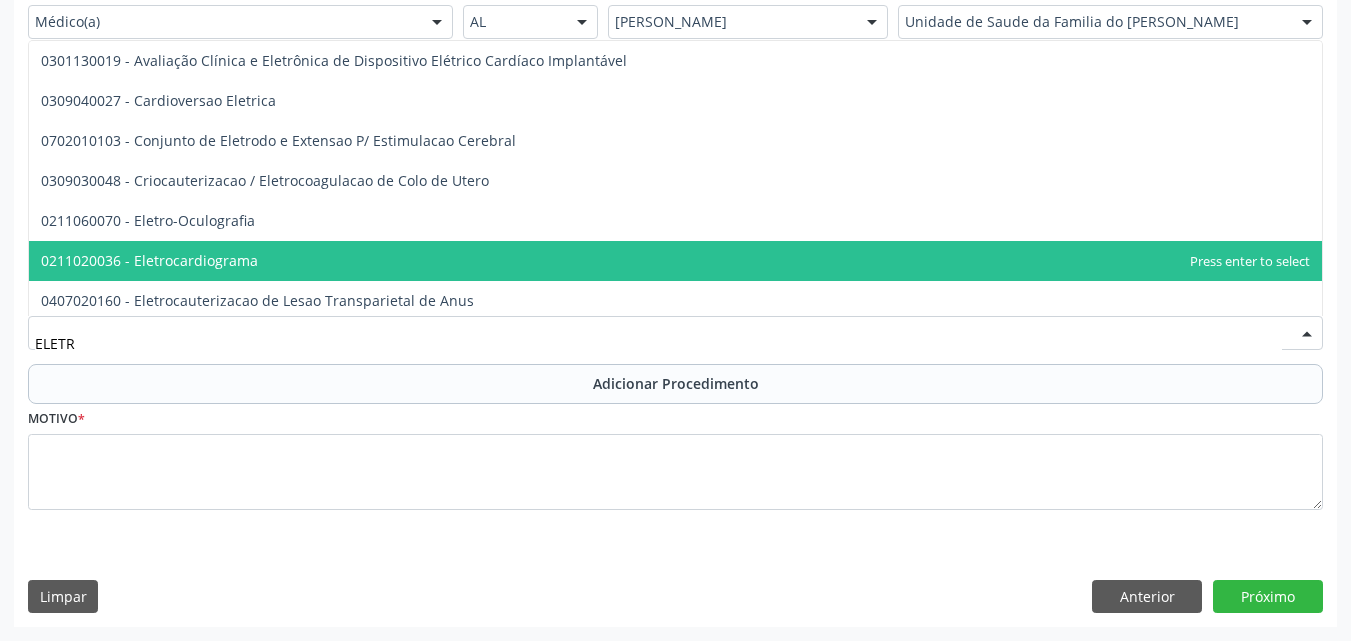 click on "0211020036 - Eletrocardiograma" at bounding box center (675, 261) 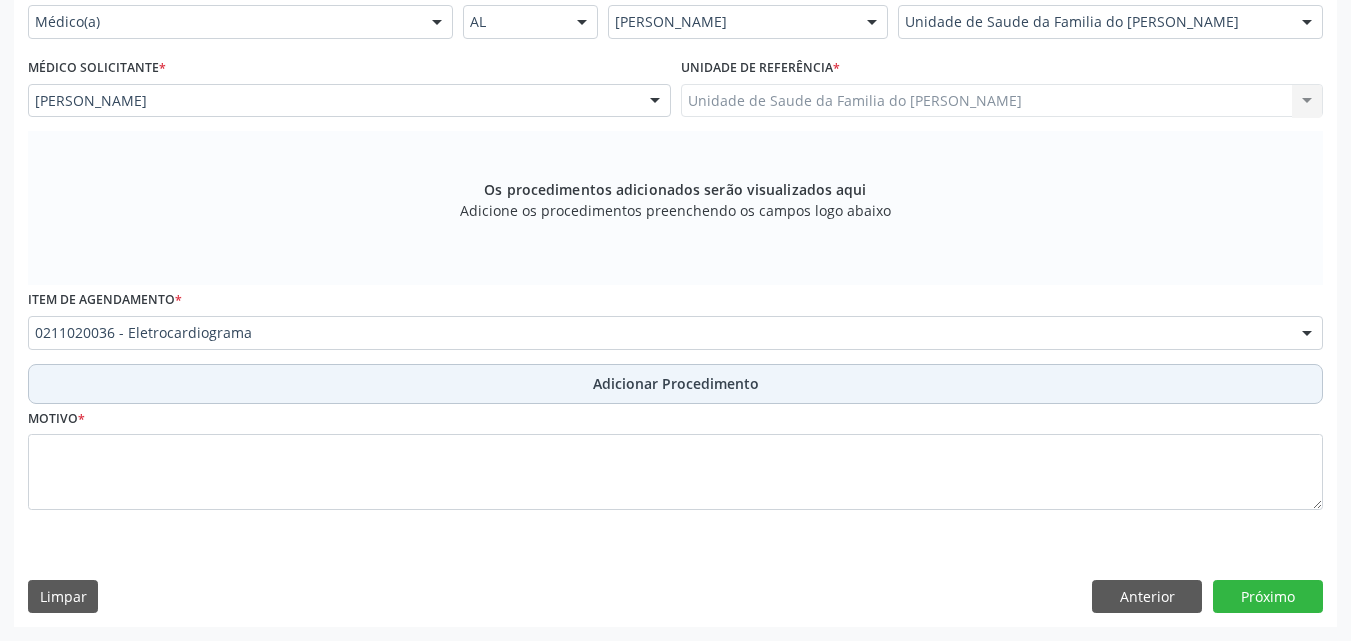 click on "Adicionar Procedimento" at bounding box center (675, 384) 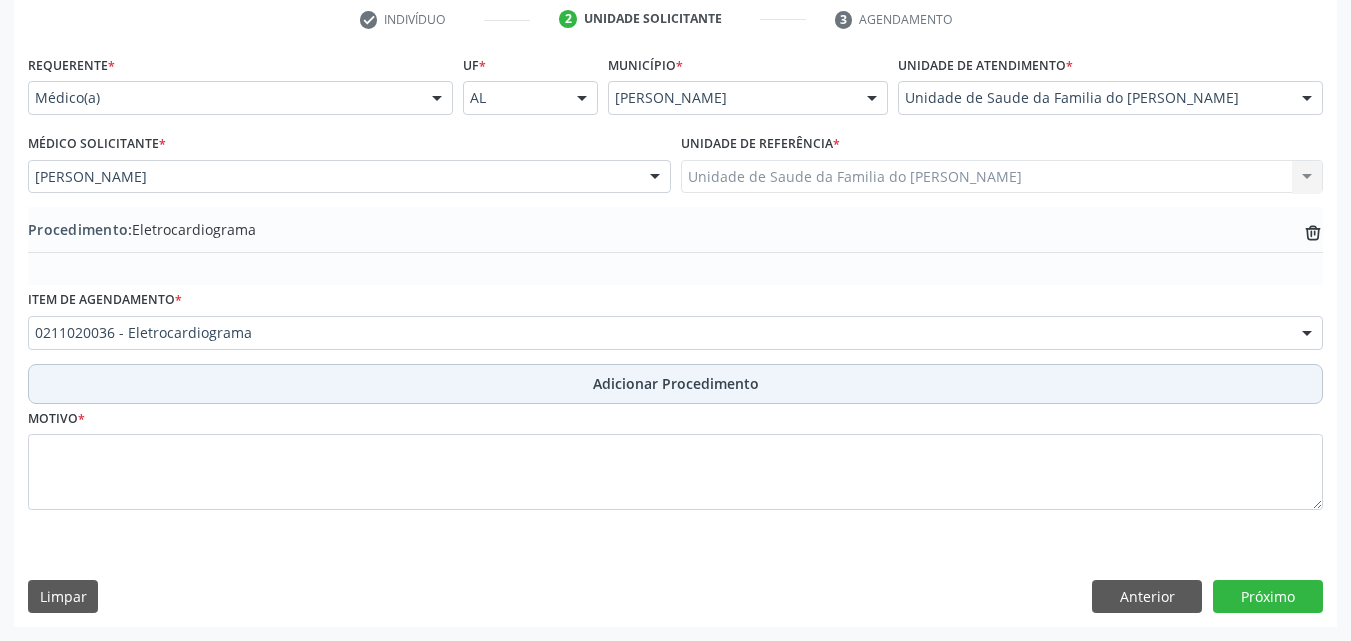 scroll, scrollTop: 412, scrollLeft: 0, axis: vertical 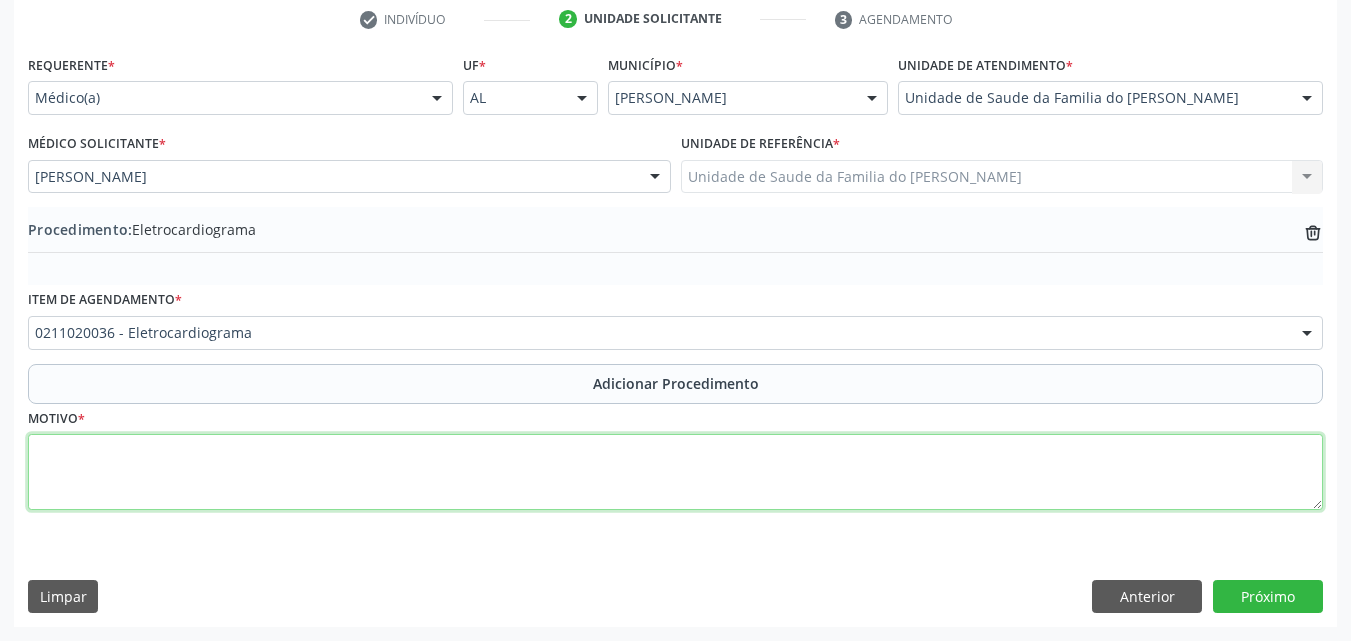 click at bounding box center [675, 472] 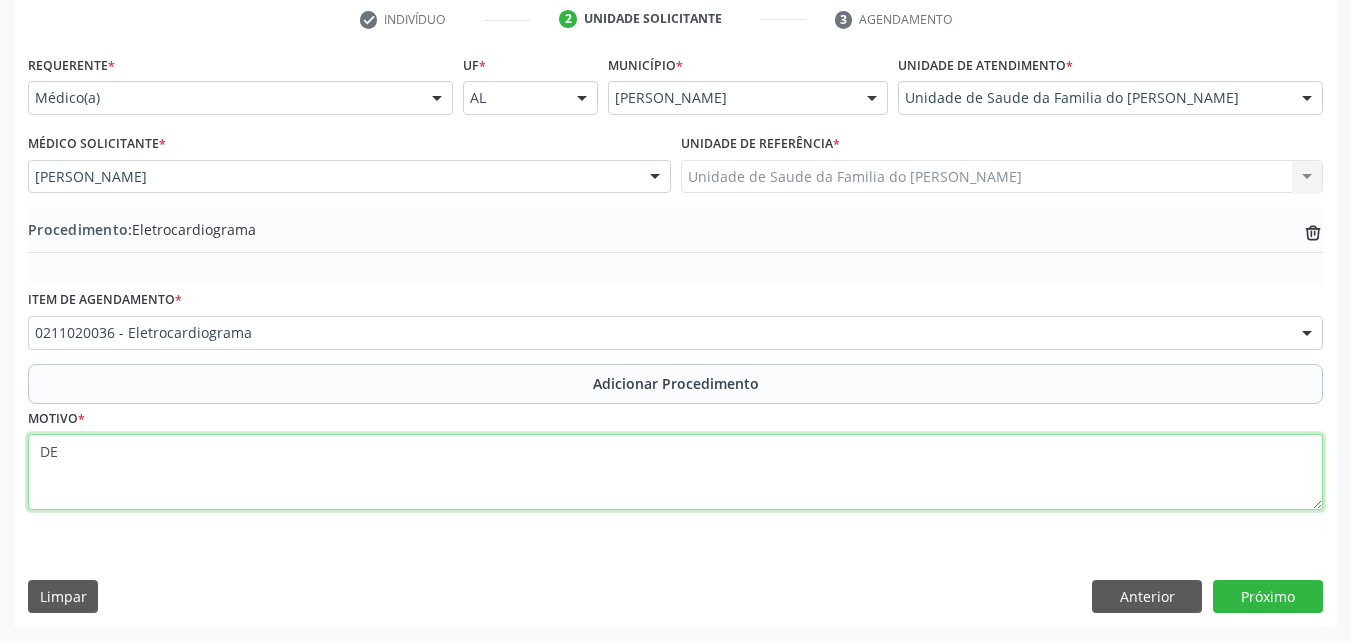type on "D" 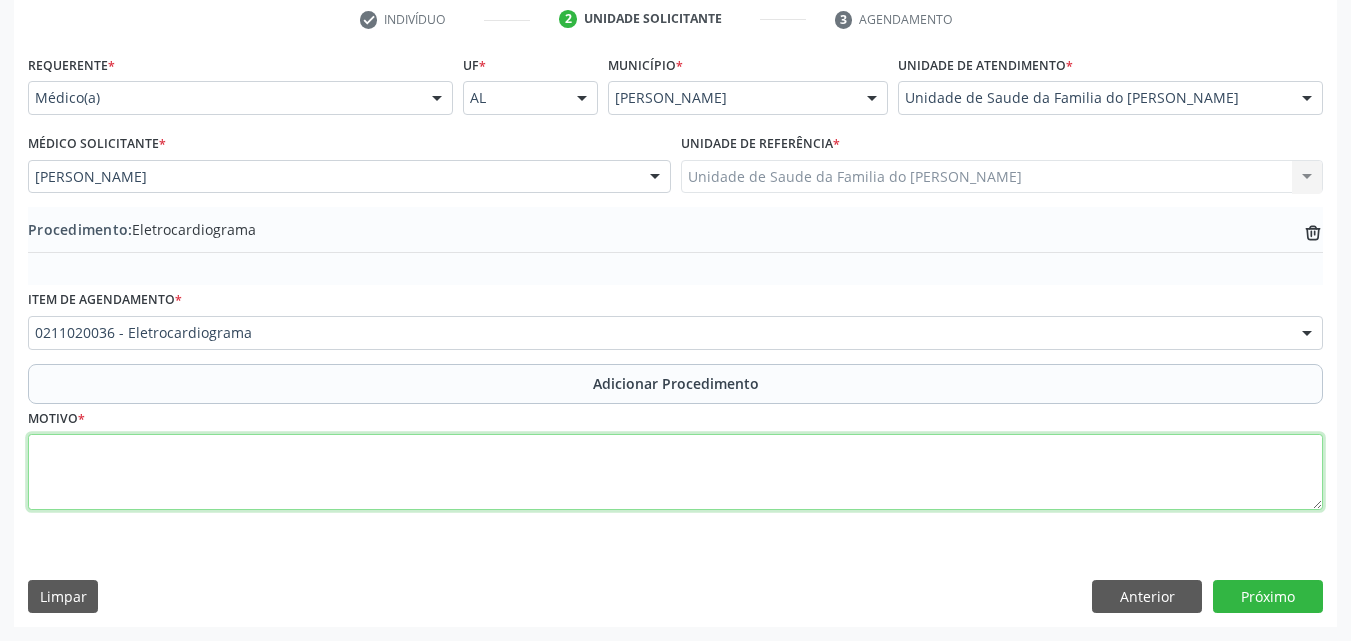 paste on "MÉDICO DA ESTRATÉGIA DE SAÚDE DA FAMILIA AFECÇÃO NÃO ESPECIFICA DA PRÓSTATA - N429 HIPERTENSO CINTROLAFO COM ALTERAÇÃO EM PSA" 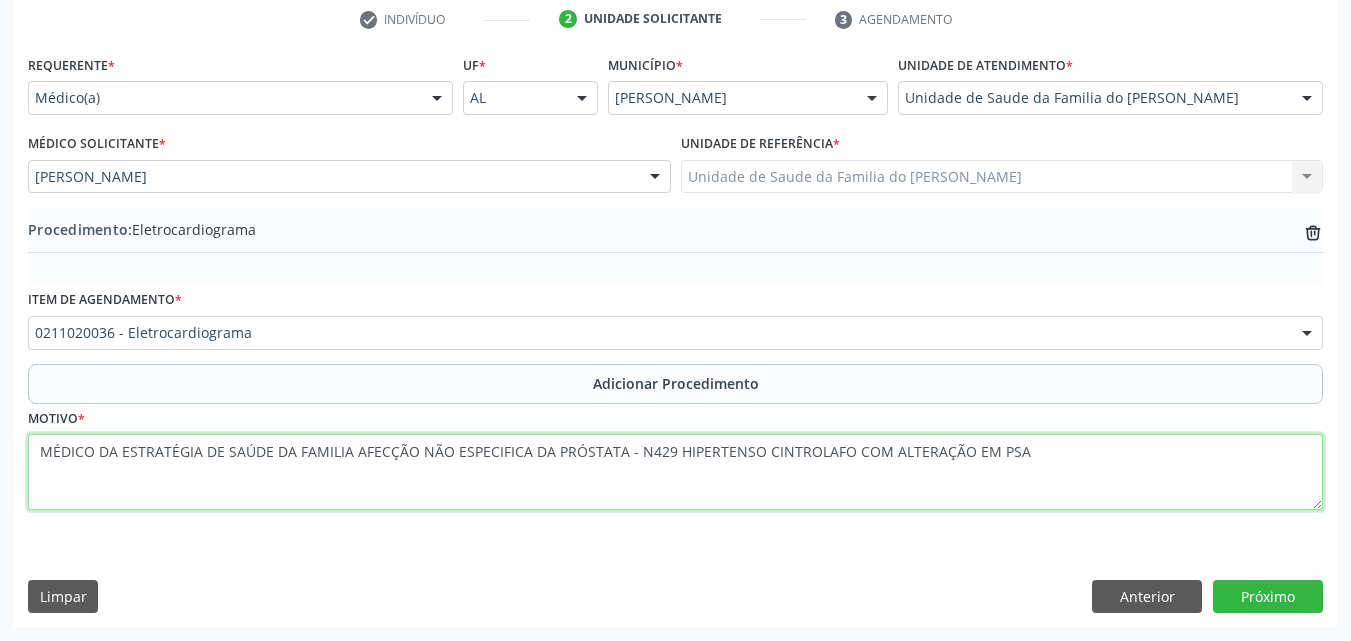 drag, startPoint x: 352, startPoint y: 454, endPoint x: 417, endPoint y: 461, distance: 65.37584 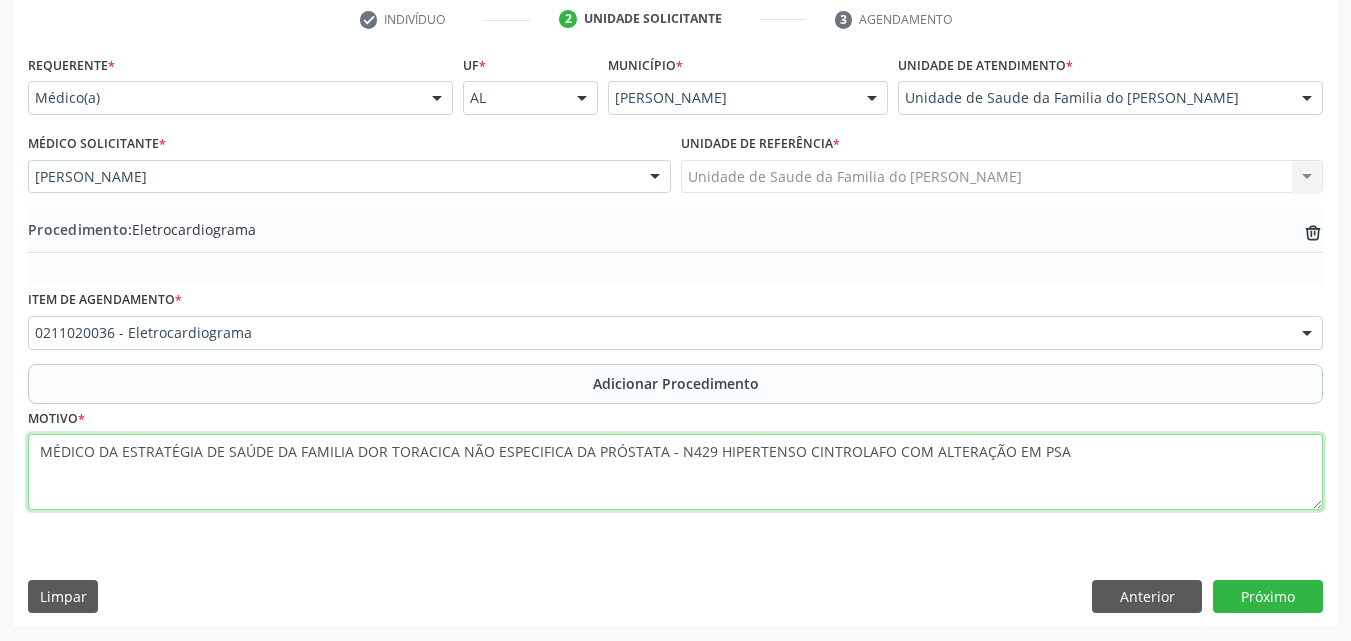 drag, startPoint x: 568, startPoint y: 452, endPoint x: 1138, endPoint y: 476, distance: 570.50507 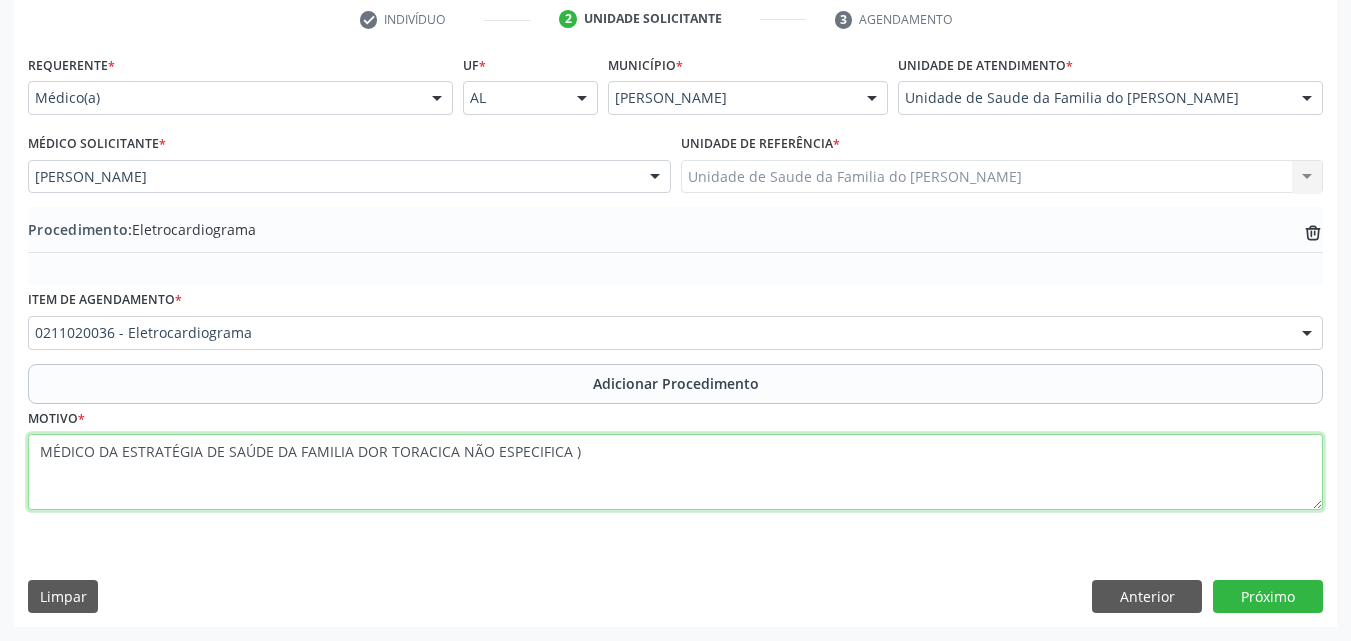 click on "MÉDICO DA ESTRATÉGIA DE SAÚDE DA FAMILIA DOR TORACICA NÃO ESPECIFICA )" at bounding box center [675, 472] 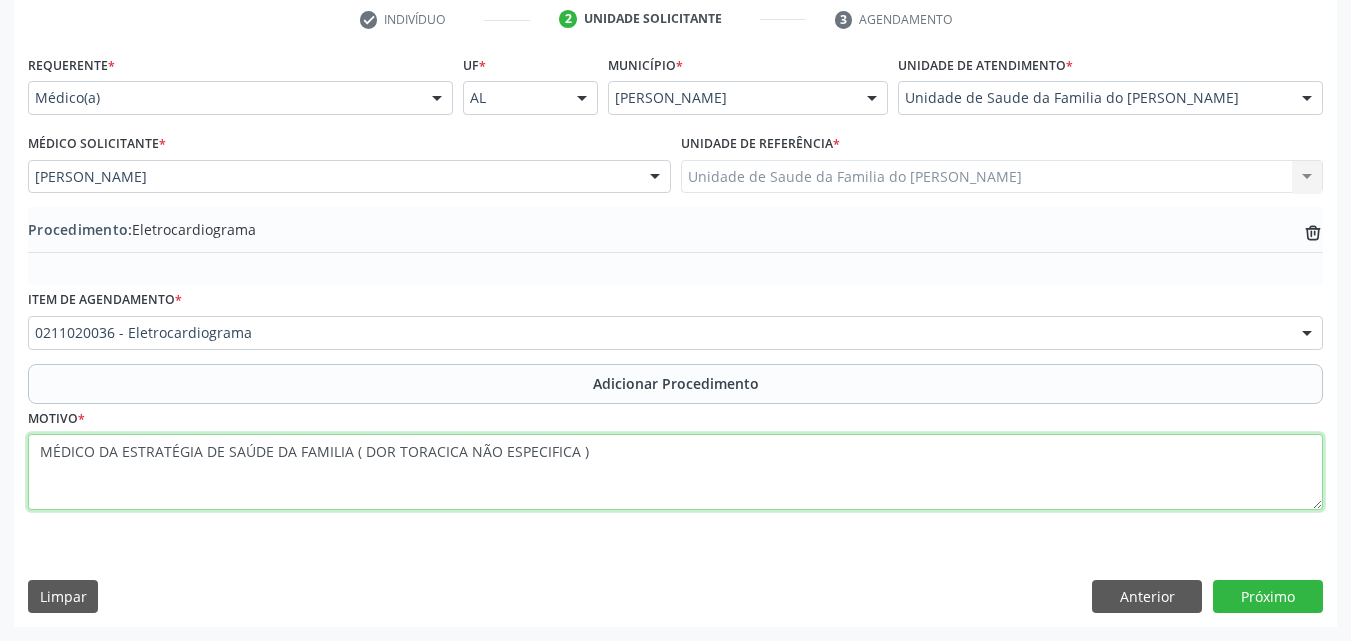 click on "MÉDICO DA ESTRATÉGIA DE SAÚDE DA FAMILIA ( DOR TORACICA NÃO ESPECIFICA )" at bounding box center (675, 472) 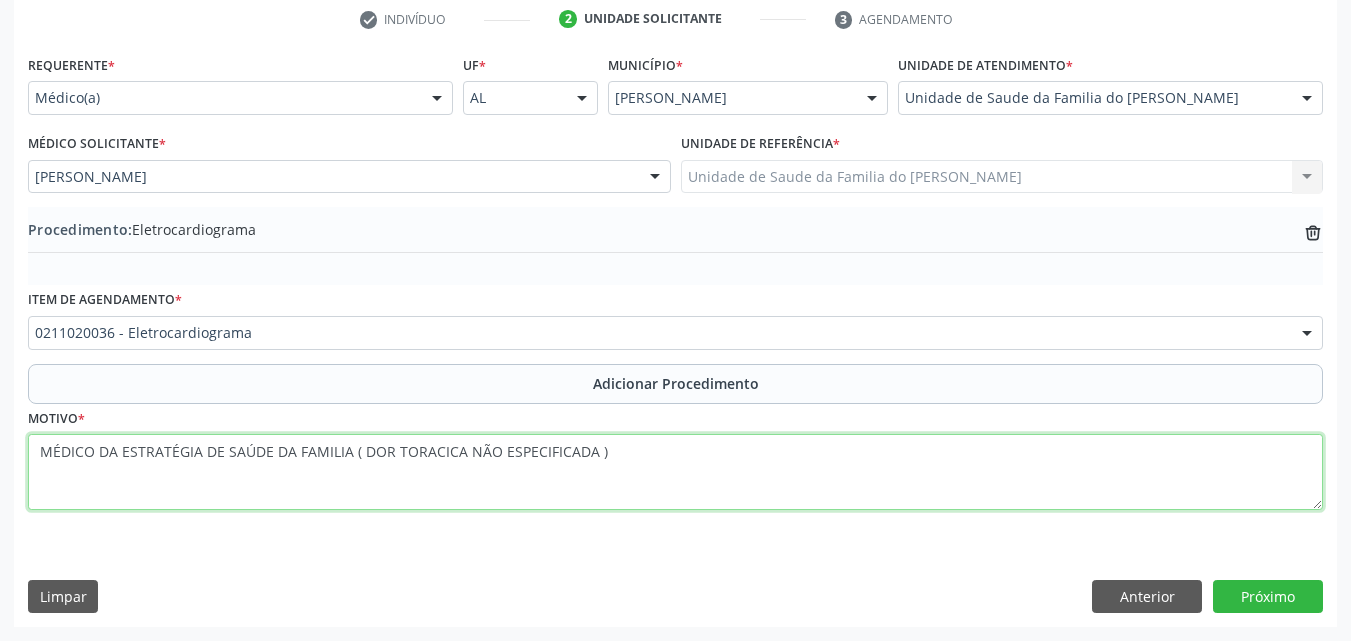 drag, startPoint x: 630, startPoint y: 453, endPoint x: 38, endPoint y: 447, distance: 592.0304 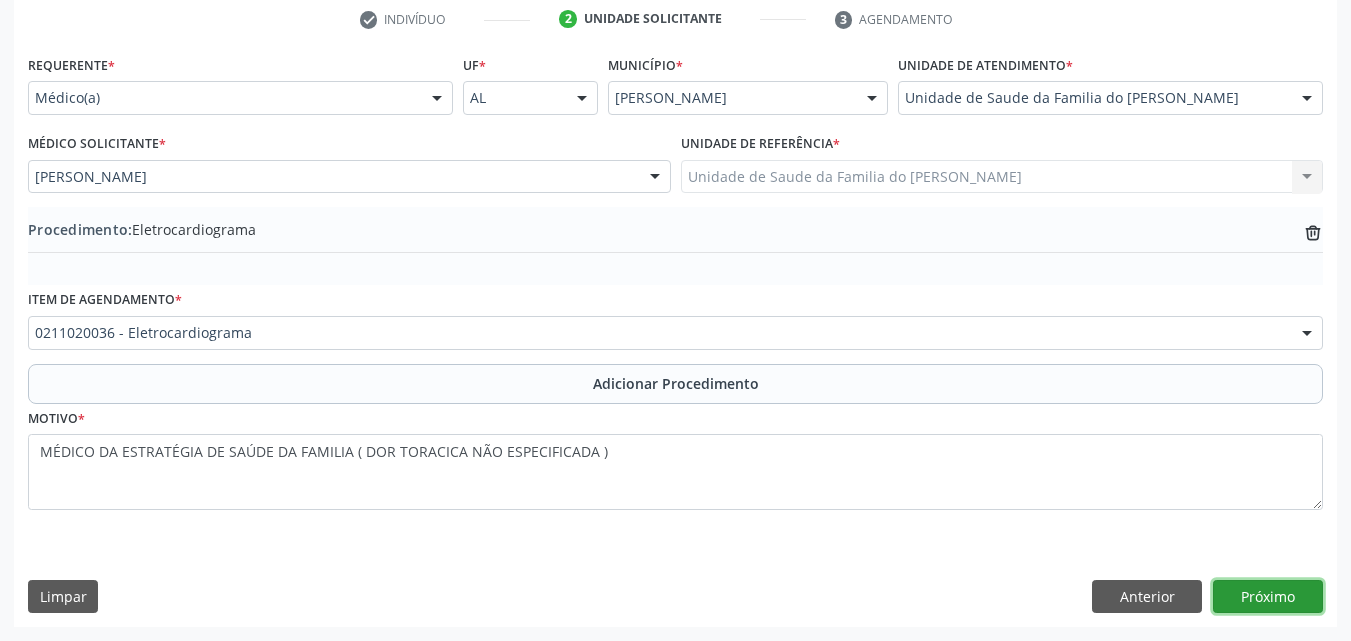 click on "Próximo" at bounding box center [1268, 597] 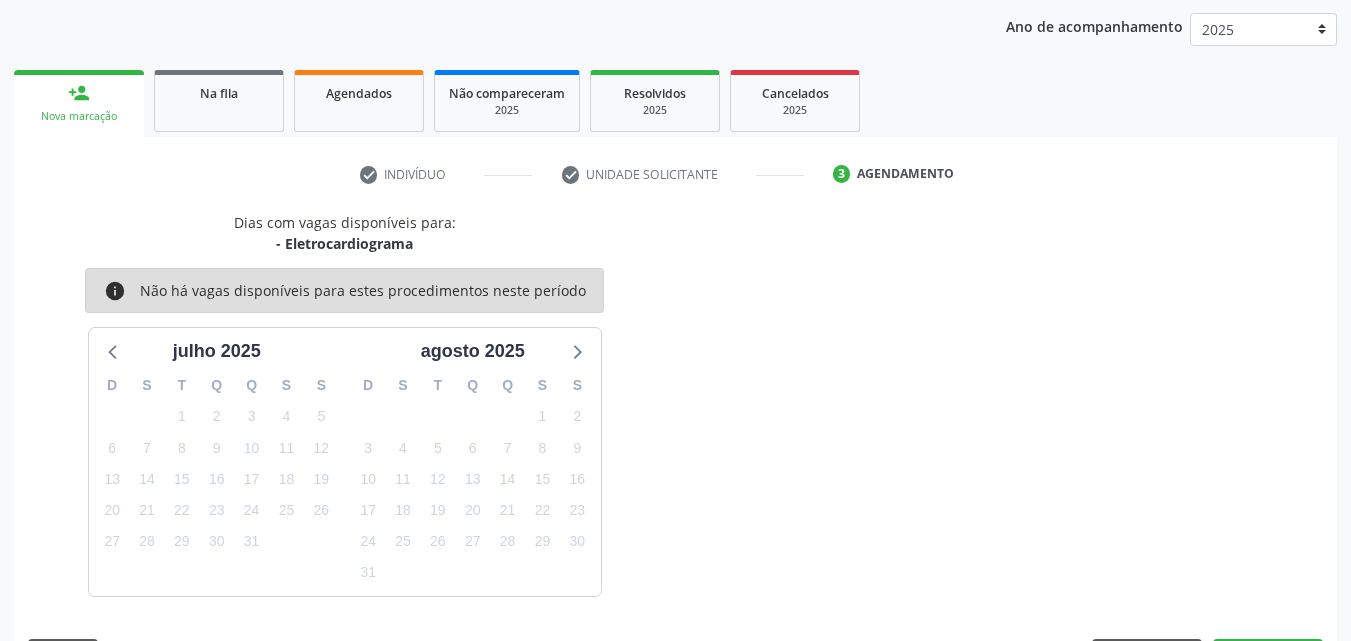 scroll, scrollTop: 316, scrollLeft: 0, axis: vertical 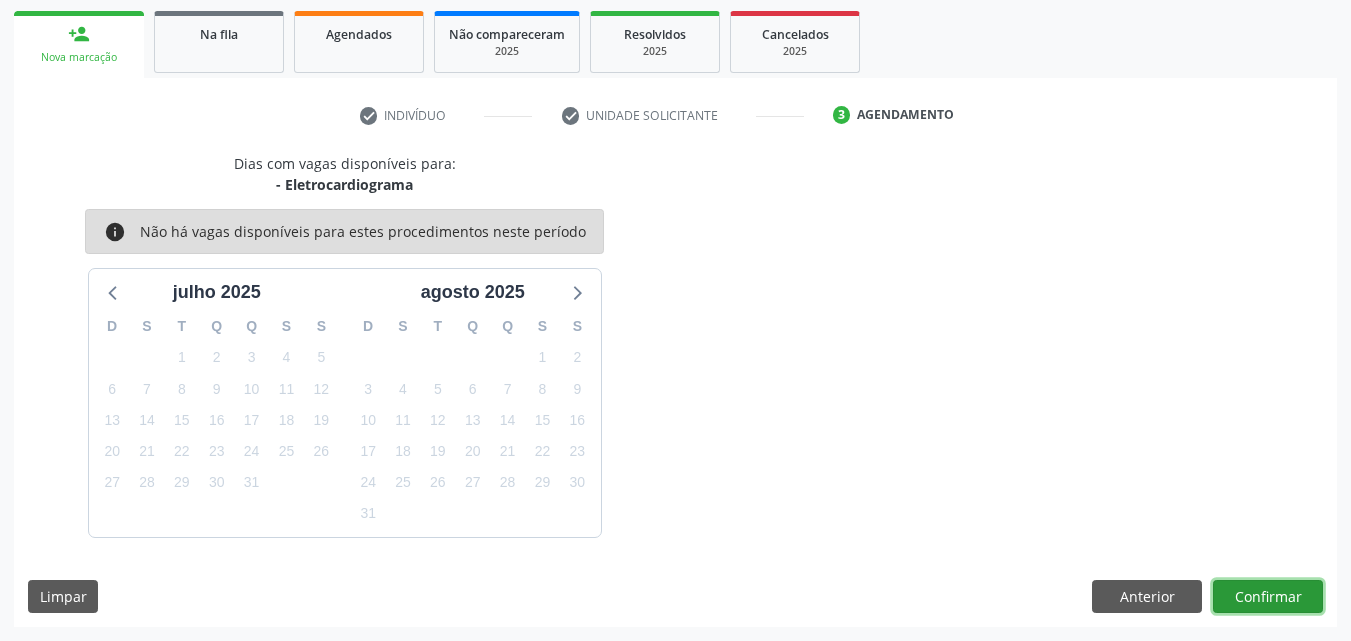 click on "Confirmar" at bounding box center (1268, 597) 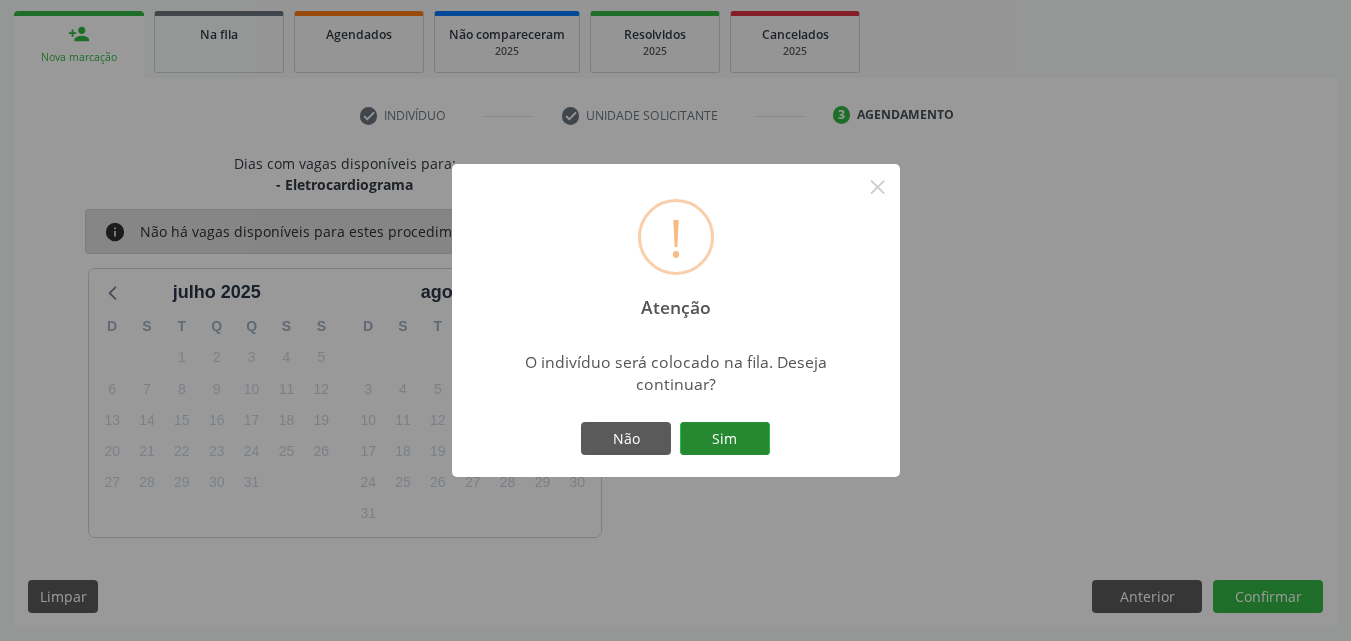 click on "Sim" at bounding box center (725, 439) 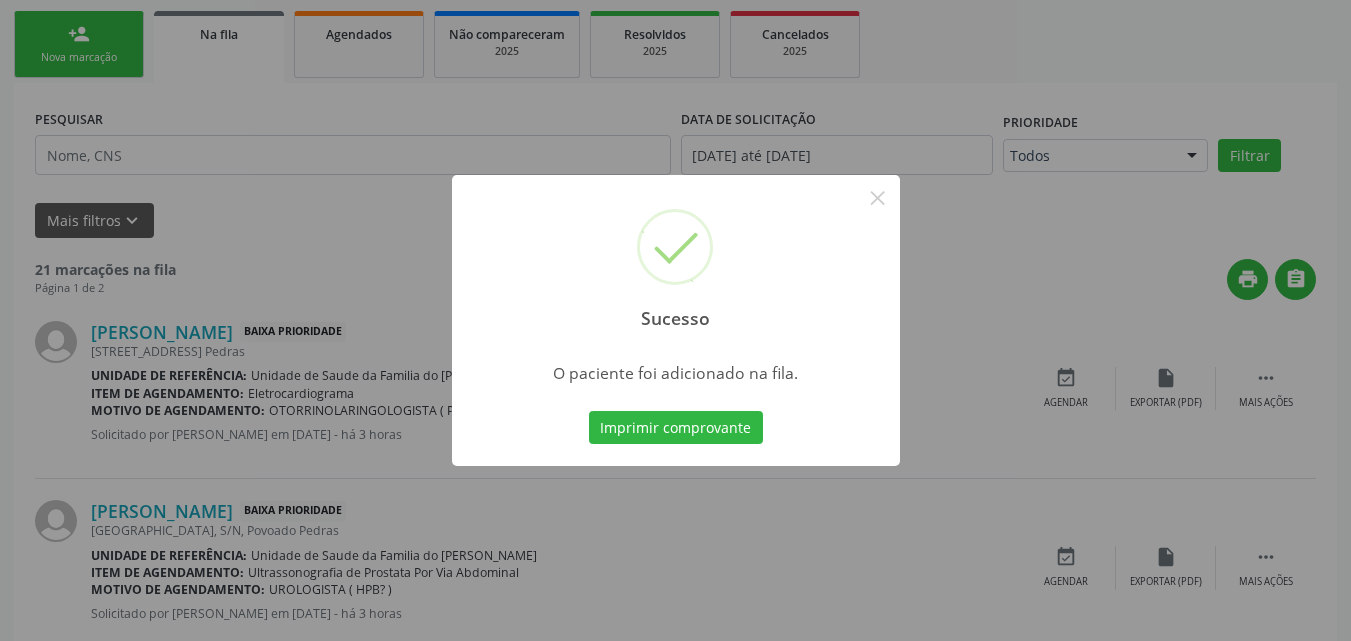 scroll, scrollTop: 54, scrollLeft: 0, axis: vertical 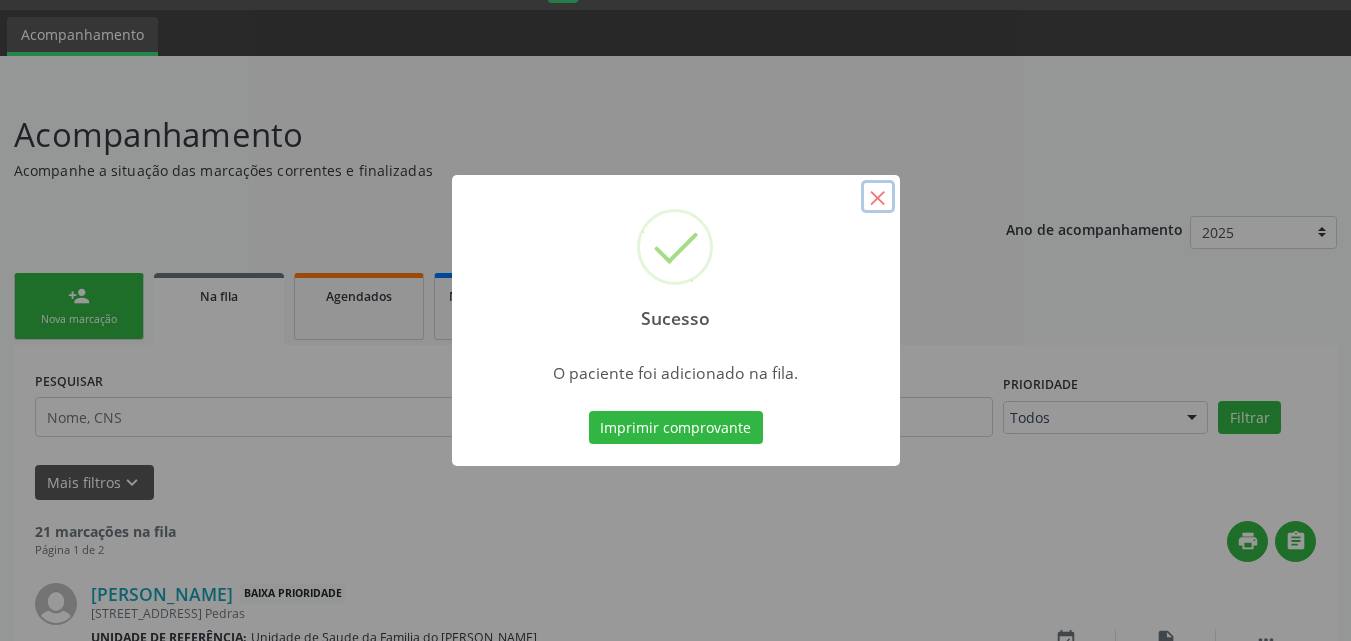 click on "×" at bounding box center (878, 197) 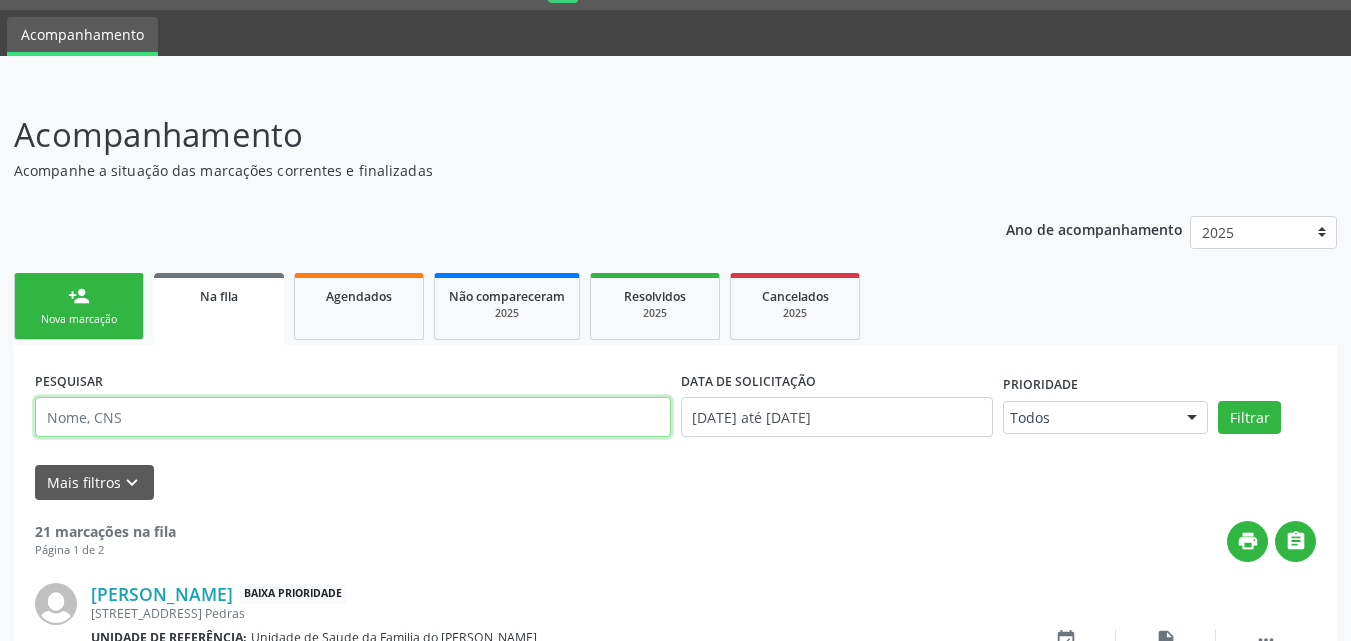 click at bounding box center [353, 417] 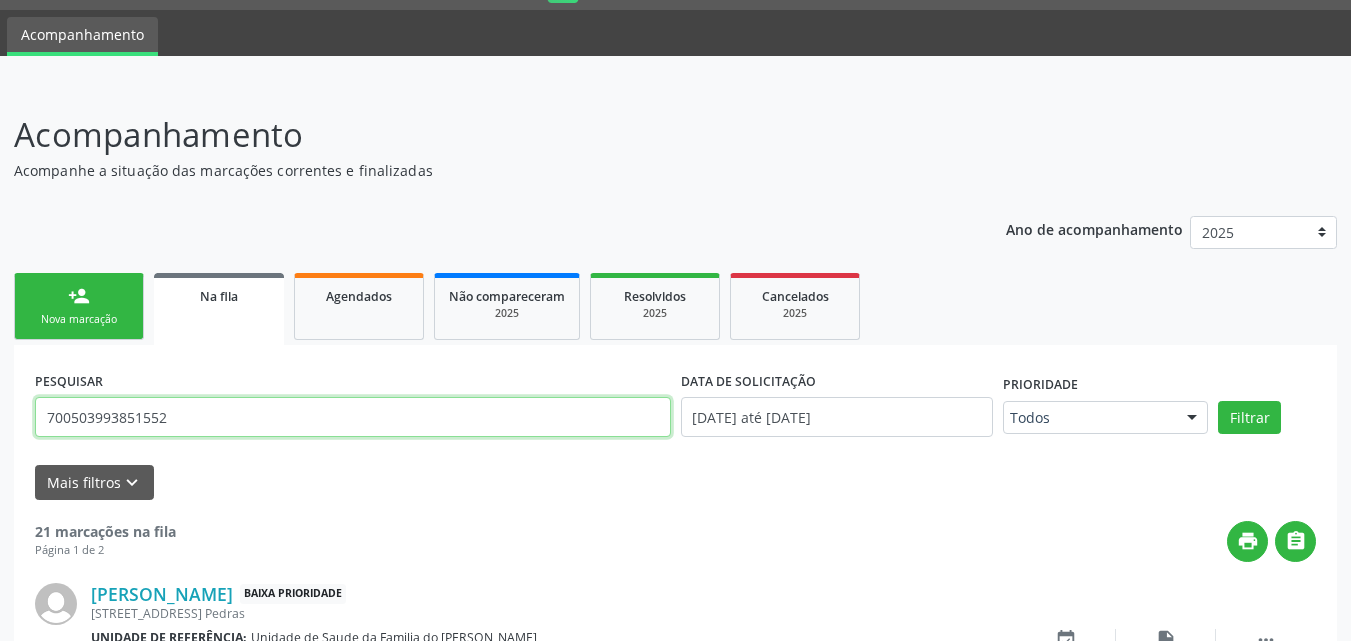 drag, startPoint x: 159, startPoint y: 426, endPoint x: 22, endPoint y: 436, distance: 137.36447 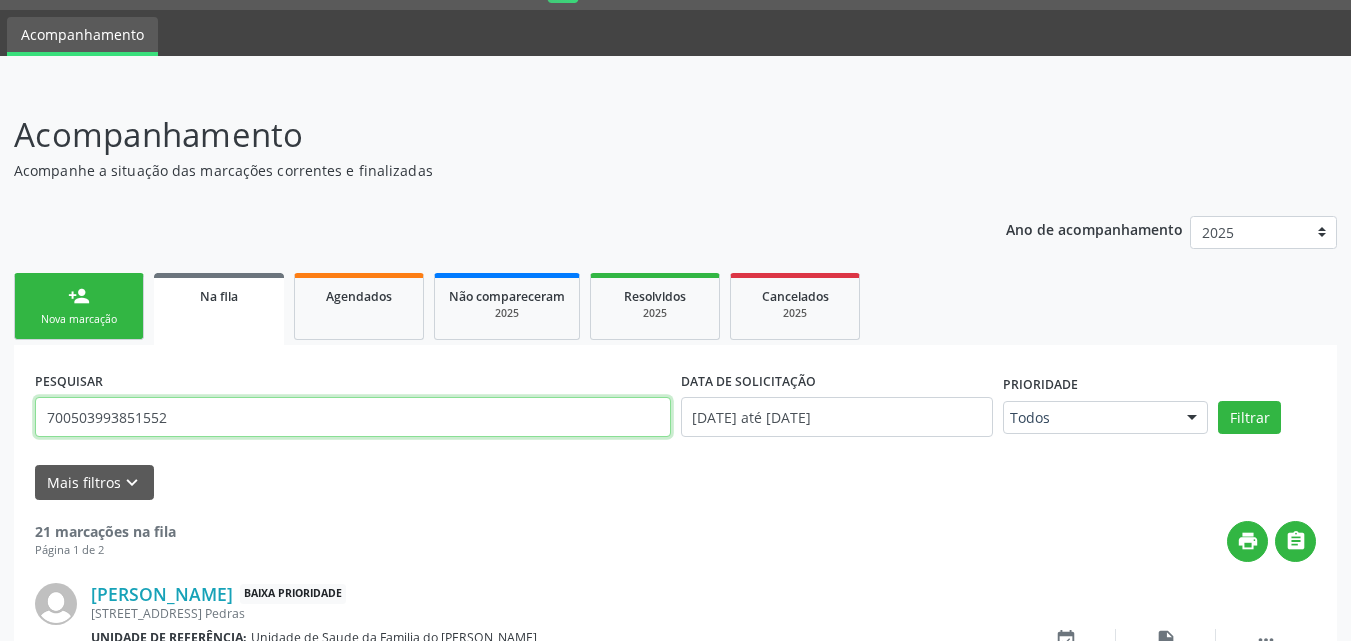 type on "700503993851552" 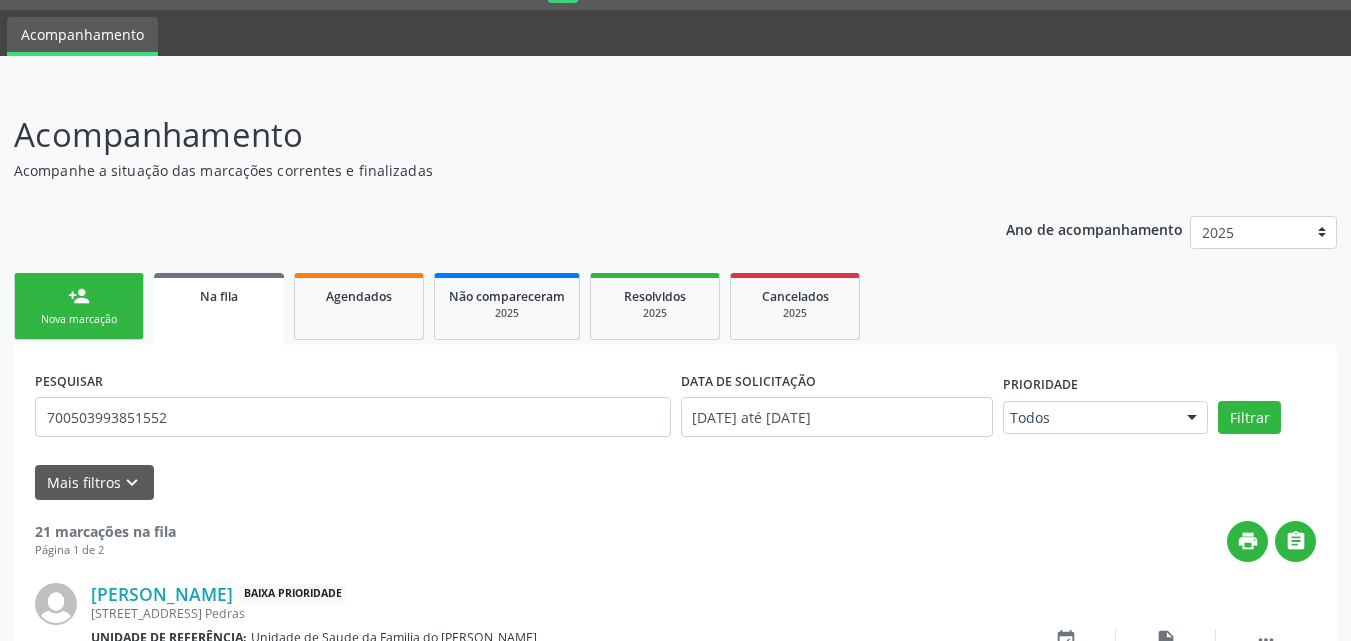 click on "person_add
Nova marcação" at bounding box center [79, 306] 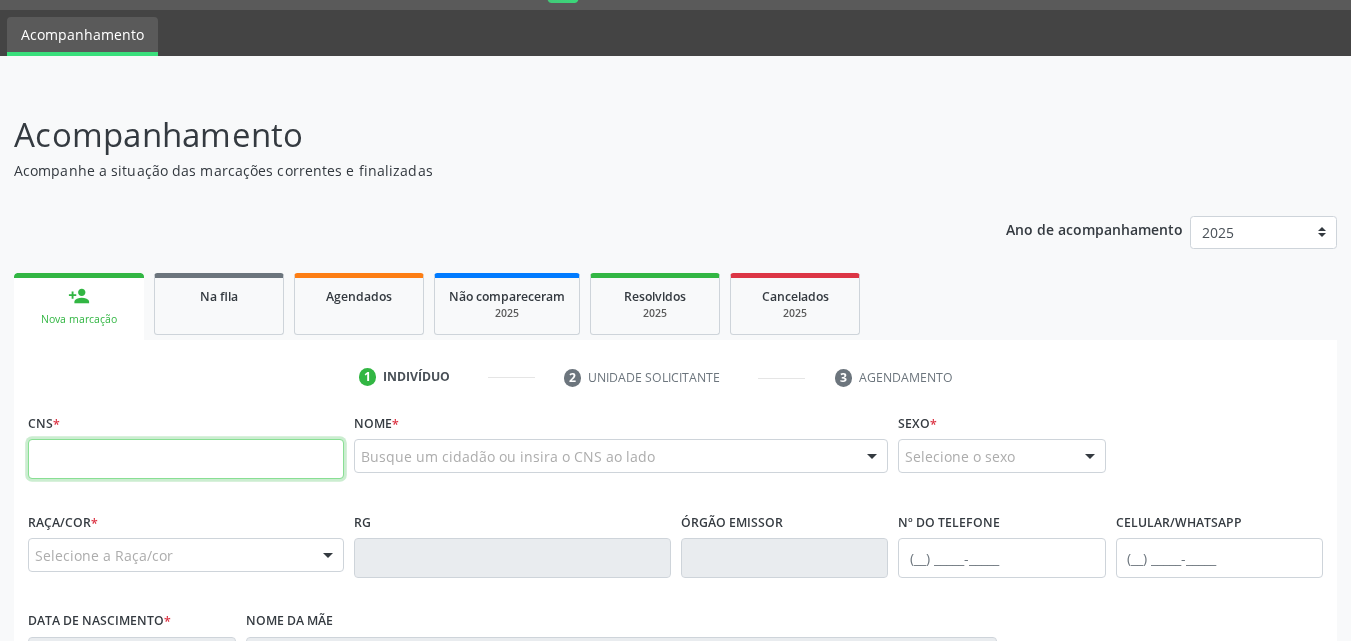 click at bounding box center [186, 459] 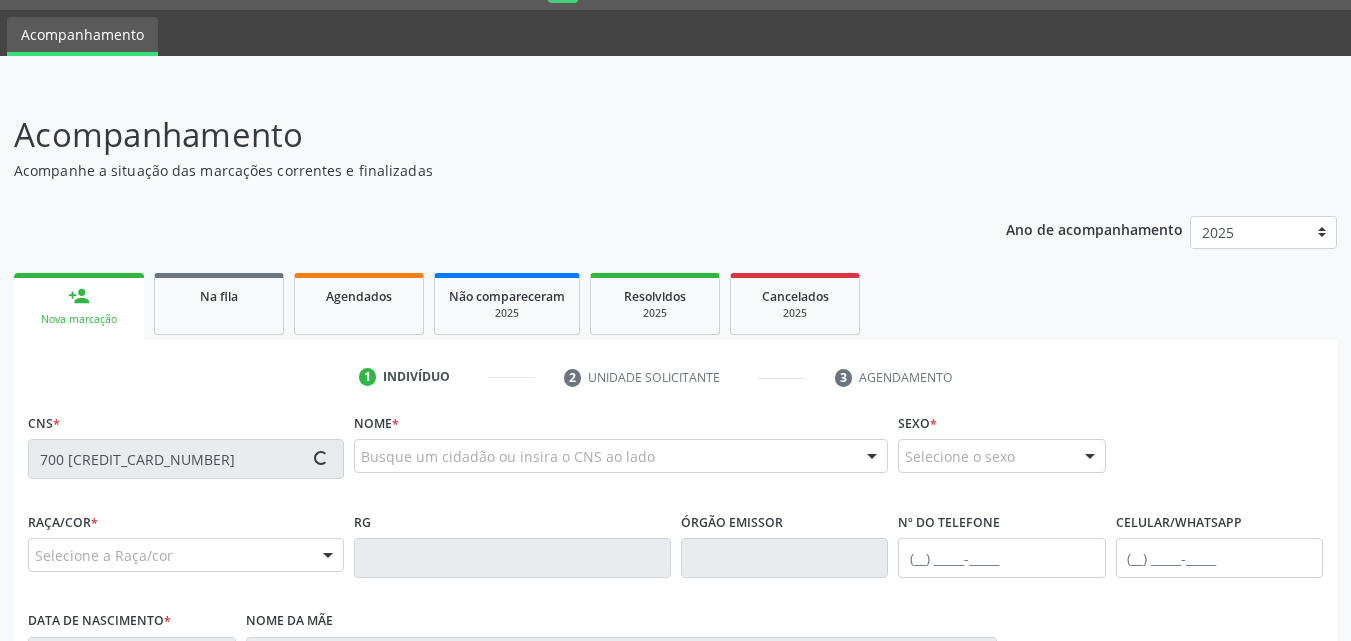 type on "700 [CREDIT_CARD_NUMBER]" 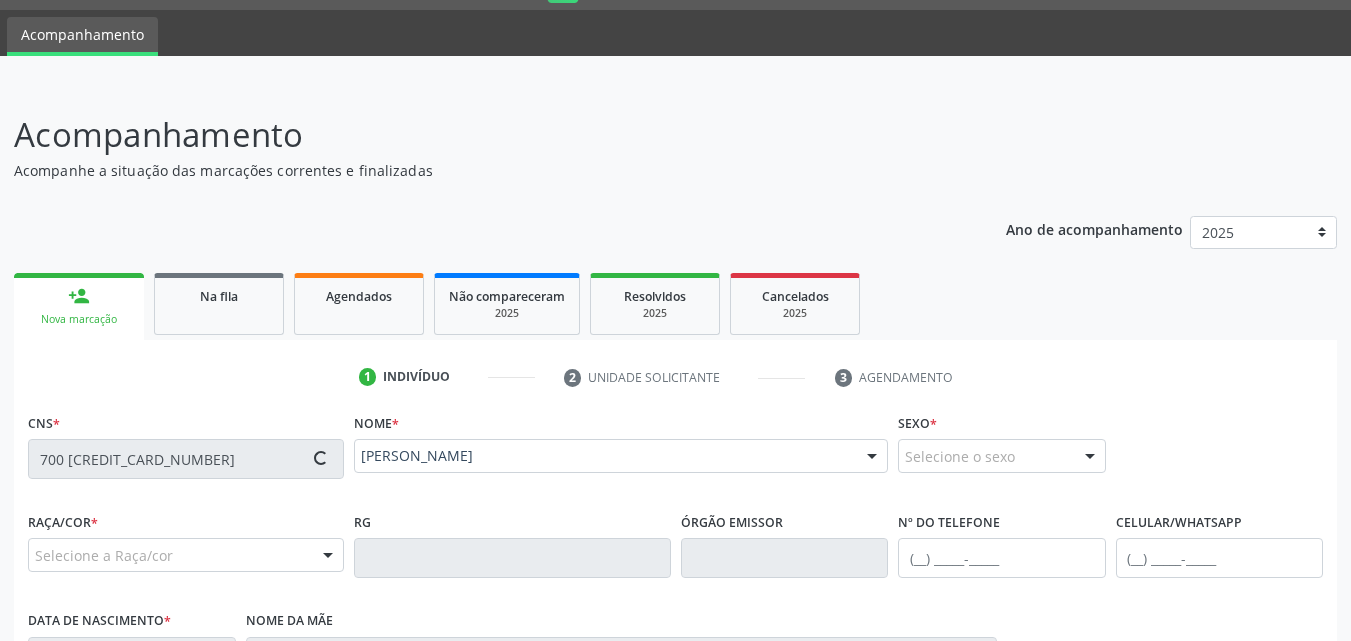 type on "[PHONE_NUMBER]" 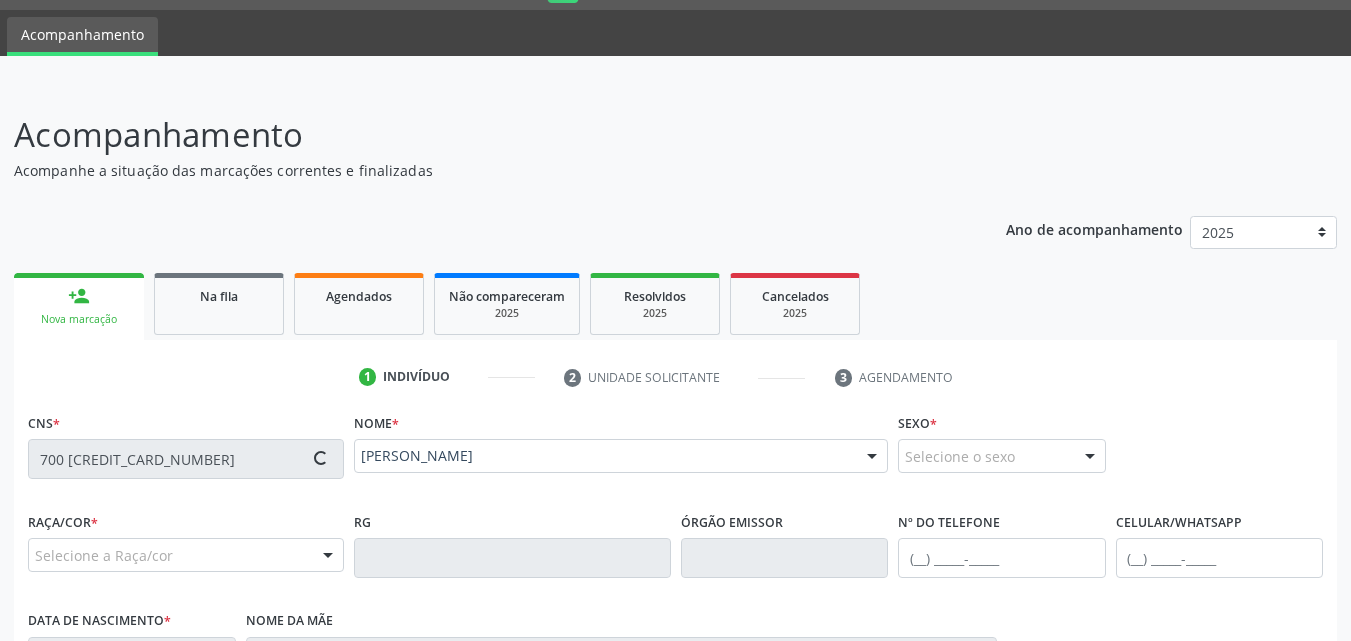 type on "27[DATE]" 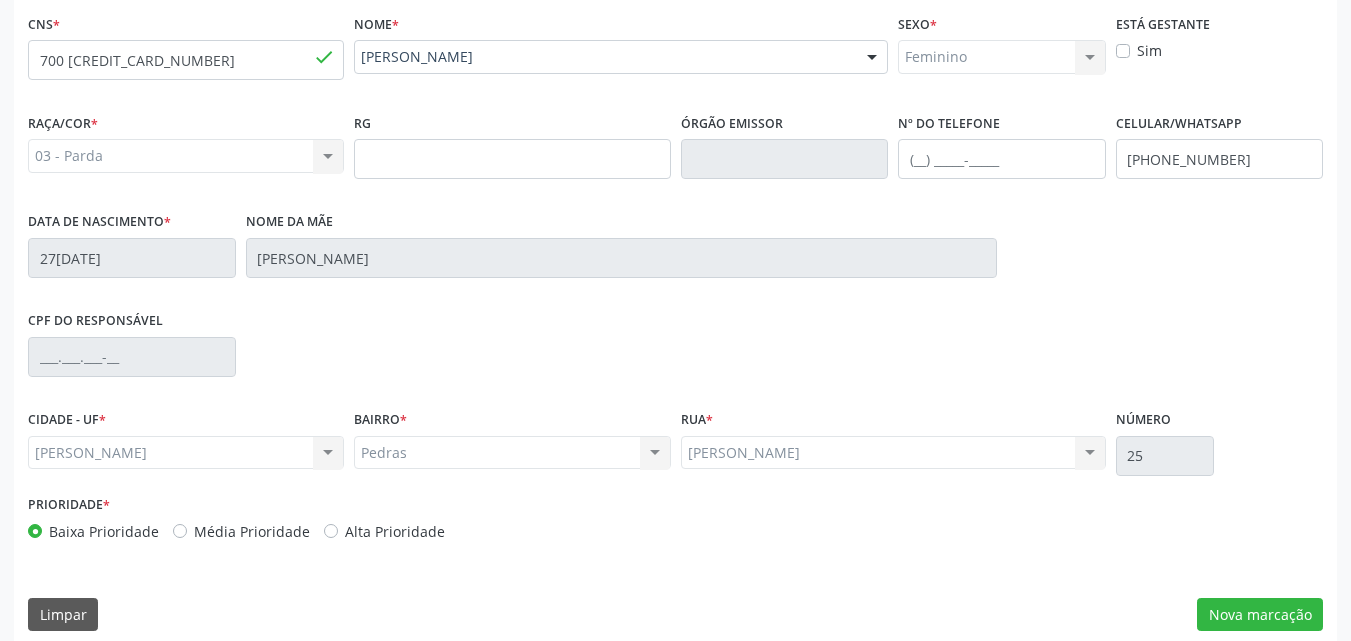 scroll, scrollTop: 471, scrollLeft: 0, axis: vertical 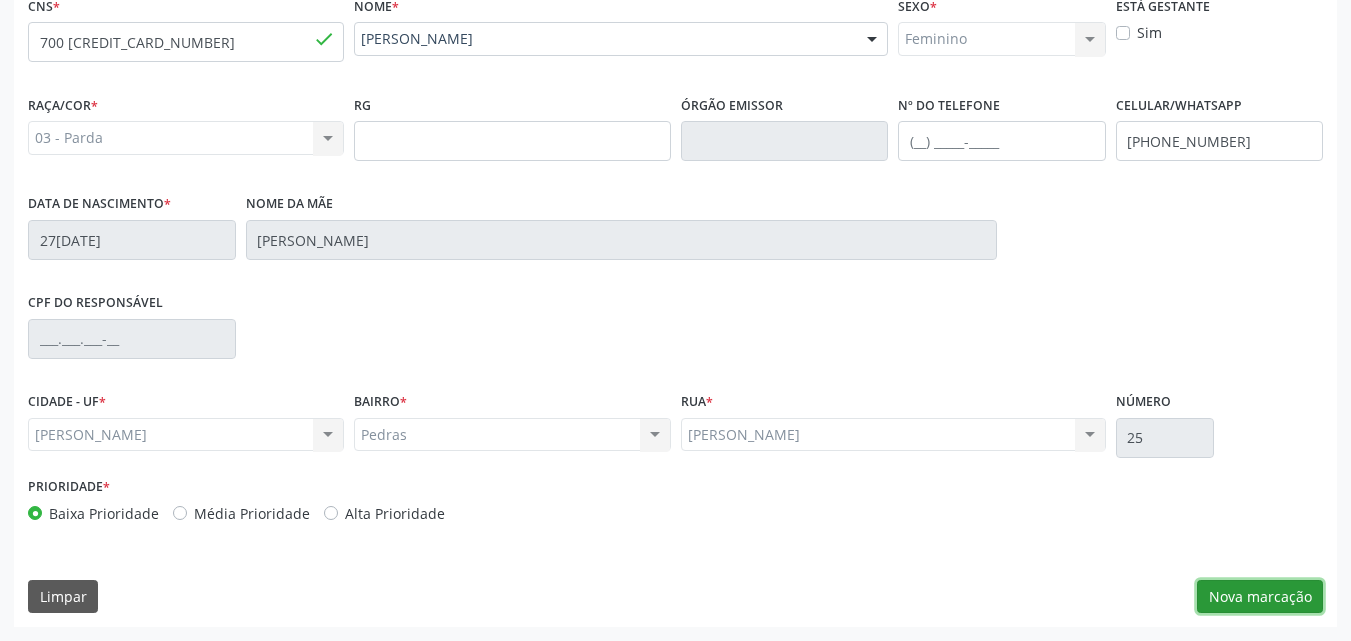 click on "Nova marcação" at bounding box center [1260, 597] 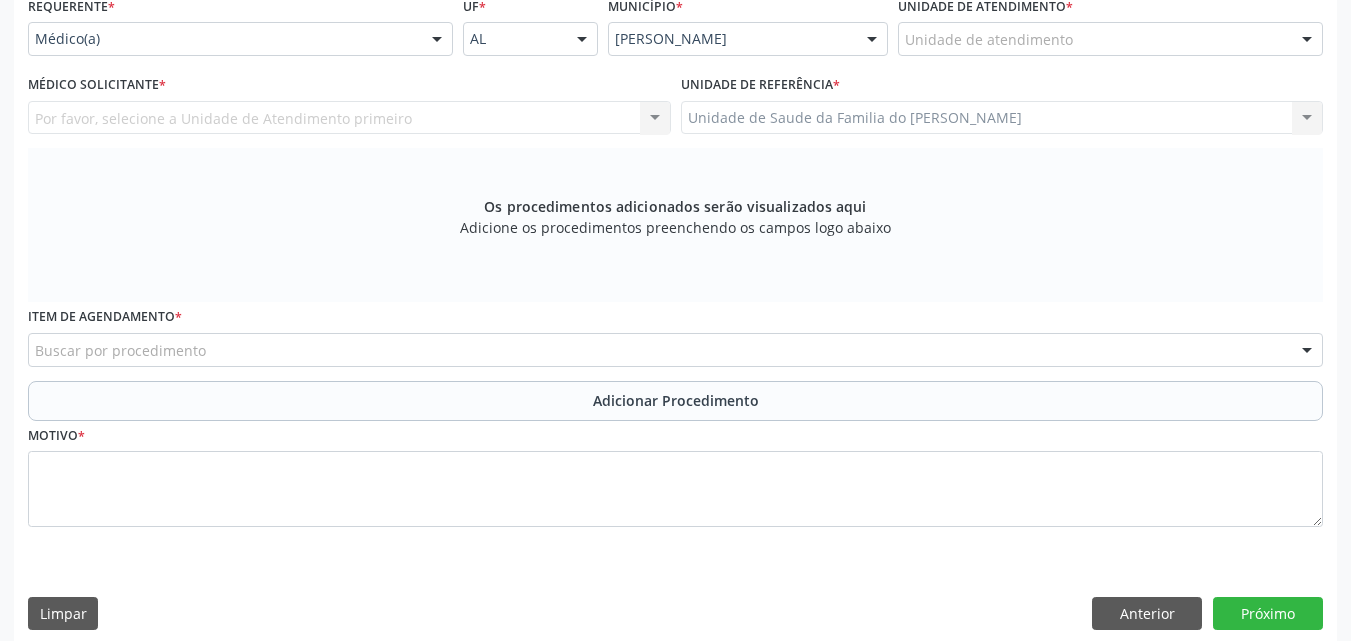 click on "Buscar por procedimento" at bounding box center (675, 350) 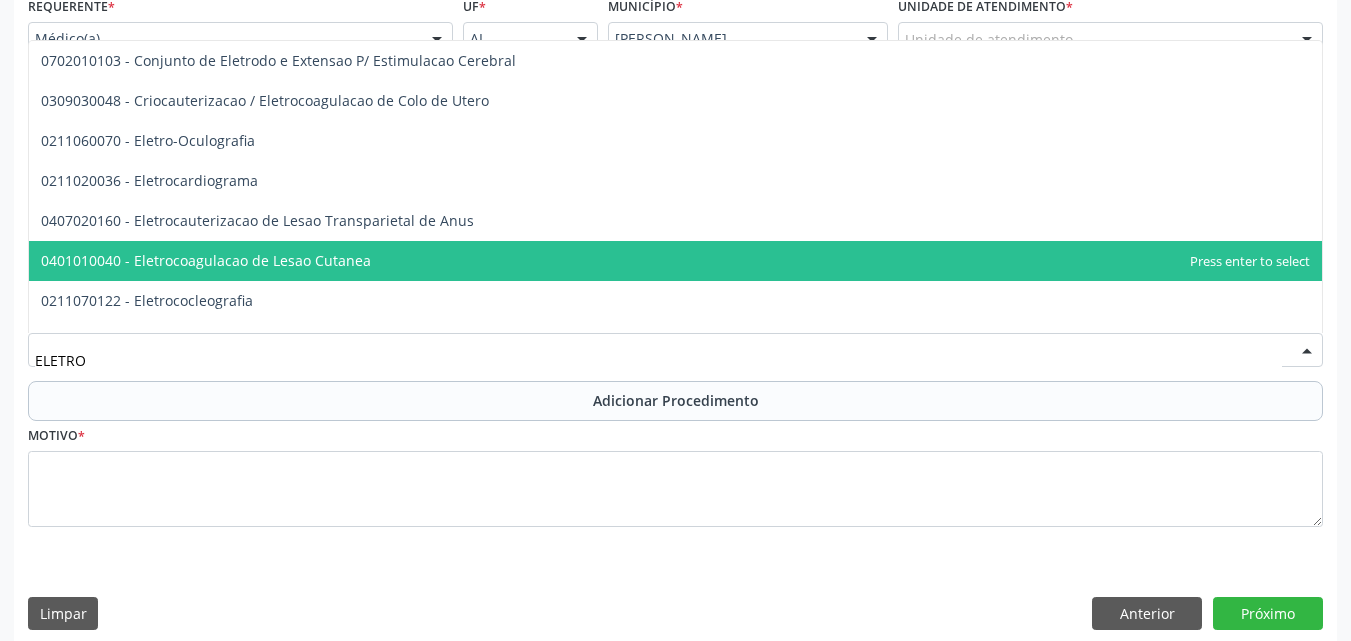 type on "ELETROC" 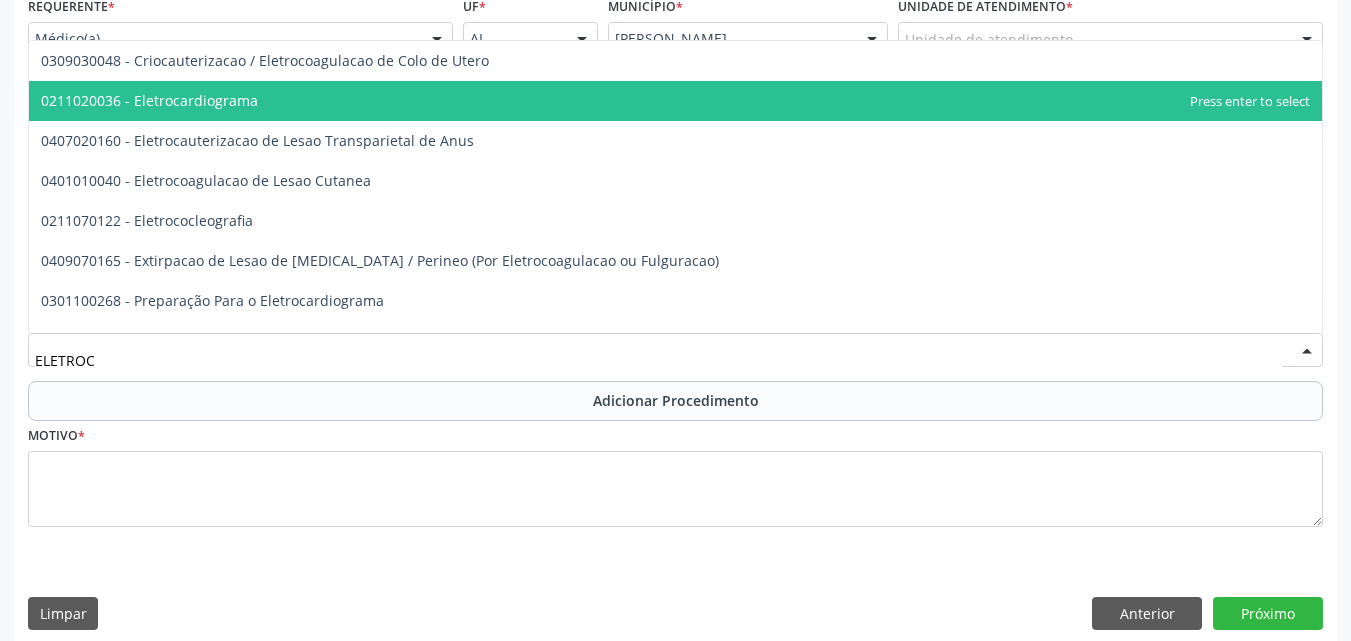 click on "0211020036 - Eletrocardiograma" at bounding box center [675, 101] 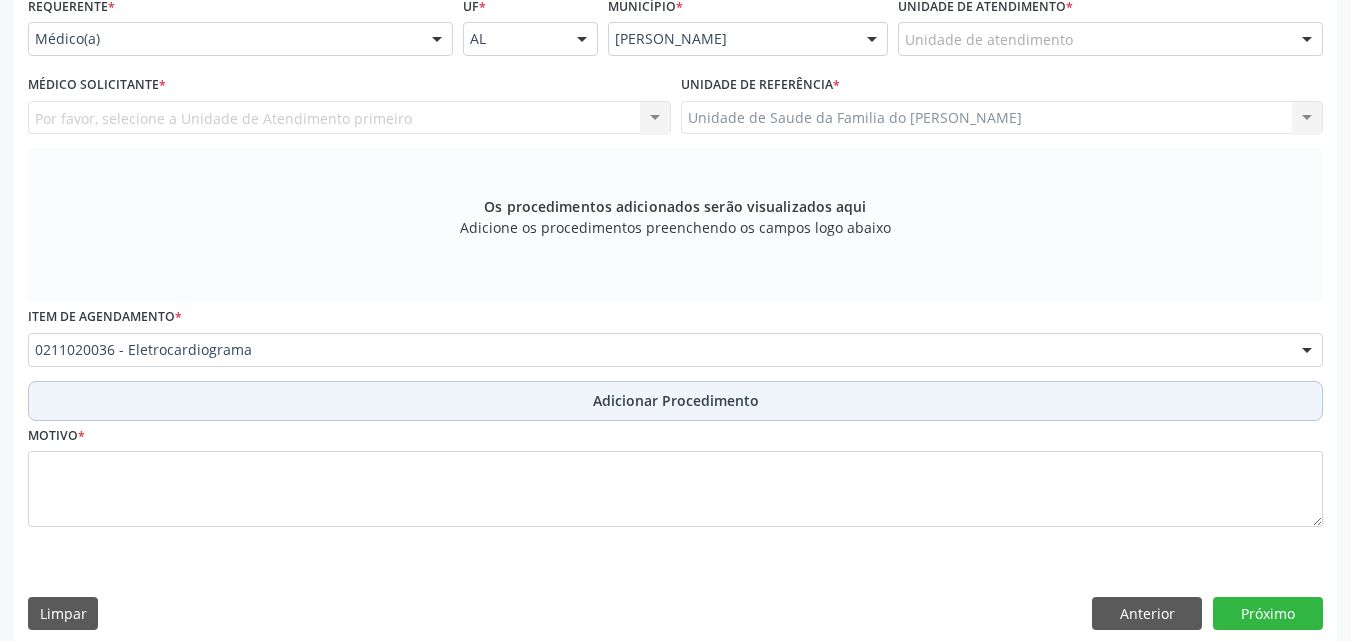 click on "Adicionar Procedimento" at bounding box center [675, 401] 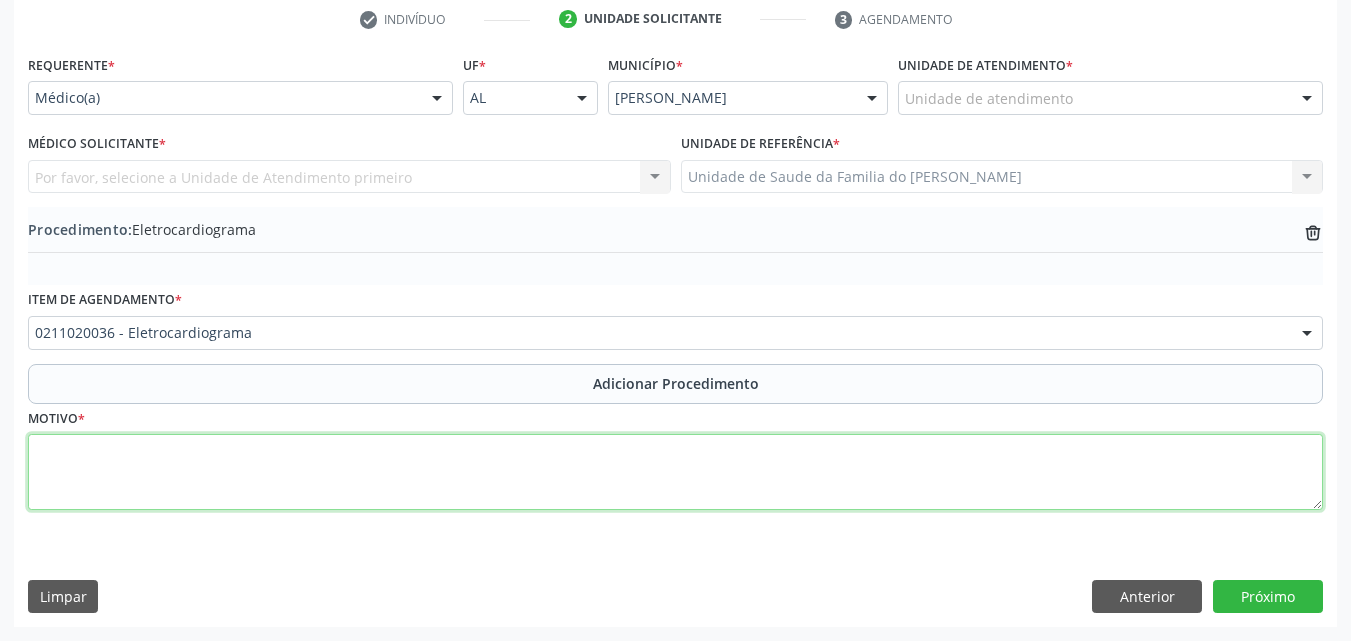 click at bounding box center [675, 472] 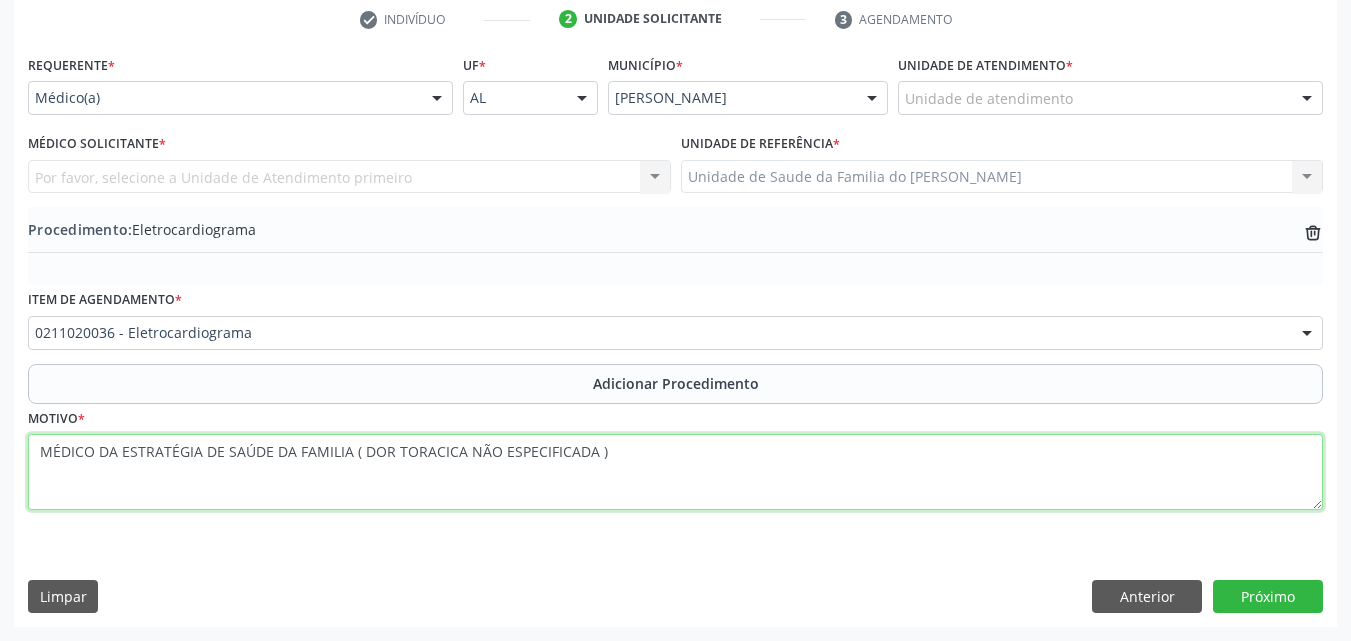 drag, startPoint x: 622, startPoint y: 449, endPoint x: 35, endPoint y: 454, distance: 587.0213 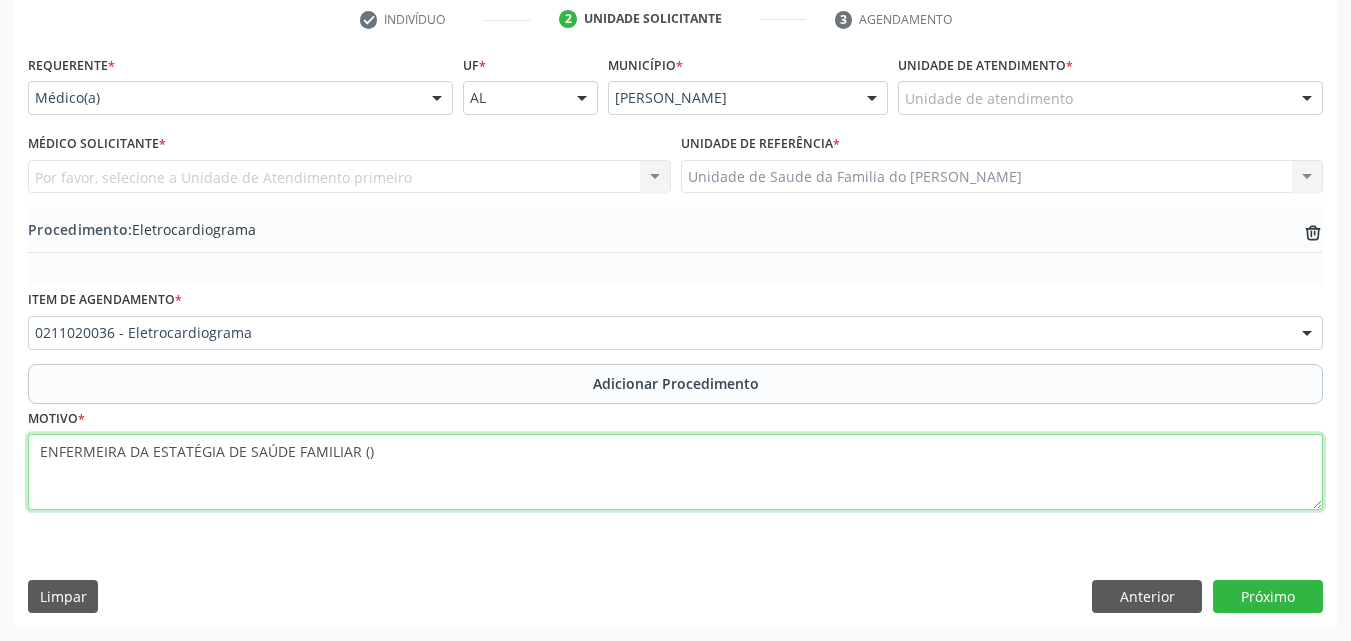 drag, startPoint x: 372, startPoint y: 449, endPoint x: 27, endPoint y: 453, distance: 345.0232 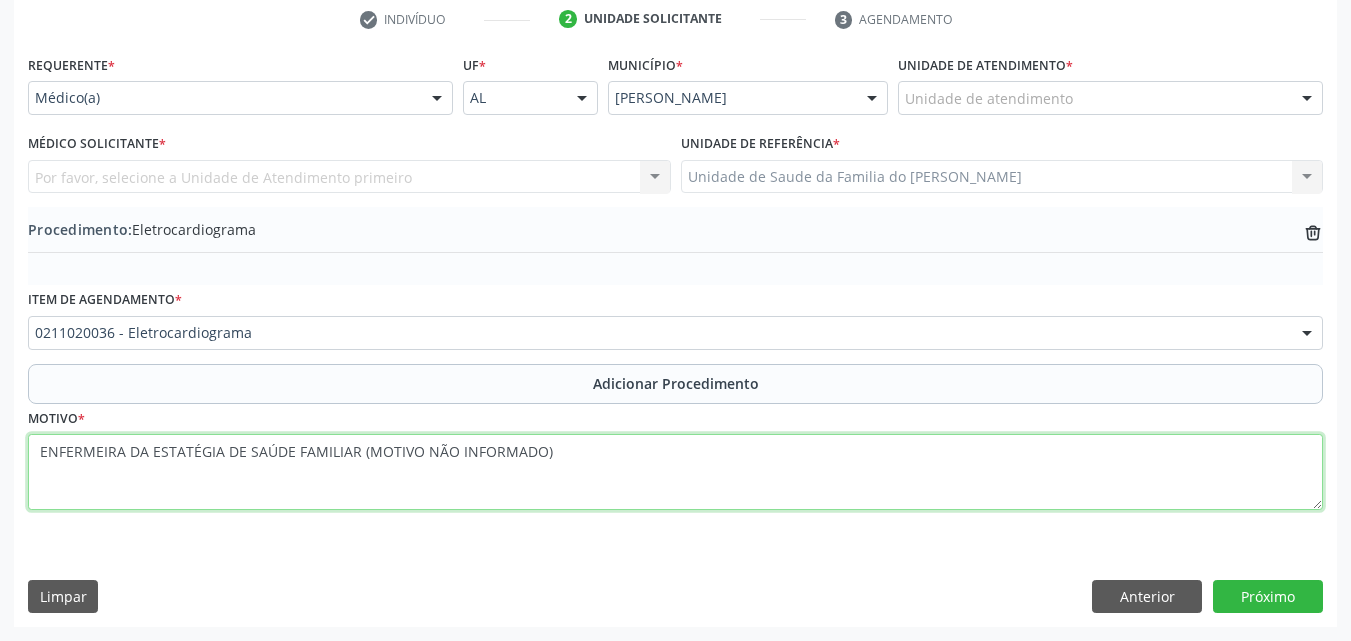 scroll, scrollTop: 312, scrollLeft: 0, axis: vertical 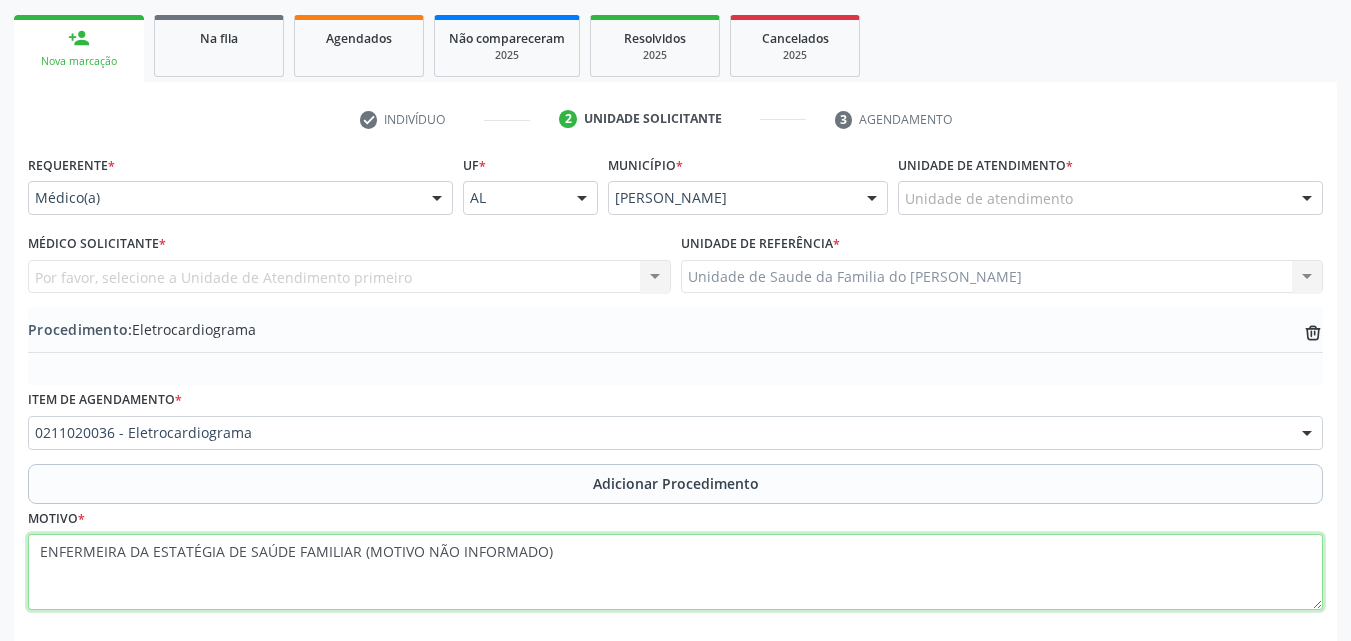 type on "ENFERMEIRA DA ESTATÉGIA DE SAÚDE FAMILIAR (MOTIVO NÃO INFORMADO)" 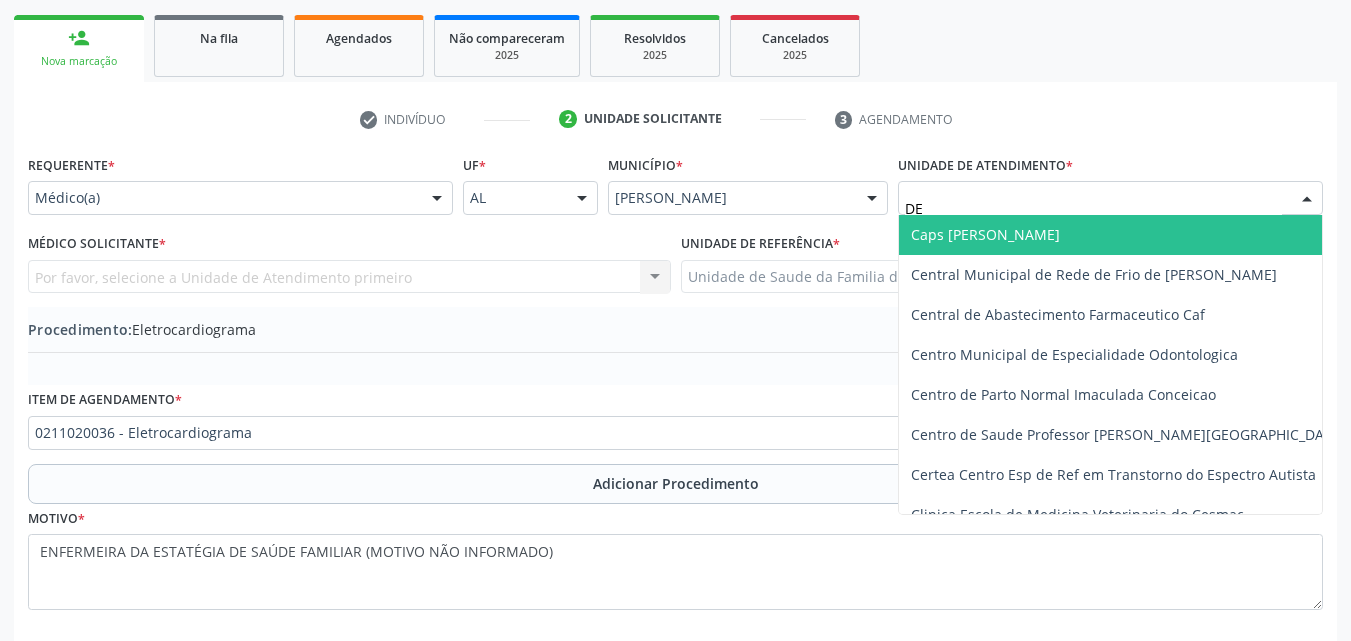type on "DEN" 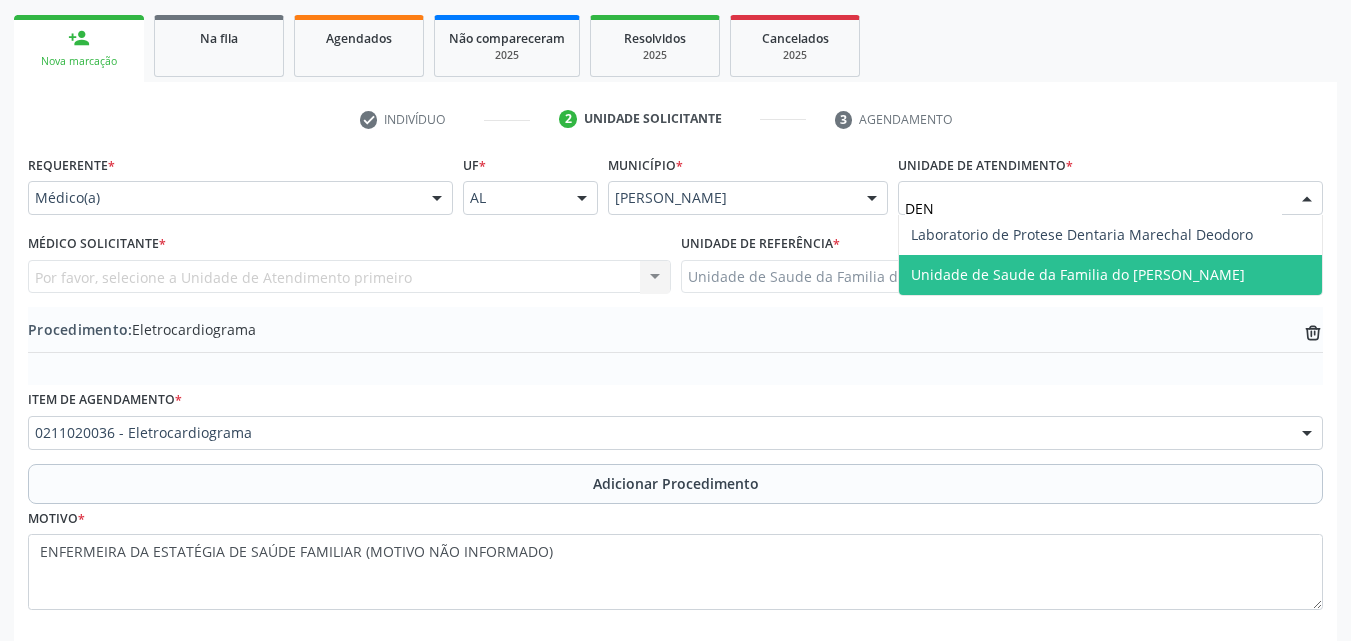 click on "Unidade de Saude da Familia do [PERSON_NAME]" at bounding box center [1110, 275] 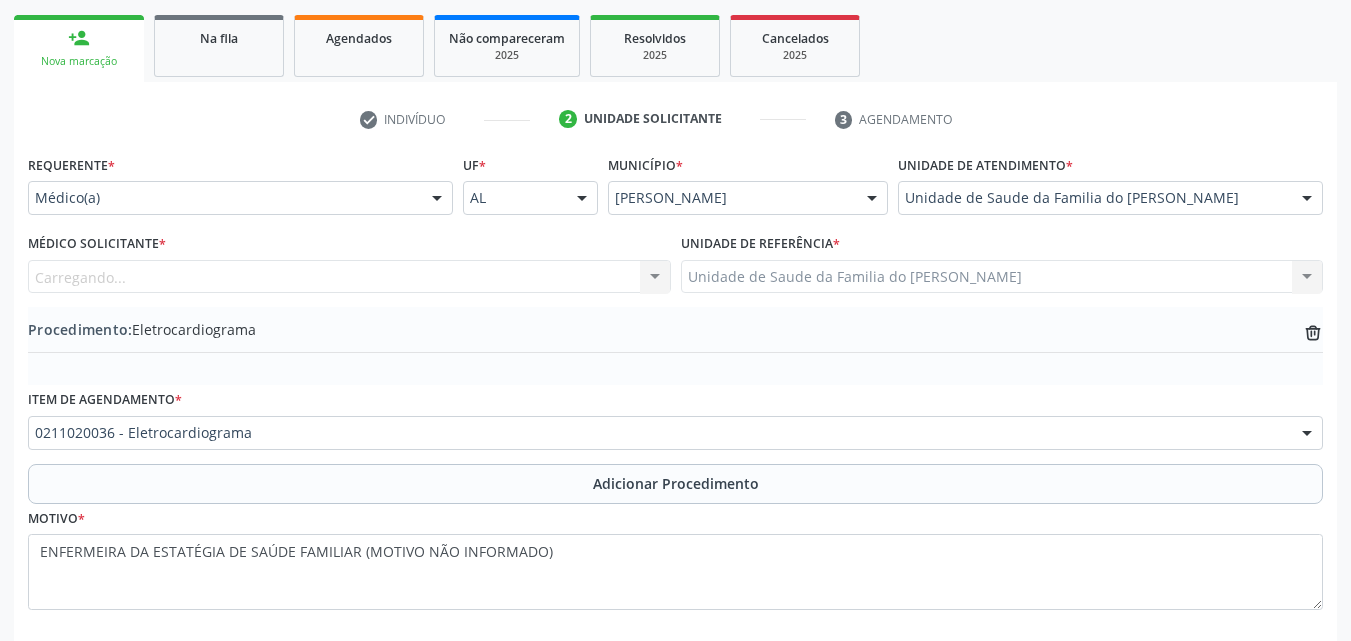 click on "Carregando...
Nenhum resultado encontrado para: "   "
Não há nenhuma opção para ser exibida." at bounding box center (349, 277) 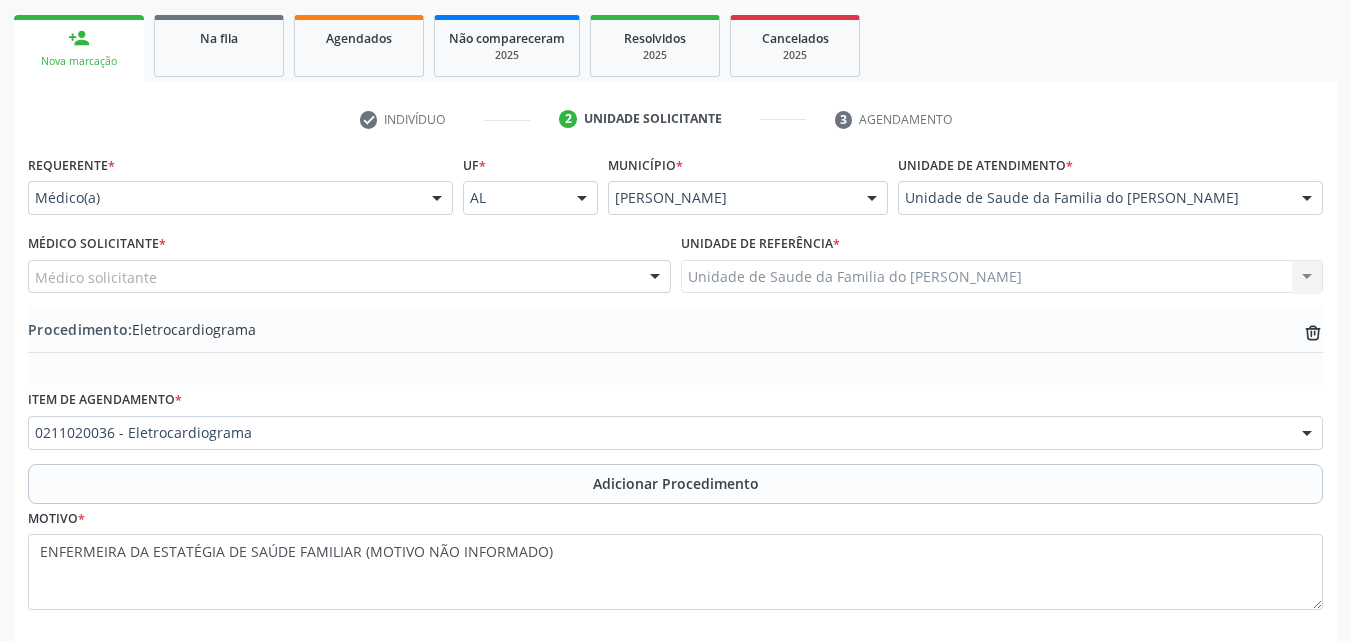 click on "Médico solicitante" at bounding box center [349, 277] 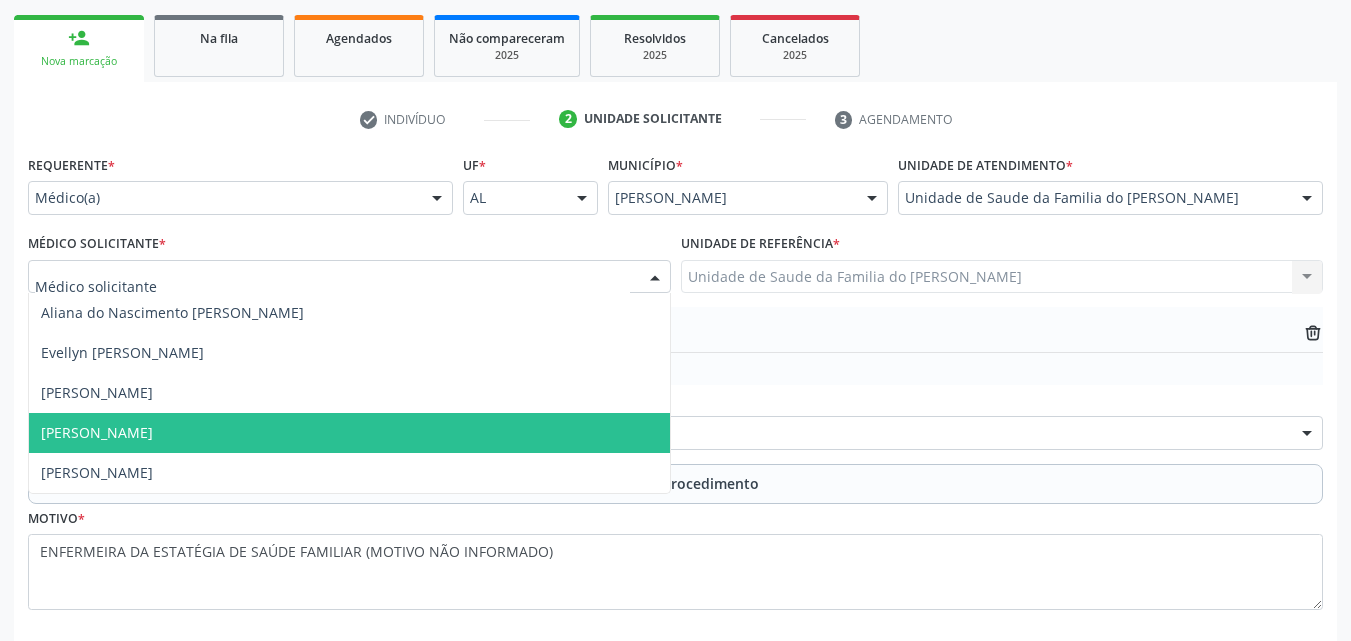click on "[PERSON_NAME]" at bounding box center [349, 433] 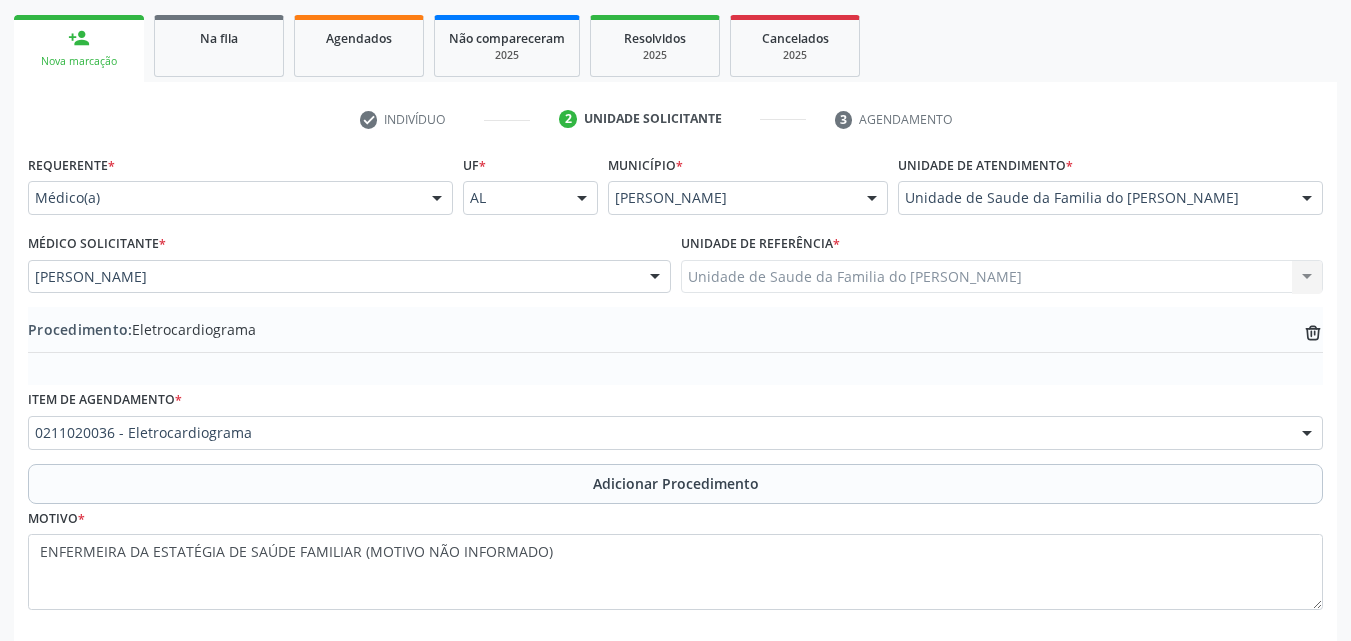 scroll, scrollTop: 412, scrollLeft: 0, axis: vertical 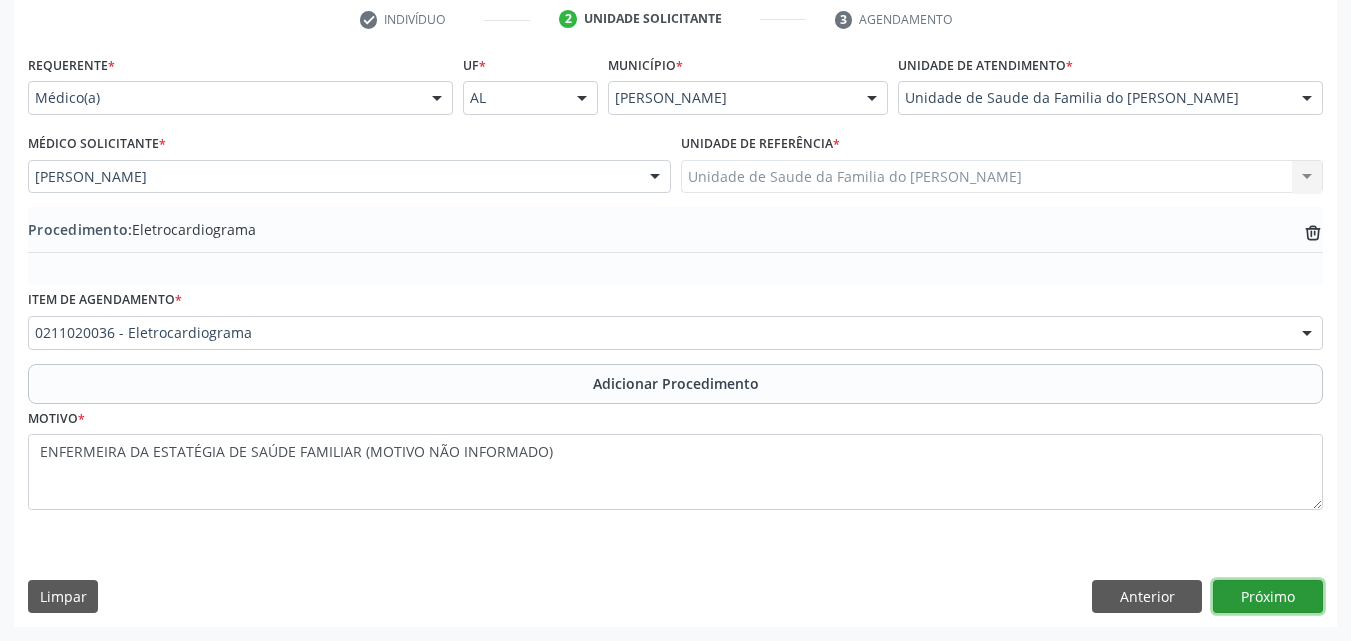 click on "Próximo" at bounding box center (1268, 597) 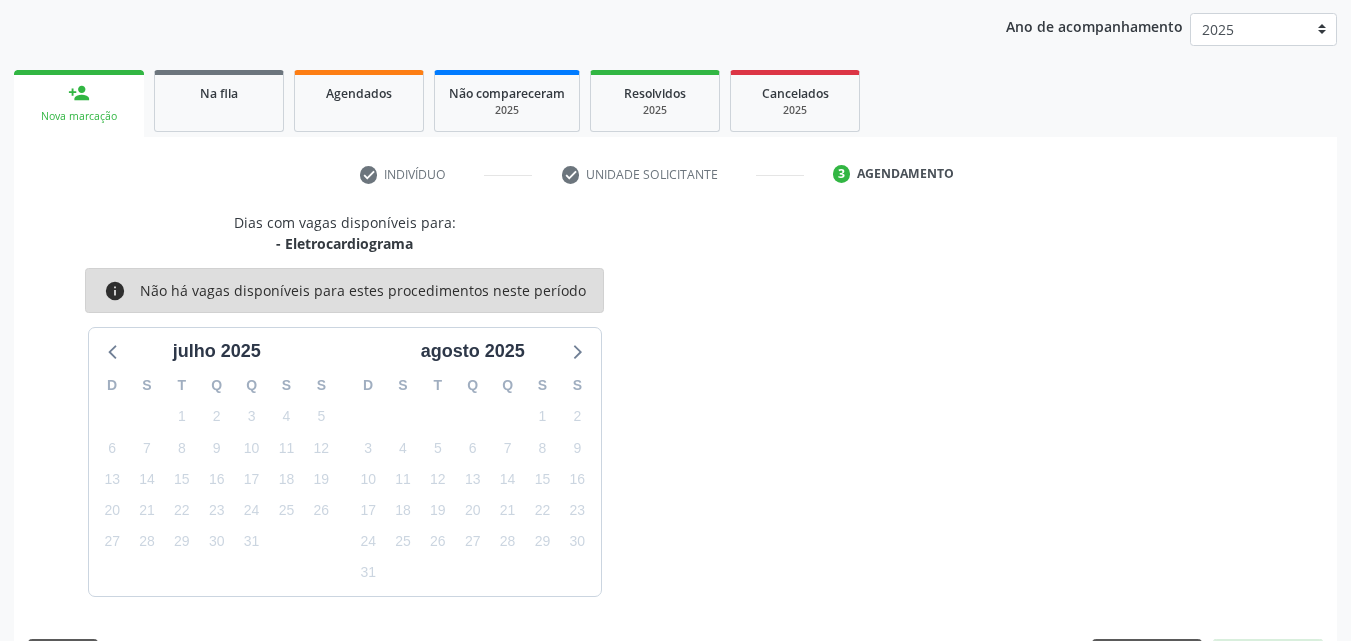 scroll, scrollTop: 316, scrollLeft: 0, axis: vertical 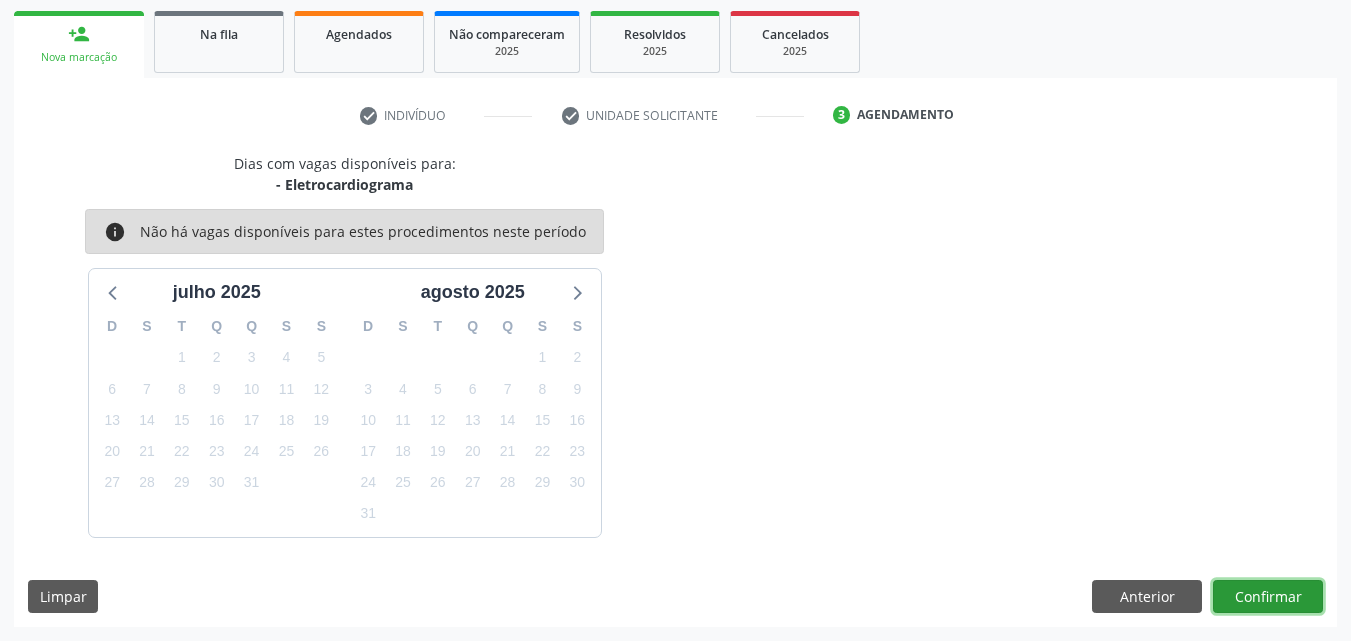 click on "Confirmar" at bounding box center (1268, 597) 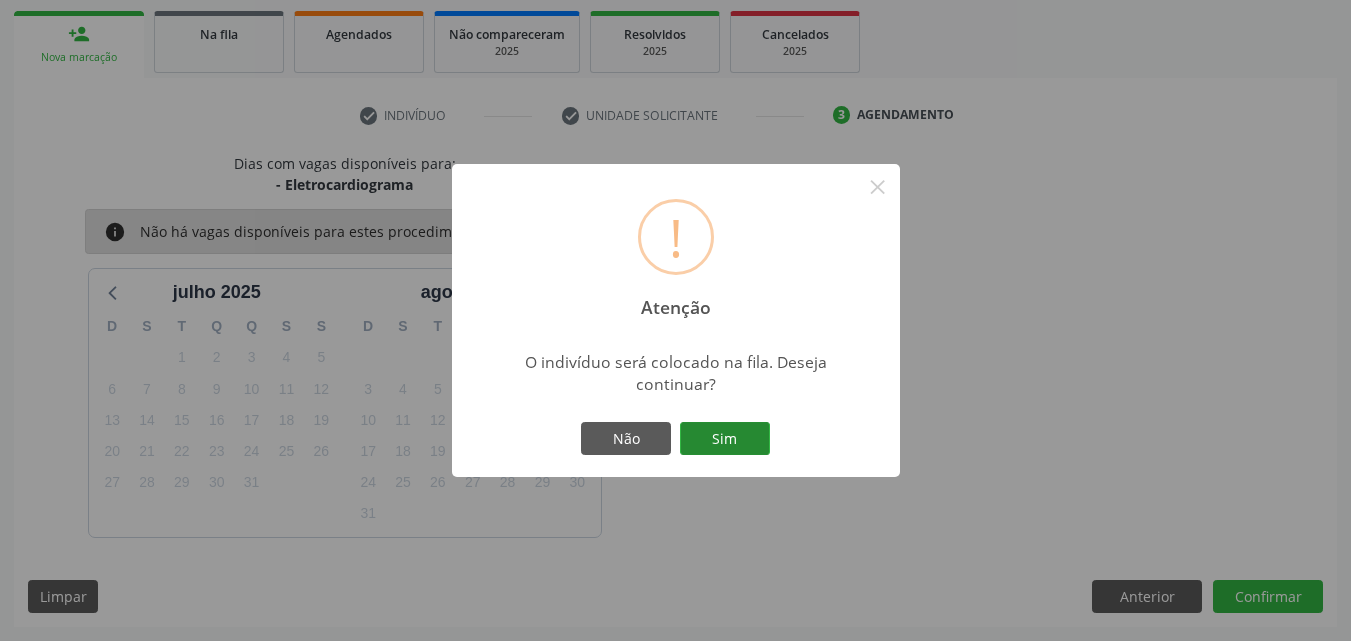 click on "Sim" at bounding box center [725, 439] 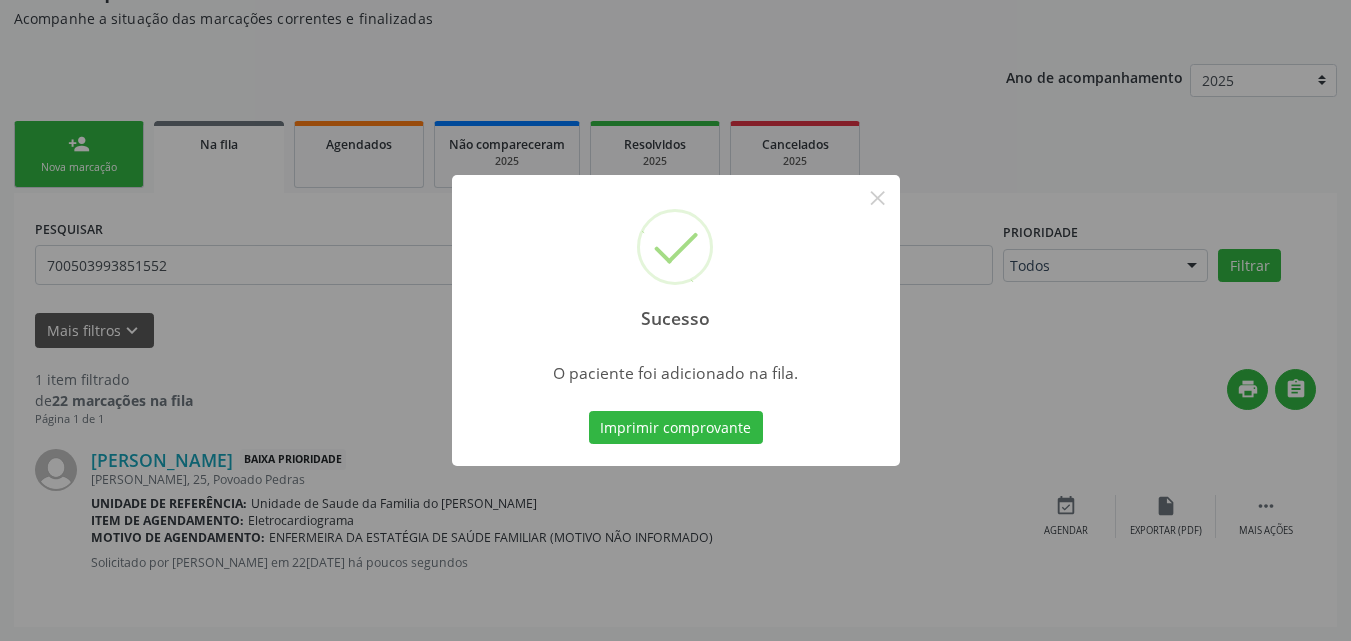 scroll, scrollTop: 54, scrollLeft: 0, axis: vertical 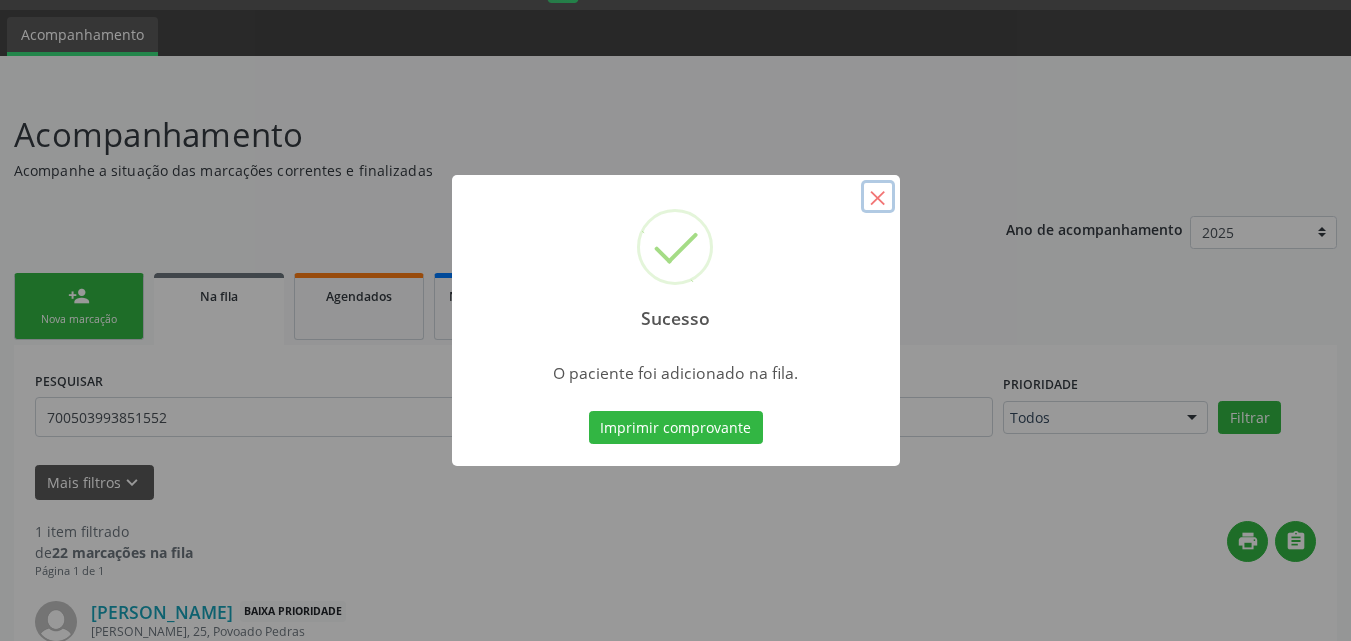 click on "×" at bounding box center [878, 197] 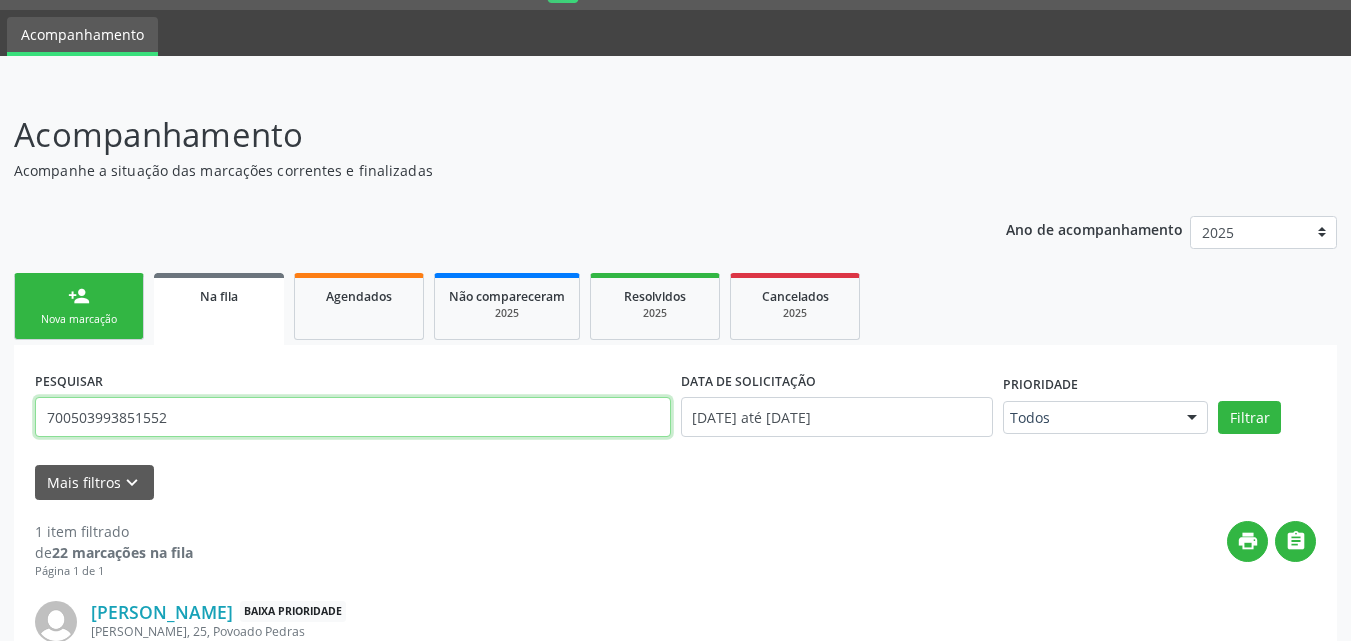 click on "700503993851552" at bounding box center [353, 417] 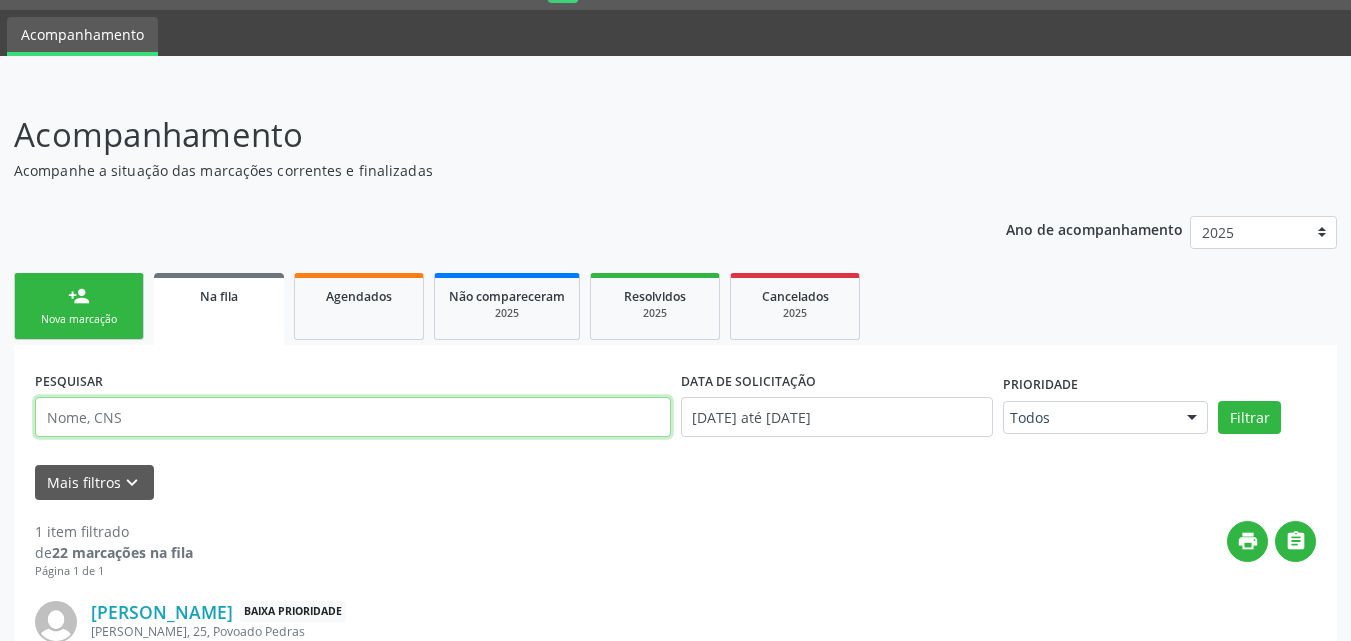 type 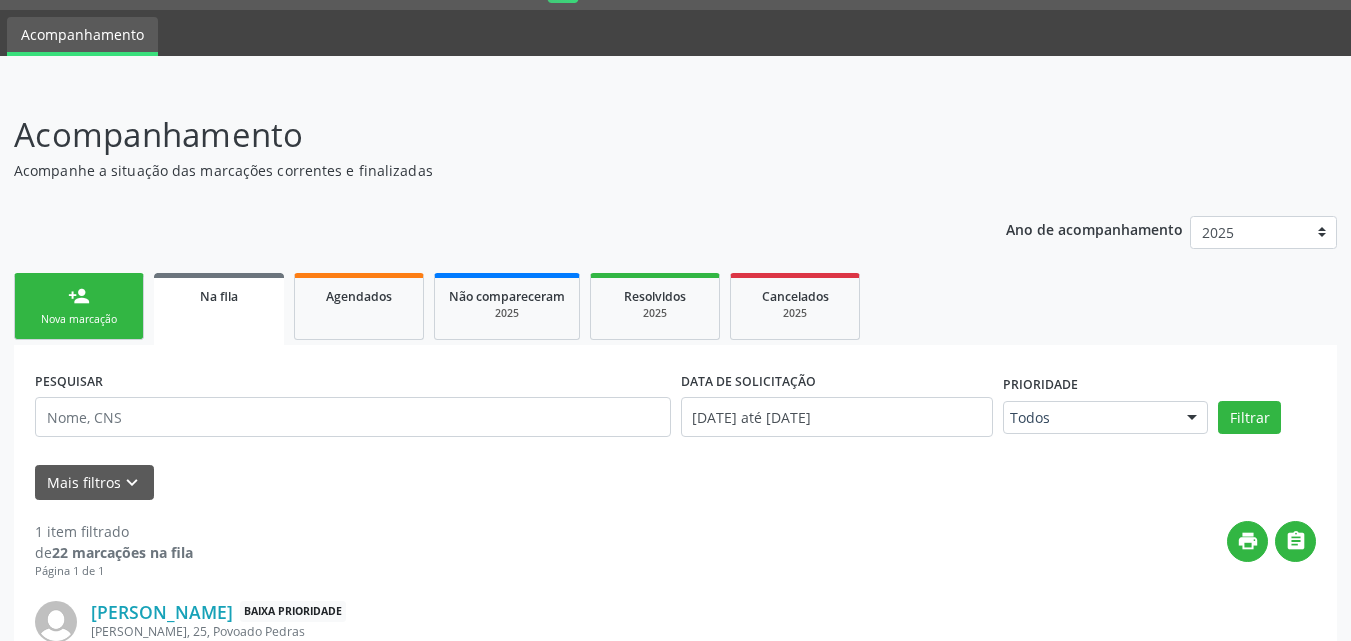 click on "Nova marcação" at bounding box center (79, 319) 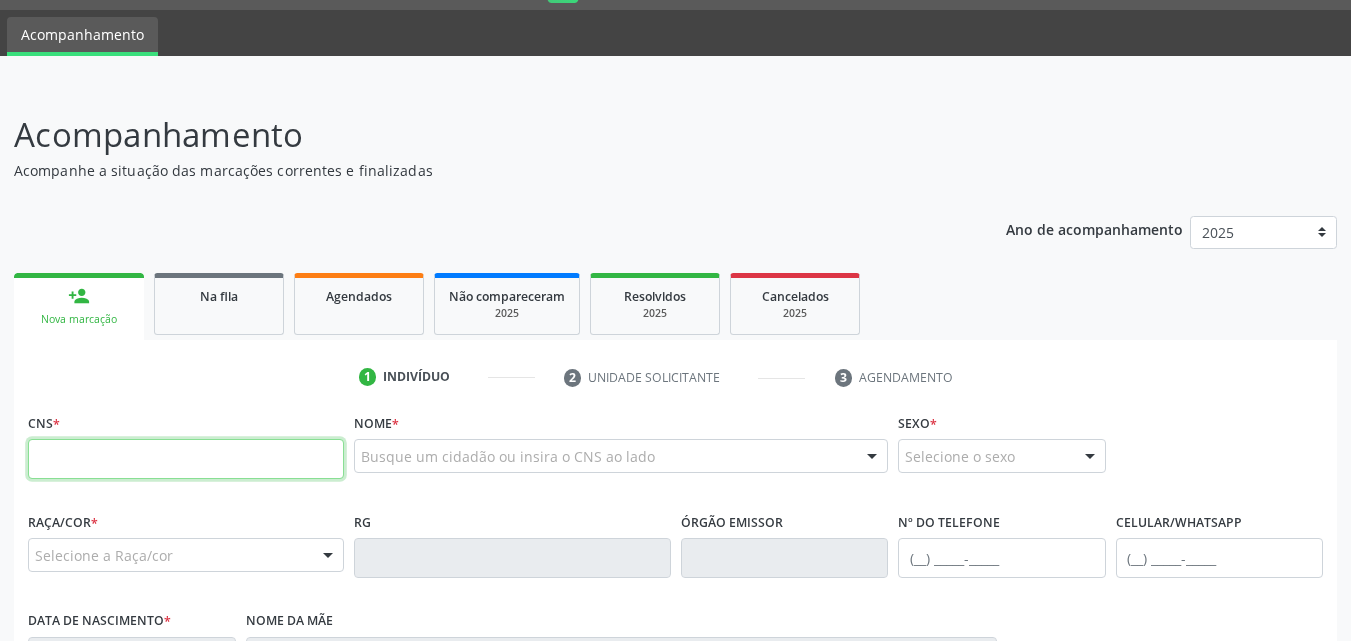 click at bounding box center (186, 459) 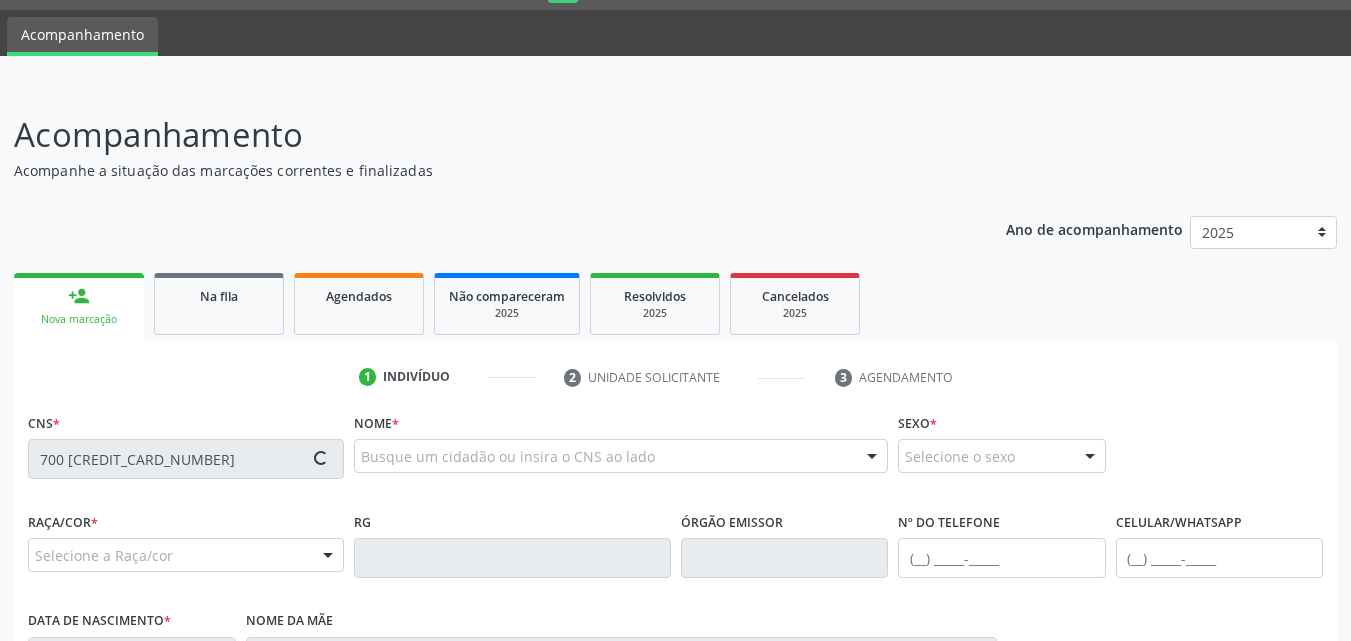 type on "700 [CREDIT_CARD_NUMBER]" 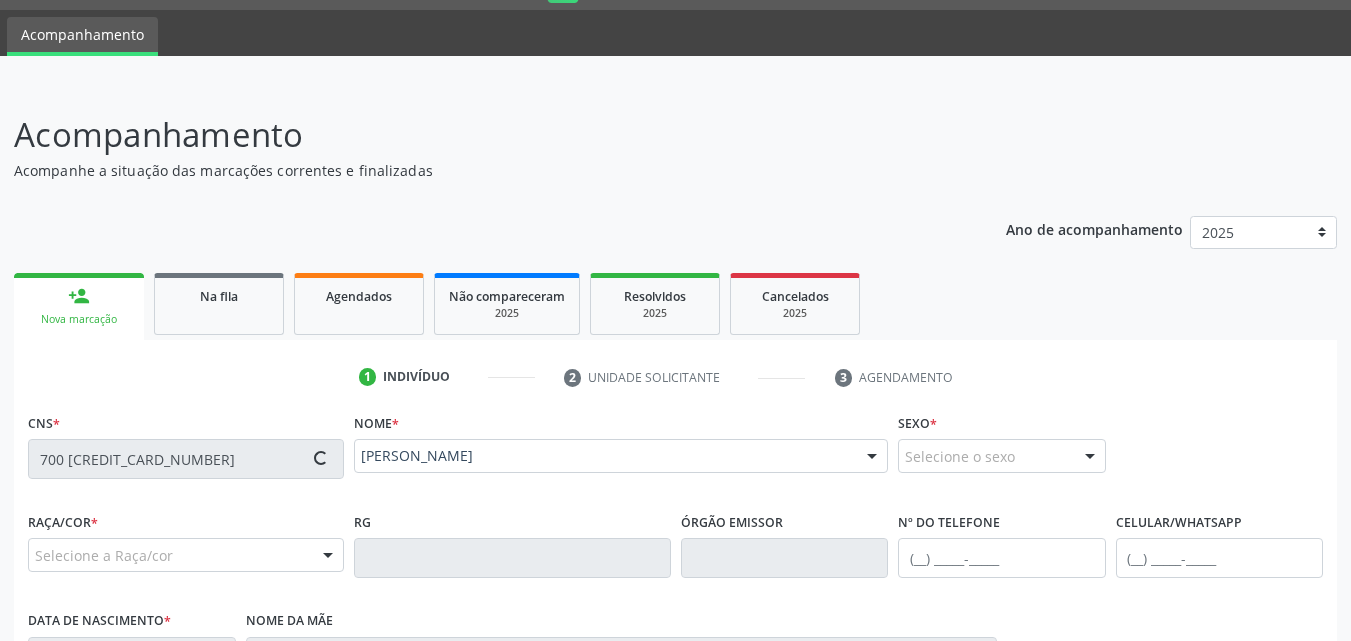 type on "[PHONE_NUMBER]" 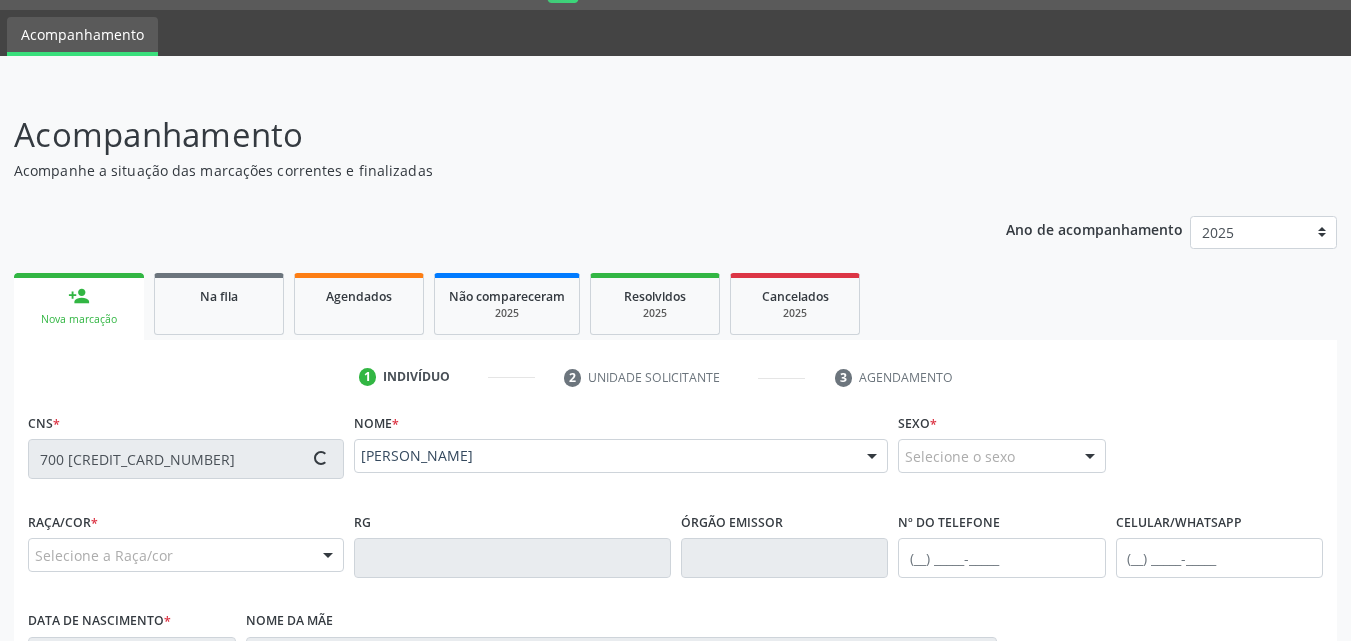 type on "27[DATE]" 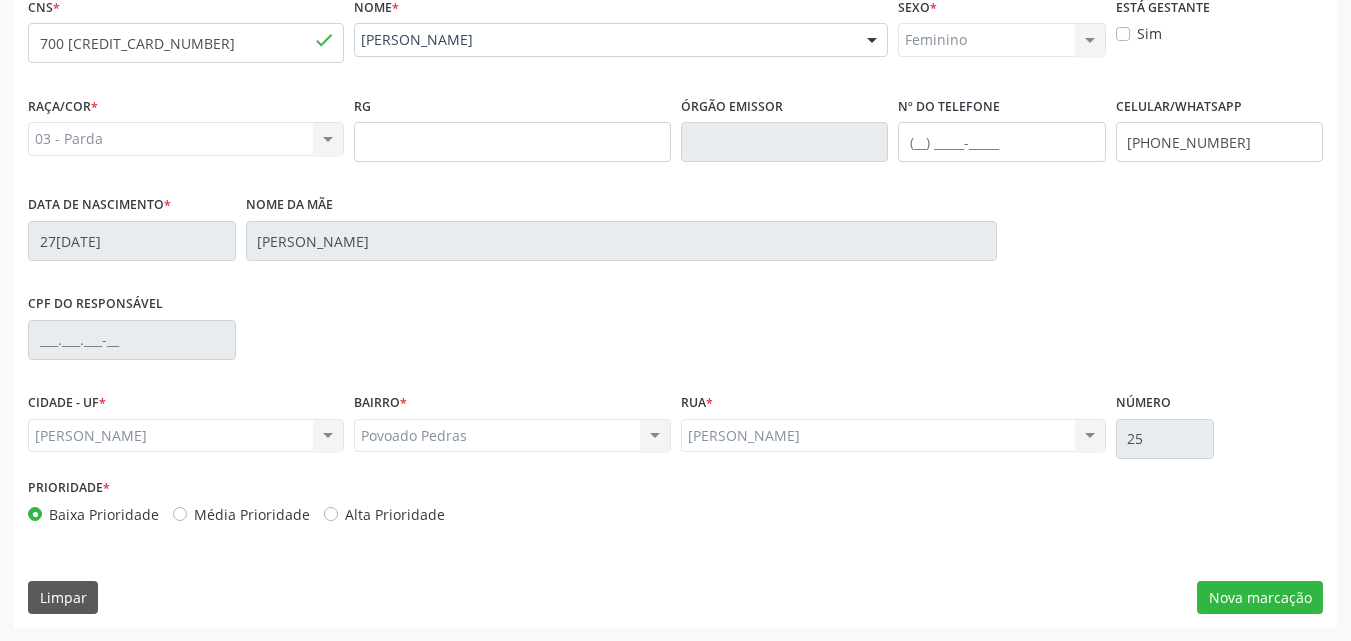 scroll, scrollTop: 471, scrollLeft: 0, axis: vertical 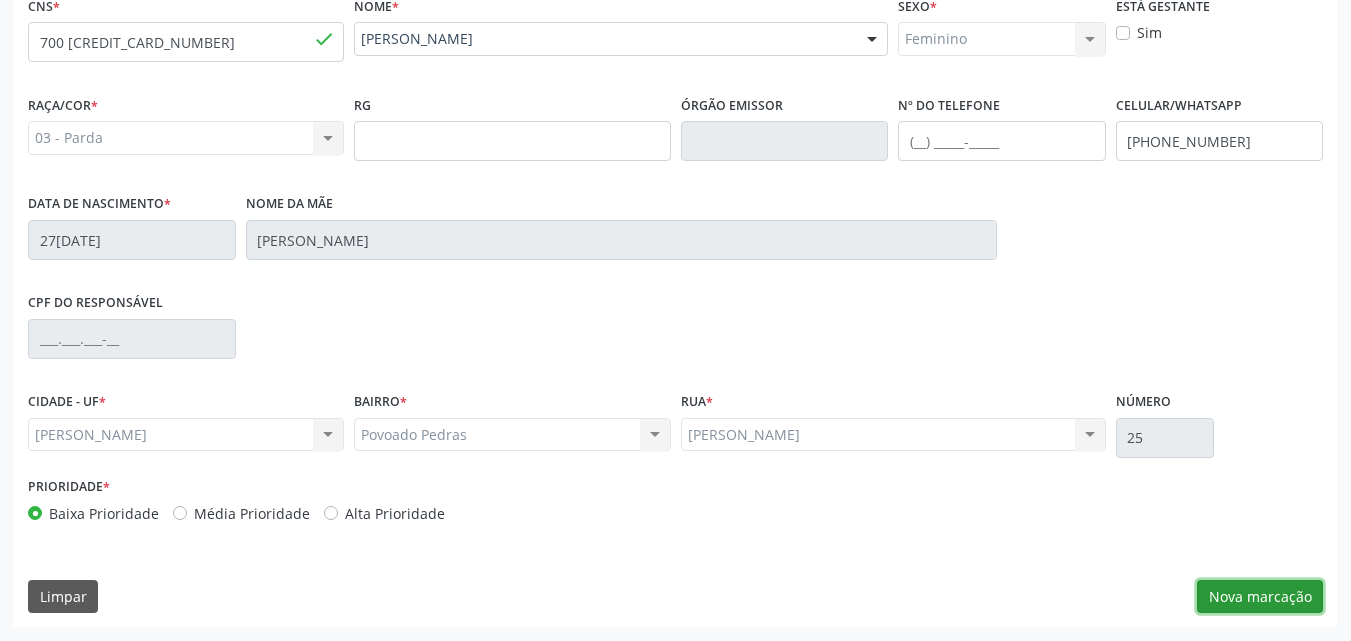 click on "Nova marcação" at bounding box center (1260, 597) 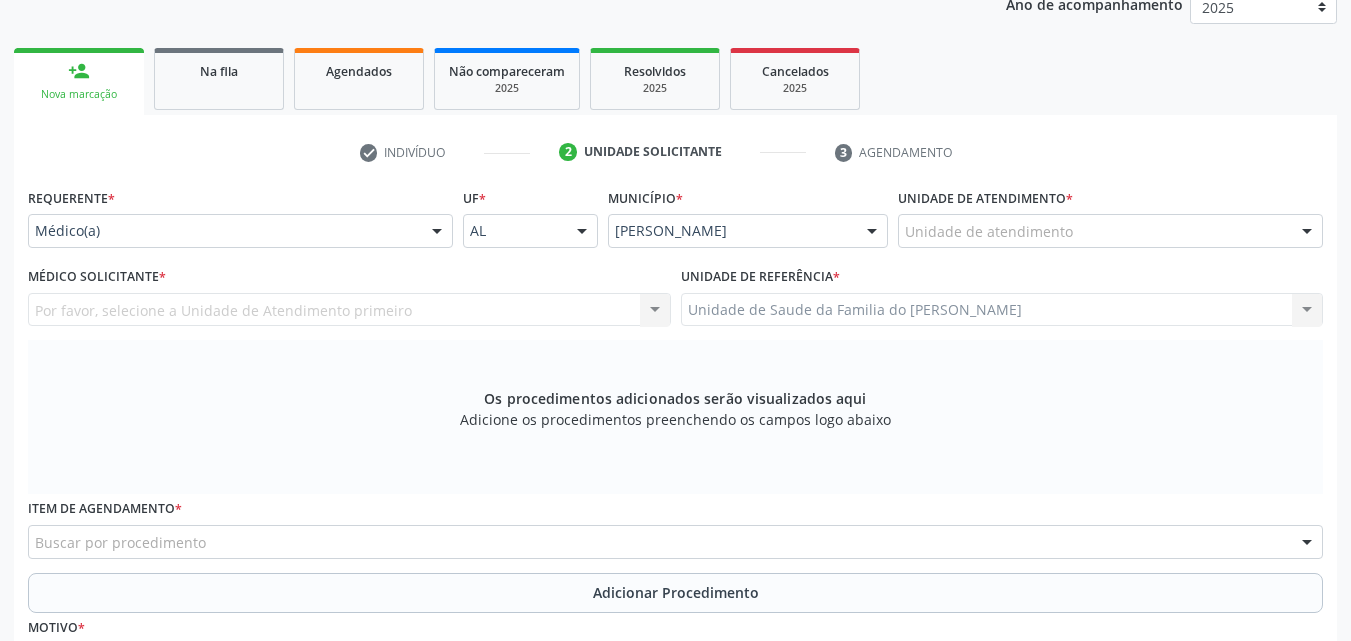 scroll, scrollTop: 271, scrollLeft: 0, axis: vertical 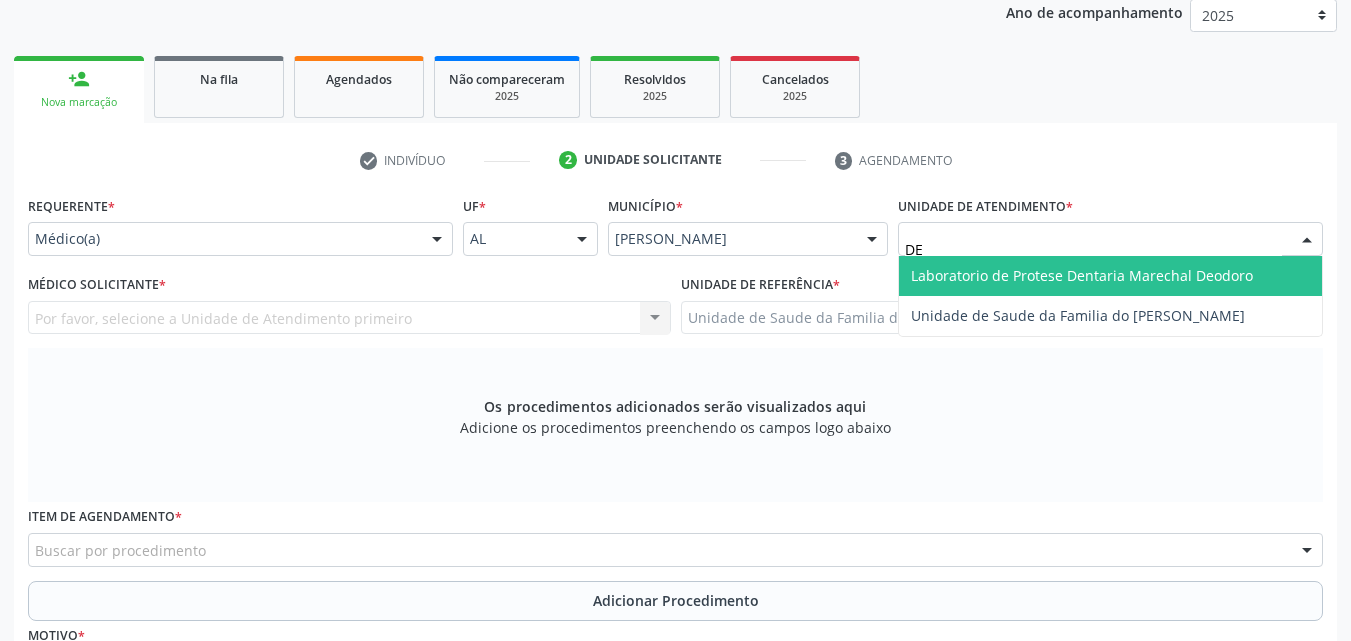 type on "DEN" 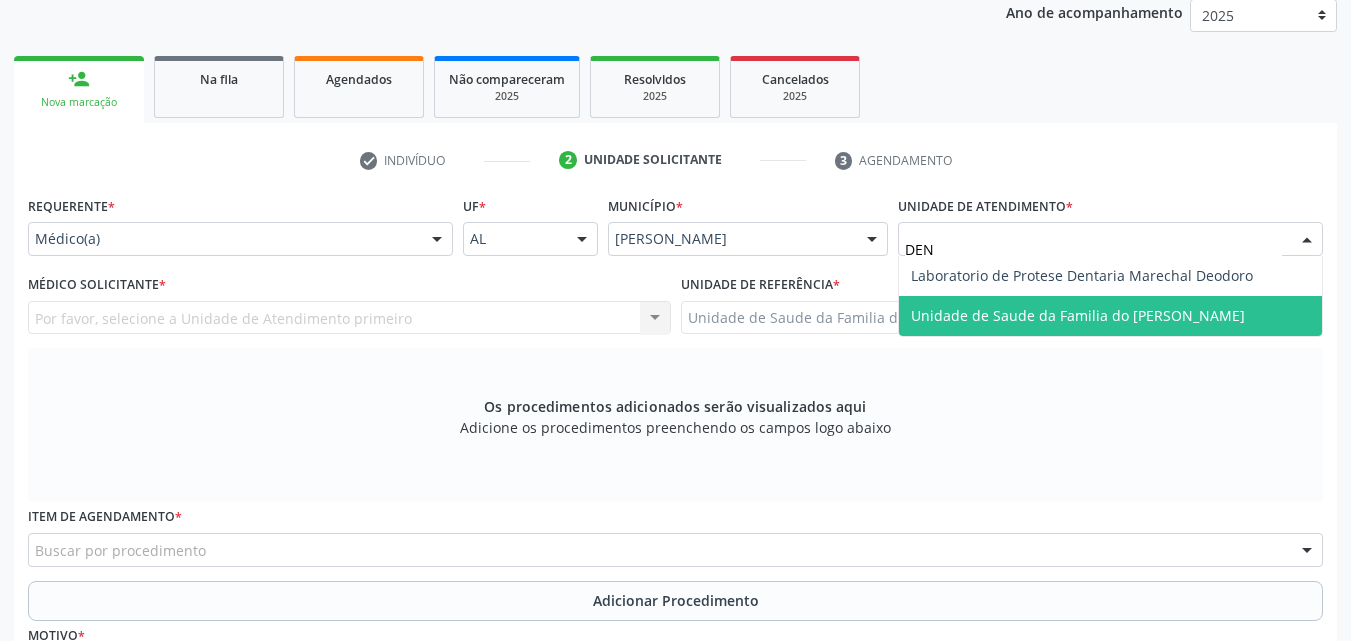 click on "Unidade de Saude da Familia do [PERSON_NAME]" at bounding box center [1110, 316] 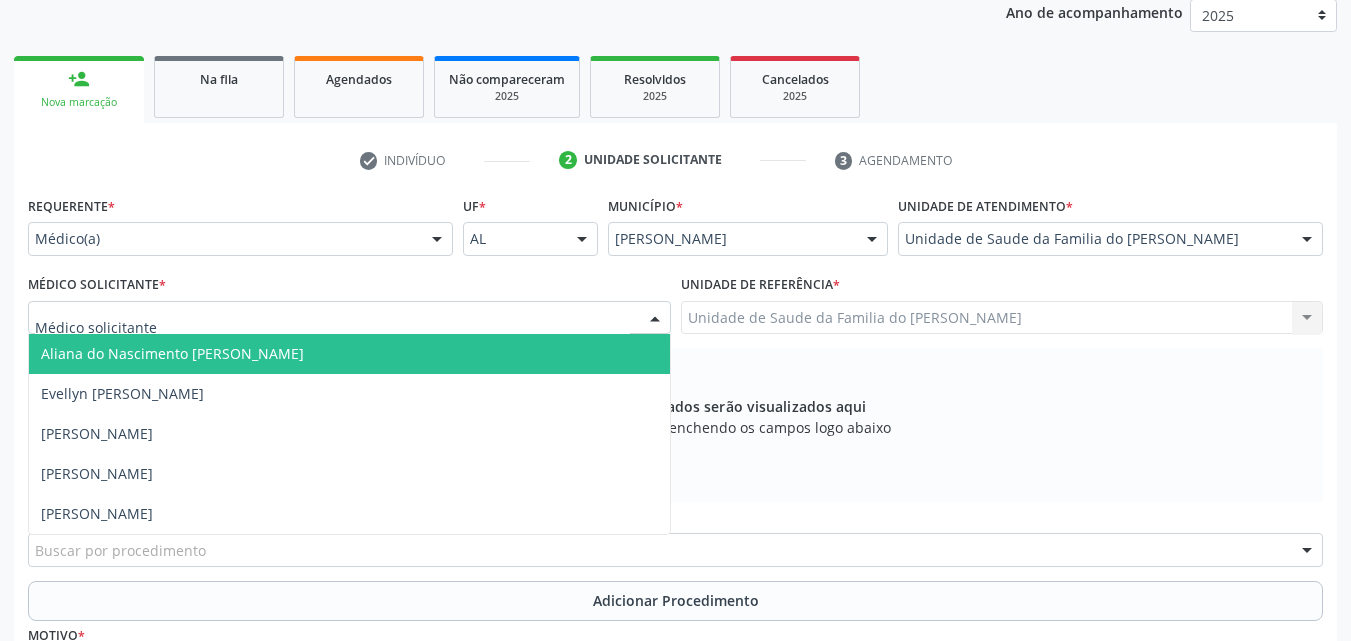 click at bounding box center (349, 318) 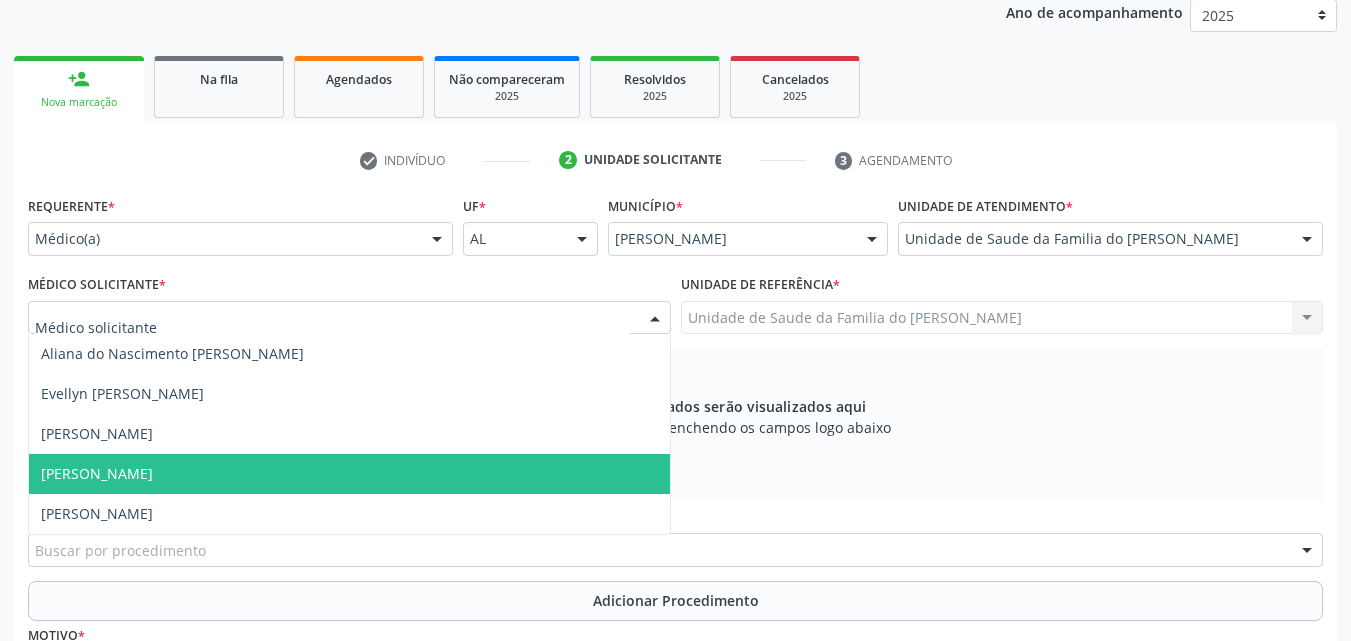 click on "[PERSON_NAME]" at bounding box center [349, 474] 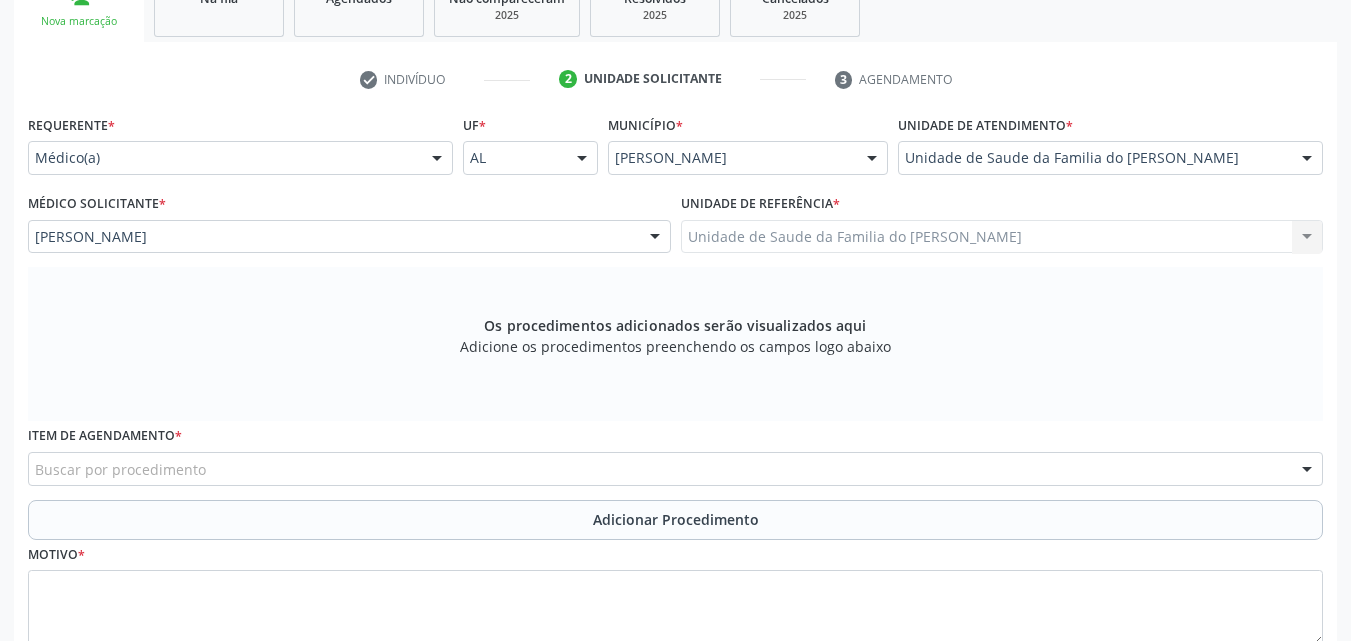 scroll, scrollTop: 388, scrollLeft: 0, axis: vertical 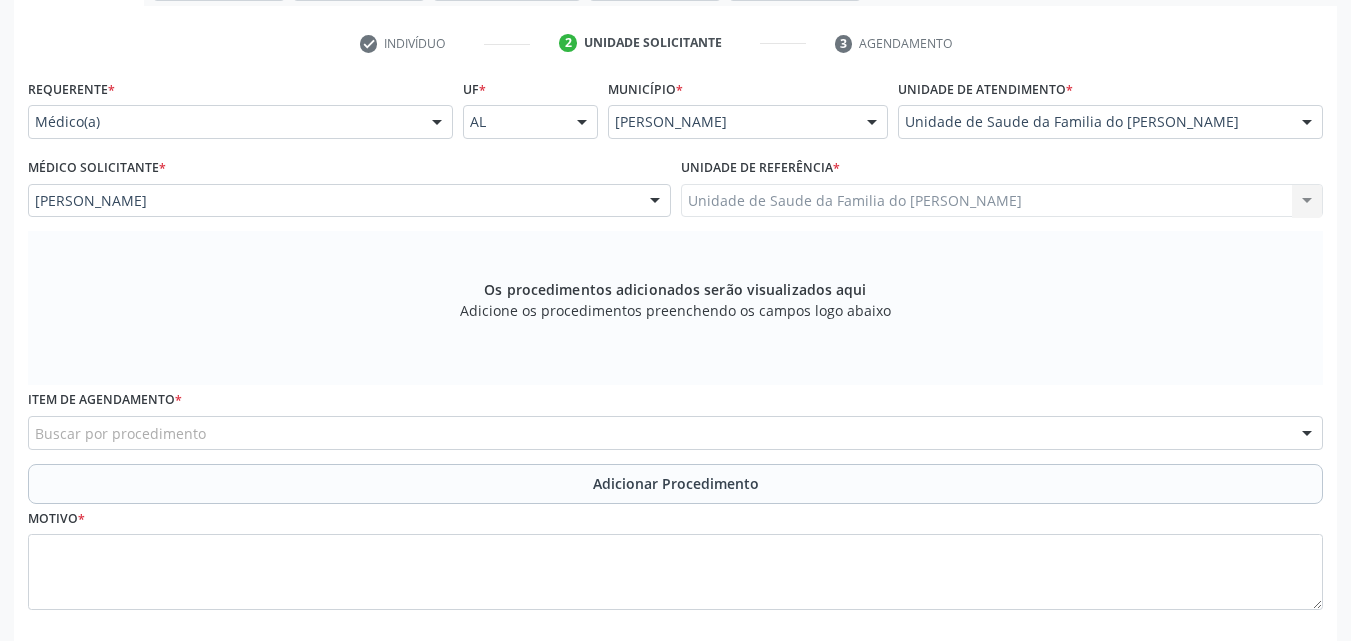 click on "Buscar por procedimento" at bounding box center (675, 433) 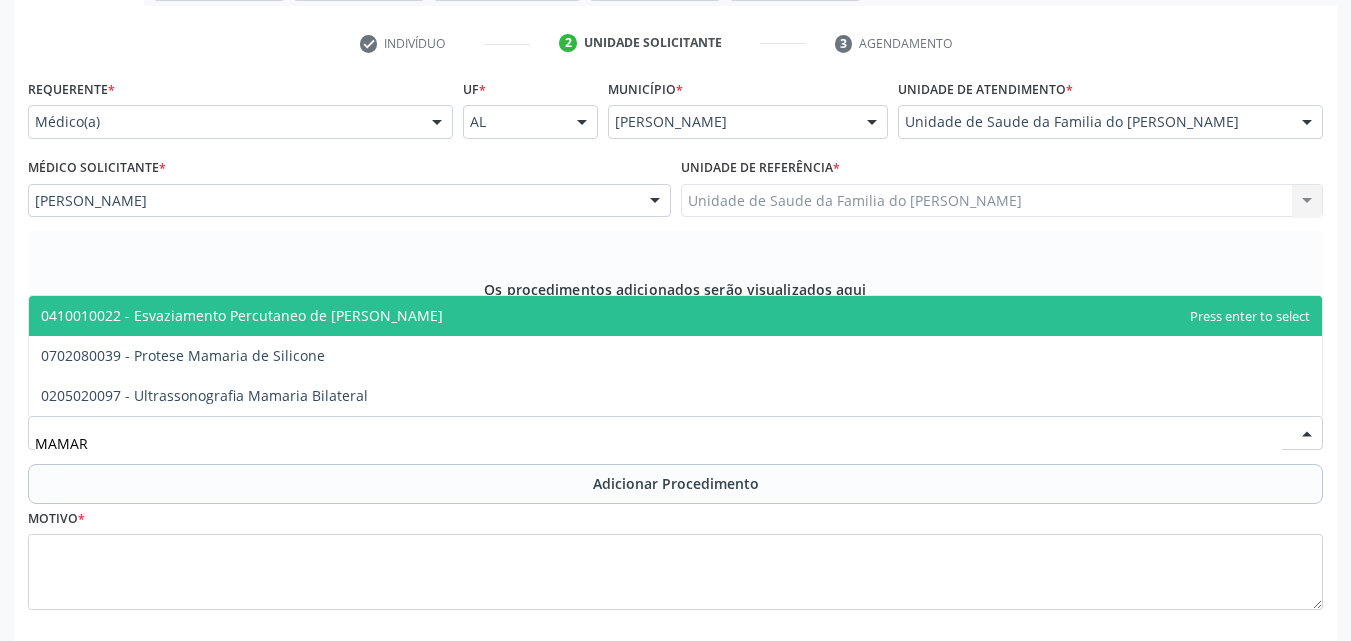 type on "MAMARI" 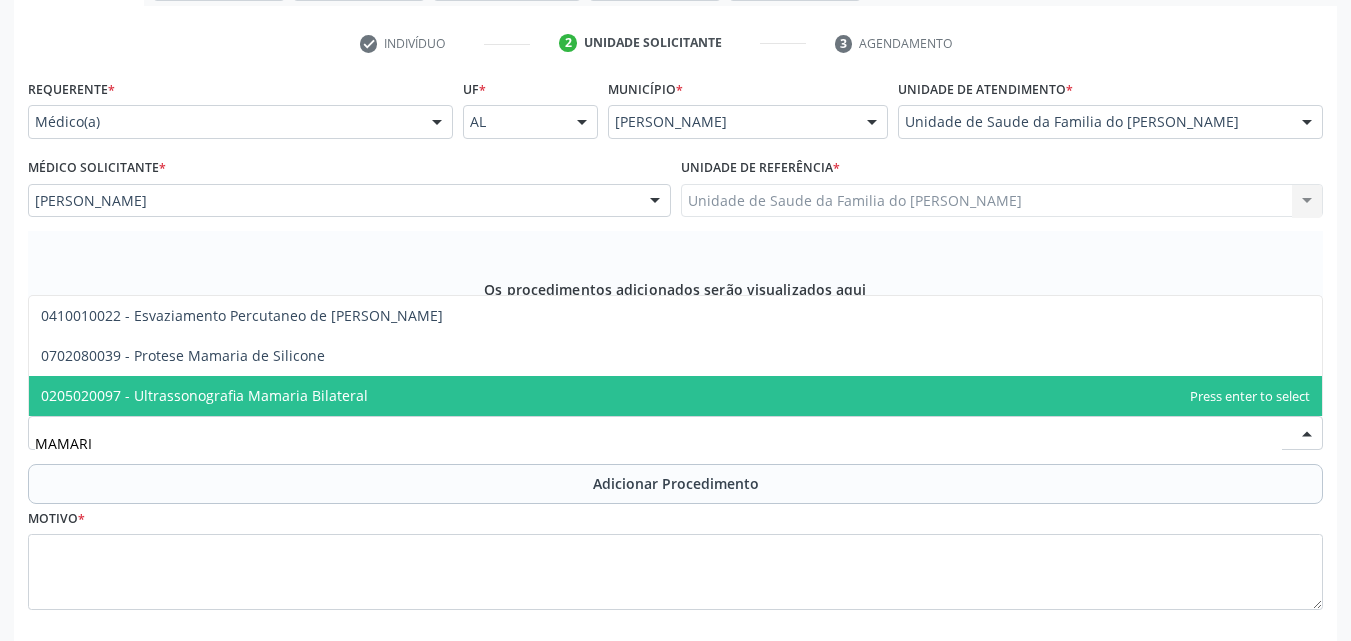 click on "0205020097 - Ultrassonografia Mamaria Bilateral" at bounding box center (675, 396) 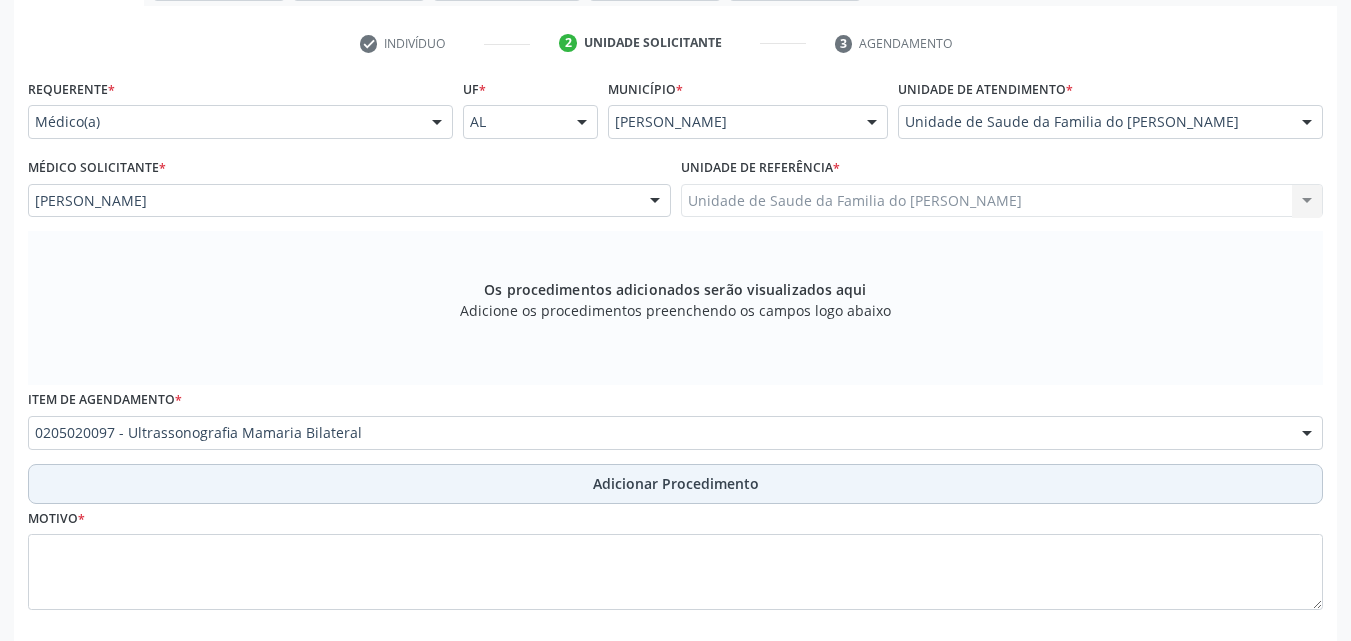 click on "Adicionar Procedimento" at bounding box center (675, 484) 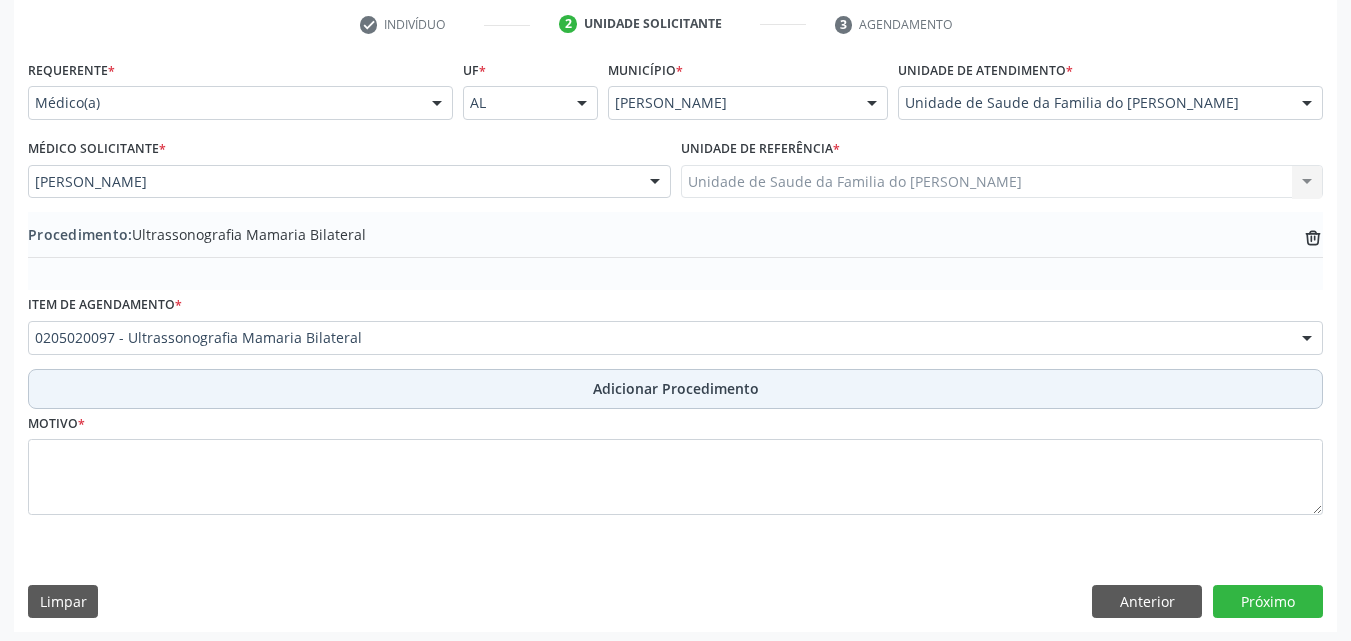 scroll, scrollTop: 412, scrollLeft: 0, axis: vertical 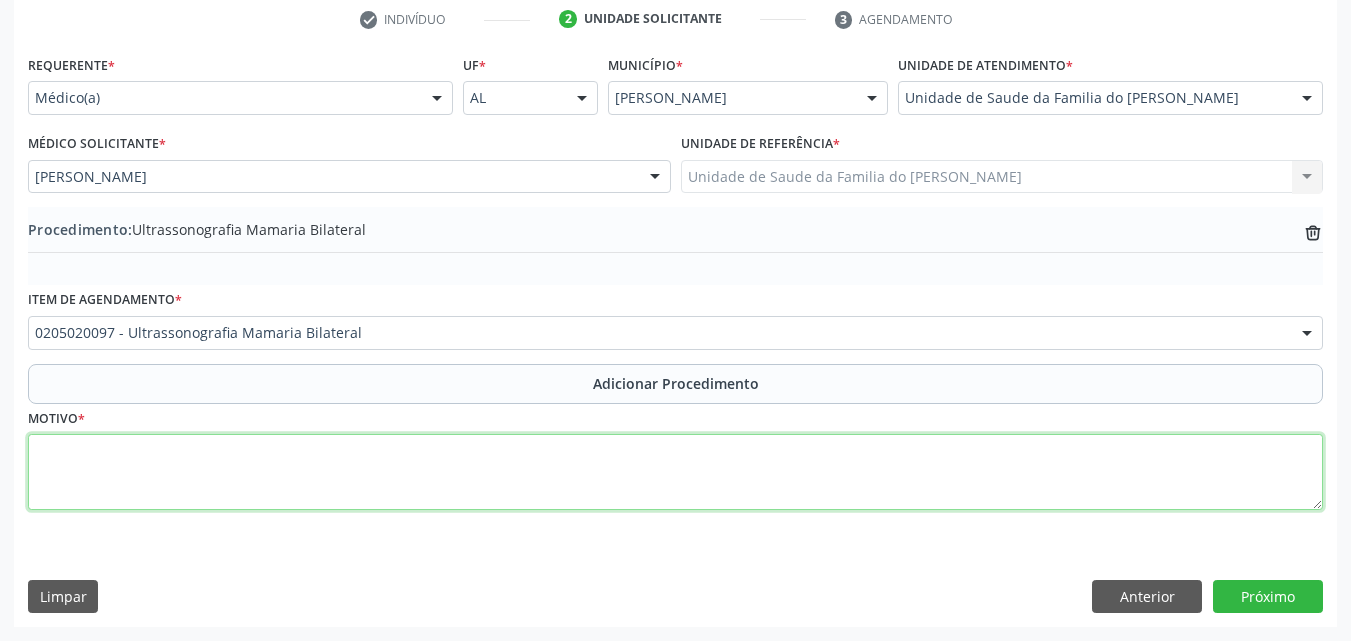 click at bounding box center [675, 472] 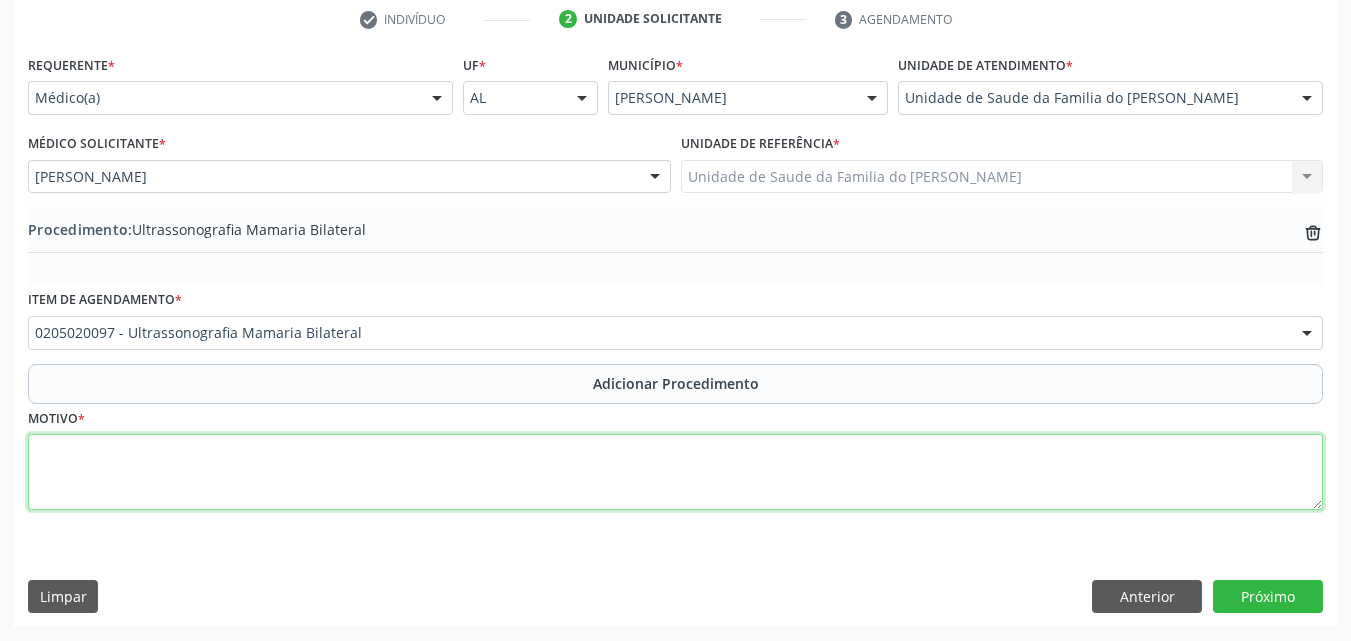 paste on "ENFERMEIRA DA ESTATÉGIA DE SAÚDE FAMILIAR ()" 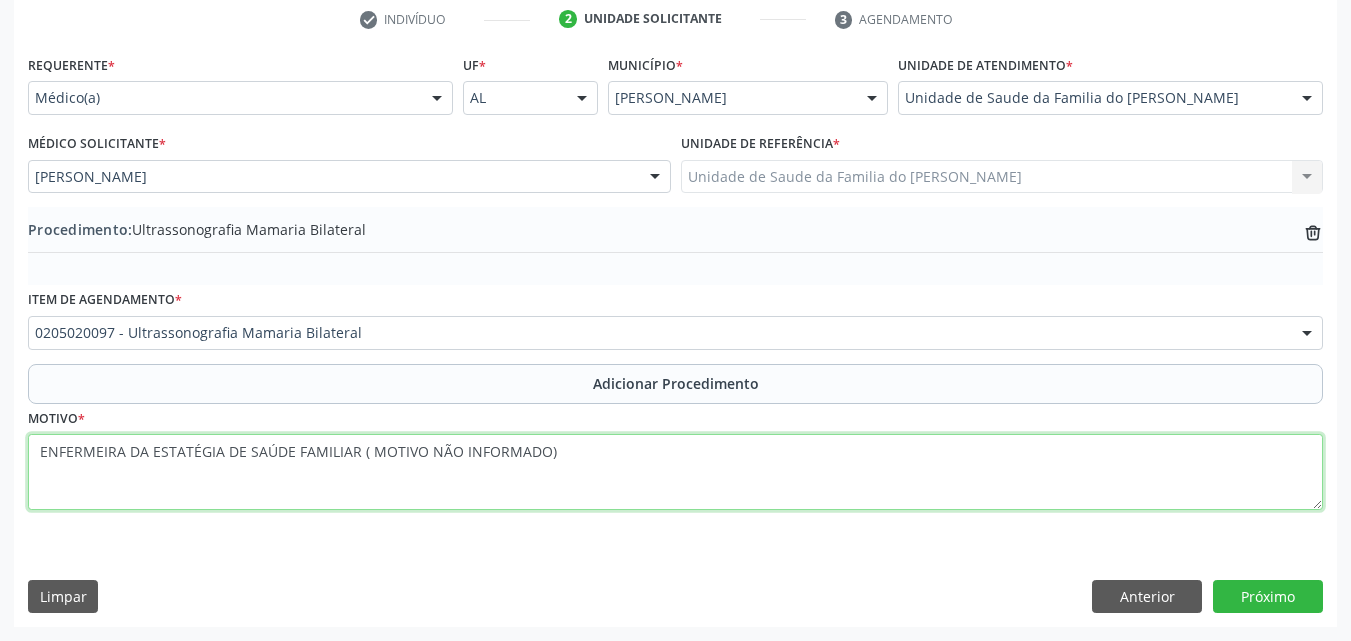 drag, startPoint x: 605, startPoint y: 465, endPoint x: 0, endPoint y: 468, distance: 605.00745 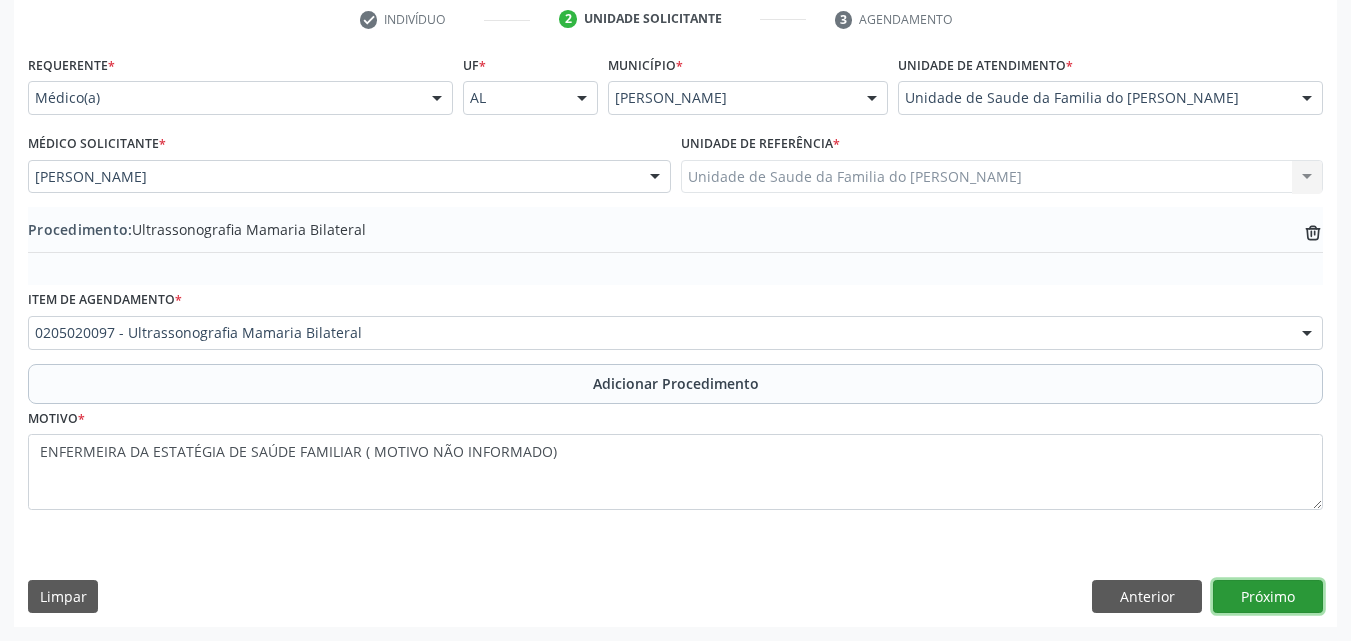 click on "Próximo" at bounding box center (1268, 597) 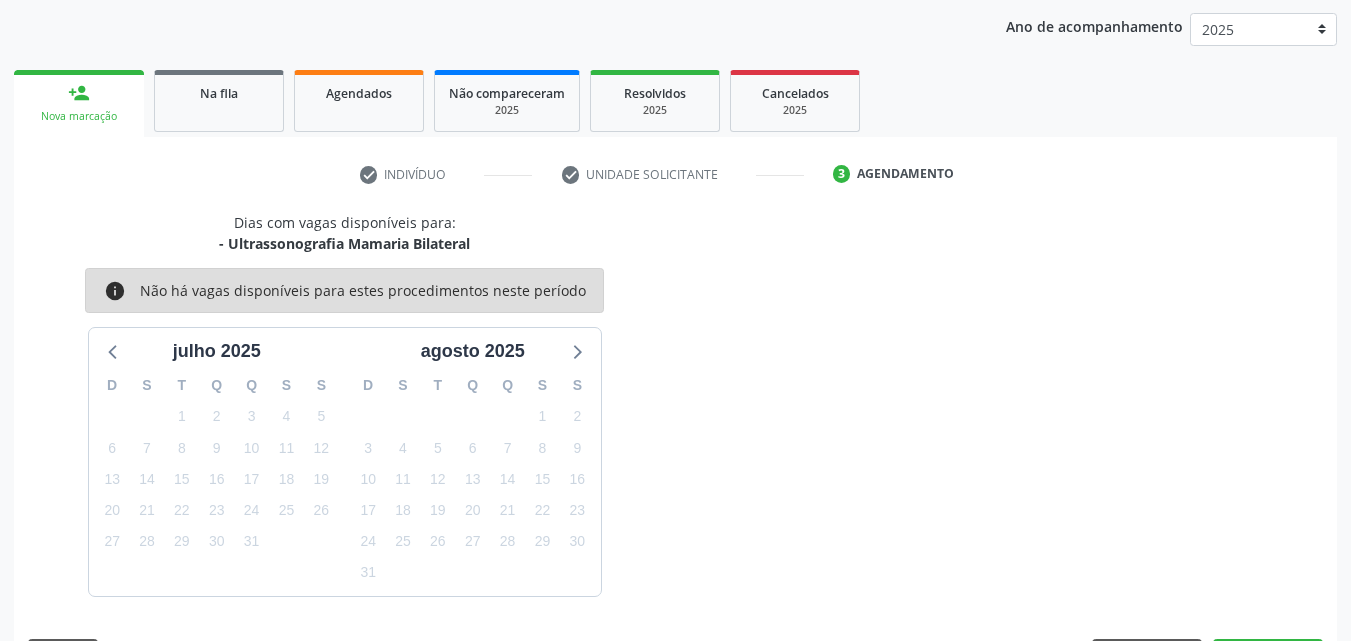 scroll, scrollTop: 316, scrollLeft: 0, axis: vertical 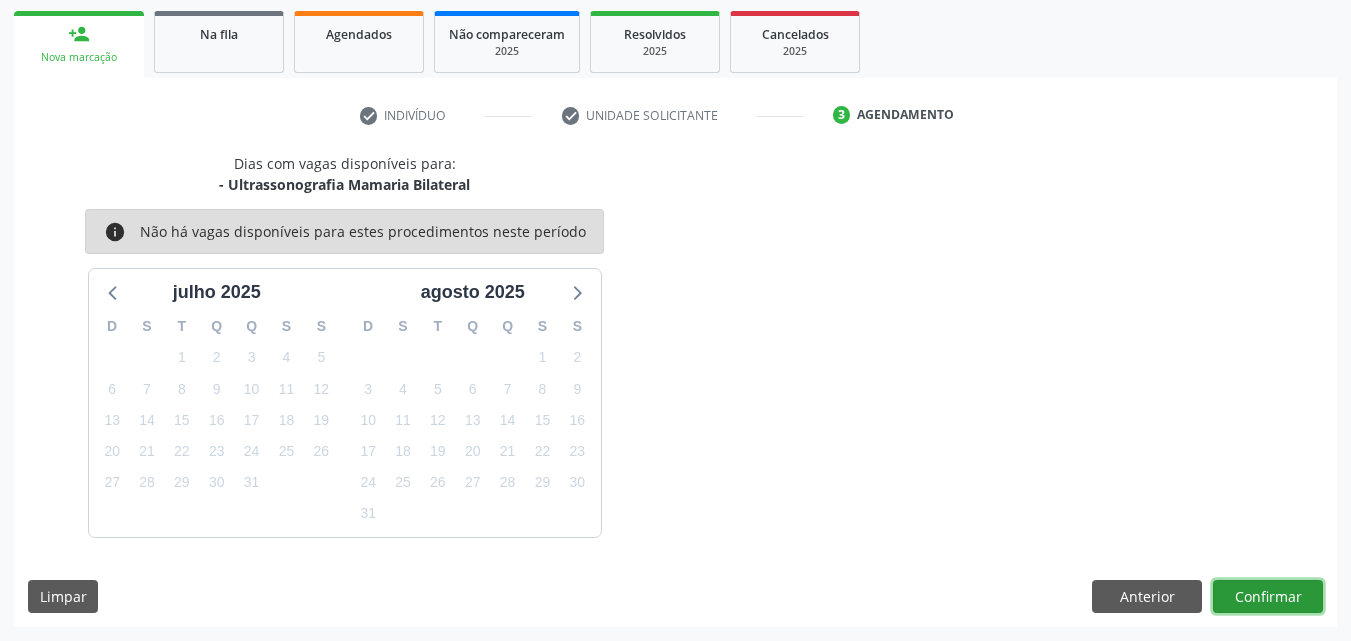 click on "Confirmar" at bounding box center [1268, 597] 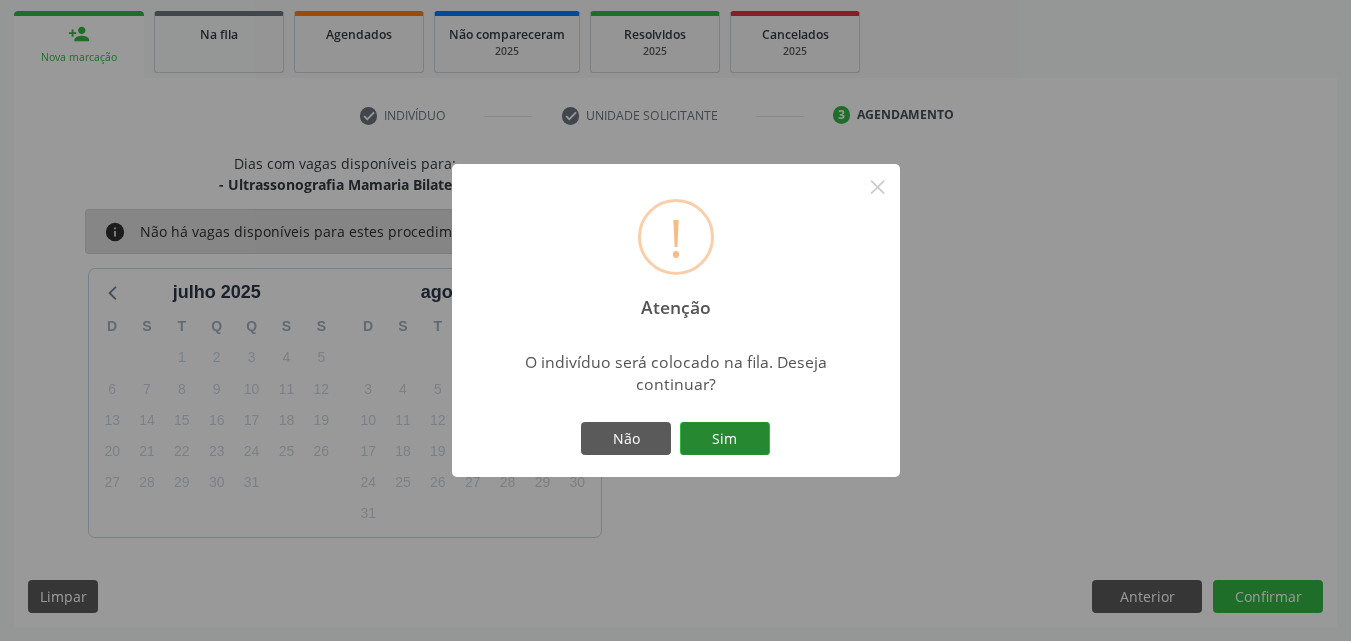 click on "Sim" at bounding box center (725, 439) 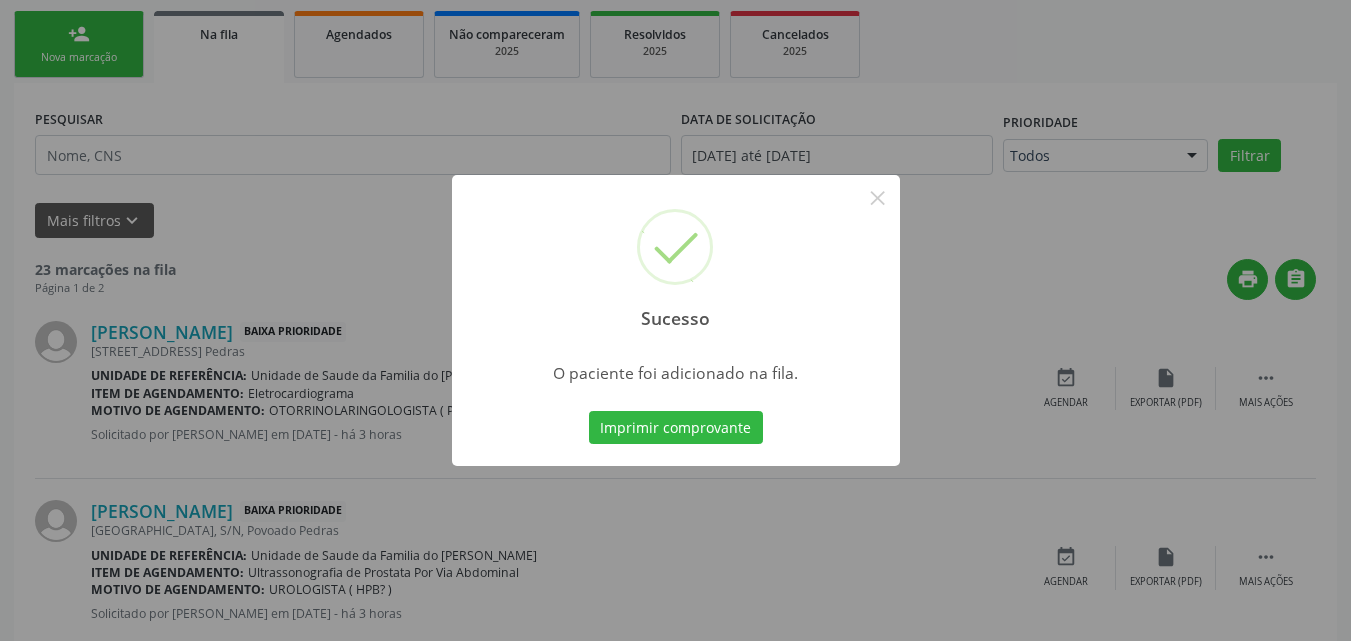 scroll, scrollTop: 54, scrollLeft: 0, axis: vertical 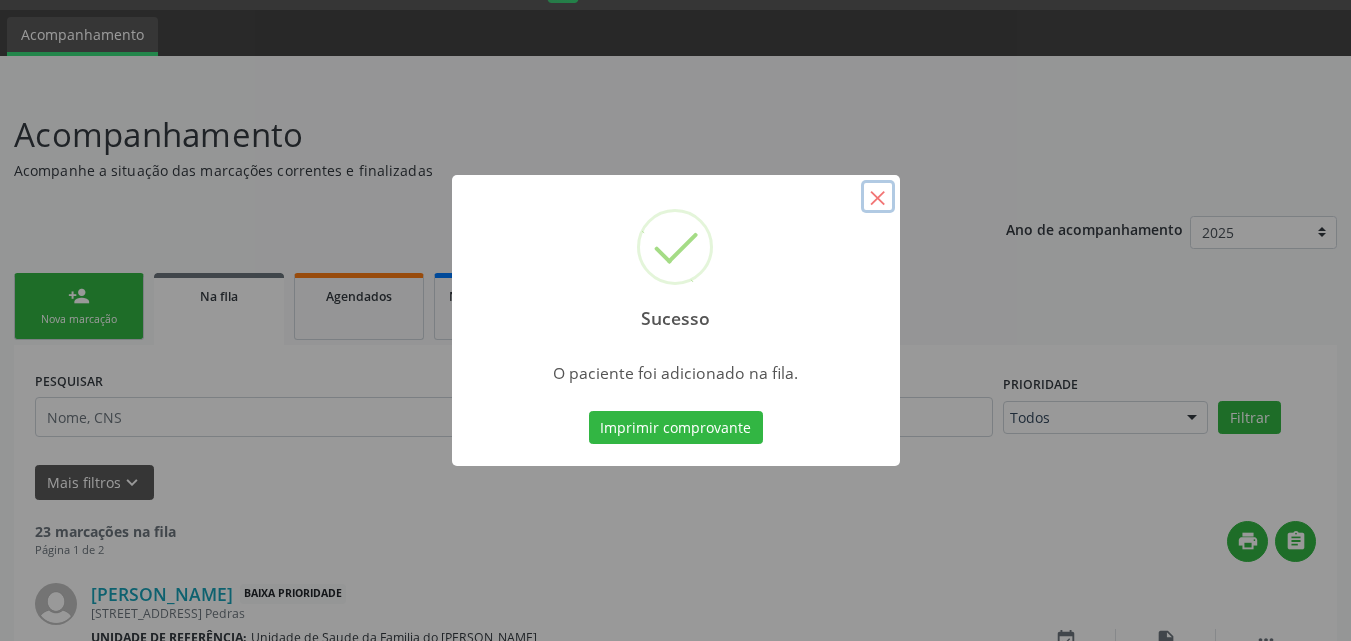 click on "×" at bounding box center (878, 197) 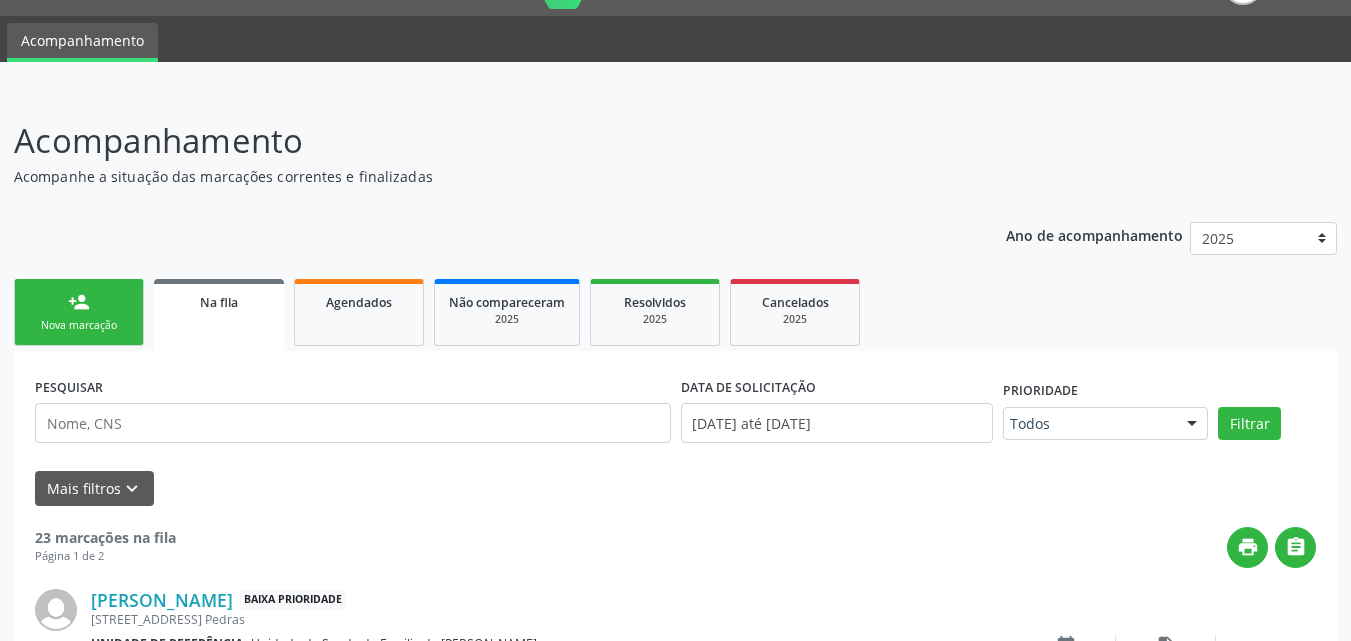 scroll, scrollTop: 0, scrollLeft: 0, axis: both 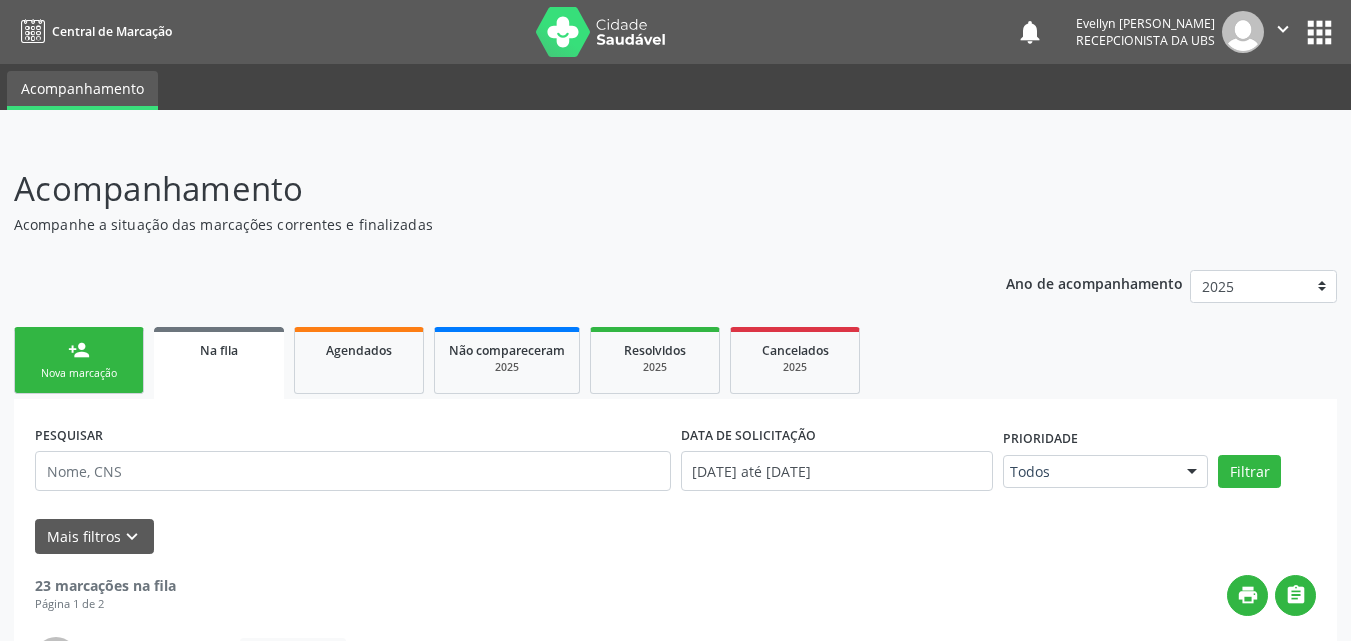 click on "Nova marcação" at bounding box center (79, 373) 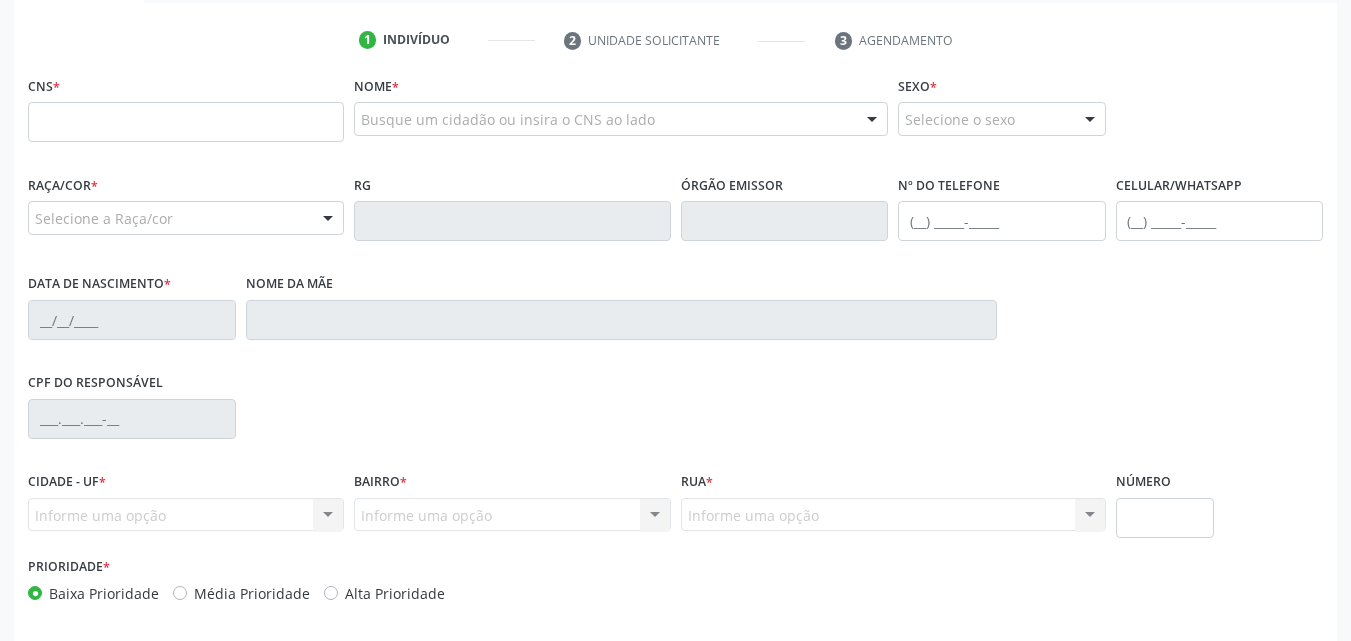 scroll, scrollTop: 400, scrollLeft: 0, axis: vertical 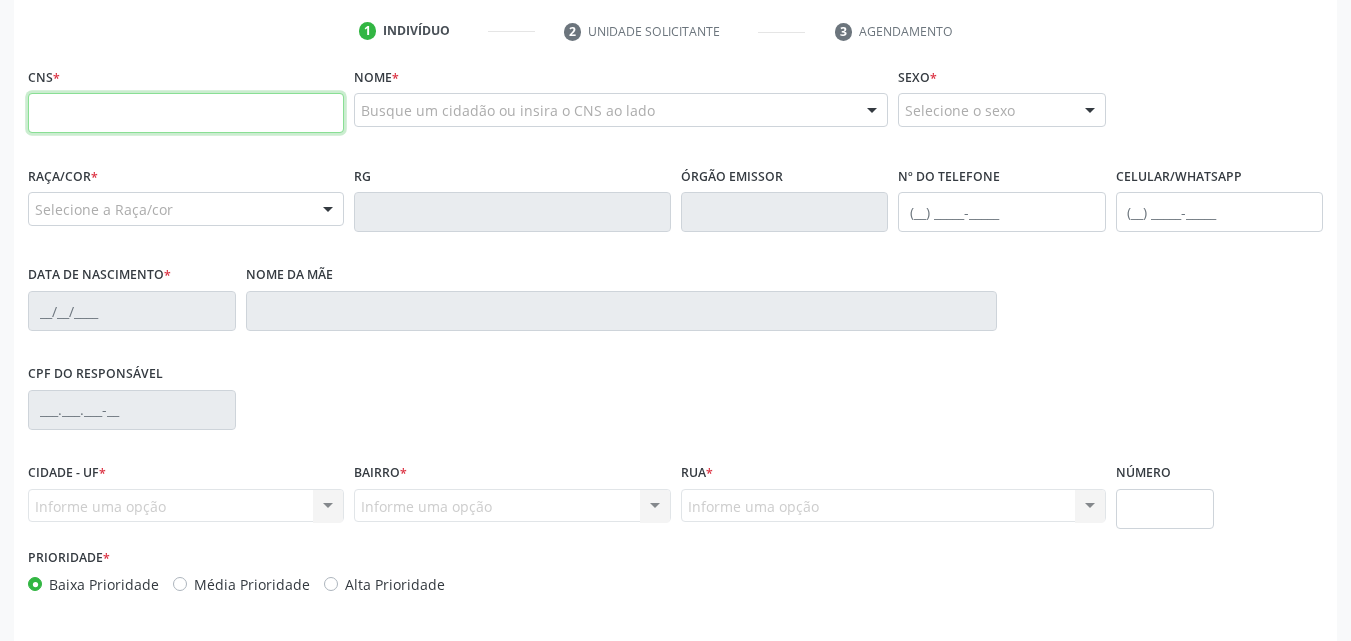 click at bounding box center (186, 113) 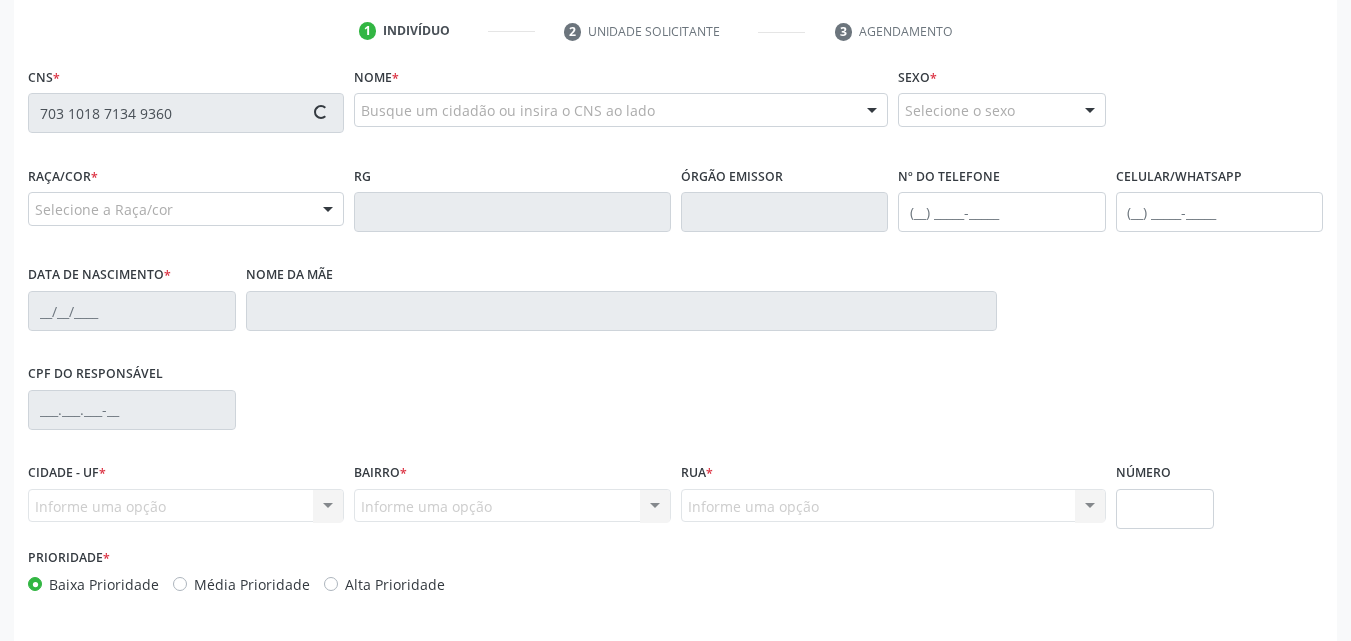 type on "703 1018 7134 9360" 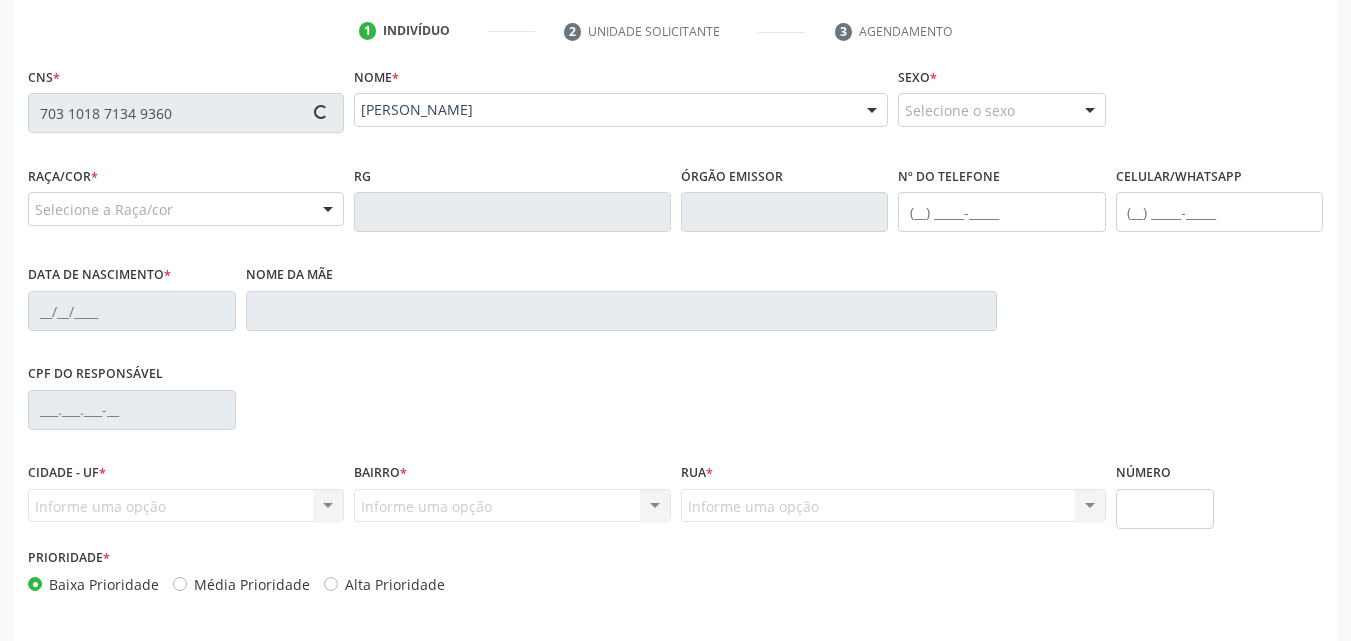 scroll, scrollTop: 471, scrollLeft: 0, axis: vertical 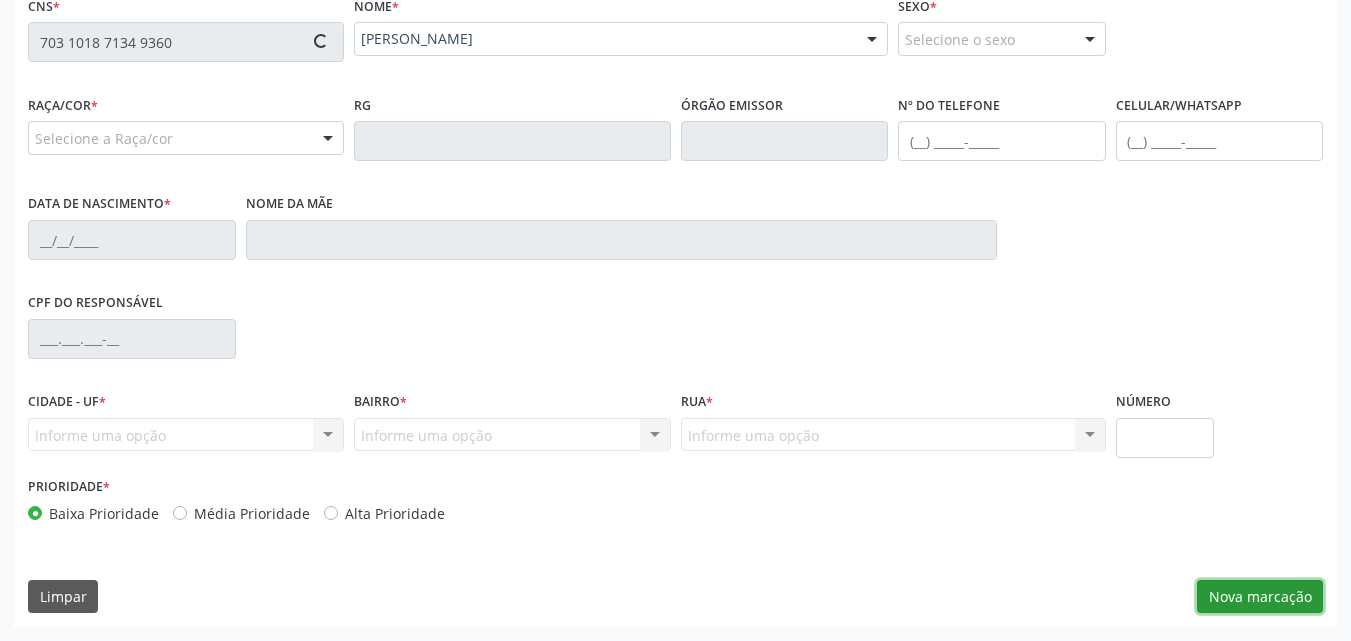 click on "Nova marcação" at bounding box center (1260, 597) 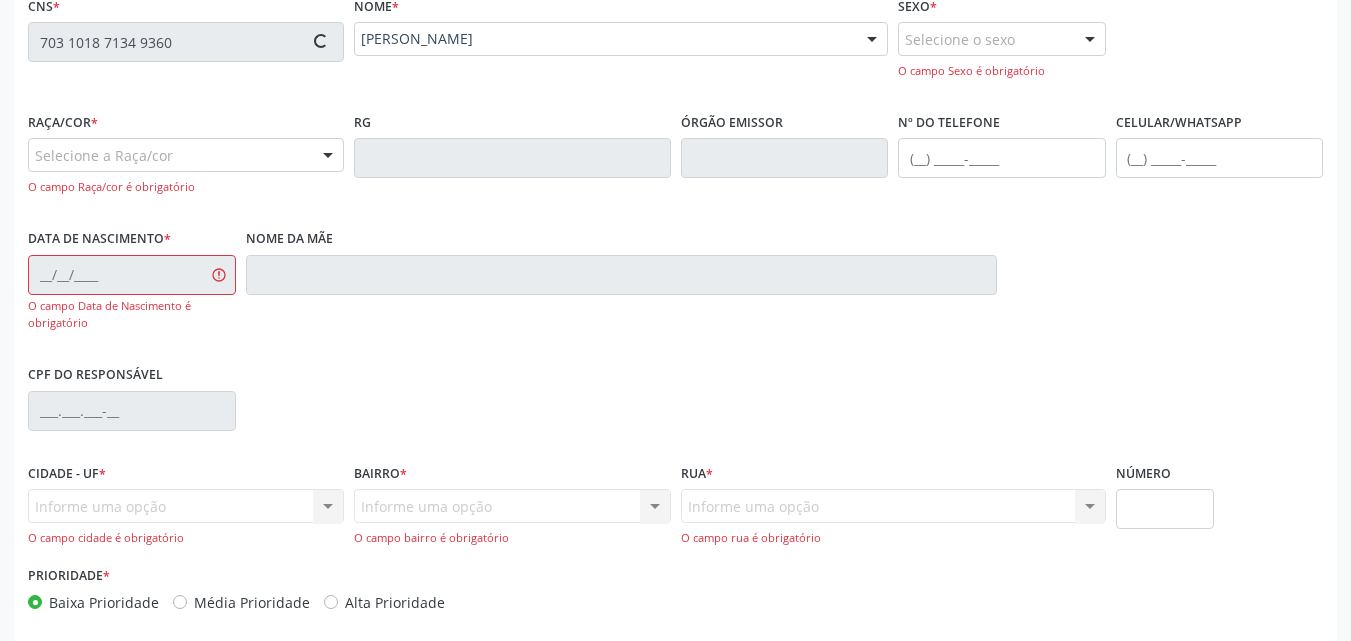 type on "[PHONE_NUMBER]" 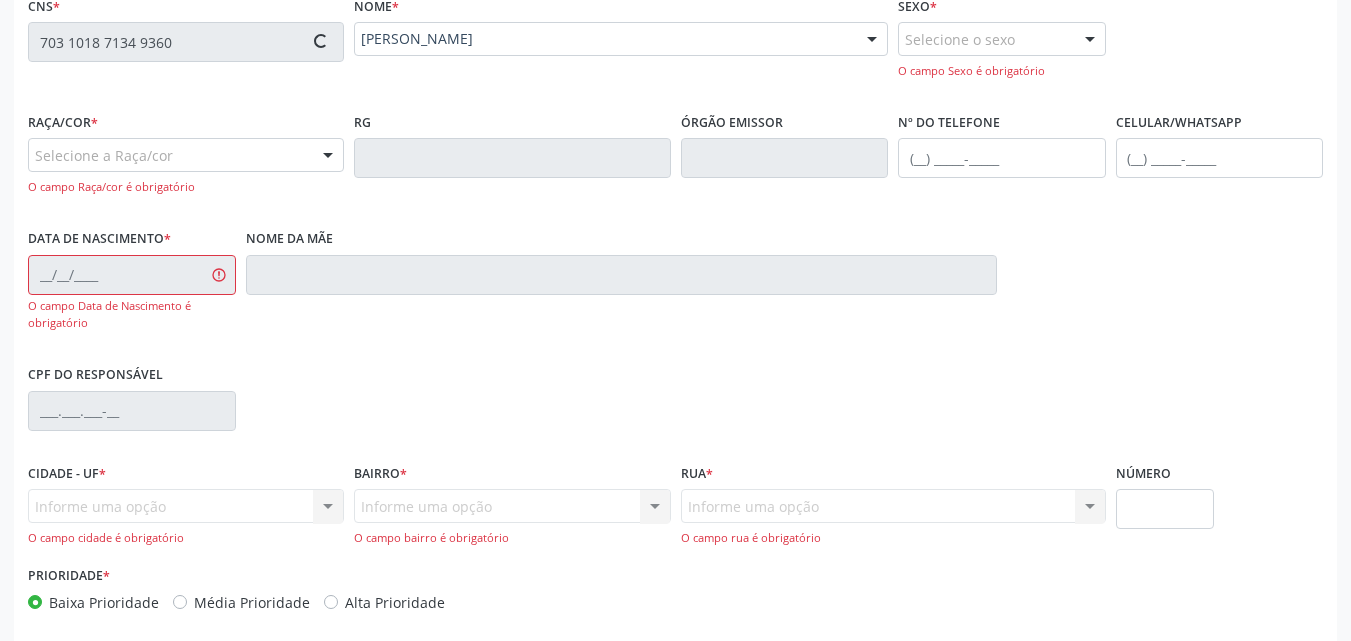 type on "23[DATE]" 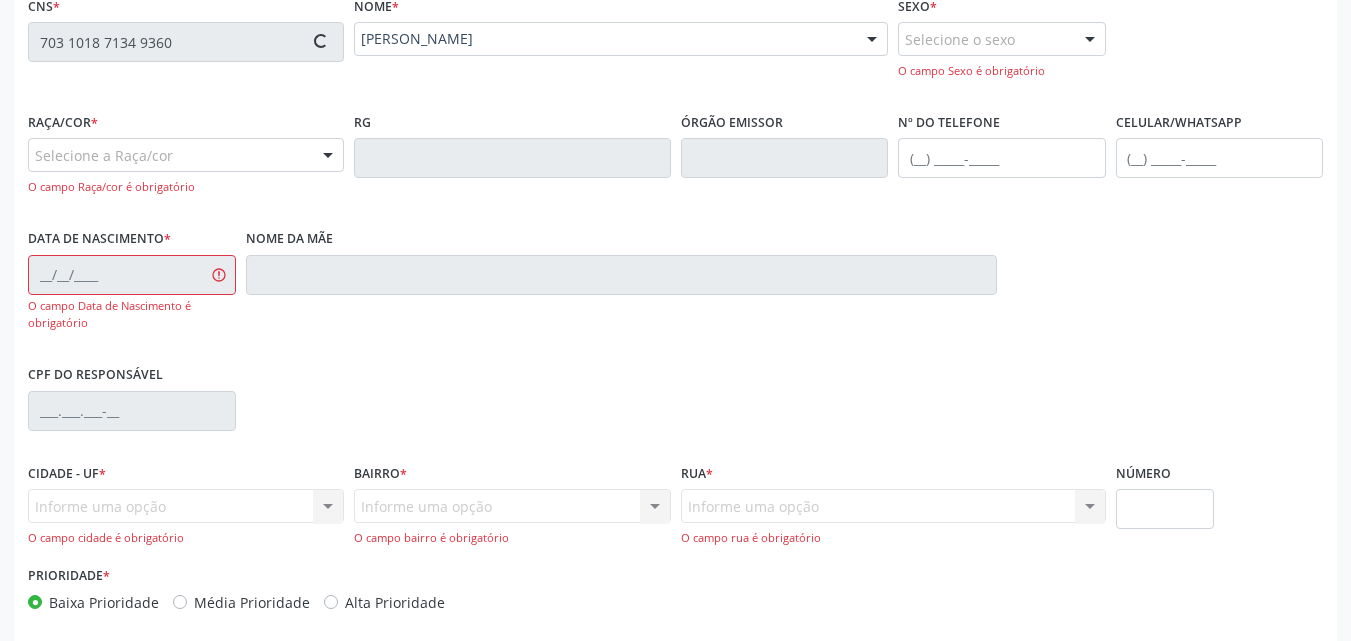 type on "Gorete [PERSON_NAME]" 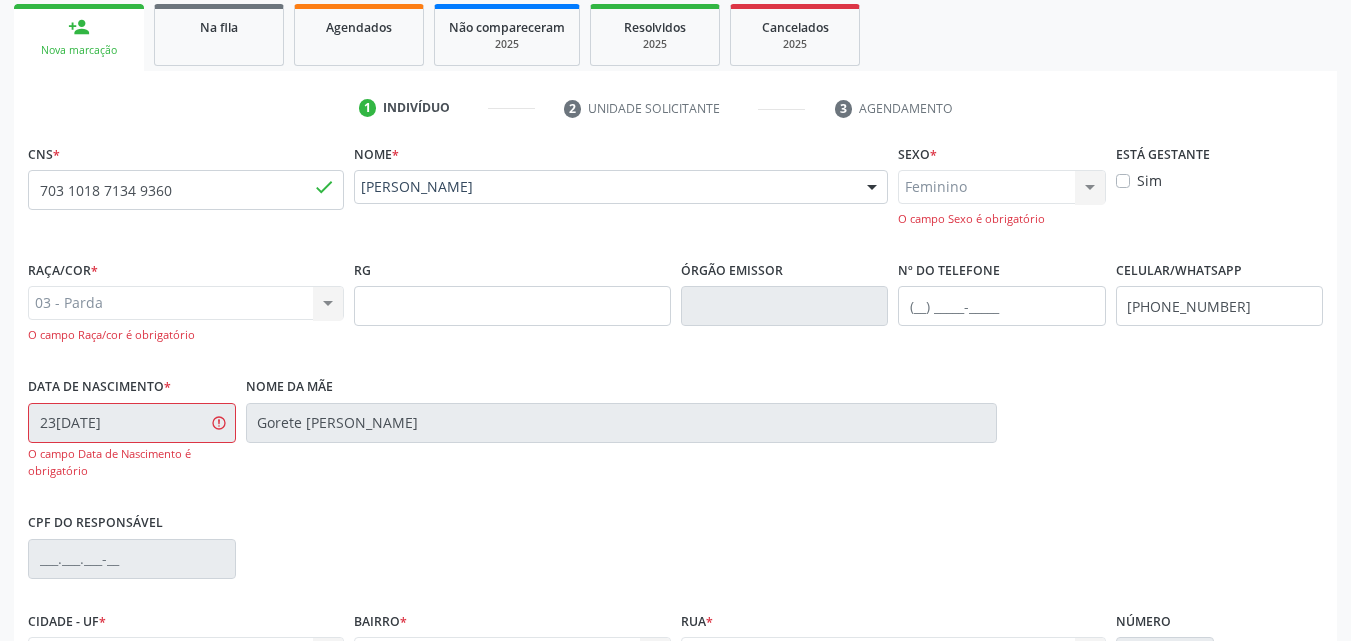 scroll, scrollTop: 271, scrollLeft: 0, axis: vertical 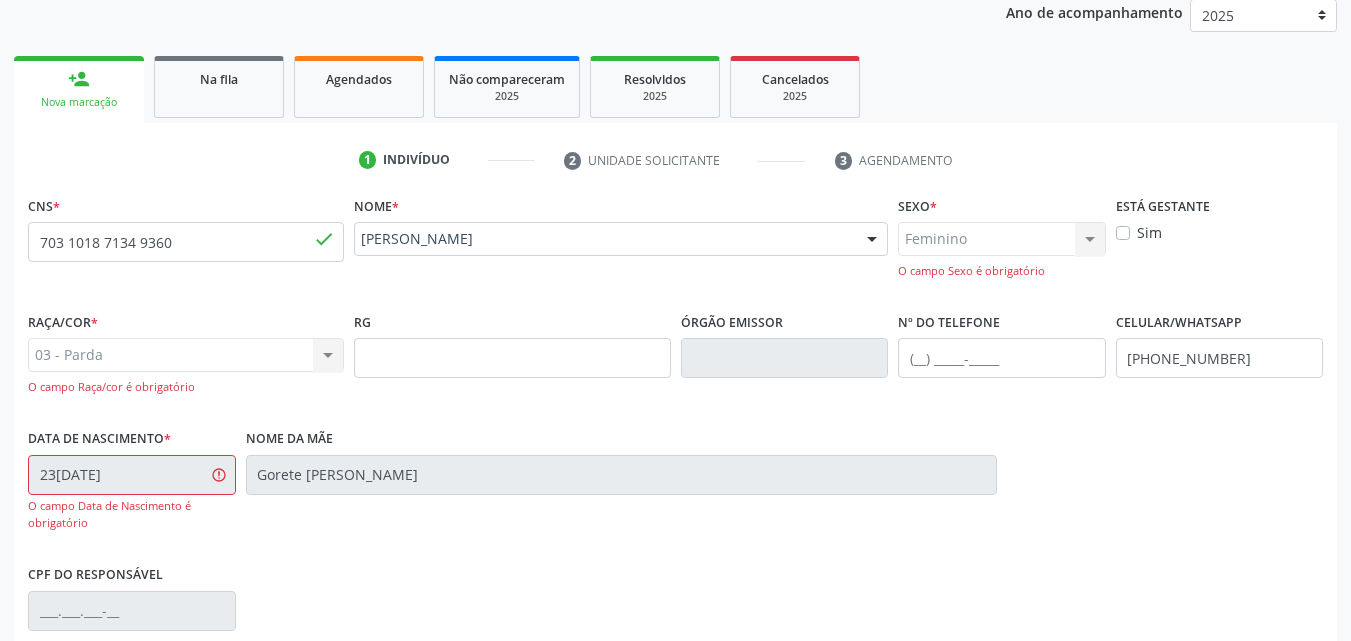 click on "Feminino         Masculino   Feminino
Nenhum resultado encontrado para: "   "
Não há nenhuma opção para ser exibida.
O campo Sexo é obrigatório" at bounding box center (1002, 250) 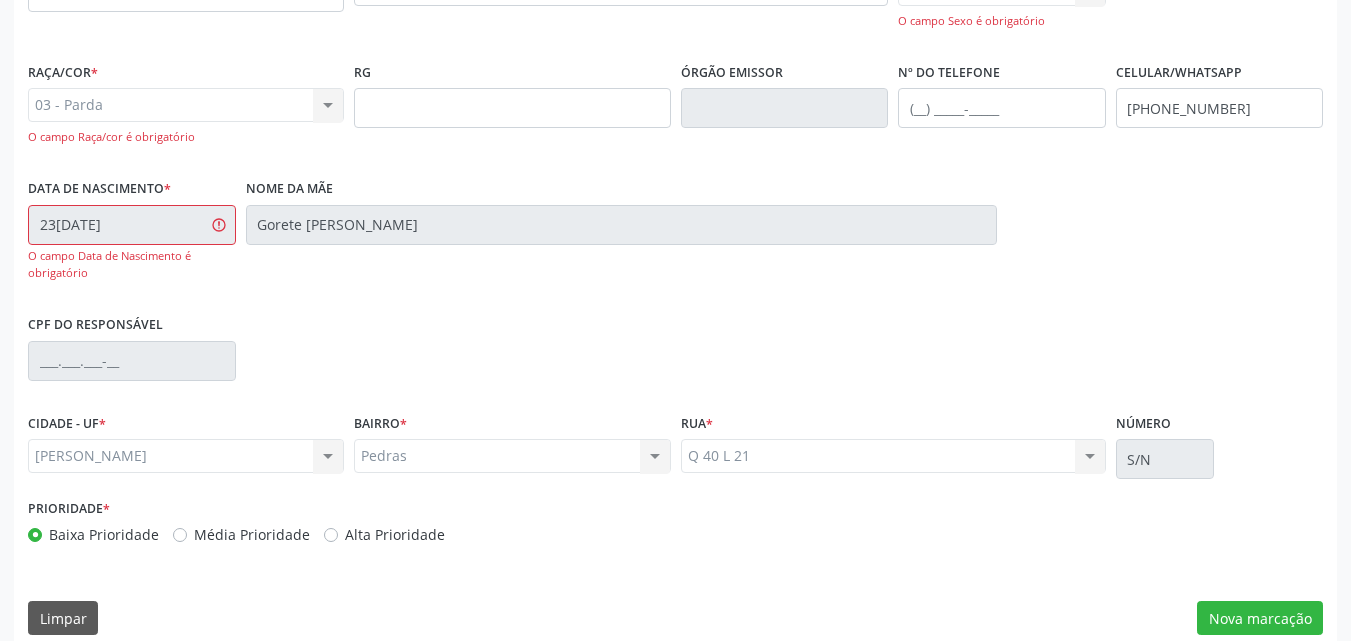 scroll, scrollTop: 543, scrollLeft: 0, axis: vertical 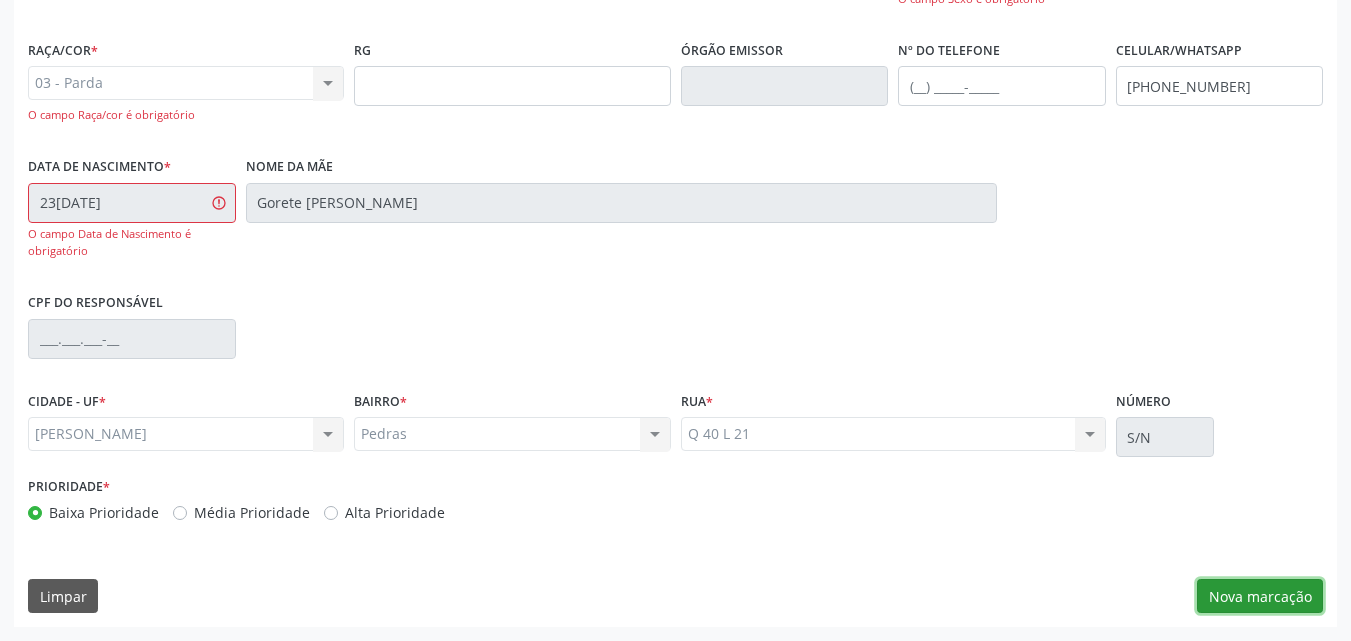 click on "Nova marcação" at bounding box center (1260, 596) 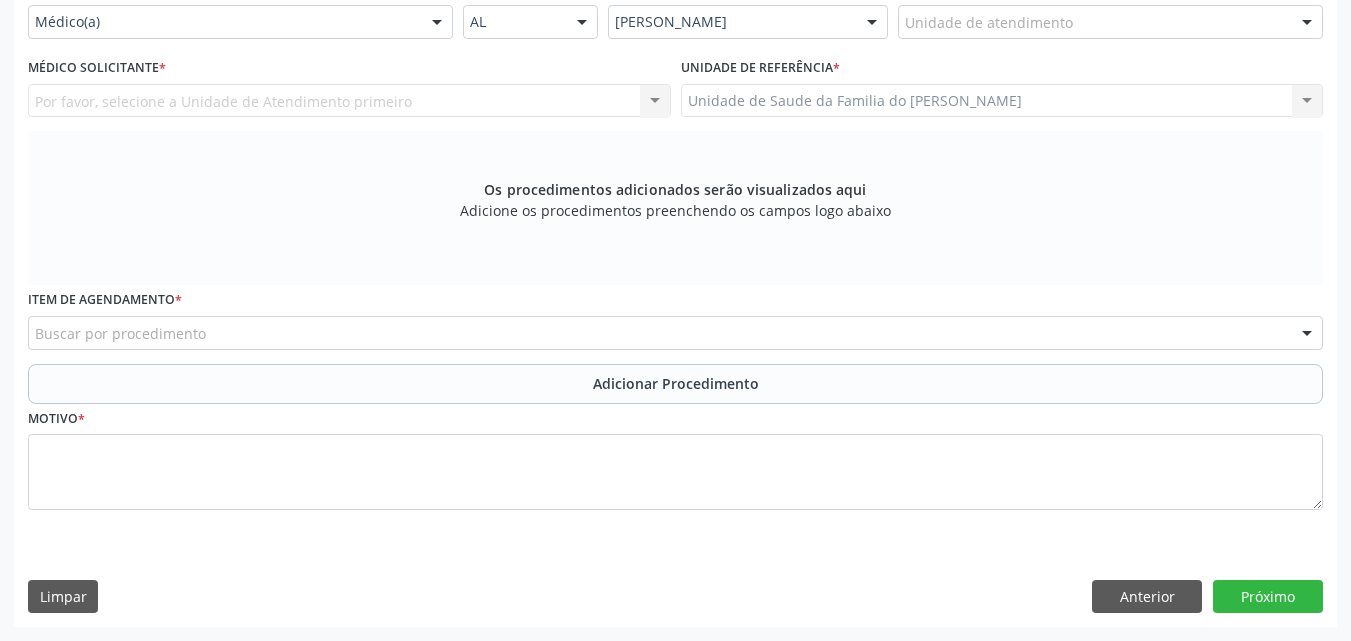 scroll, scrollTop: 488, scrollLeft: 0, axis: vertical 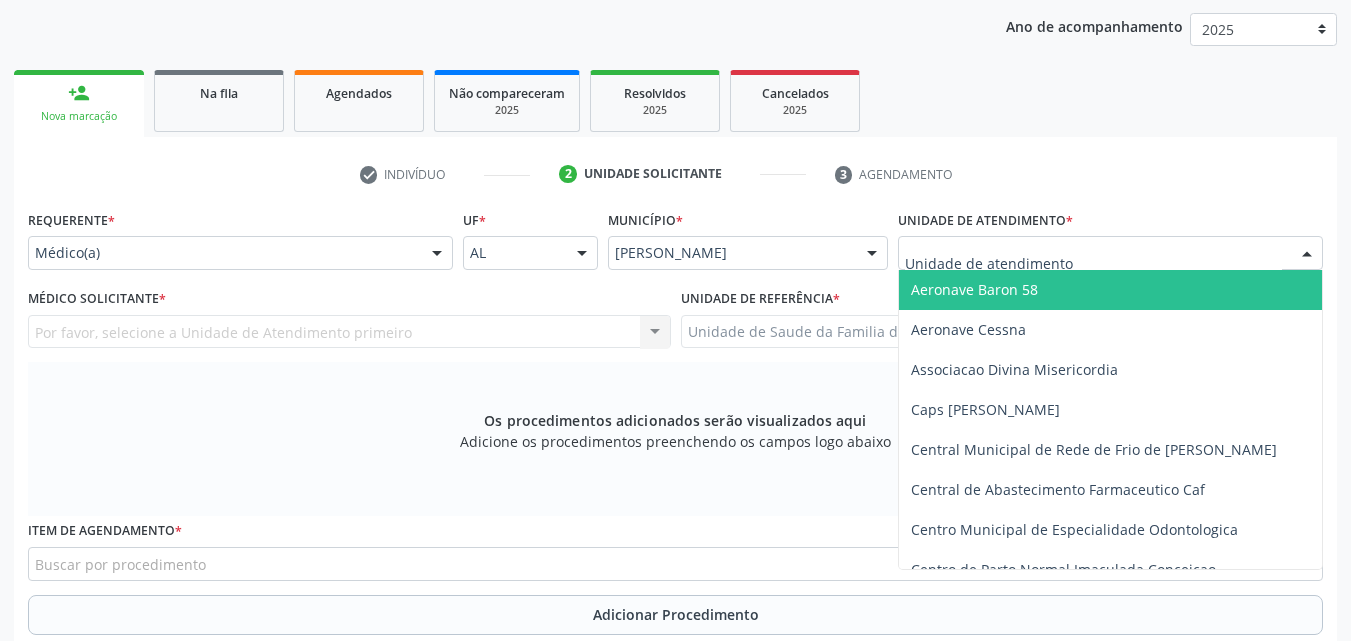 click at bounding box center [1110, 253] 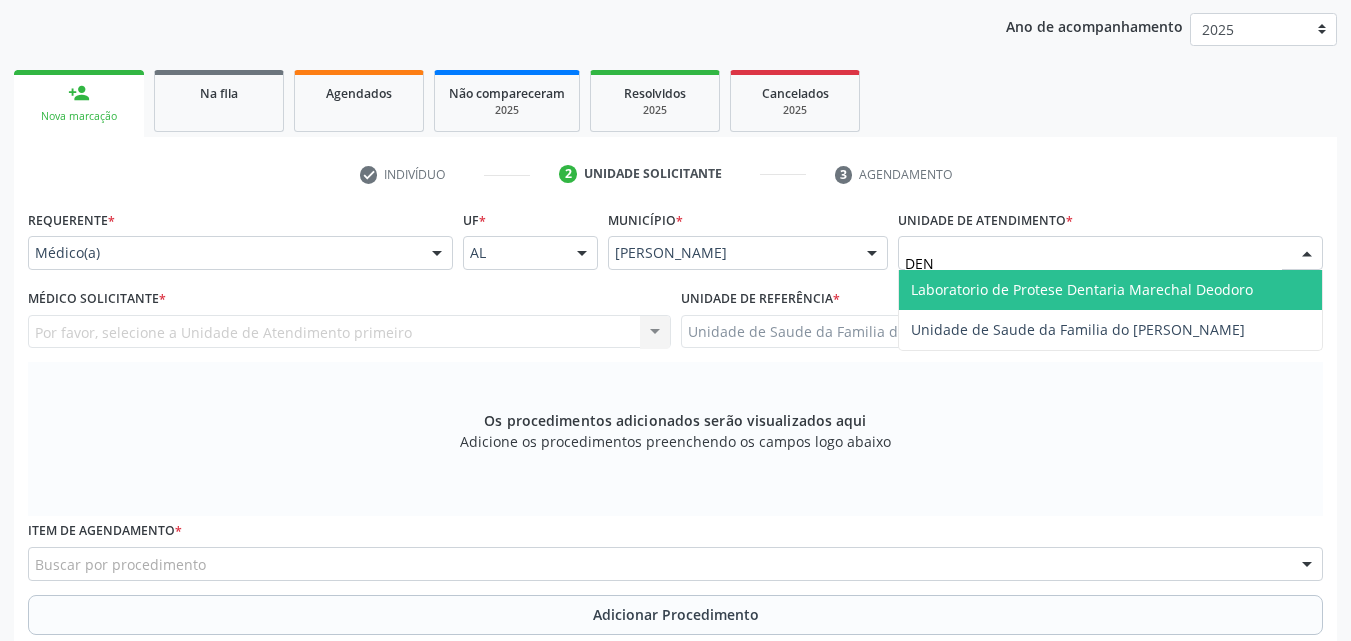 type on "DENI" 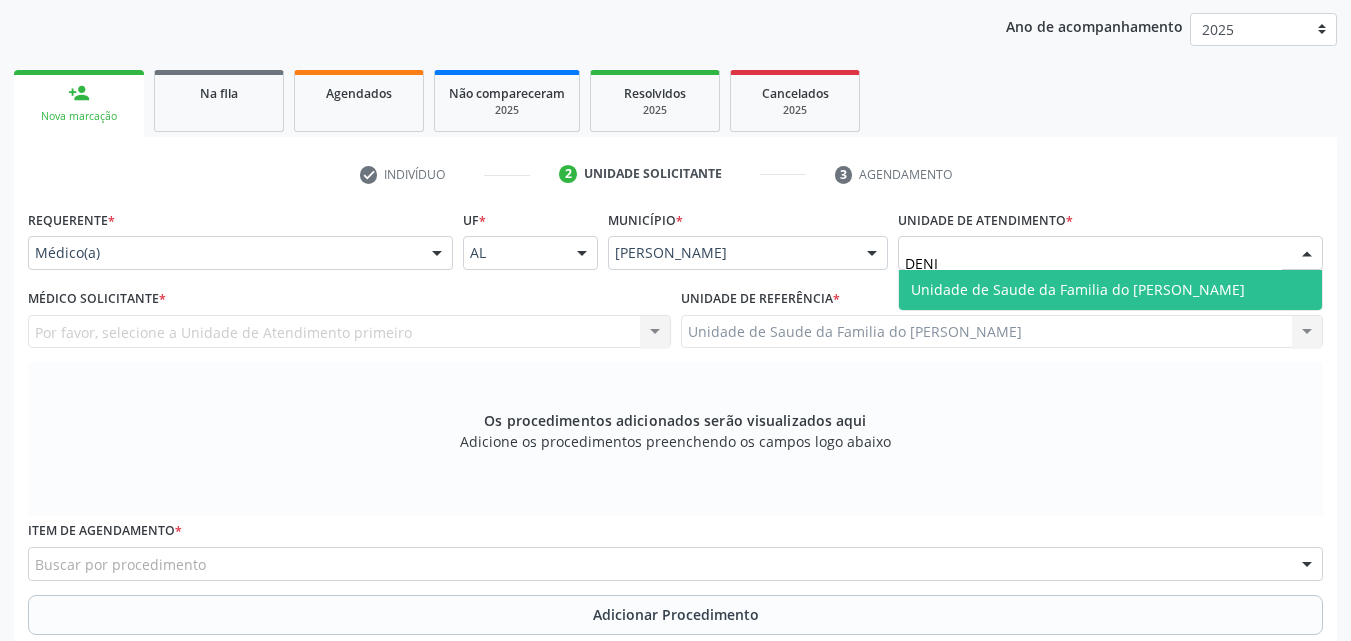 click on "Unidade de Saude da Familia do [PERSON_NAME]" at bounding box center [1110, 290] 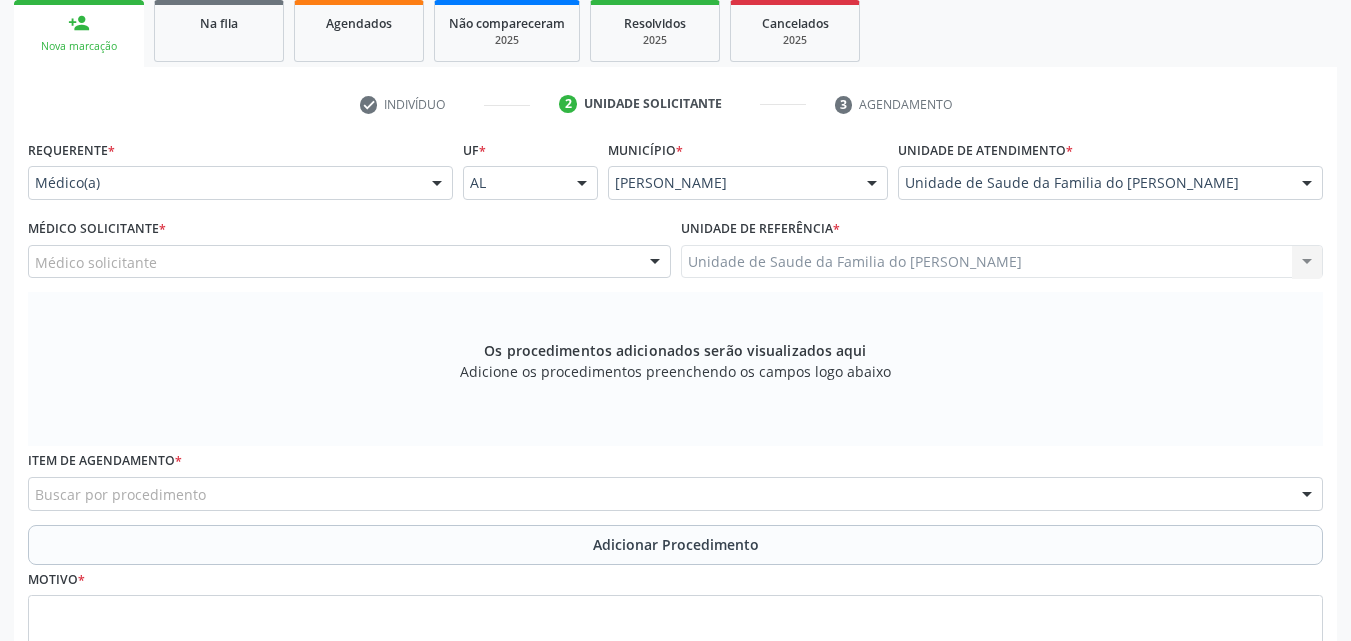 scroll, scrollTop: 457, scrollLeft: 0, axis: vertical 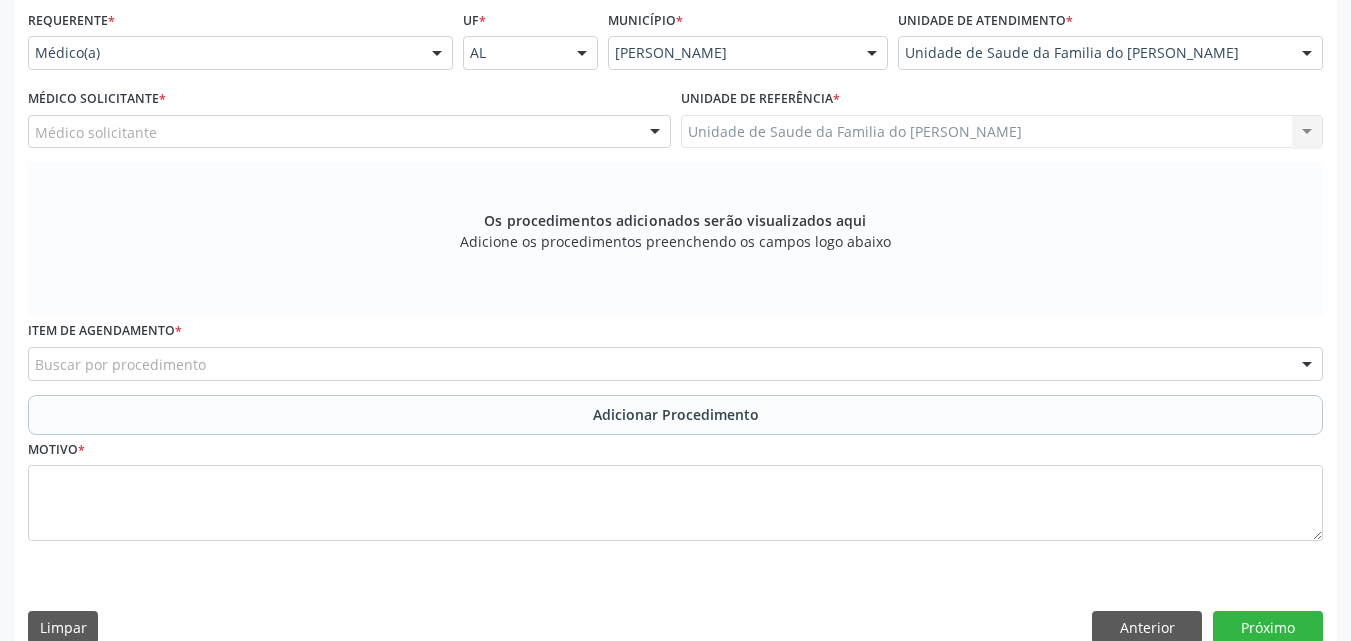 click on "Médico solicitante" at bounding box center [349, 132] 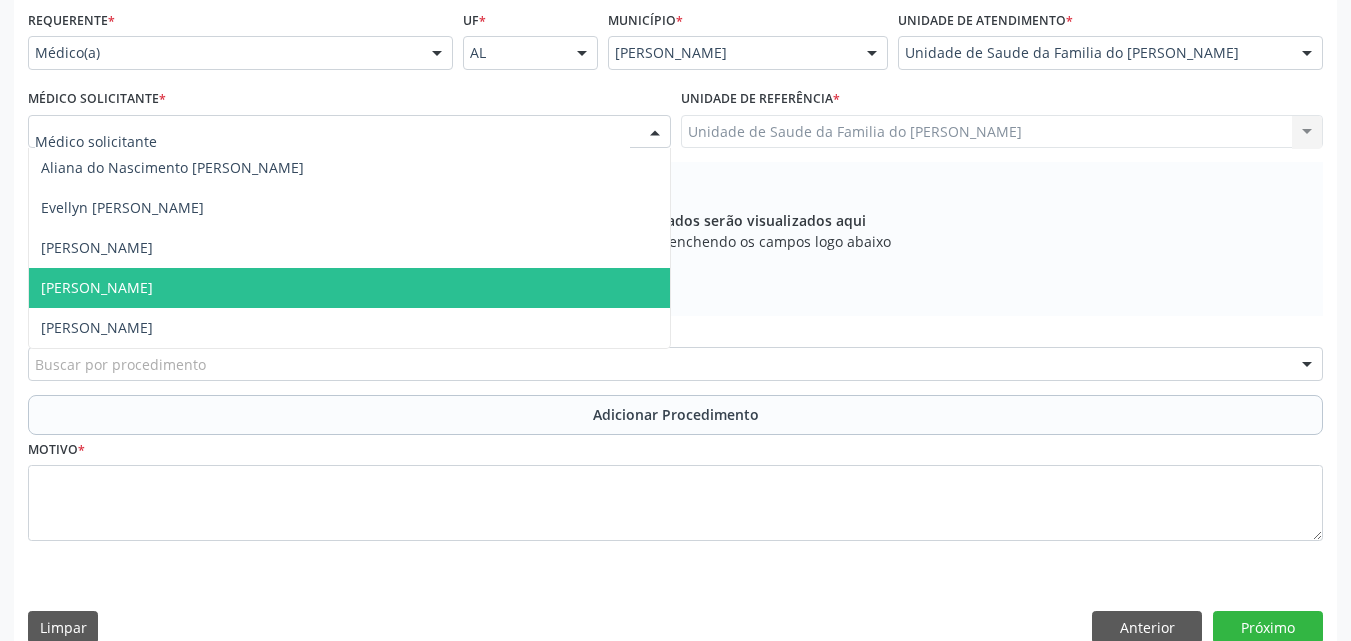 click on "[PERSON_NAME]" at bounding box center [349, 288] 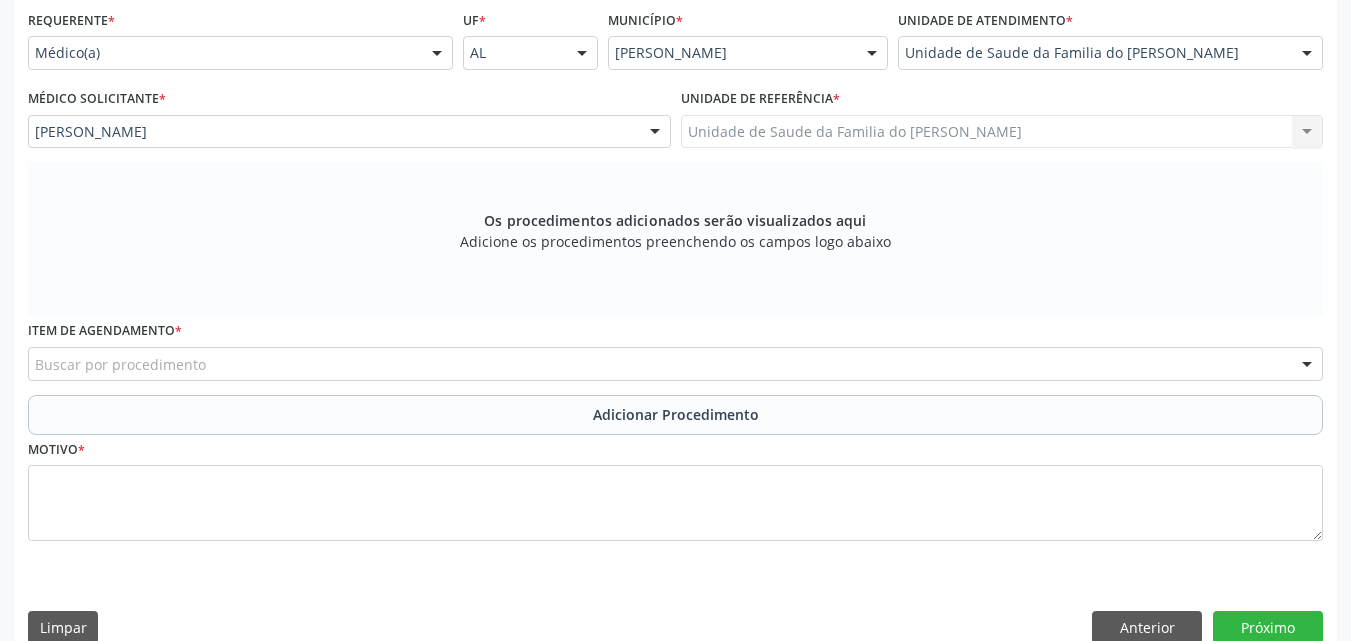click on "Buscar por procedimento" at bounding box center [675, 364] 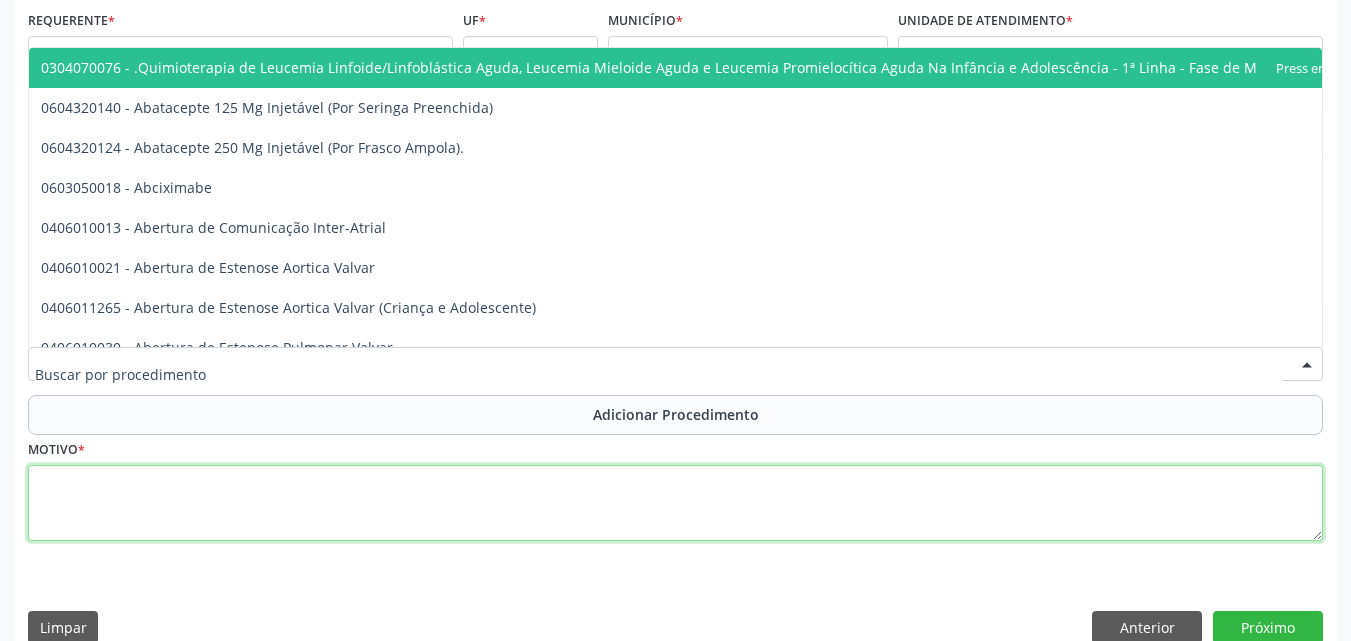 click at bounding box center [675, 503] 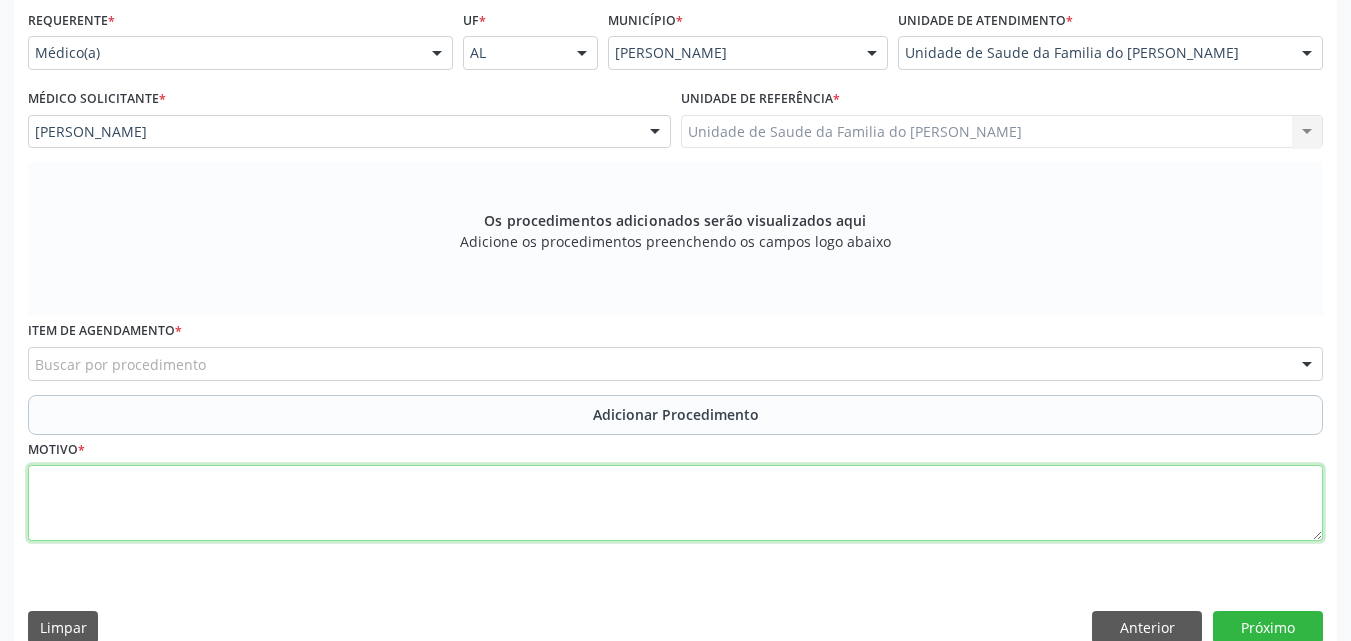 paste on "703101871349360" 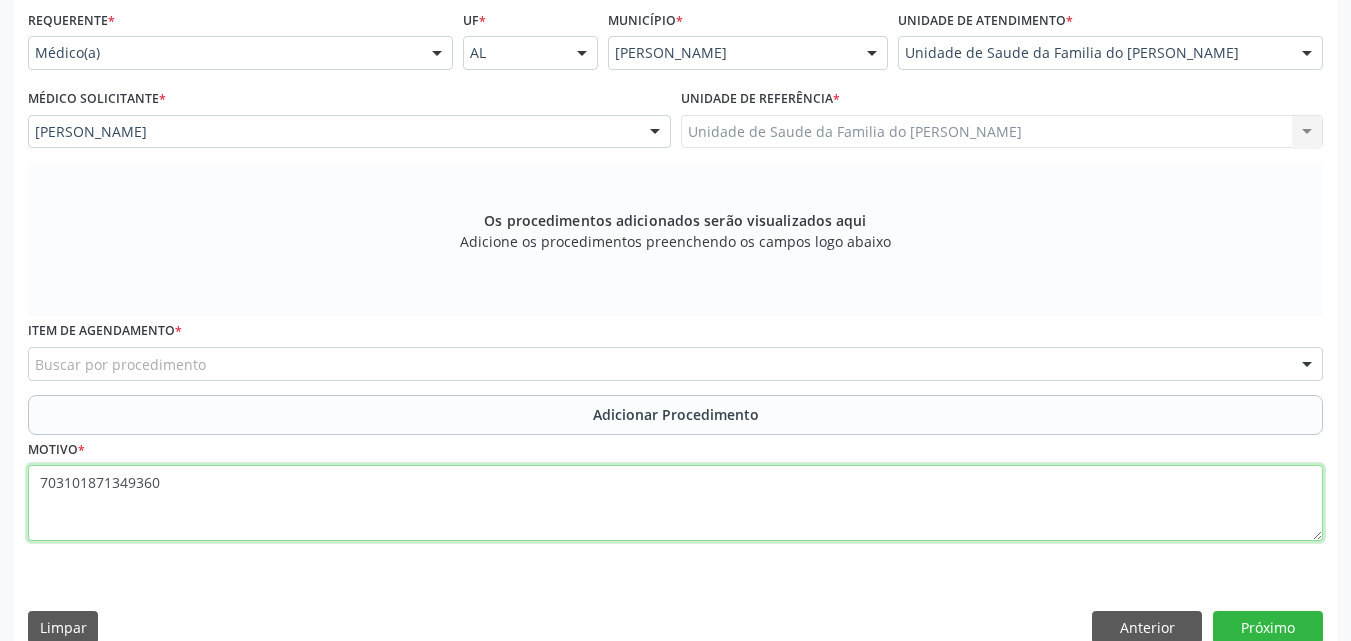 drag, startPoint x: 175, startPoint y: 475, endPoint x: 0, endPoint y: 476, distance: 175.00285 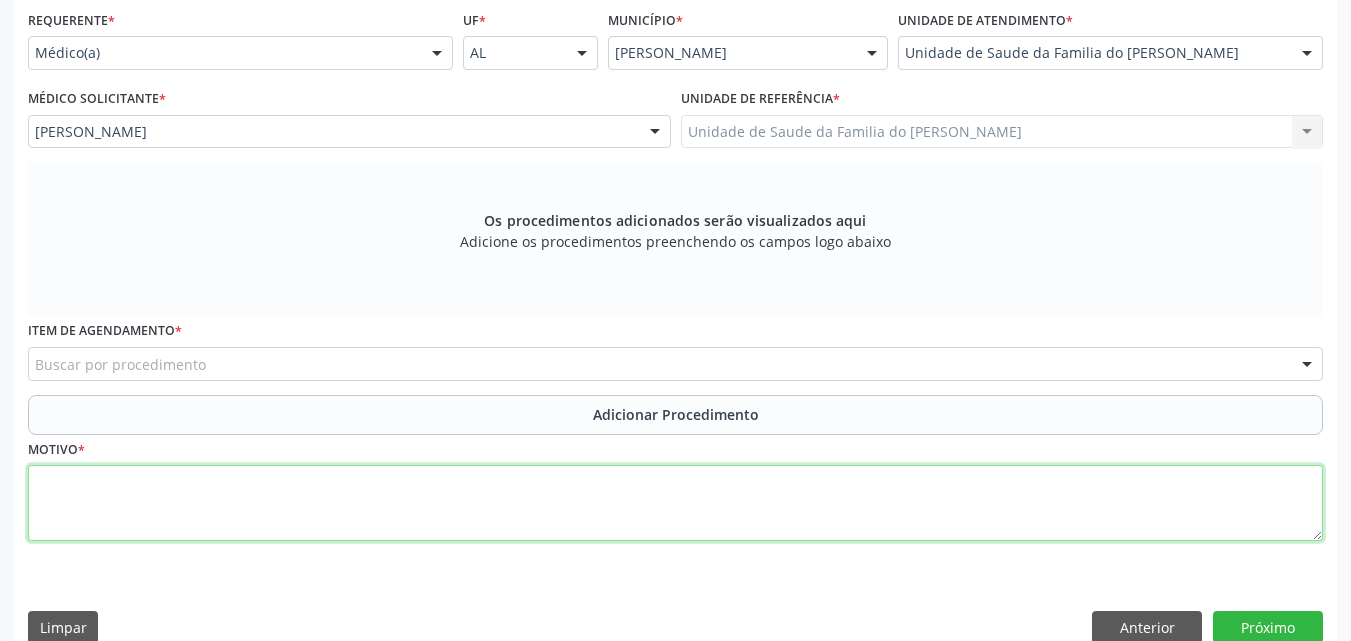 paste on "703101871349360" 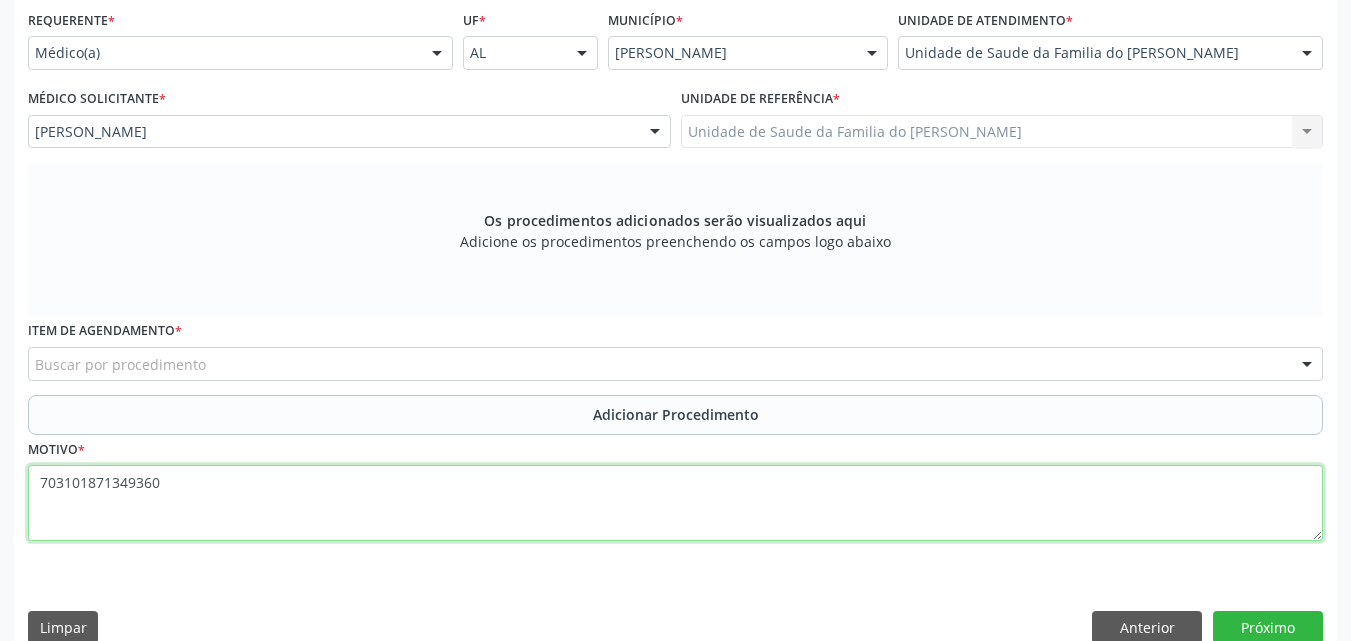 click on "703101871349360" at bounding box center [675, 503] 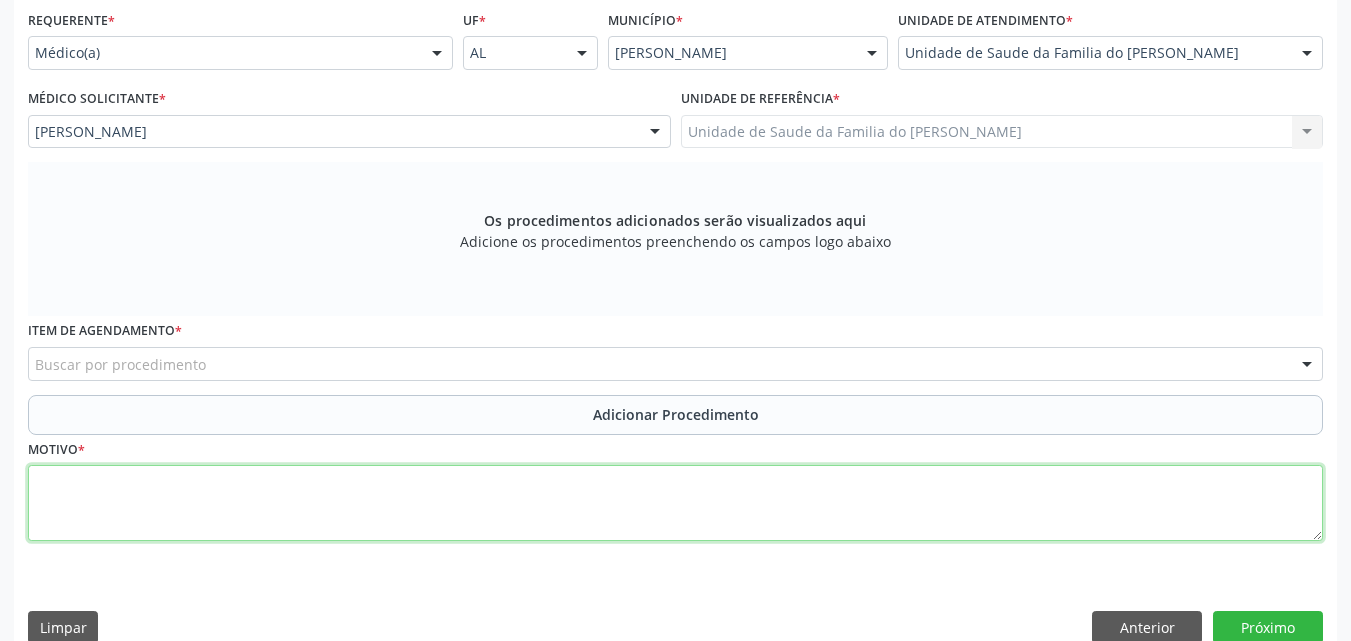 paste on "ENFERMEIRA DA ESTATÉGIA DE SAÚDE FAMILIAR ( MOTIVO NÃO INFORMADO)" 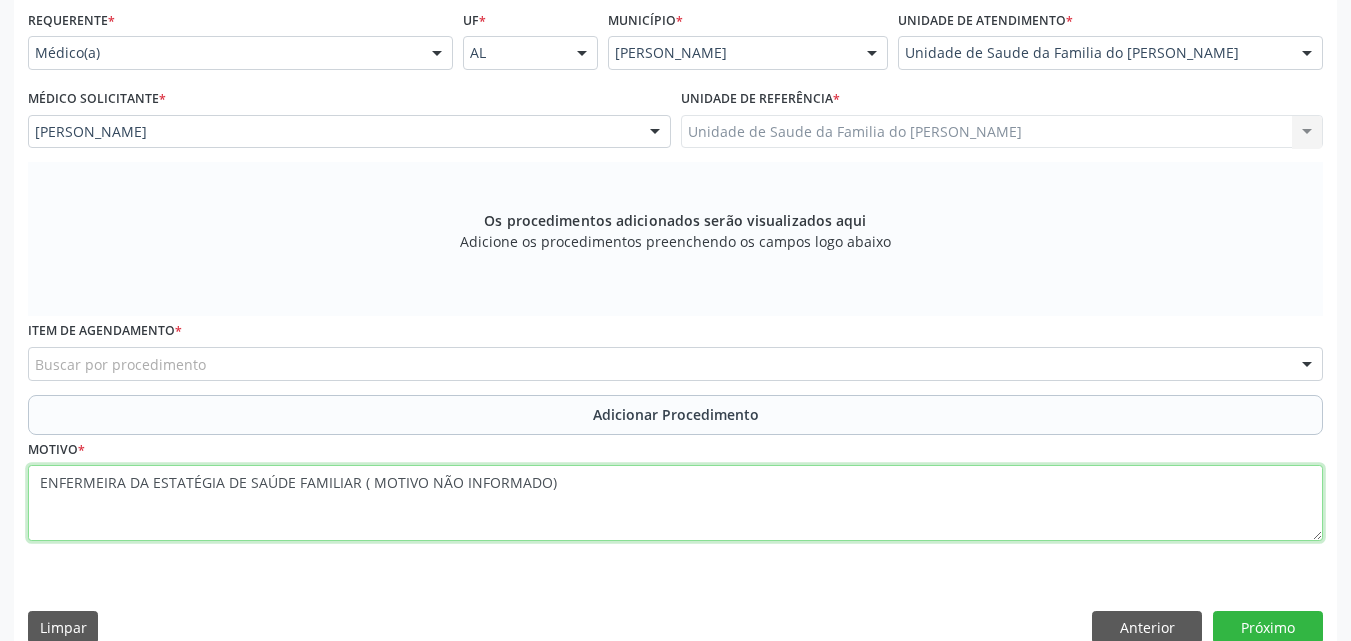 type on "ENFERMEIRA DA ESTATÉGIA DE SAÚDE FAMILIAR ( MOTIVO NÃO INFORMADO)" 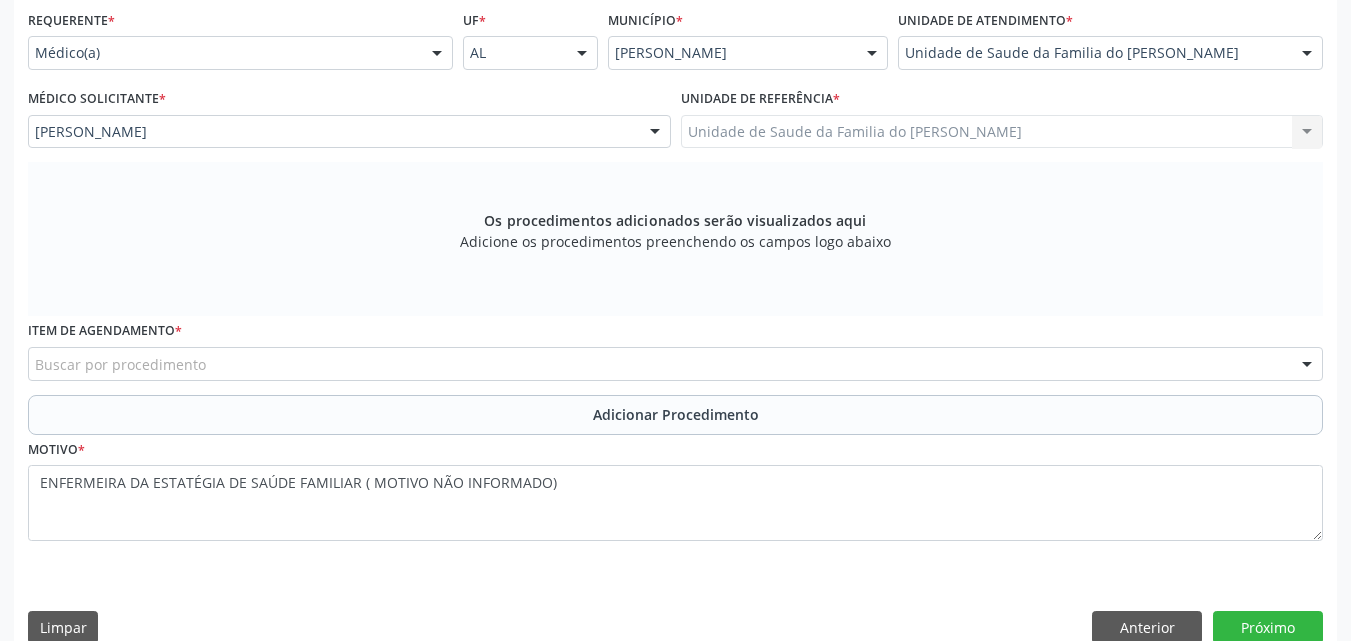 click on "Buscar por procedimento" at bounding box center (675, 364) 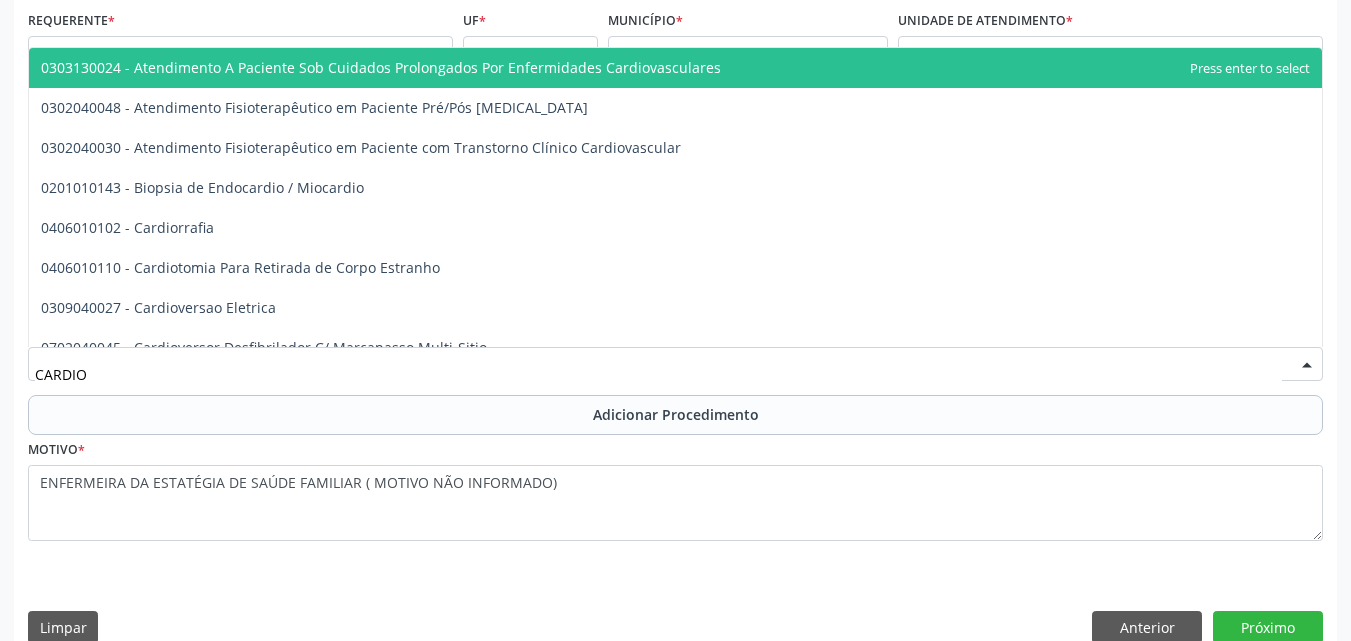 type on "CARDIOL" 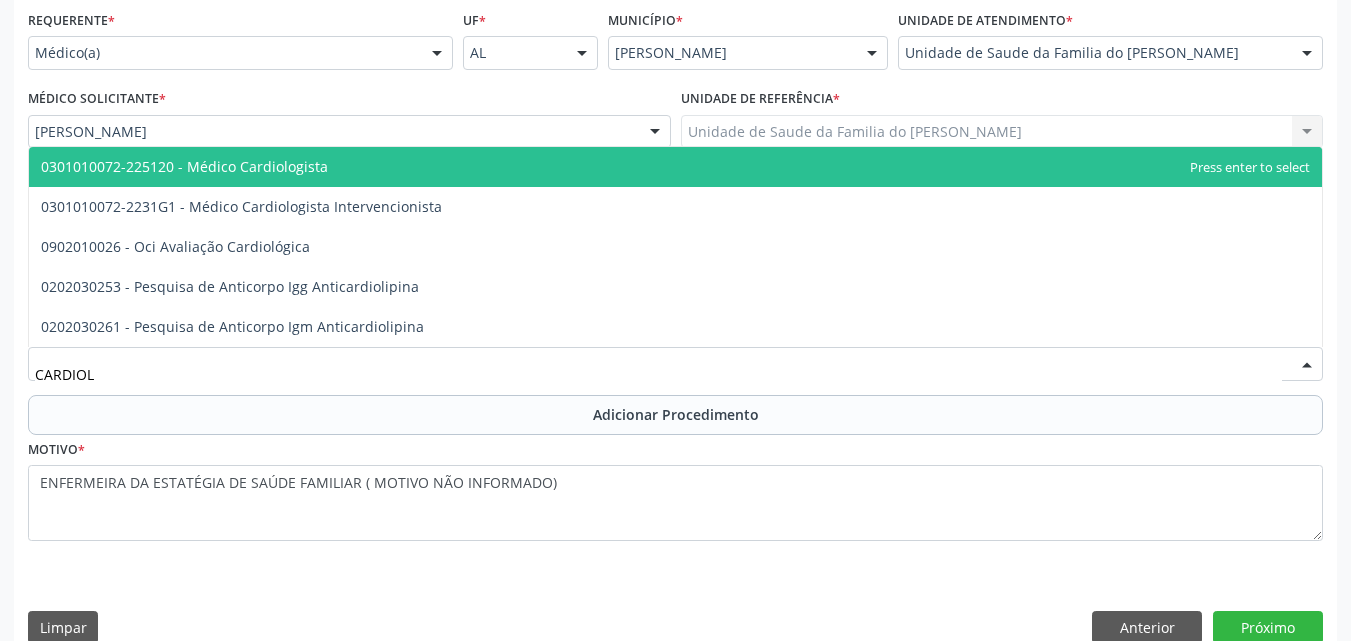 click on "0301010072-225120 - Médico Cardiologista" at bounding box center [675, 167] 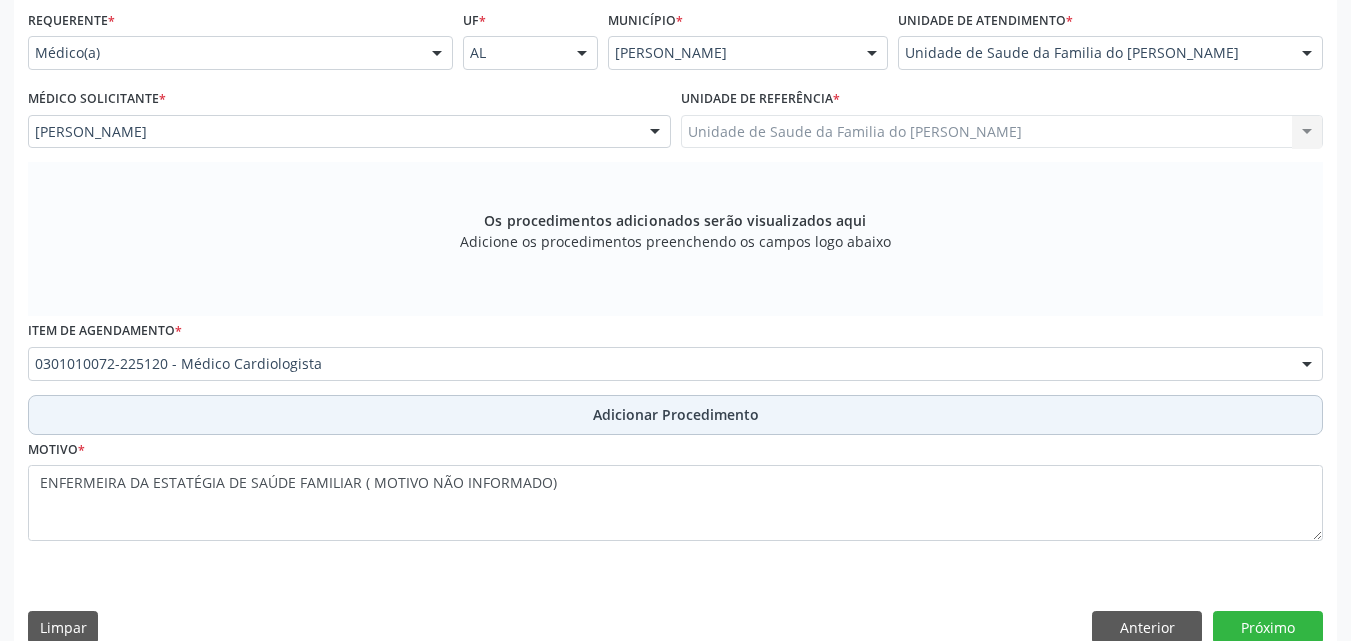 click on "Adicionar Procedimento" at bounding box center [675, 415] 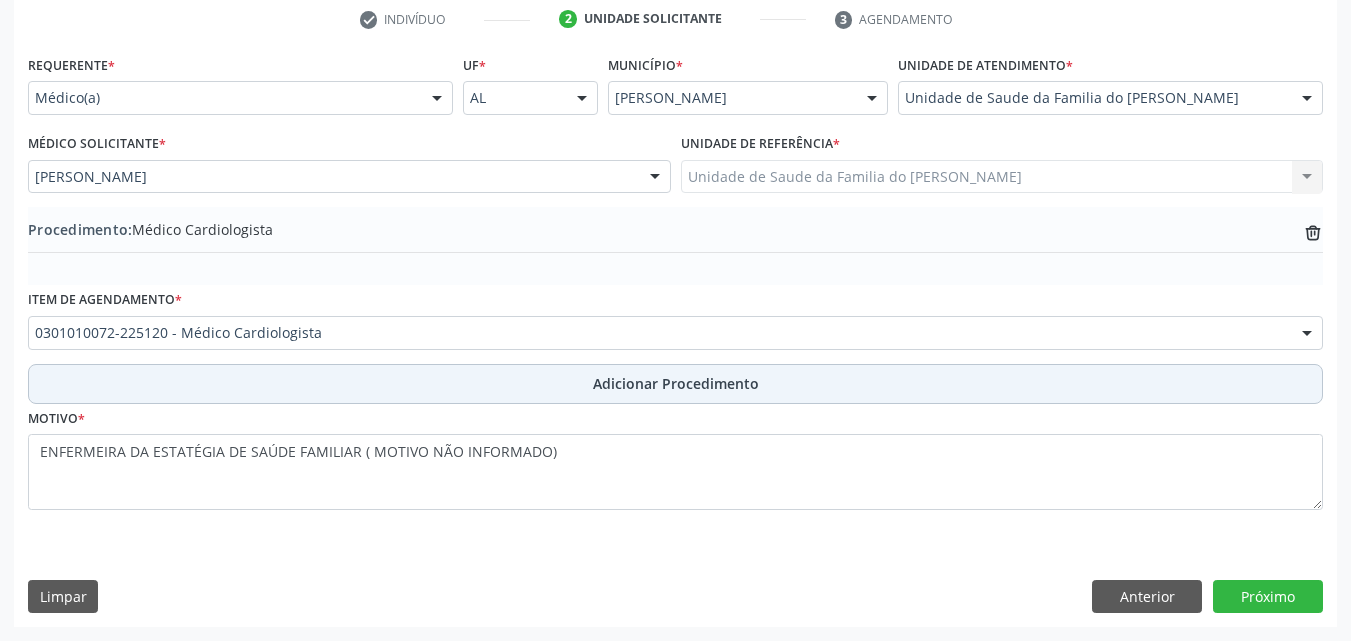 scroll, scrollTop: 412, scrollLeft: 0, axis: vertical 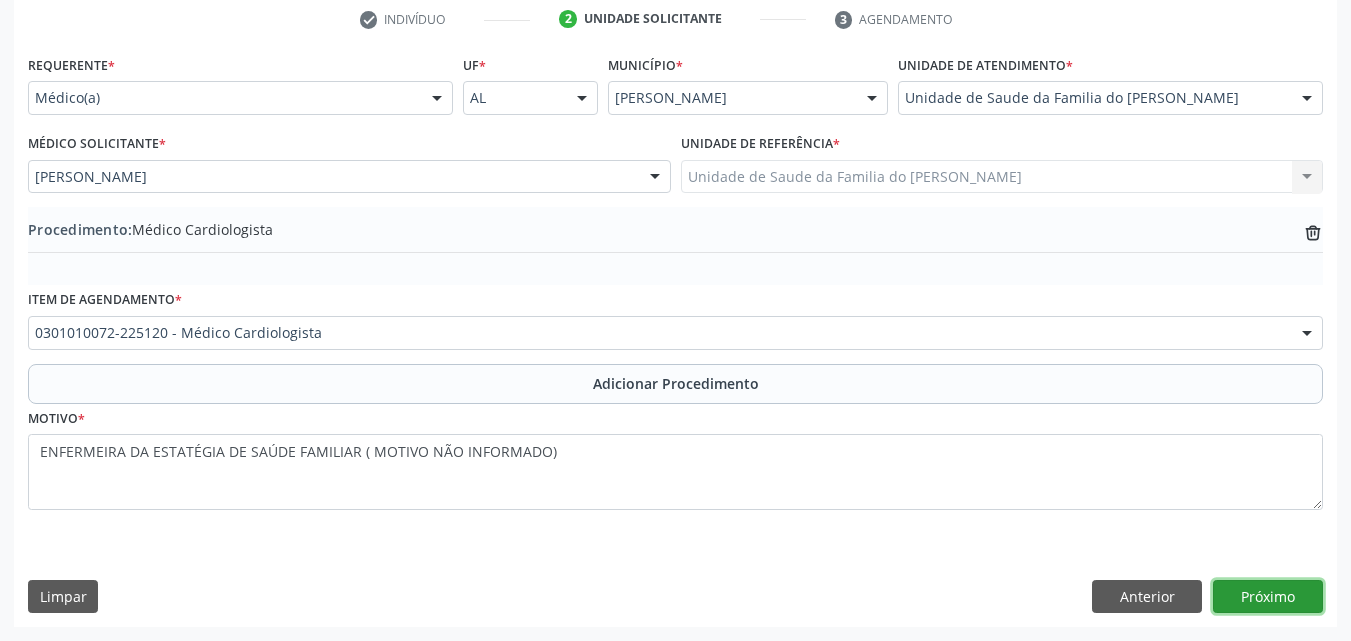 click on "Próximo" at bounding box center [1268, 597] 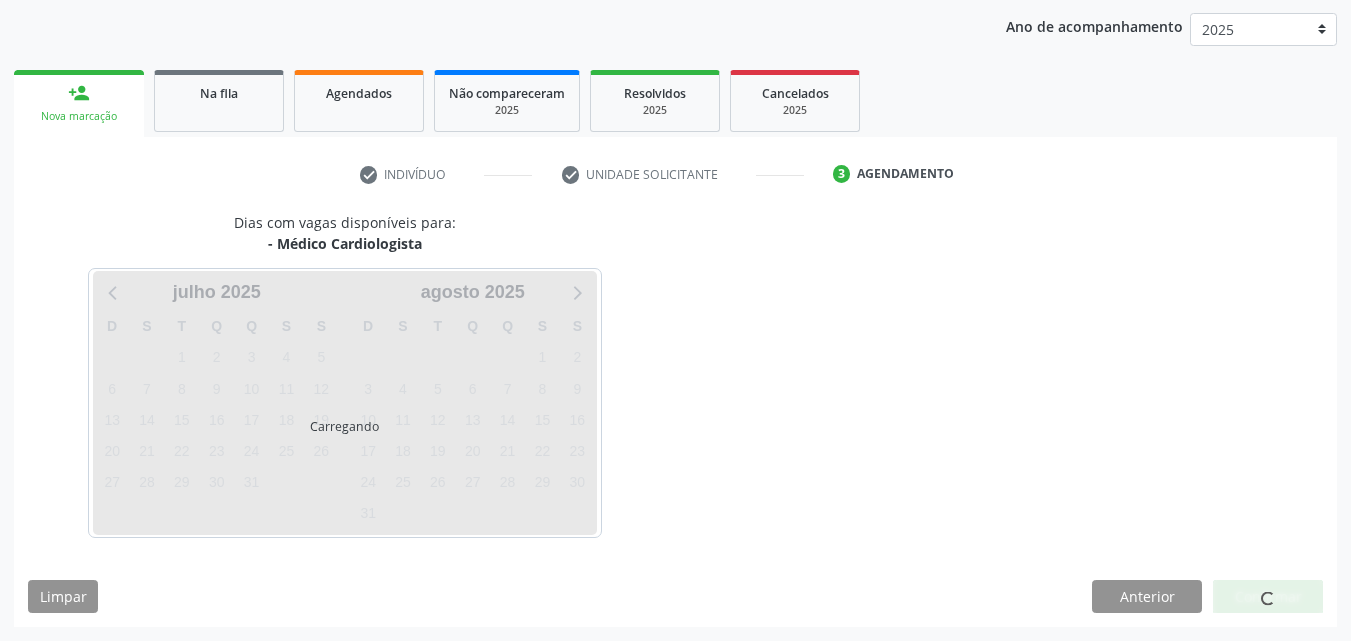 scroll, scrollTop: 316, scrollLeft: 0, axis: vertical 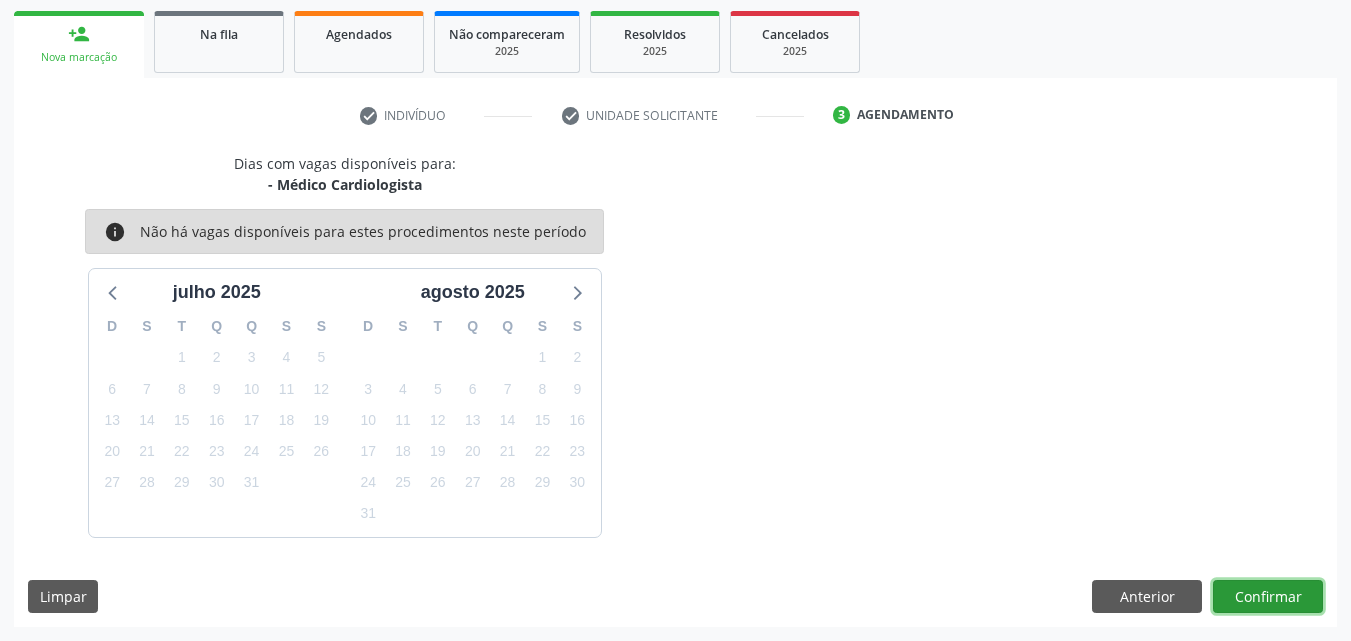 click on "Confirmar" at bounding box center (1268, 597) 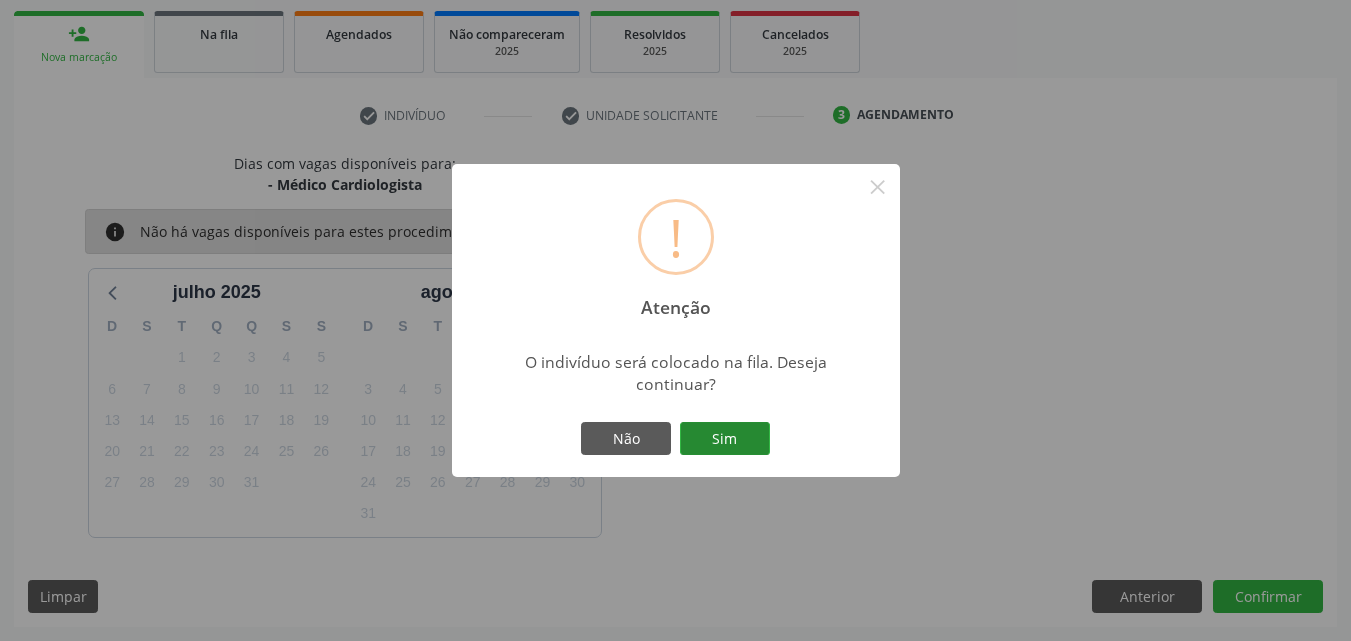 click on "Sim" at bounding box center [725, 439] 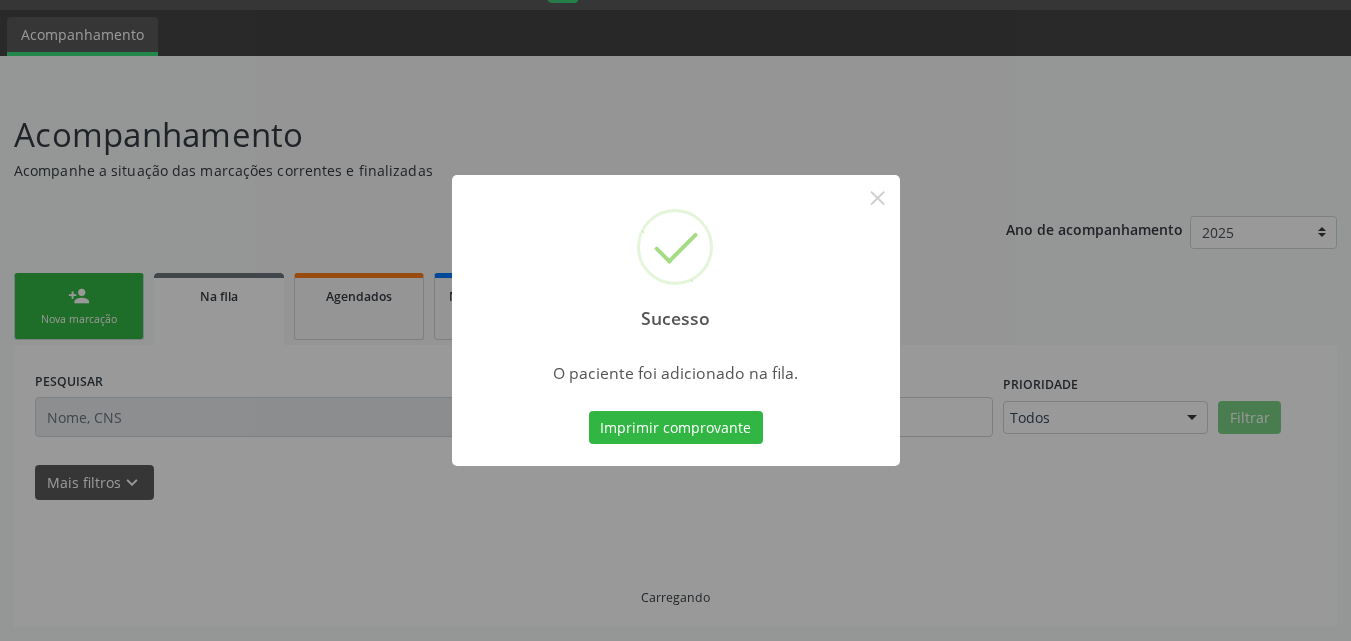scroll, scrollTop: 54, scrollLeft: 0, axis: vertical 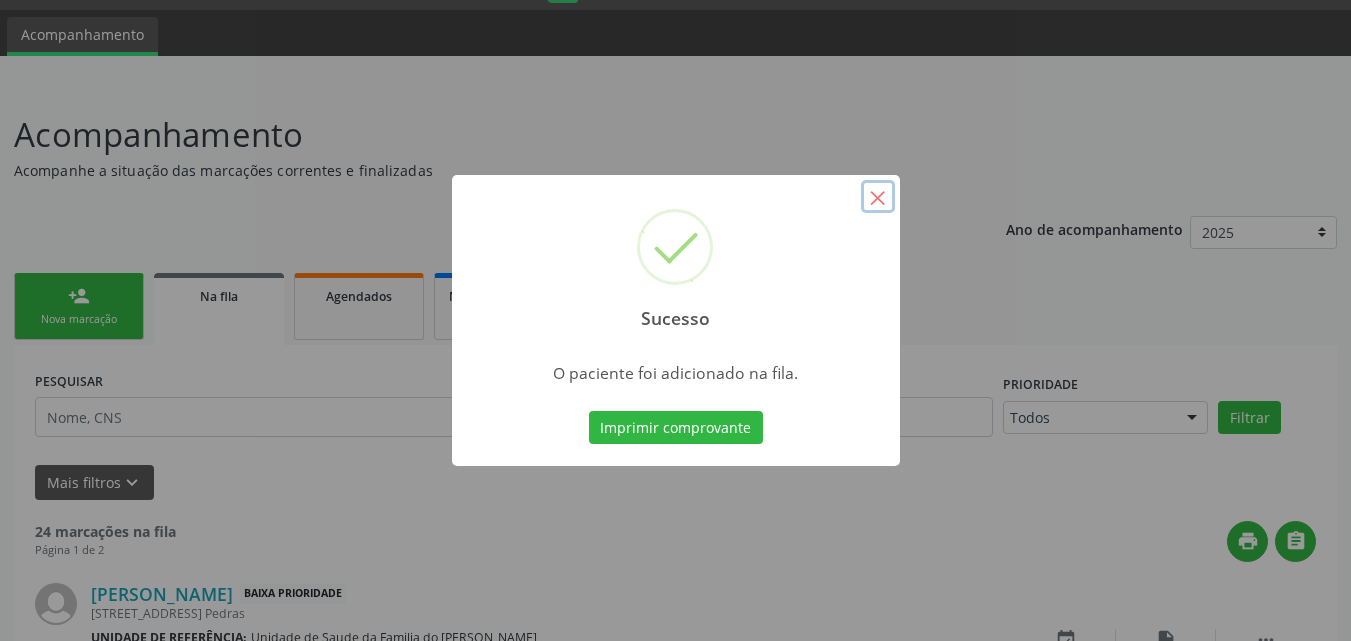 click on "×" at bounding box center [878, 197] 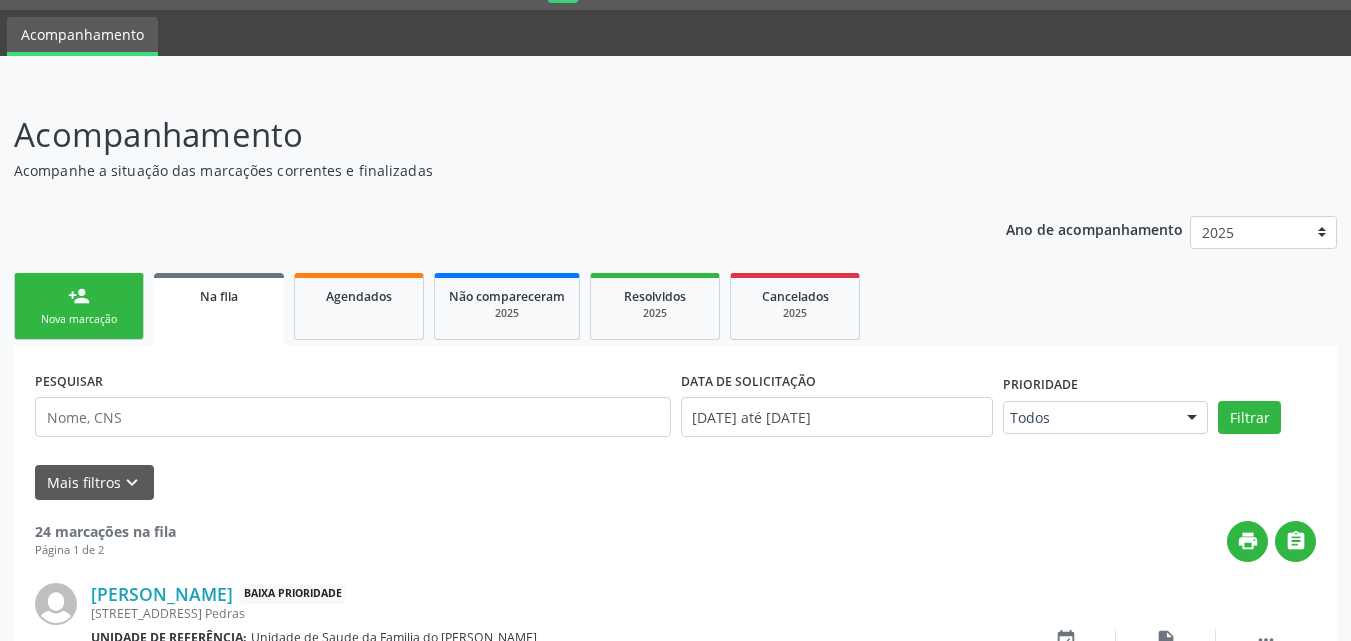 scroll, scrollTop: 0, scrollLeft: 0, axis: both 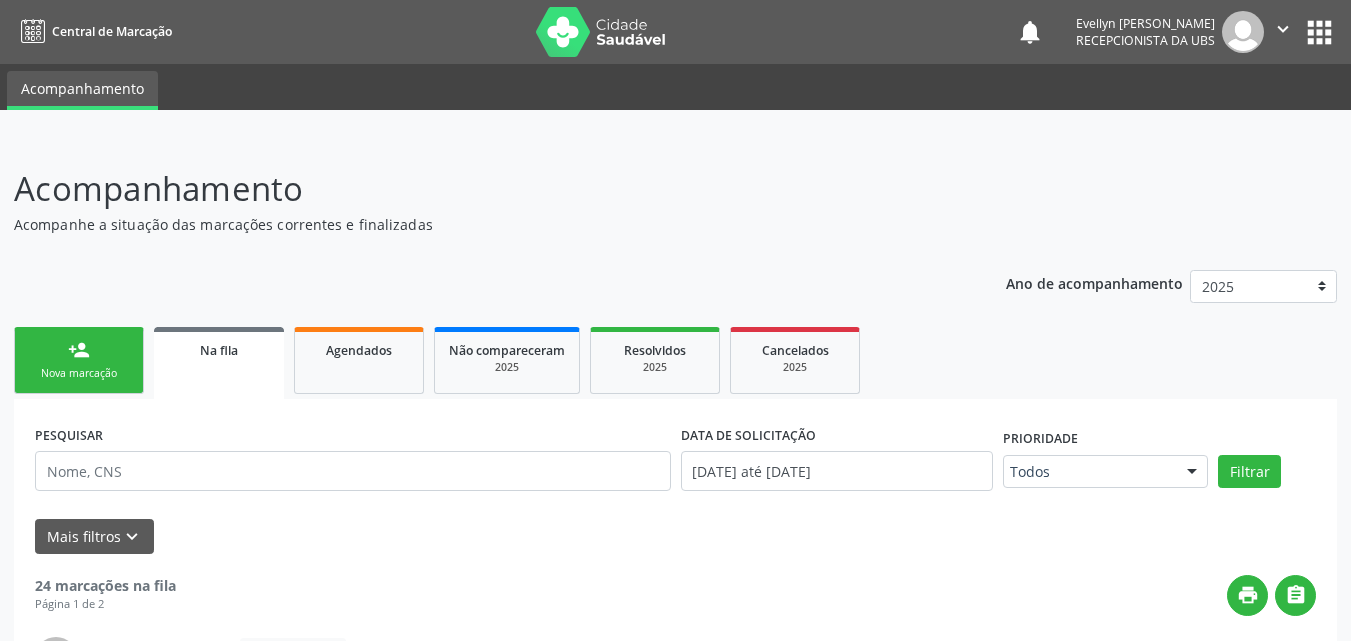 click on "" at bounding box center (1283, 29) 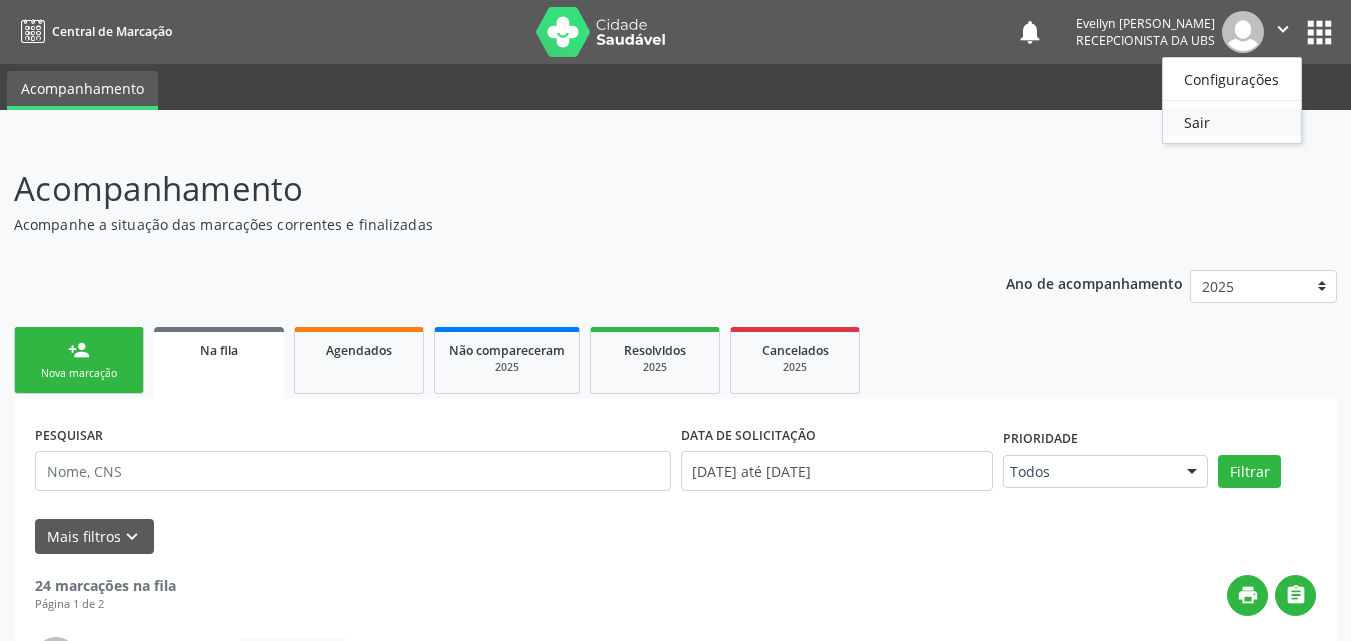 click on "Sair" at bounding box center [1232, 122] 